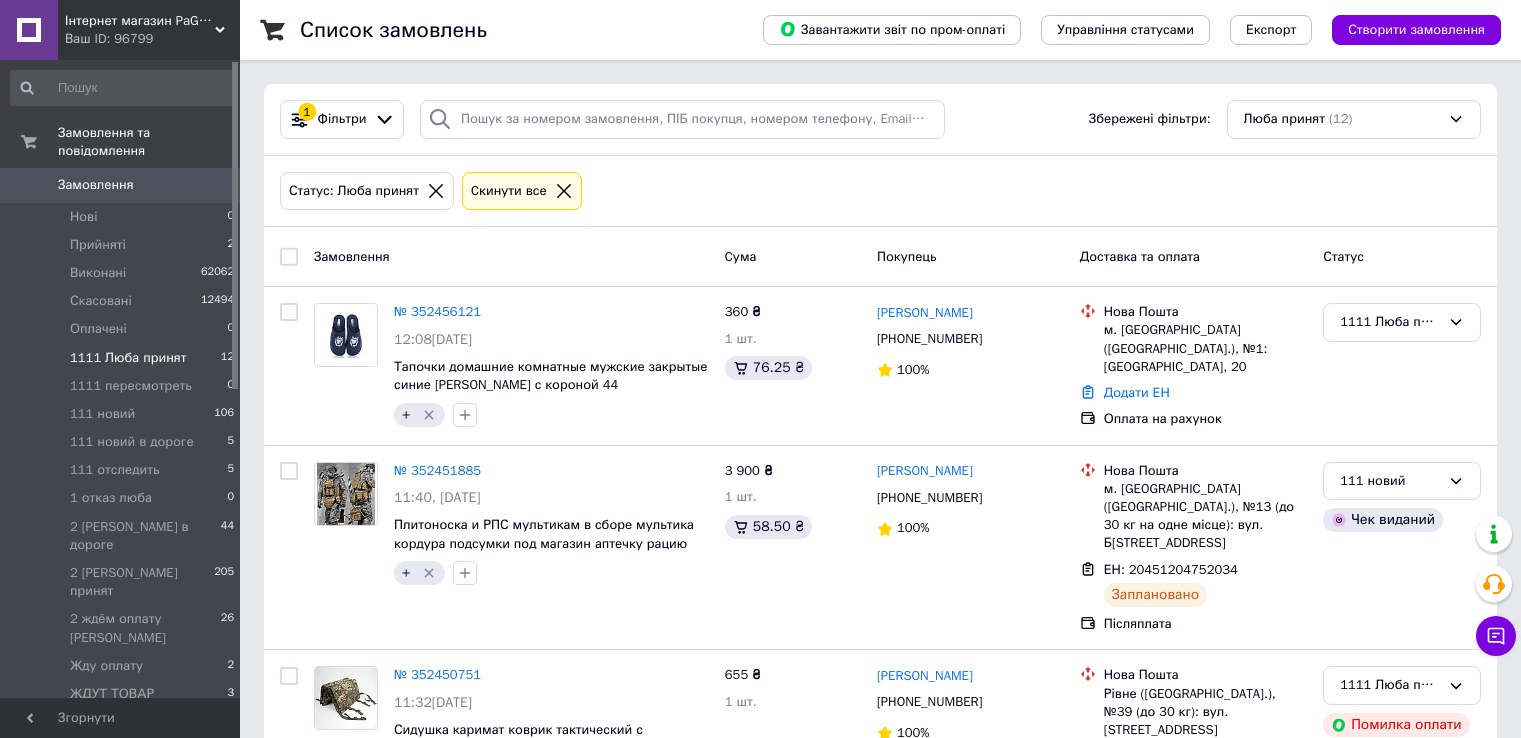 scroll, scrollTop: 0, scrollLeft: 0, axis: both 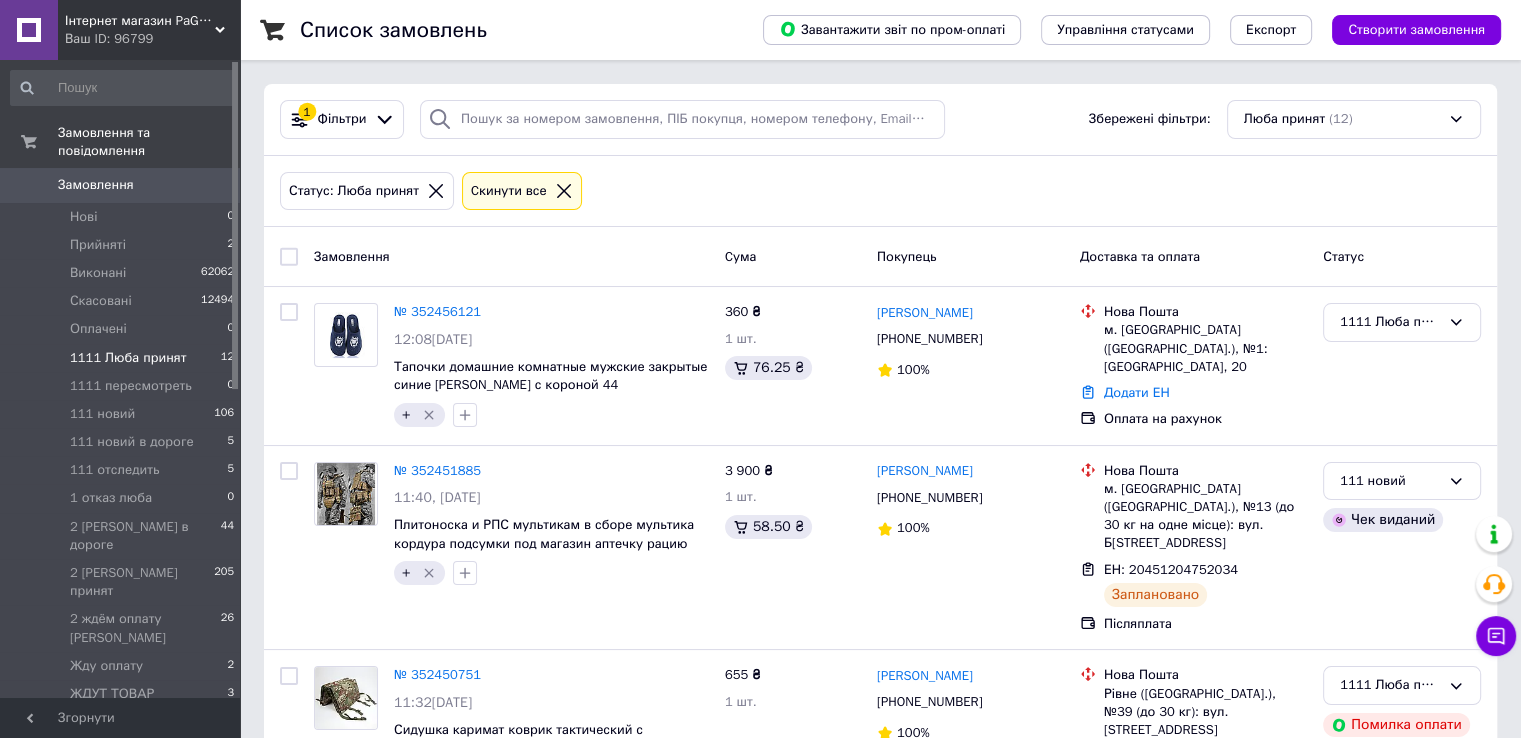 click on "Замовлення" at bounding box center [121, 185] 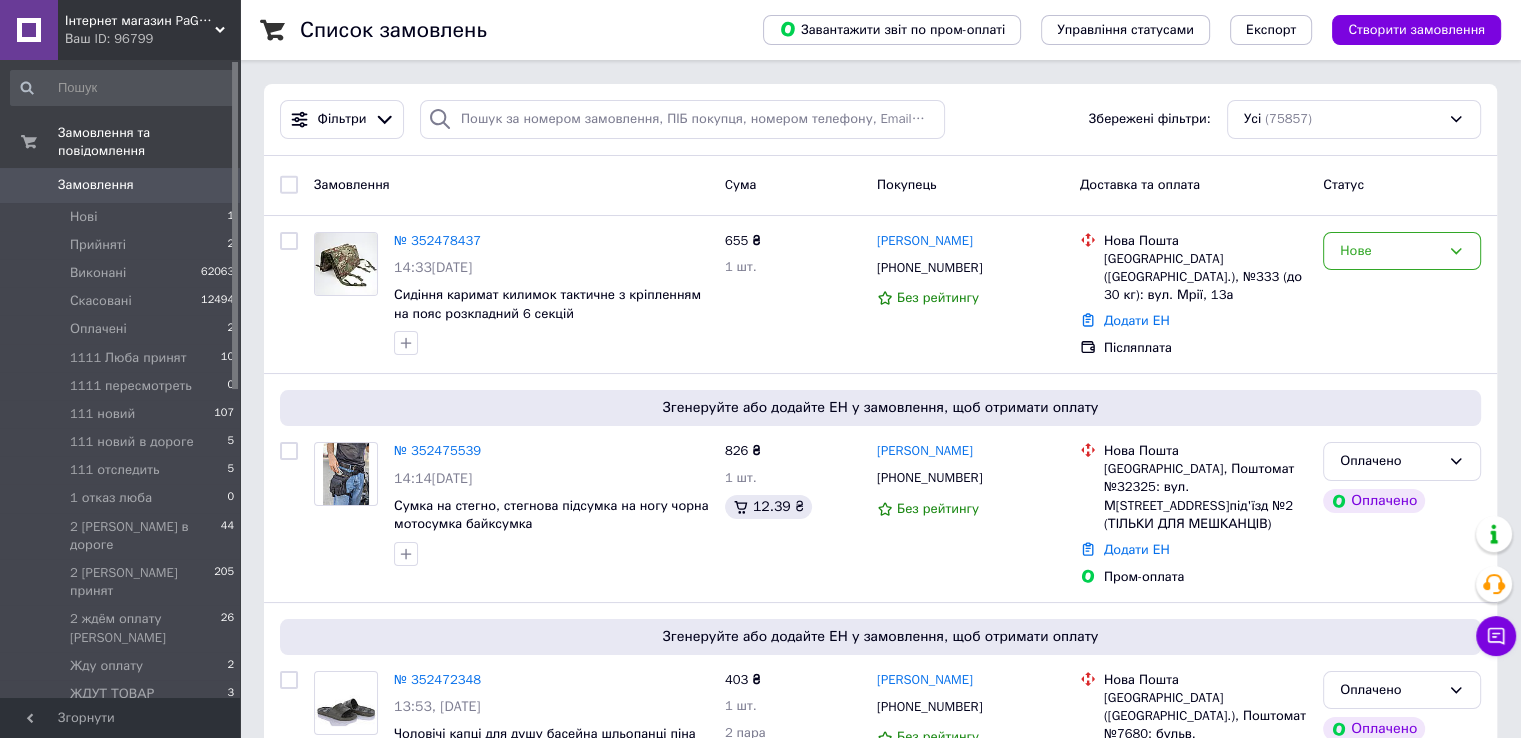 click on "Замовлення" at bounding box center (121, 185) 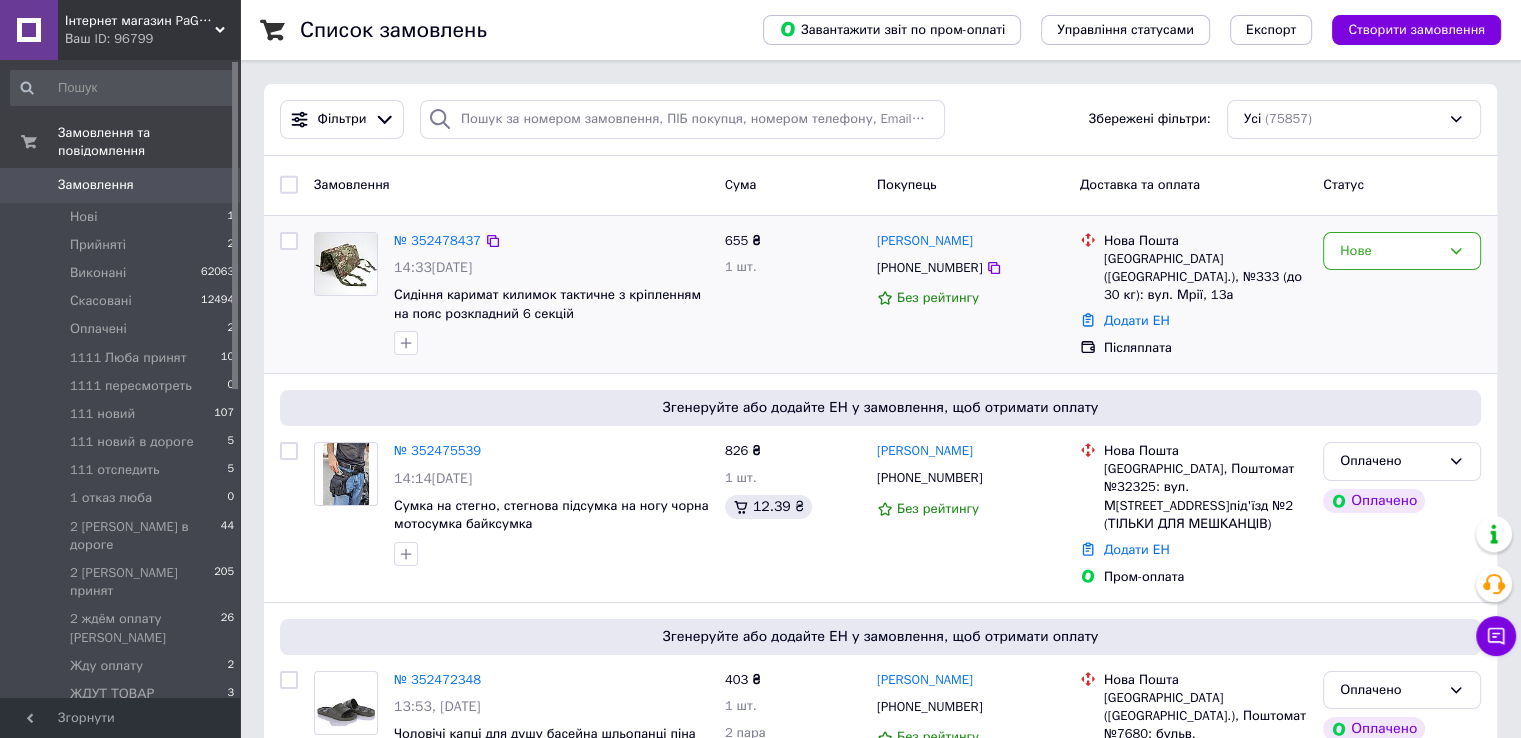 click at bounding box center (346, 294) 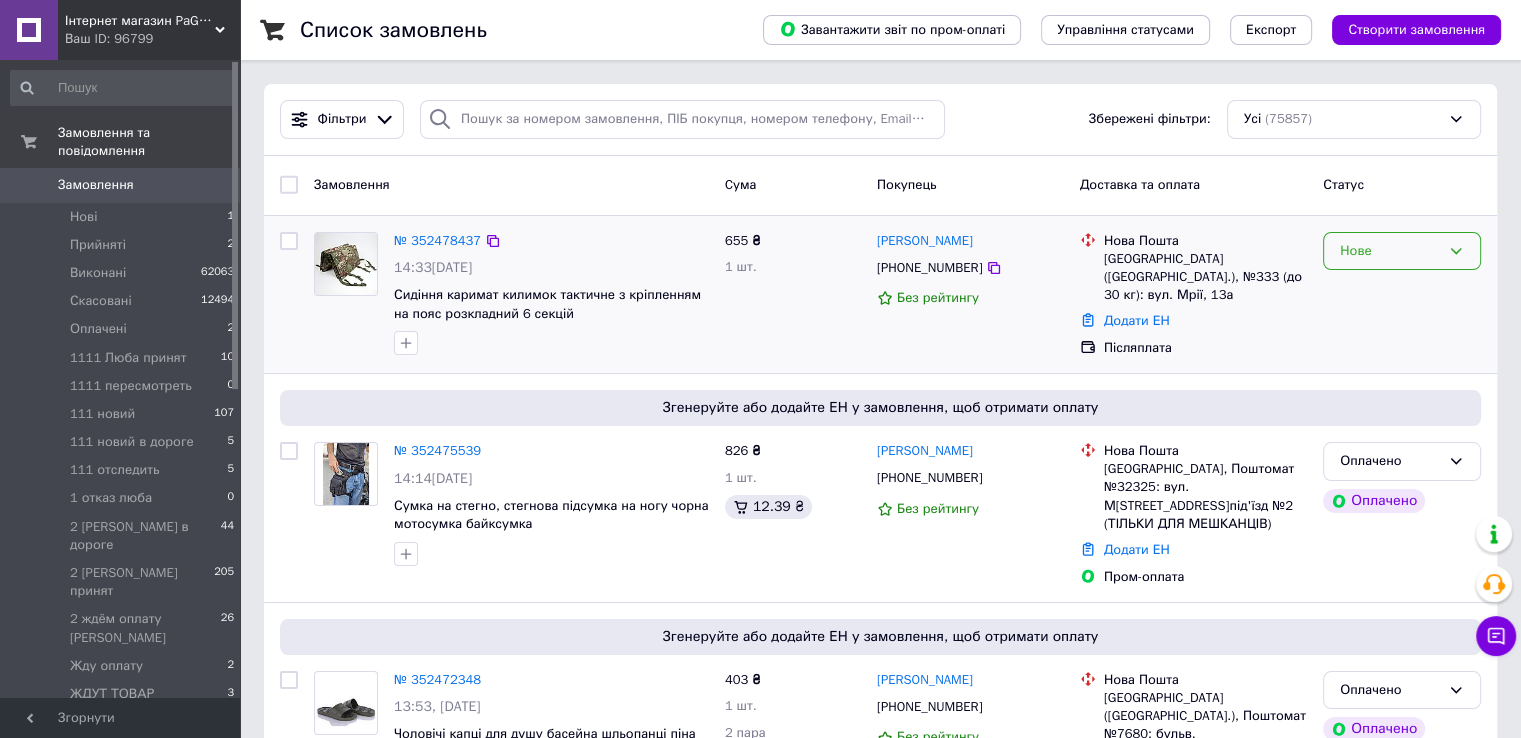 click on "Нове" at bounding box center [1402, 251] 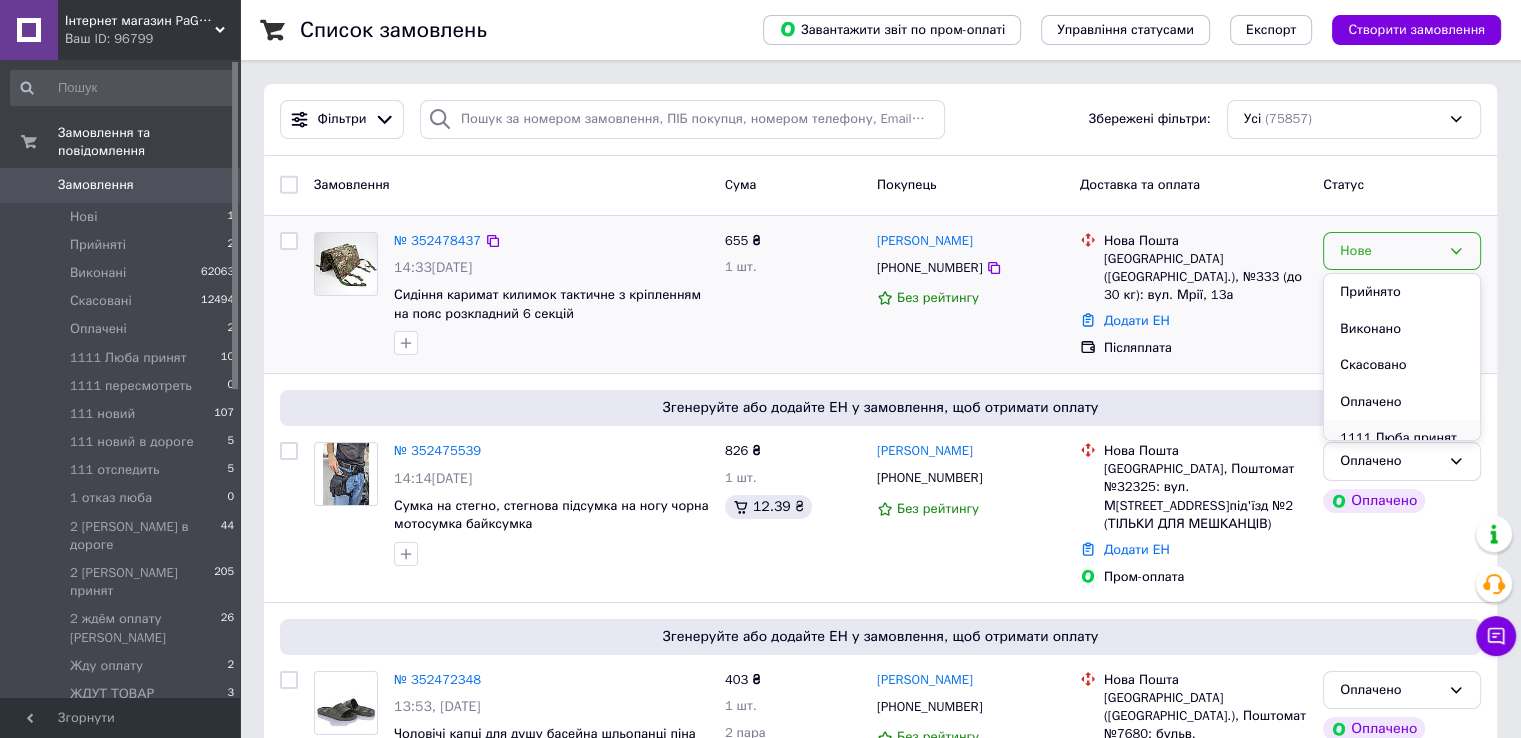 click on "1111 Люба принят" at bounding box center (1402, 438) 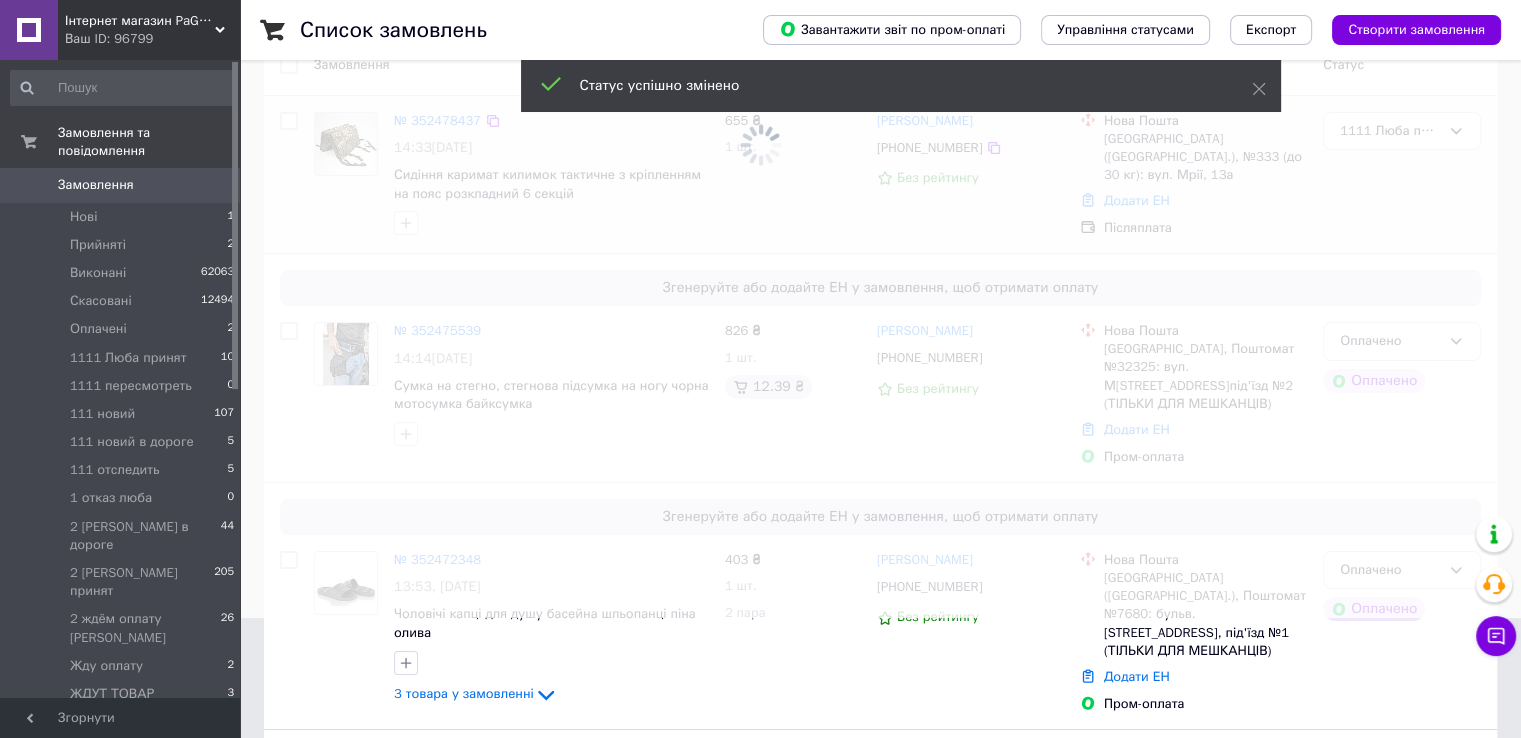 scroll, scrollTop: 200, scrollLeft: 0, axis: vertical 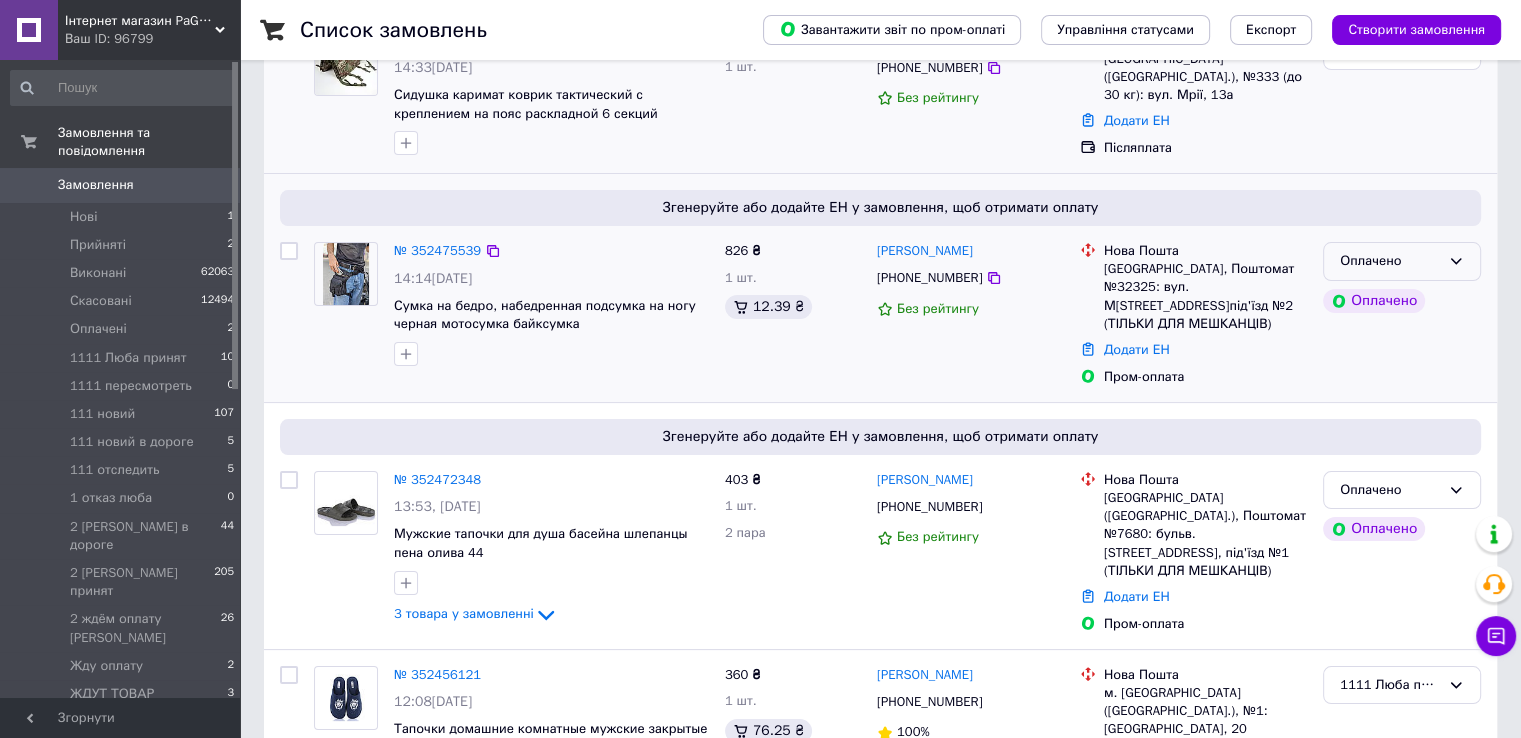 click on "Оплачено" at bounding box center (1390, 261) 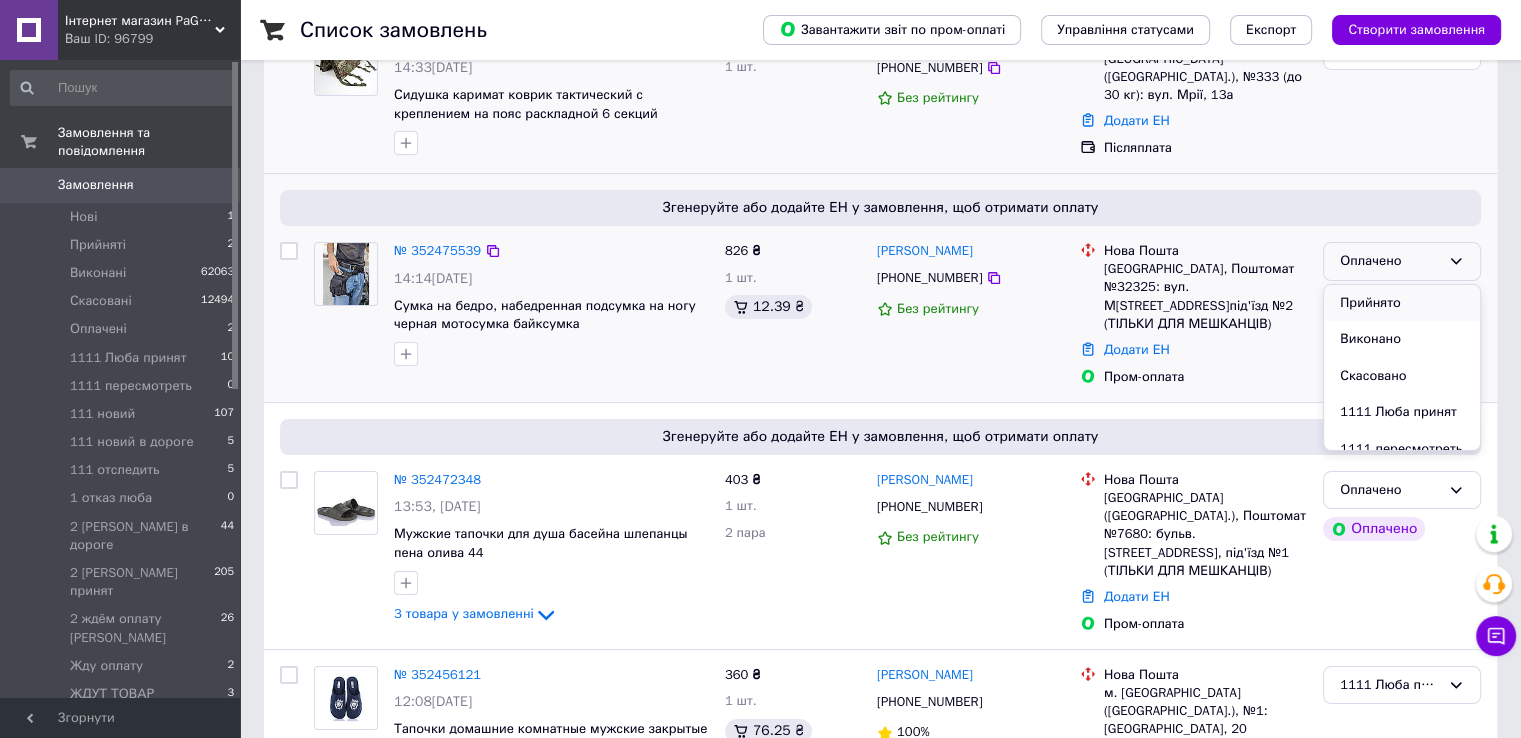 click on "Прийнято" at bounding box center [1402, 303] 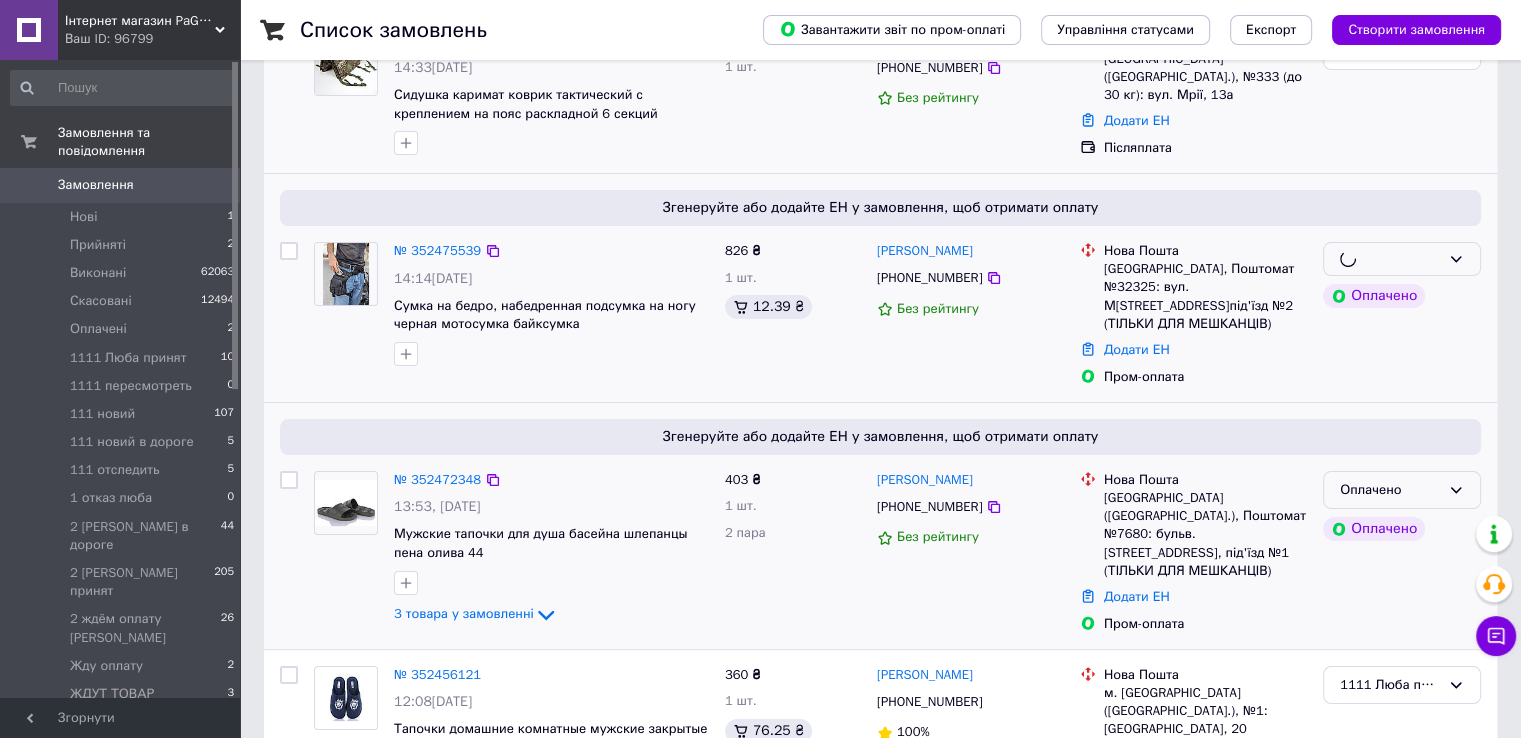 drag, startPoint x: 1392, startPoint y: 469, endPoint x: 1388, endPoint y: 481, distance: 12.649111 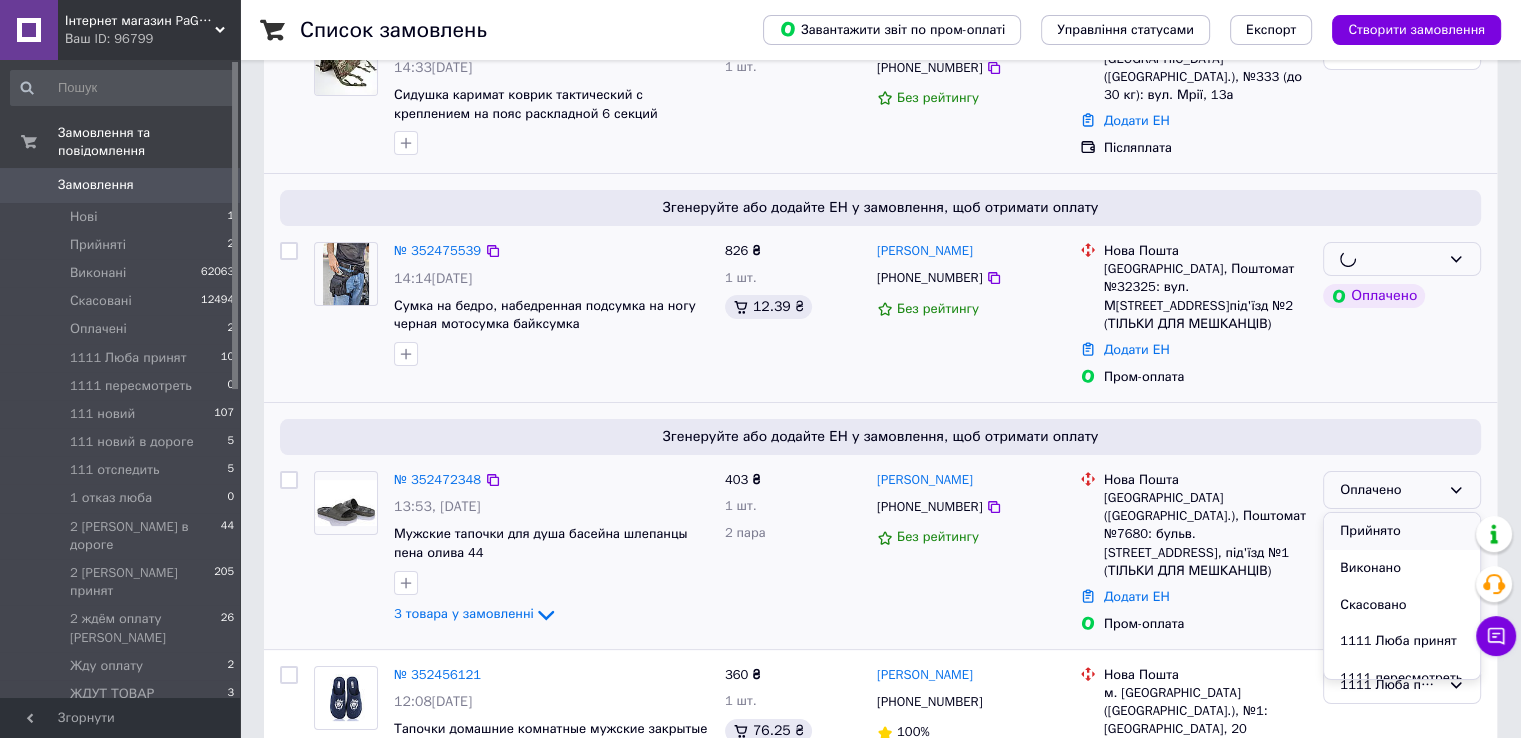 click on "Прийнято" at bounding box center (1402, 531) 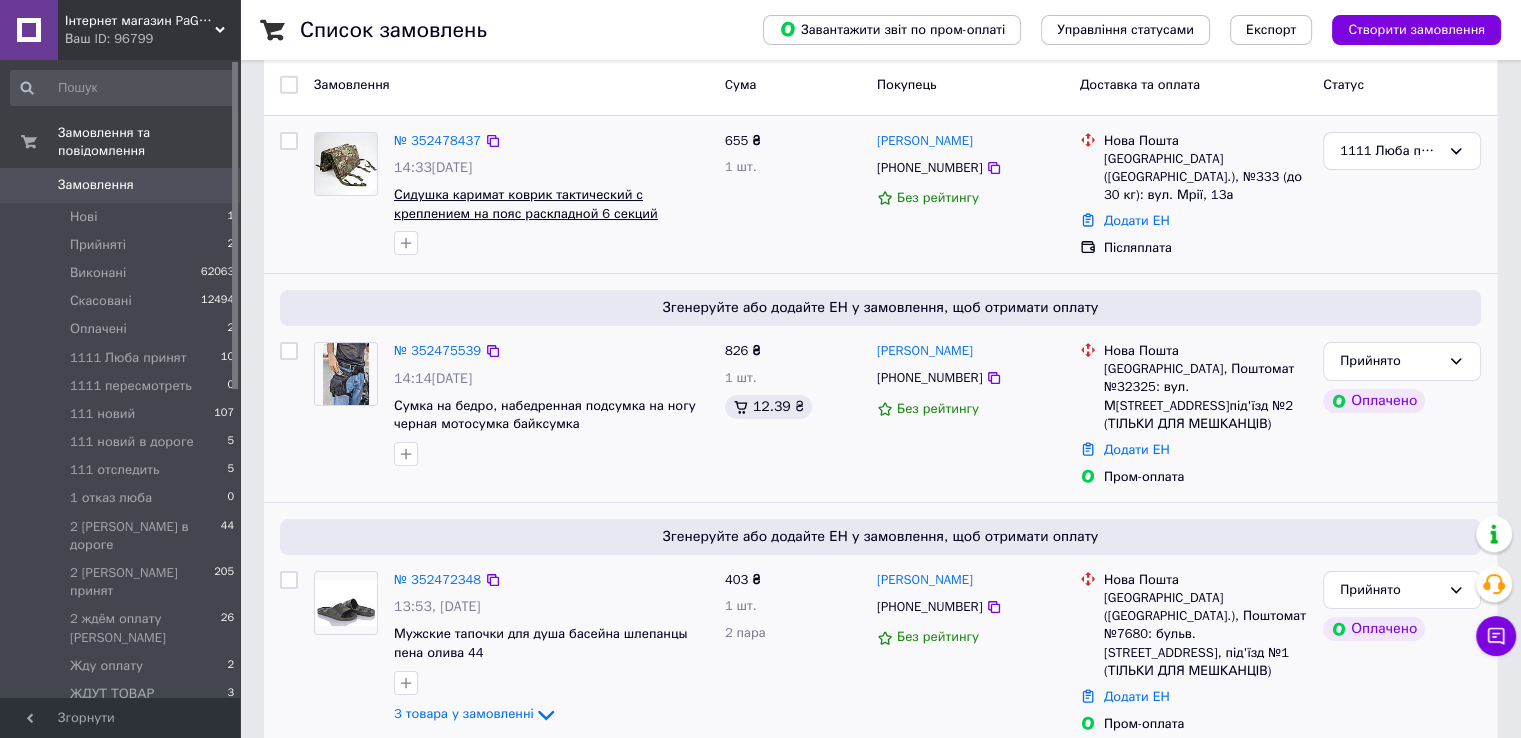 scroll, scrollTop: 0, scrollLeft: 0, axis: both 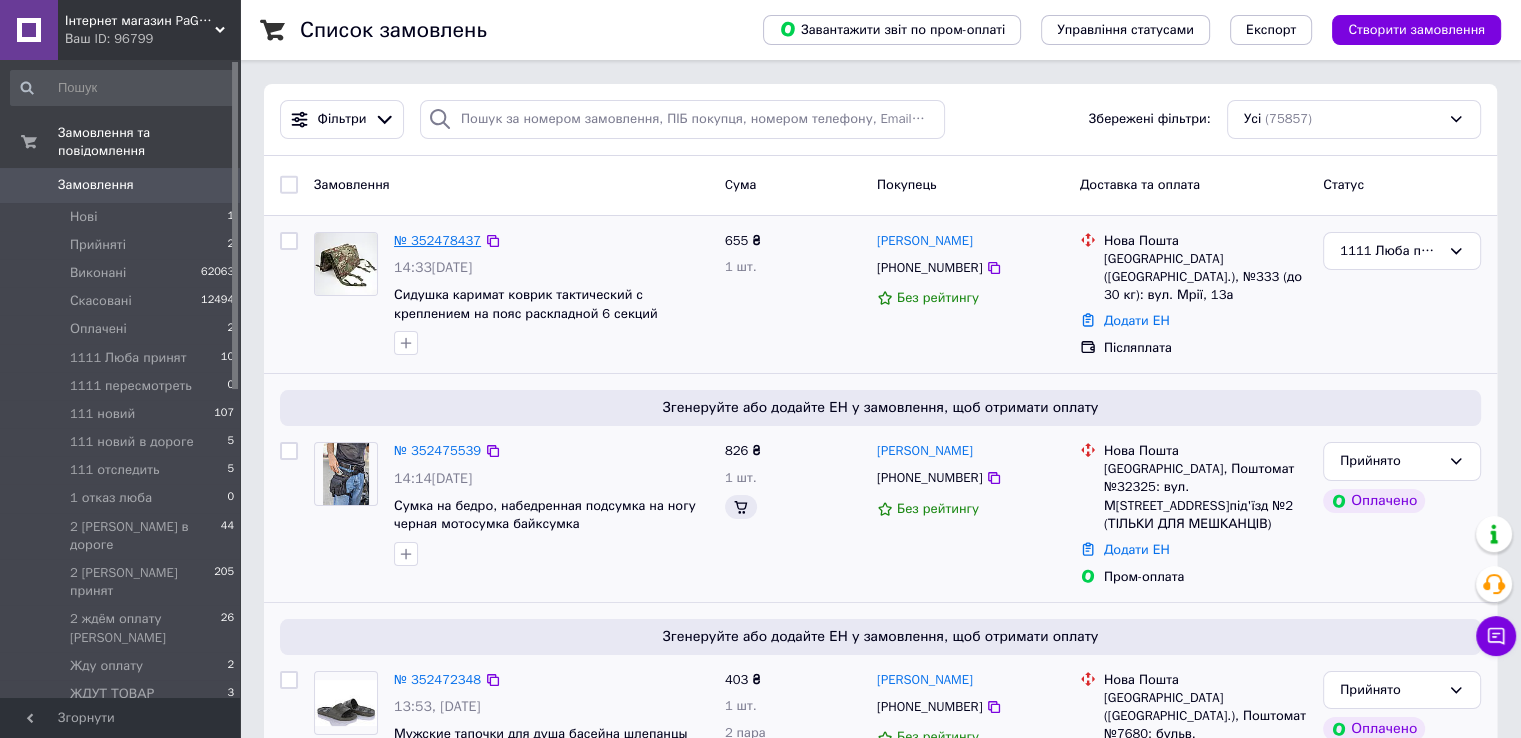 click on "№ 352478437" at bounding box center (437, 240) 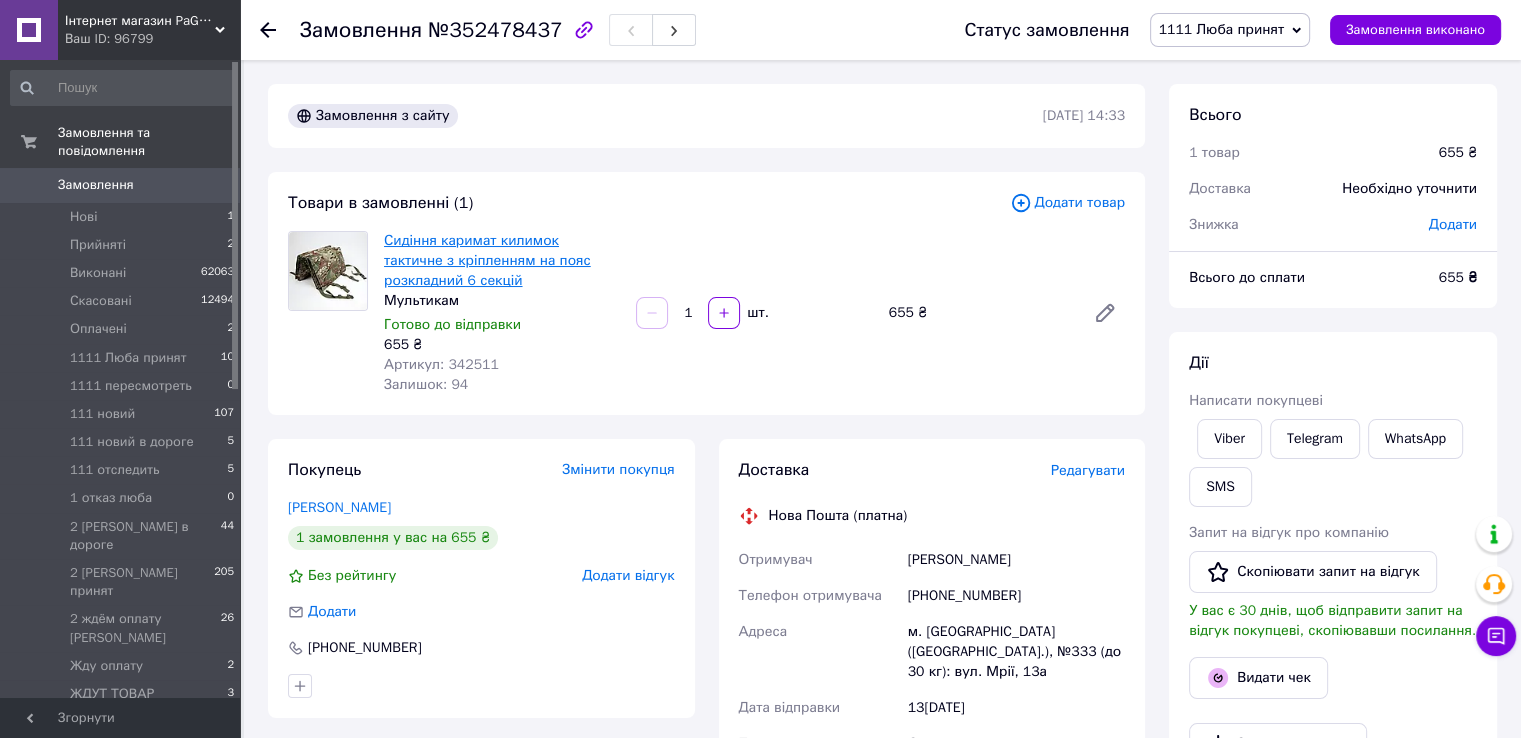 click on "Сидіння каримат килимок тактичне з кріпленням на пояс розкладний 6 секцій" at bounding box center (487, 260) 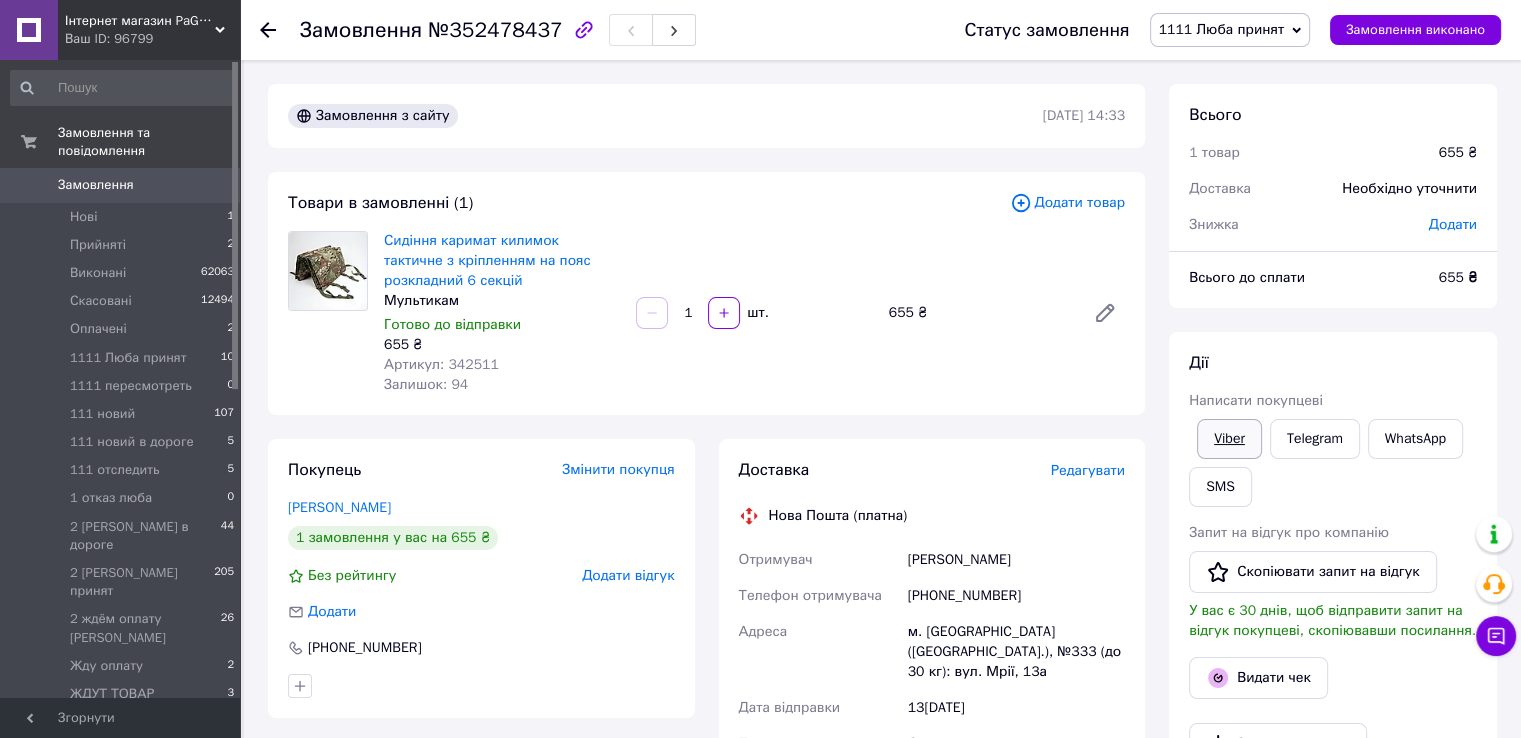 click on "Viber" at bounding box center [1229, 439] 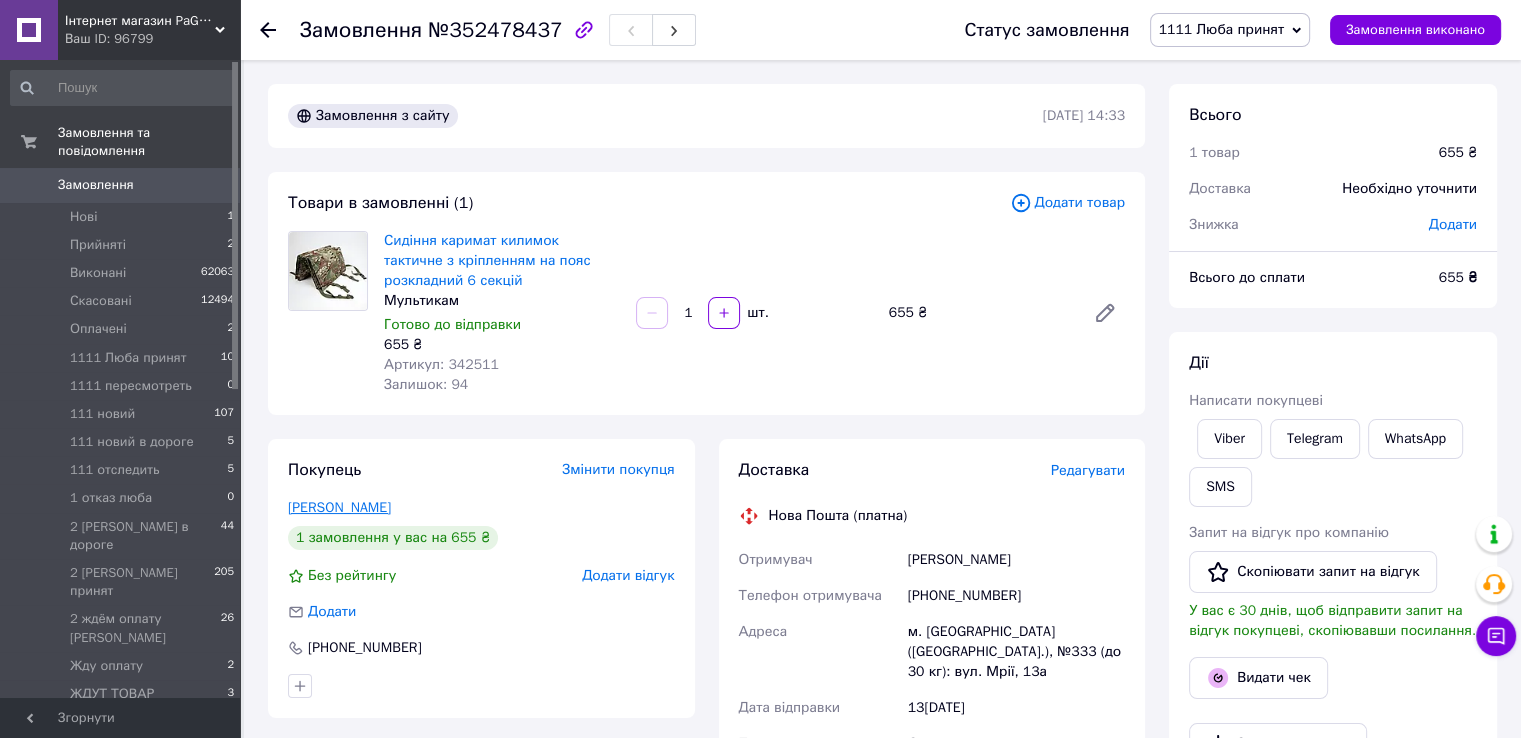 click on "[PERSON_NAME]" at bounding box center (339, 507) 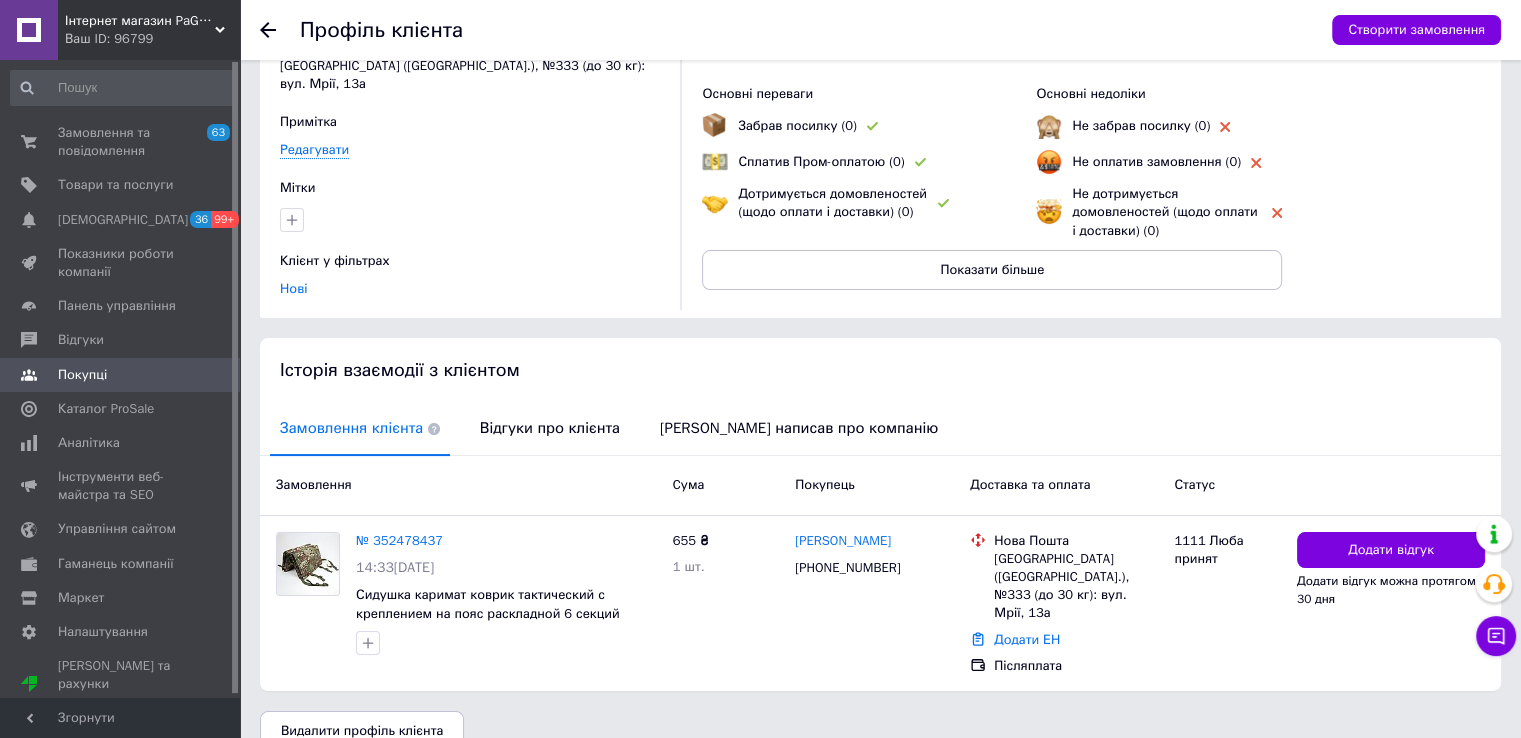 scroll, scrollTop: 129, scrollLeft: 0, axis: vertical 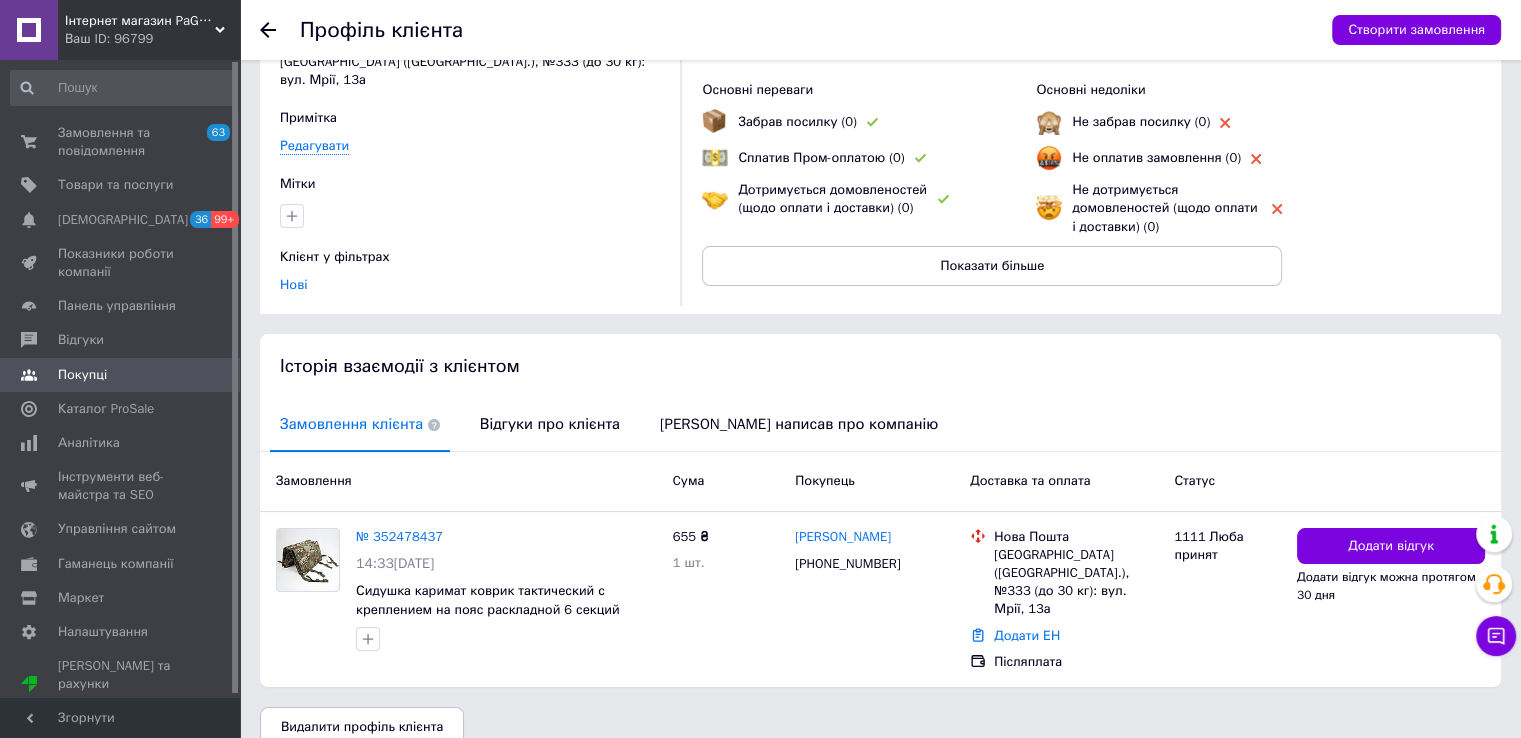click 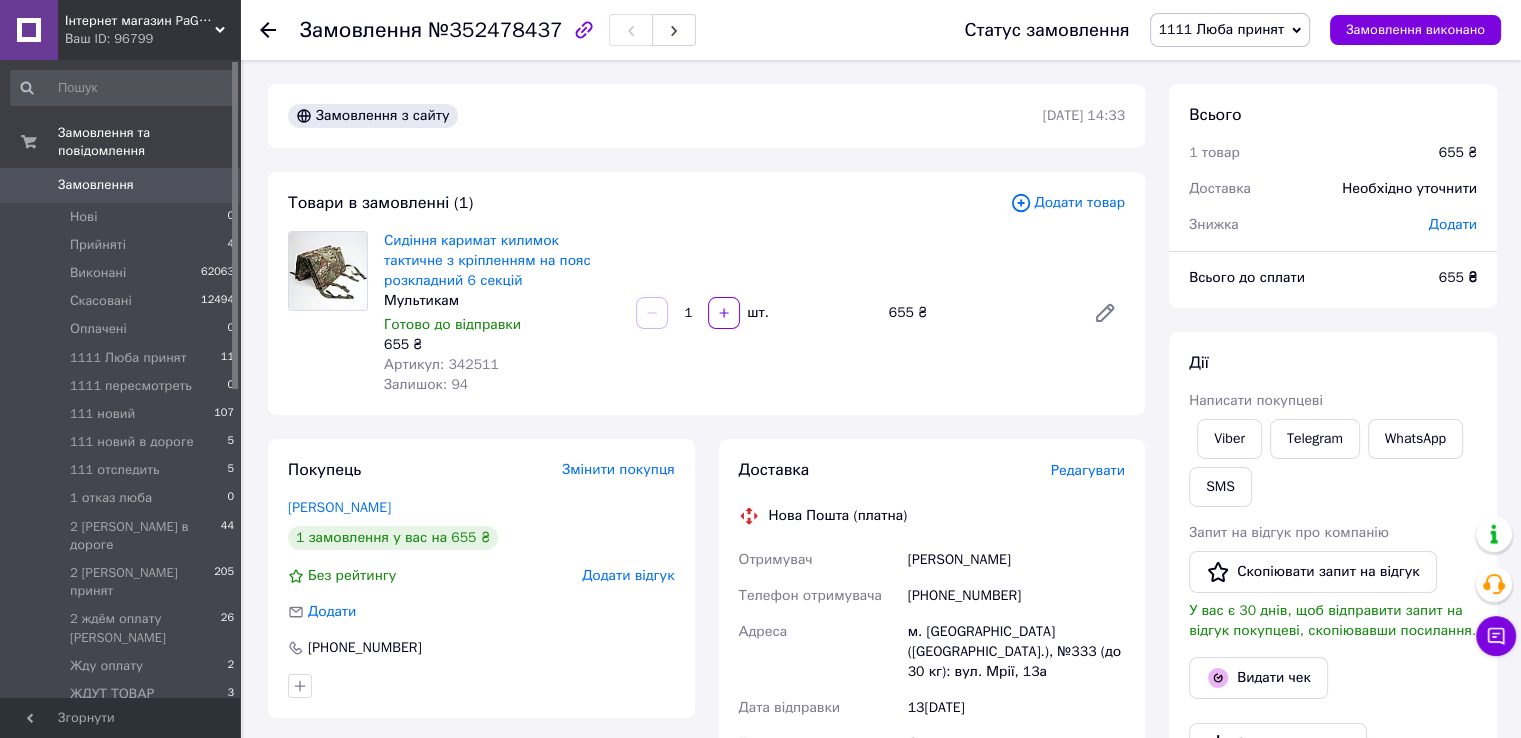 click on "Всього 1 товар 655 ₴ Доставка Необхідно уточнити Знижка Додати Всього до сплати 655 ₴ Дії Написати покупцеві Viber Telegram WhatsApp SMS Запит на відгук про компанію   Скопіювати запит на відгук У вас є 30 днів, щоб відправити запит на відгук покупцеві, скопіювавши посилання.   Видати чек   Завантажити PDF   Друк PDF   Дублювати замовлення Мітки Особисті нотатки, які бачите лише ви. З їх допомогою можна фільтрувати замовлення Примітки Залишилося 300 символів Очистити Зберегти" at bounding box center (1333, 726) 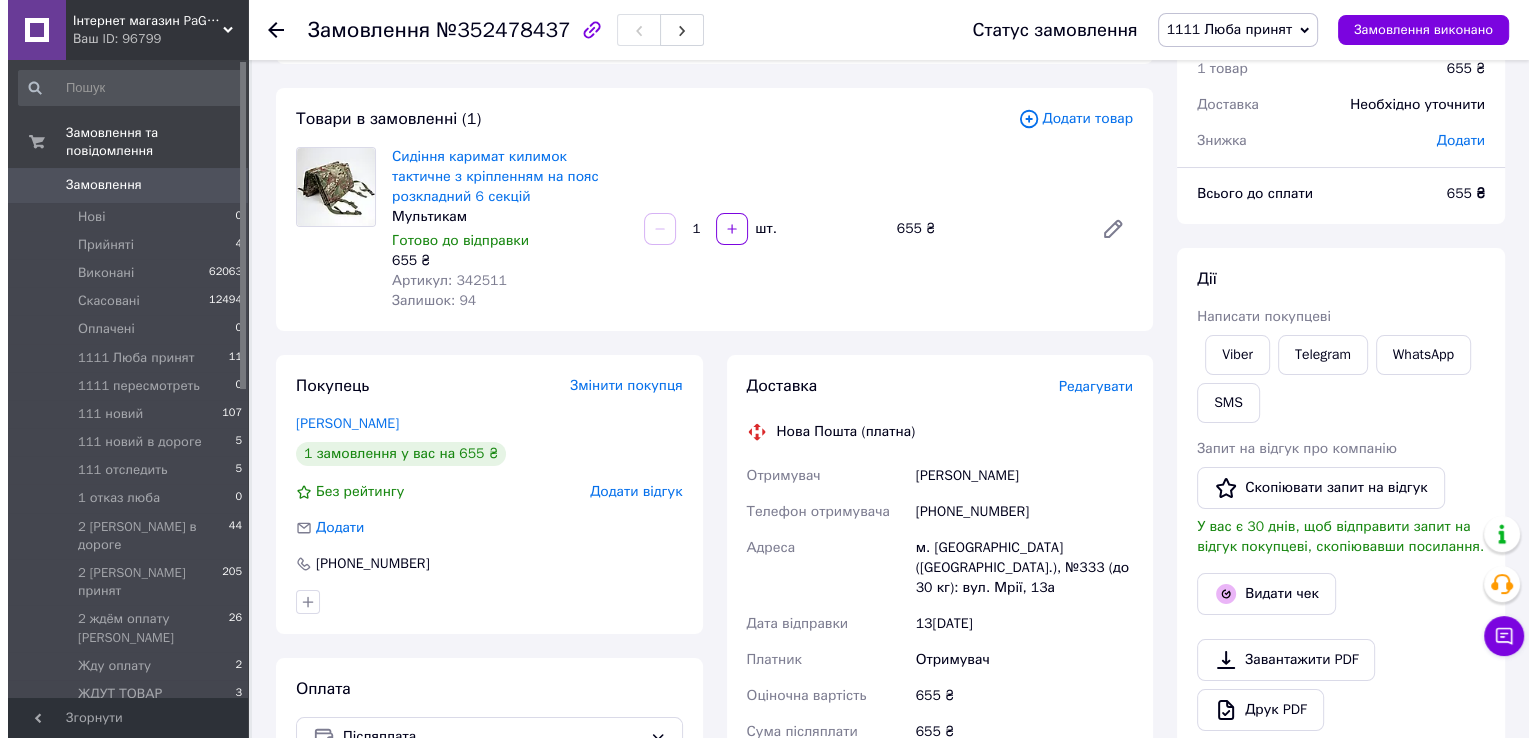 scroll, scrollTop: 200, scrollLeft: 0, axis: vertical 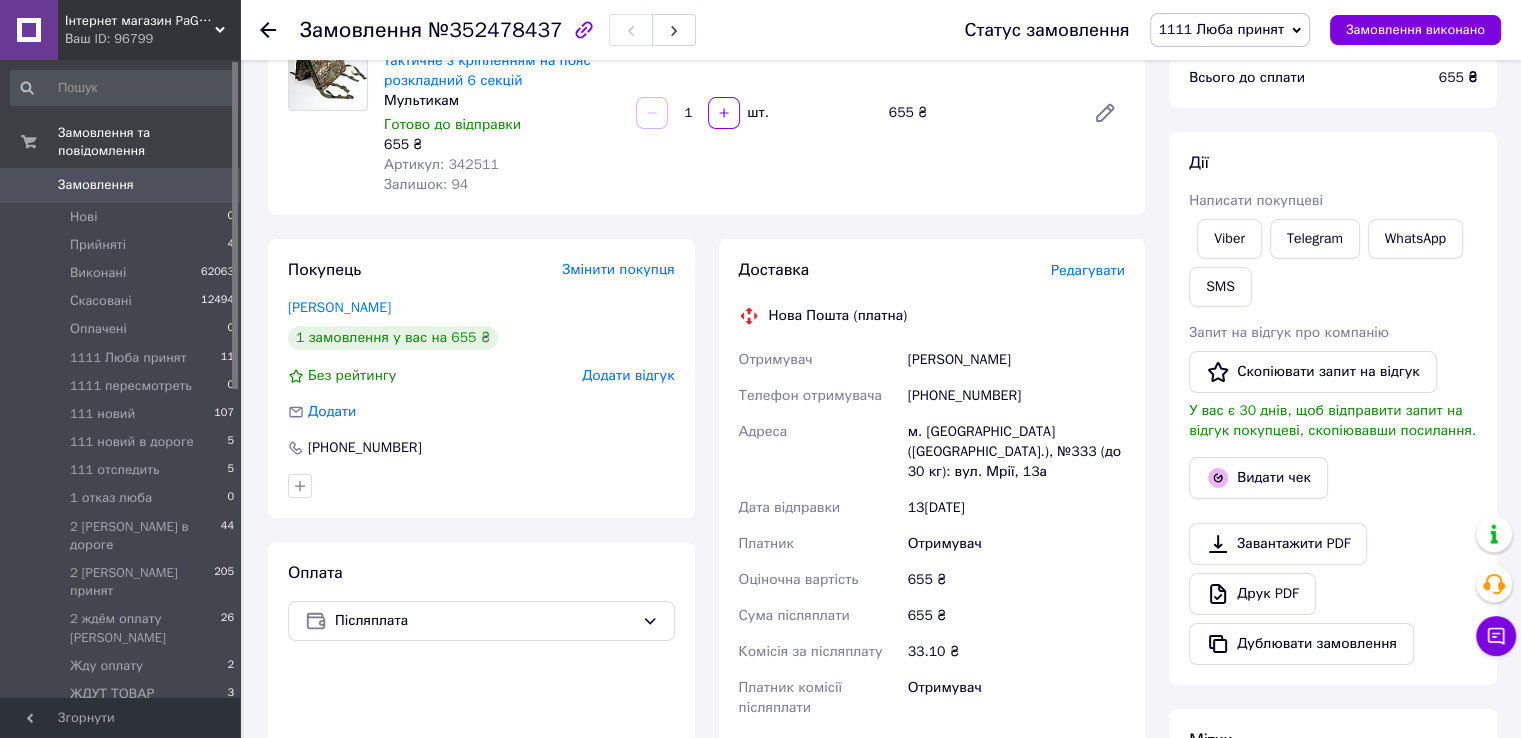 click on "Редагувати" at bounding box center (1088, 270) 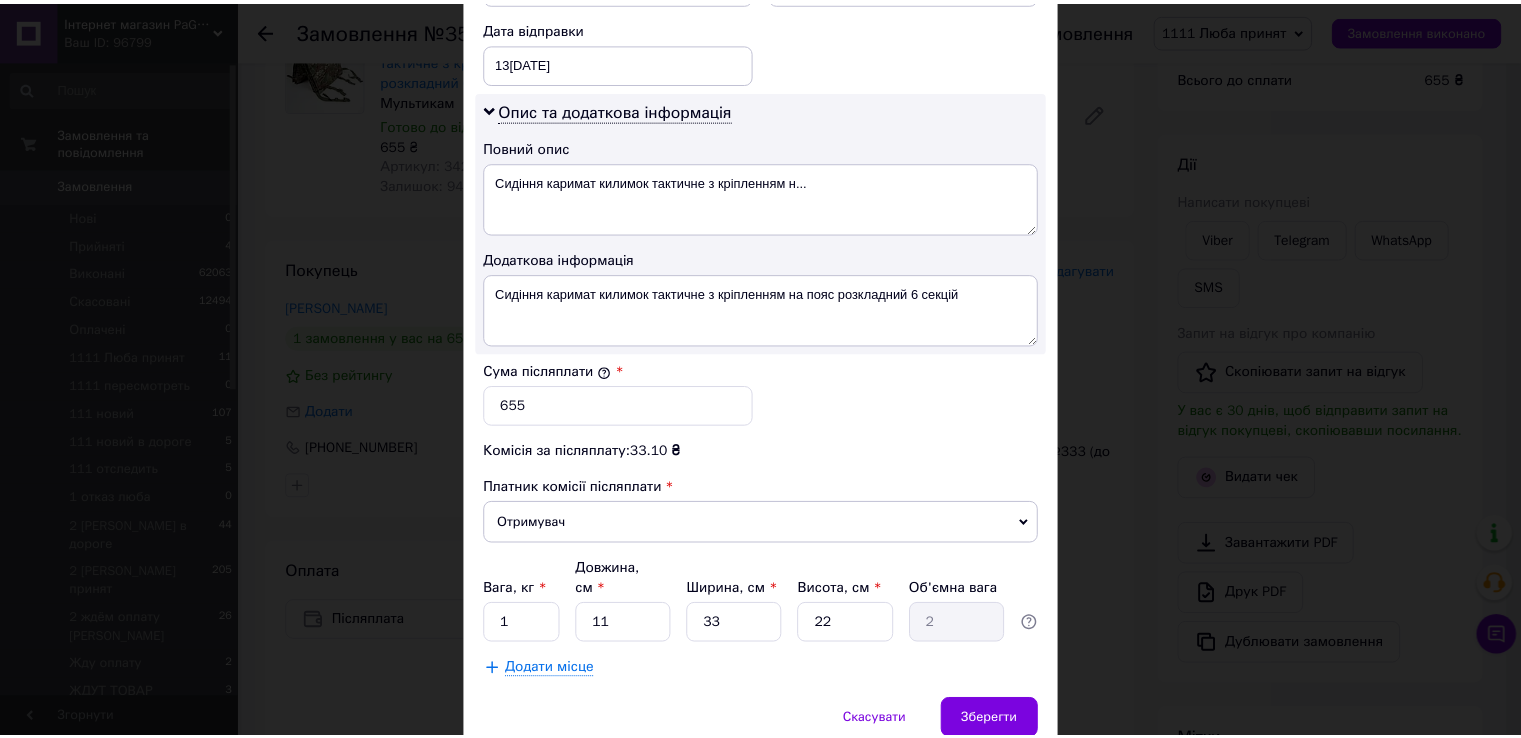 scroll, scrollTop: 1005, scrollLeft: 0, axis: vertical 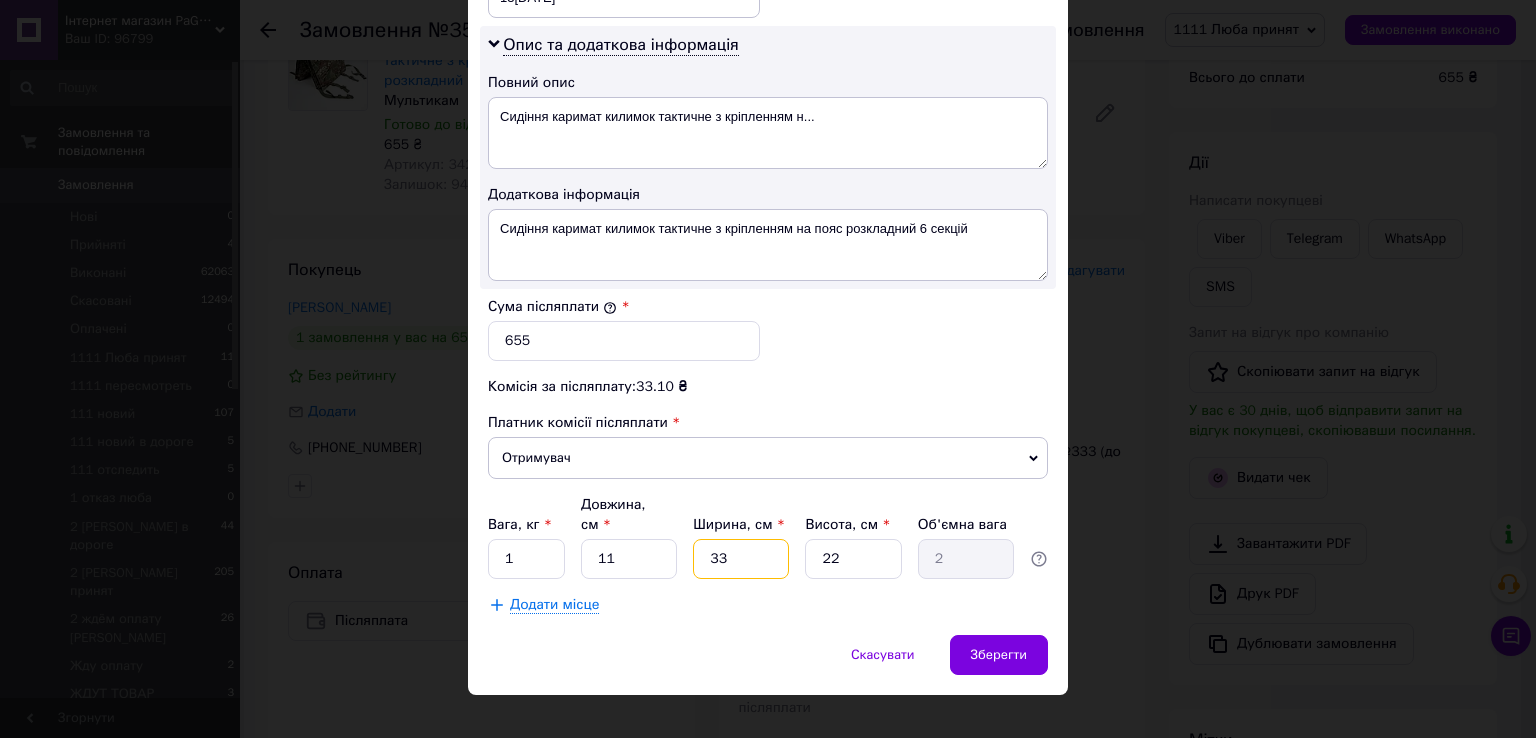 click on "33" at bounding box center (741, 559) 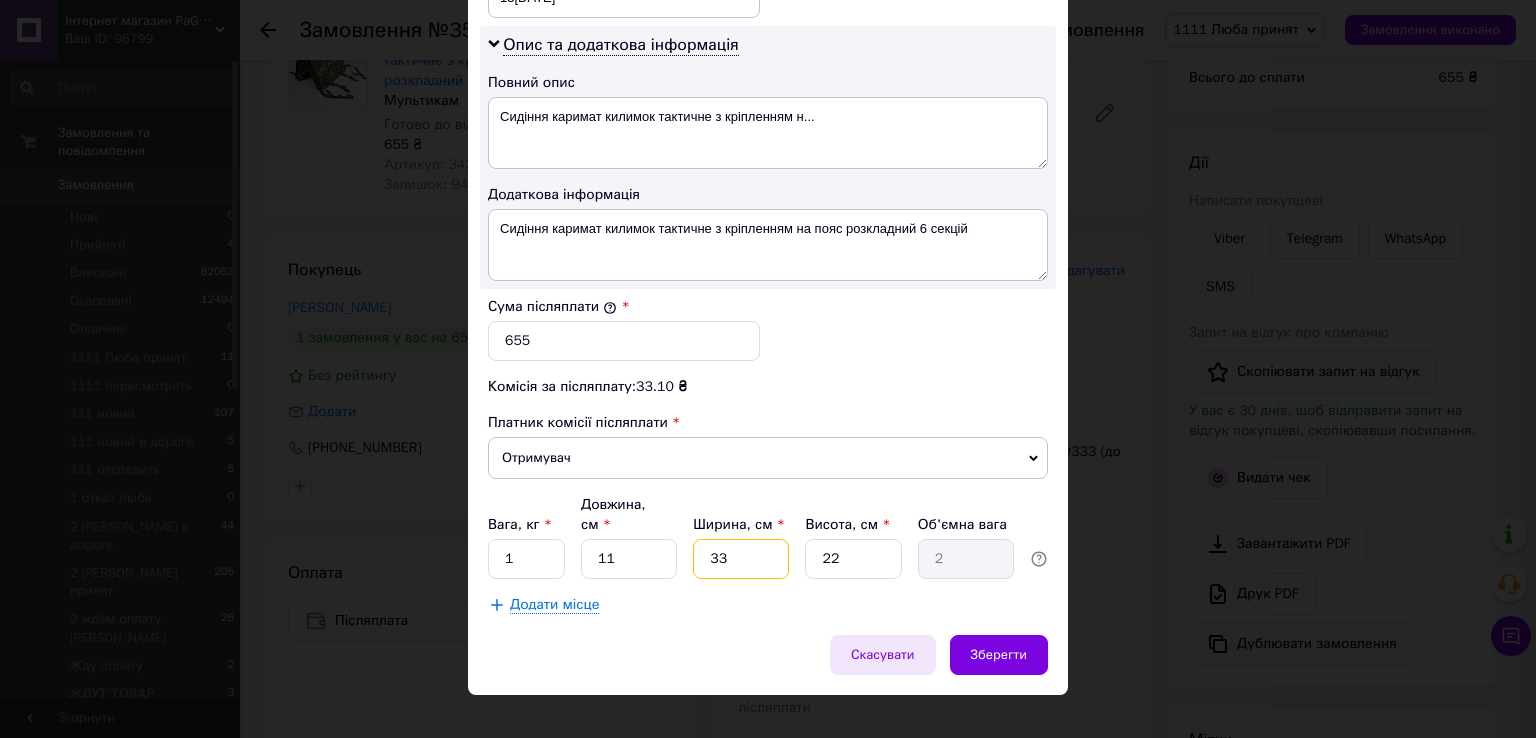type on "3" 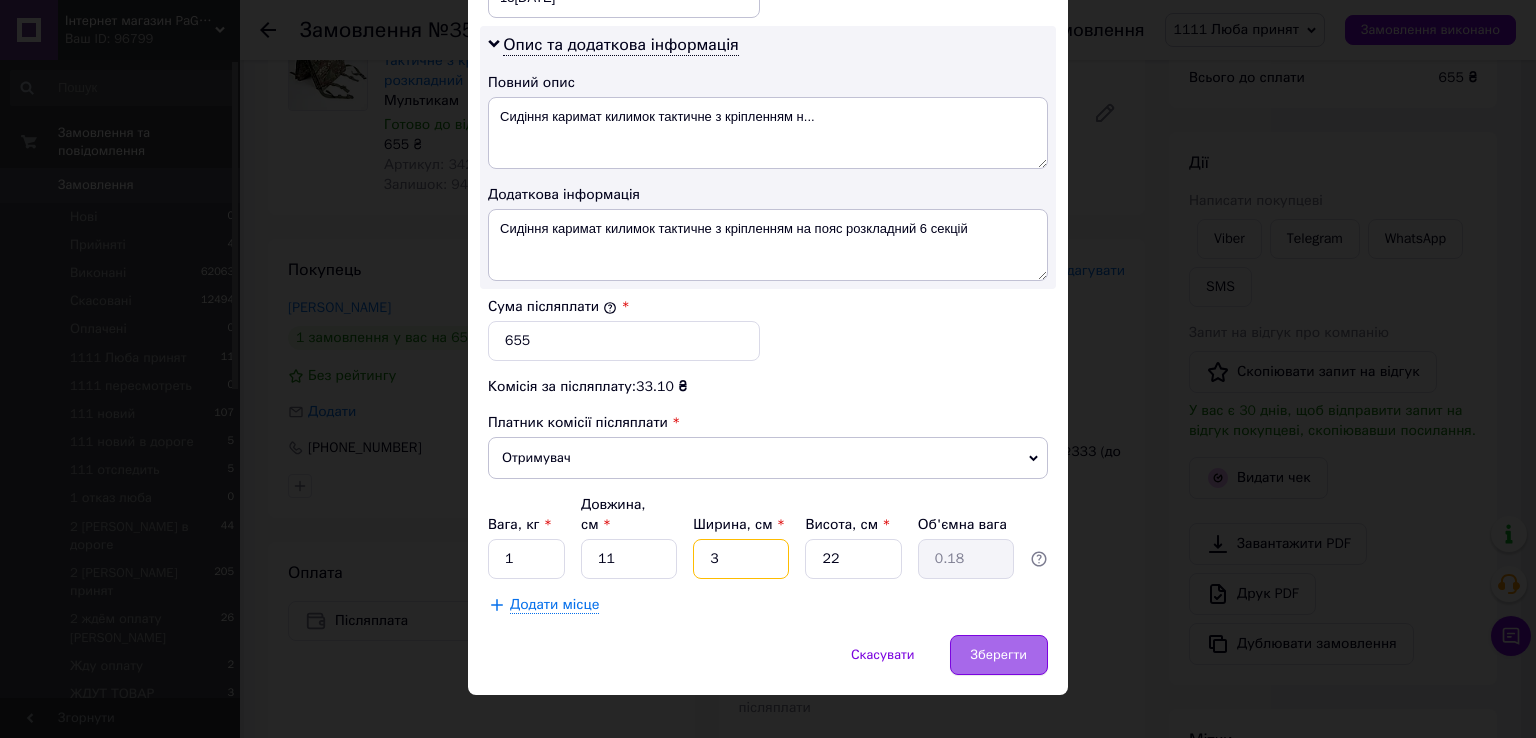 type on "3" 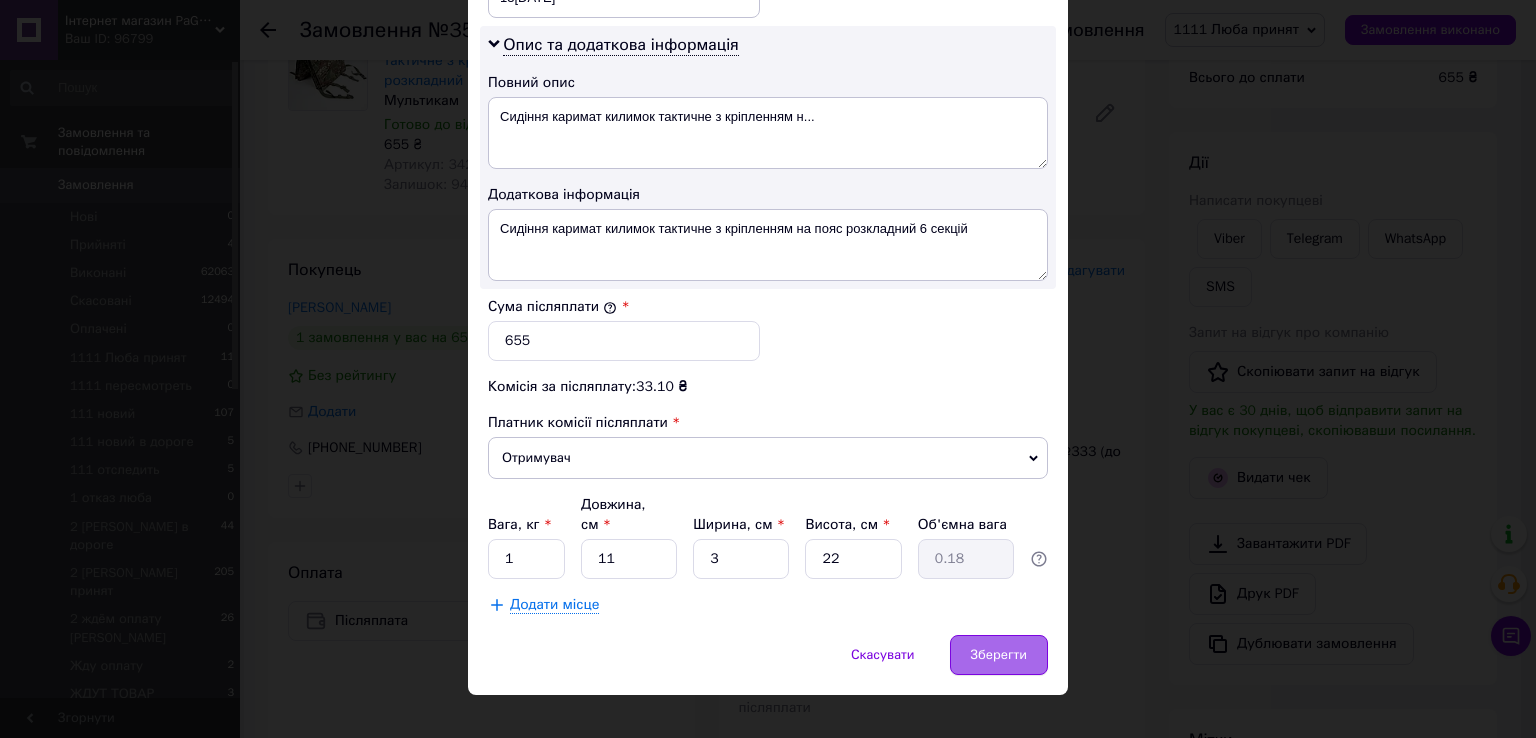 click on "Зберегти" at bounding box center (999, 655) 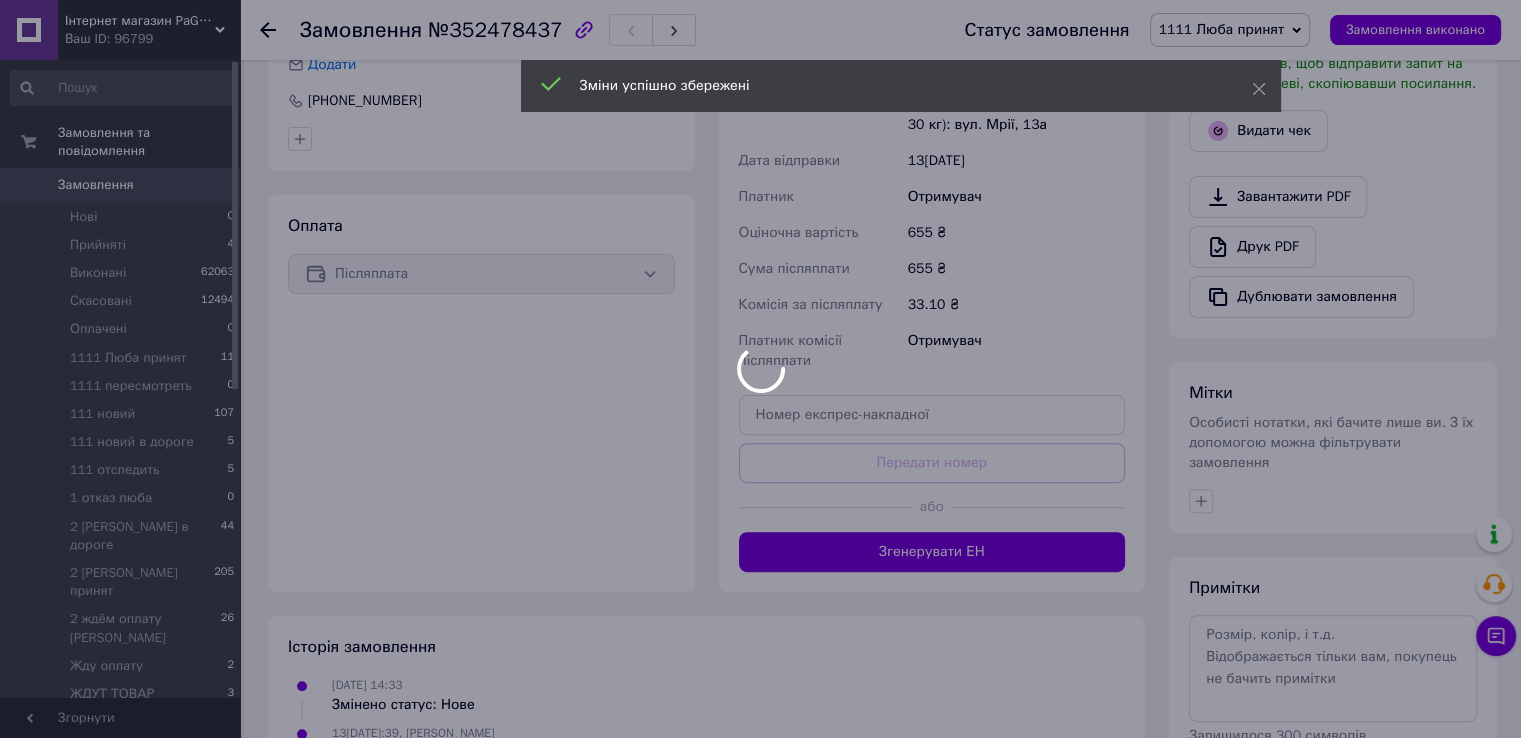 scroll, scrollTop: 632, scrollLeft: 0, axis: vertical 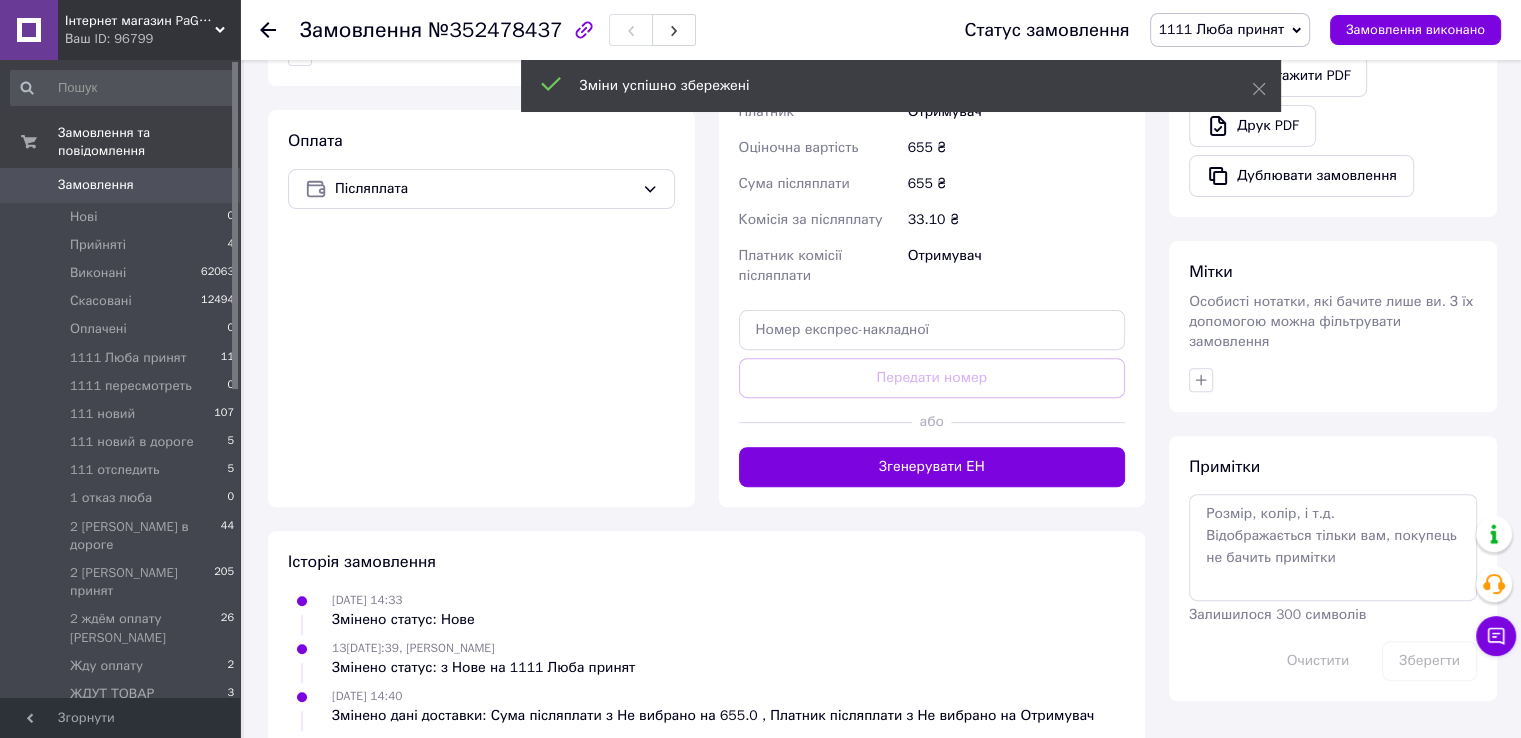 click on "Мітки Особисті нотатки, які бачите лише ви. З їх допомогою можна фільтрувати замовлення" at bounding box center [1333, 326] 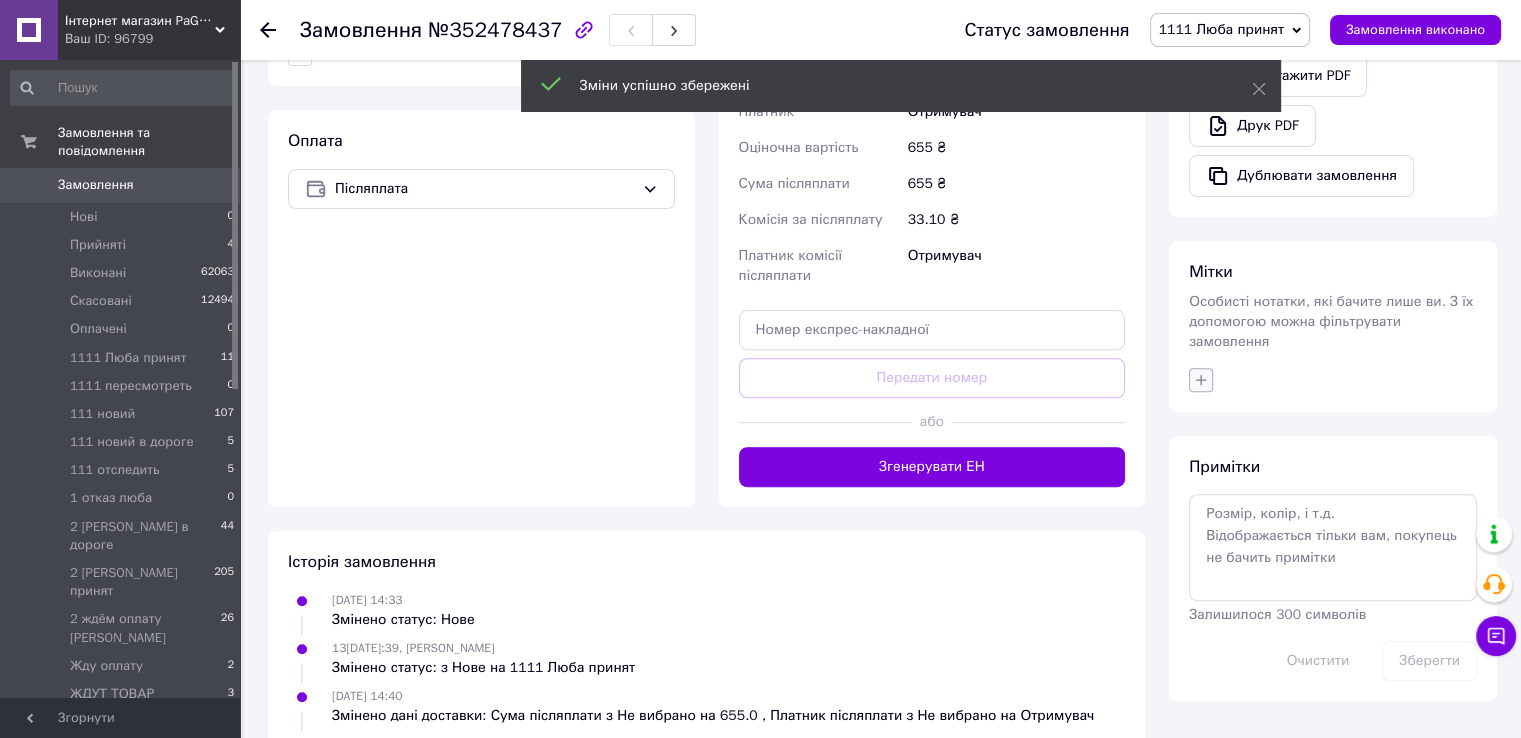 click 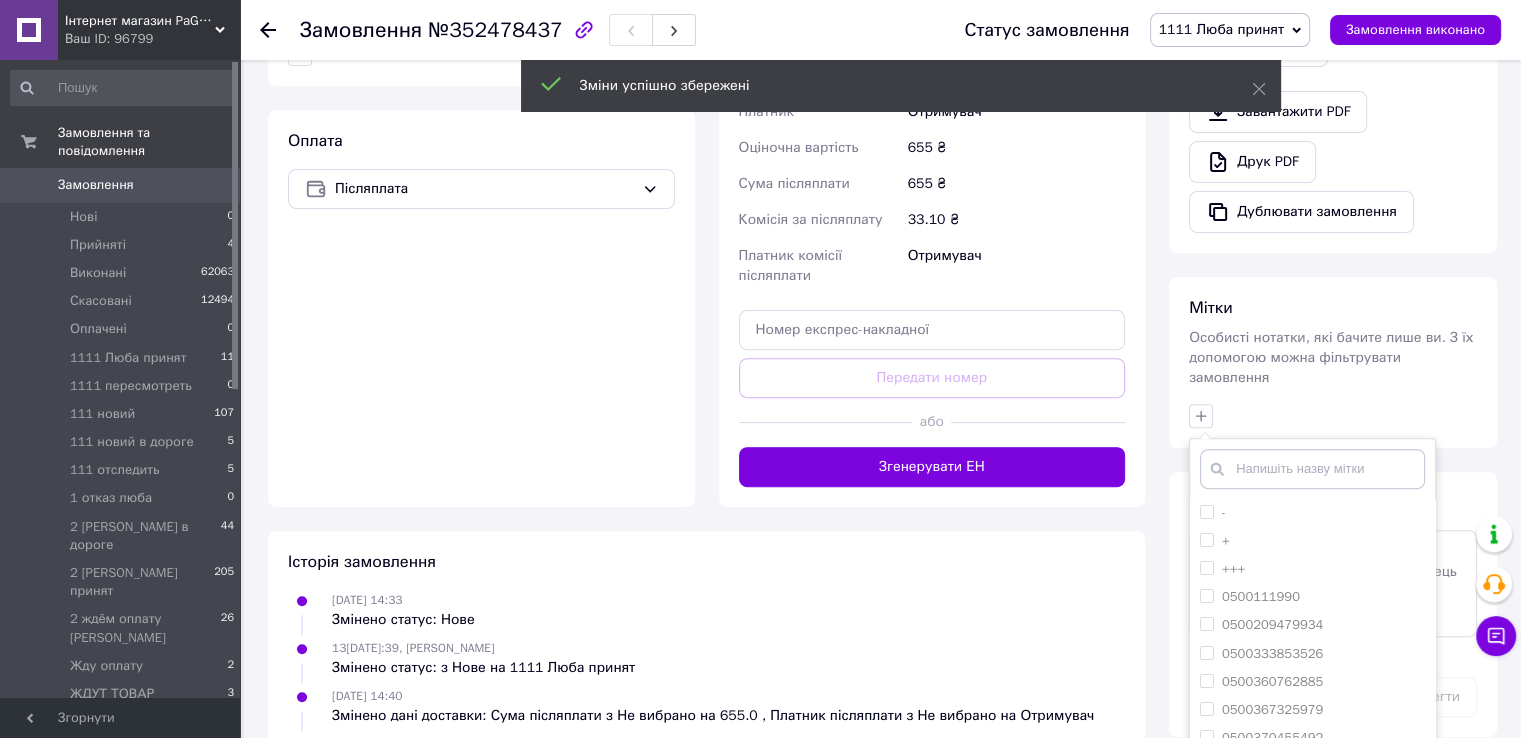 click on "+" at bounding box center (1312, 541) 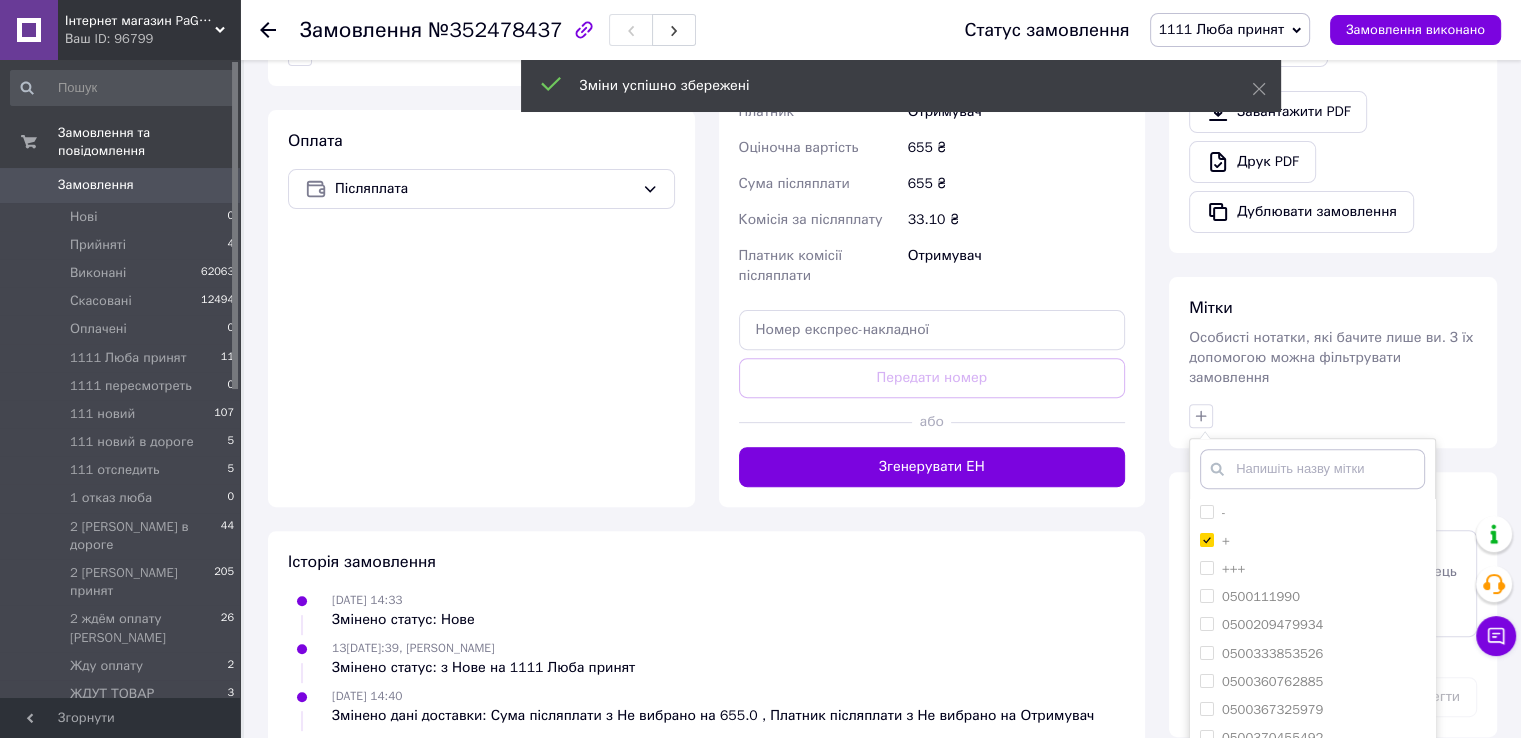 checkbox on "true" 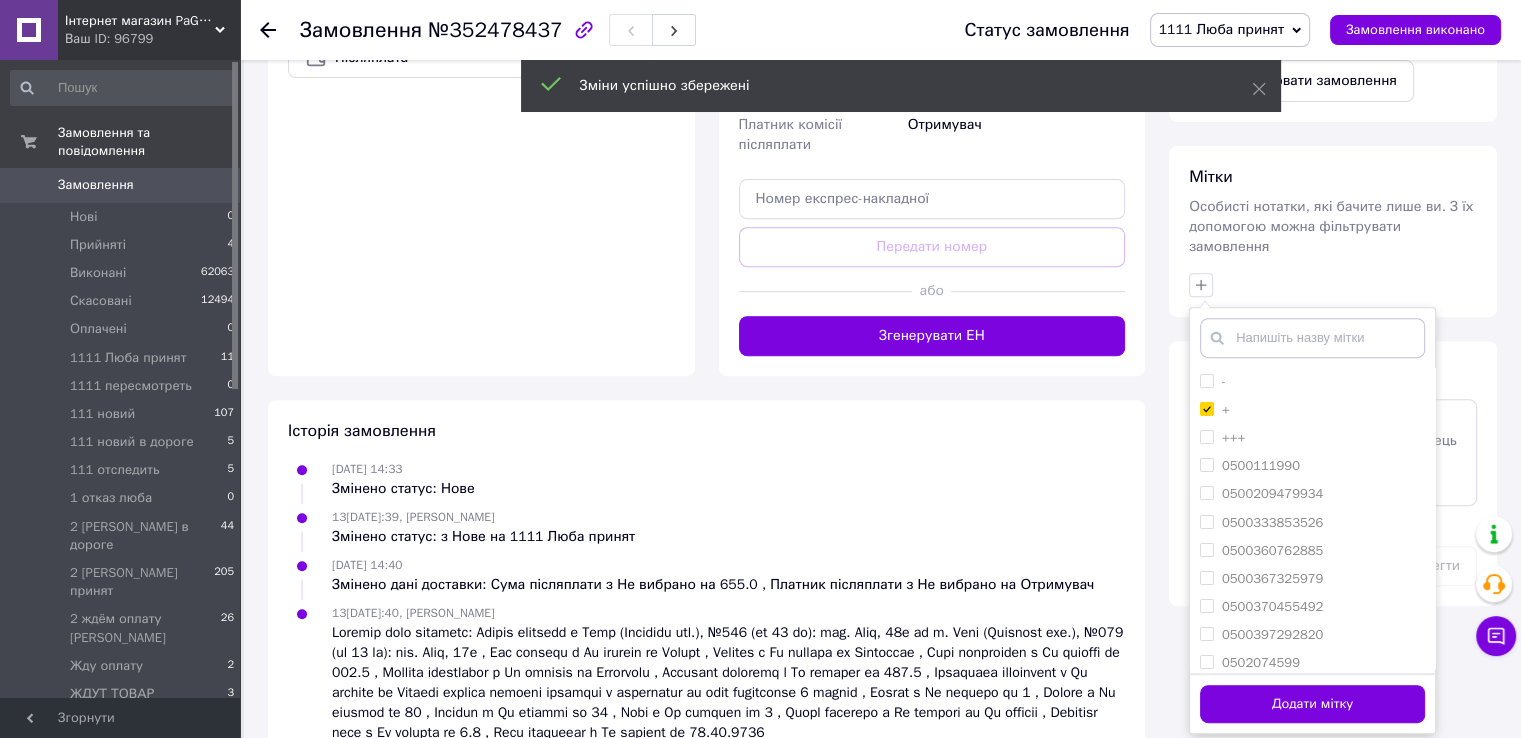 scroll, scrollTop: 812, scrollLeft: 0, axis: vertical 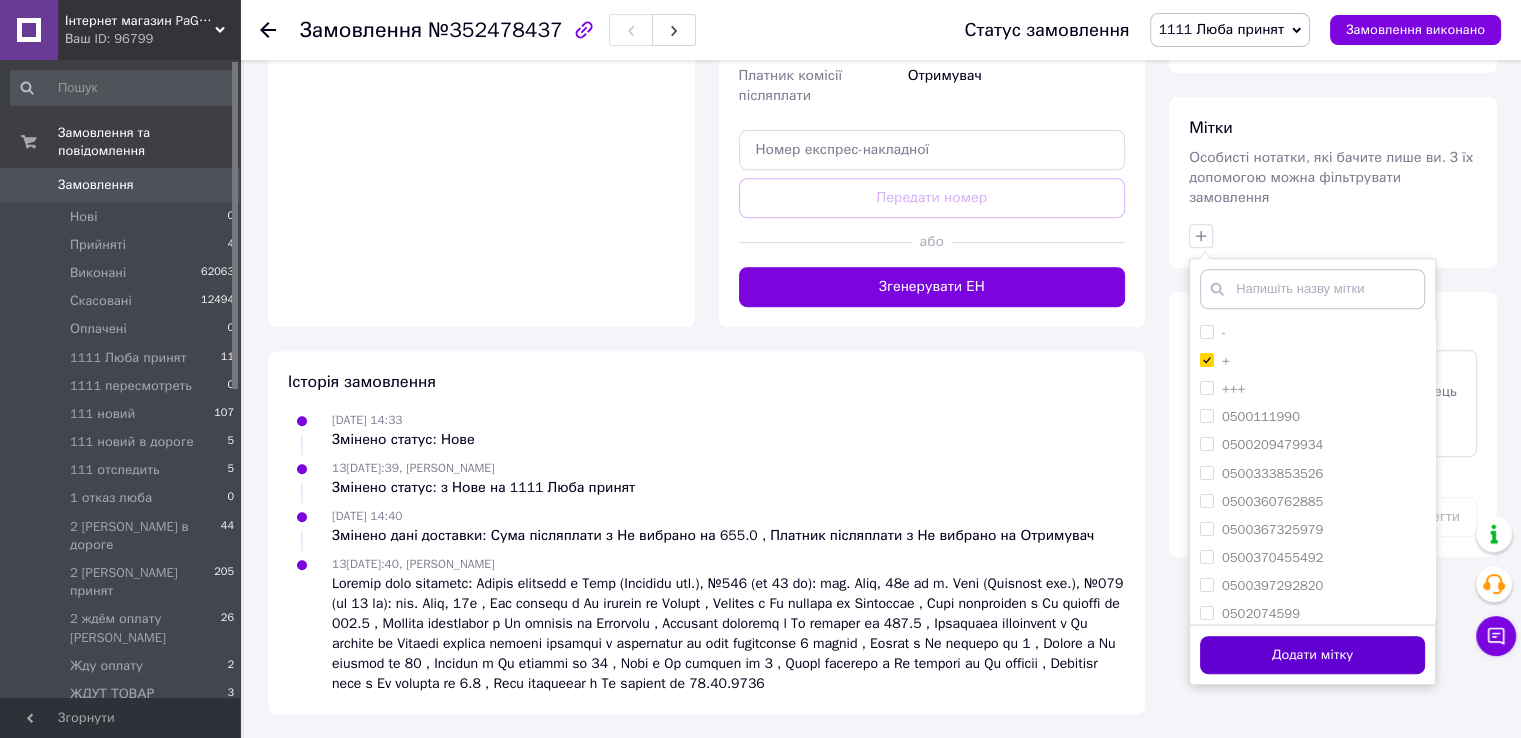 click on "Додати мітку" at bounding box center (1312, 655) 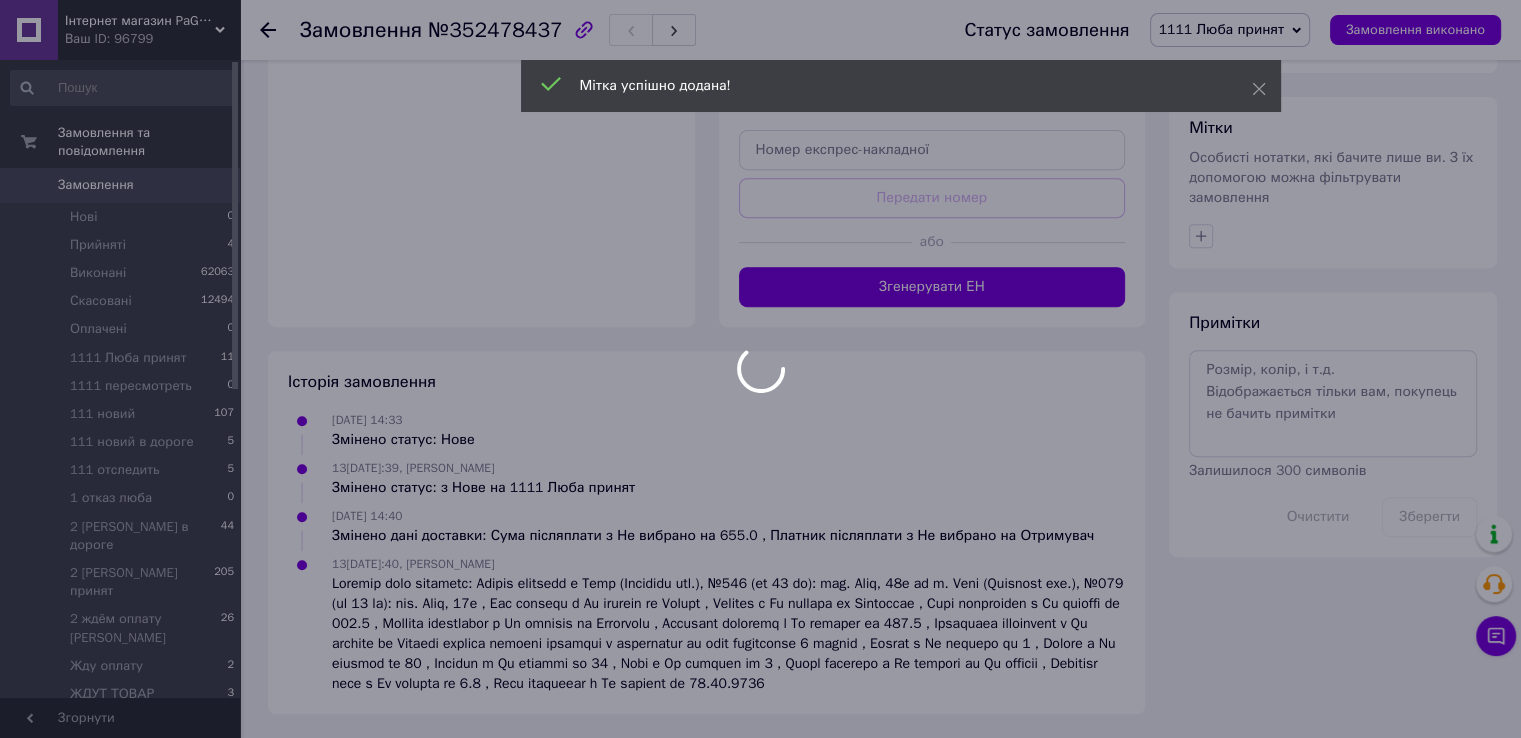 click at bounding box center (760, 369) 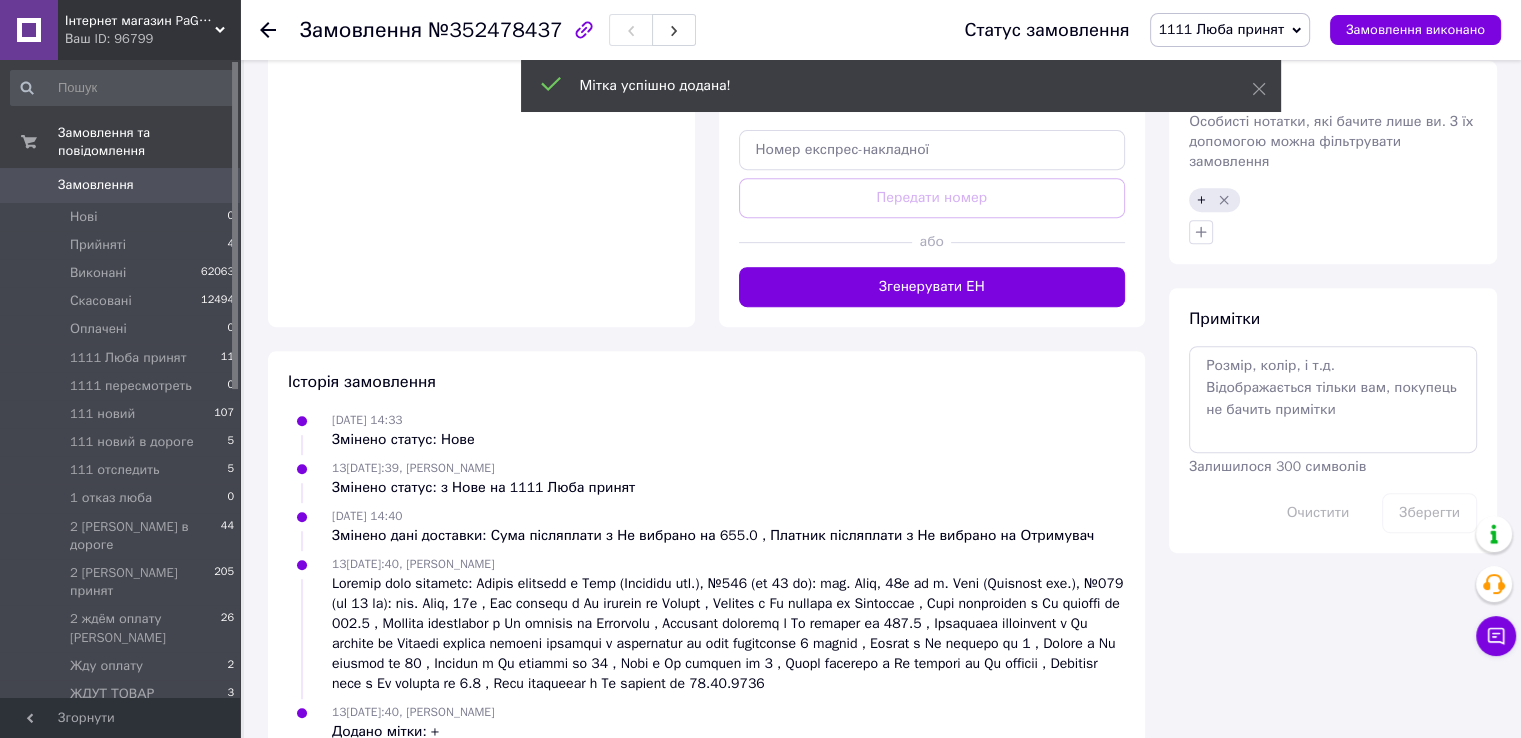 click on "1111 Люба принят" at bounding box center (128, 358) 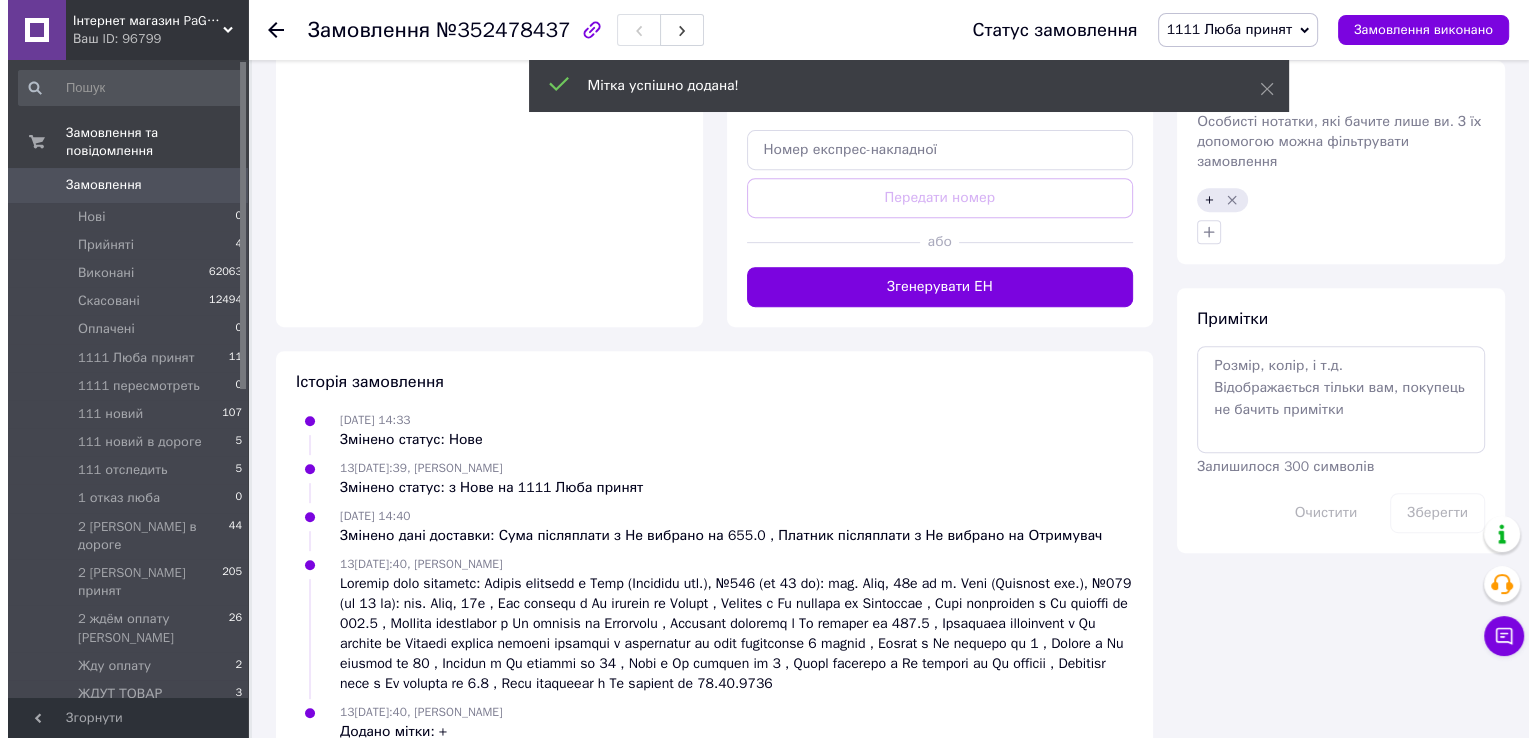 scroll, scrollTop: 0, scrollLeft: 0, axis: both 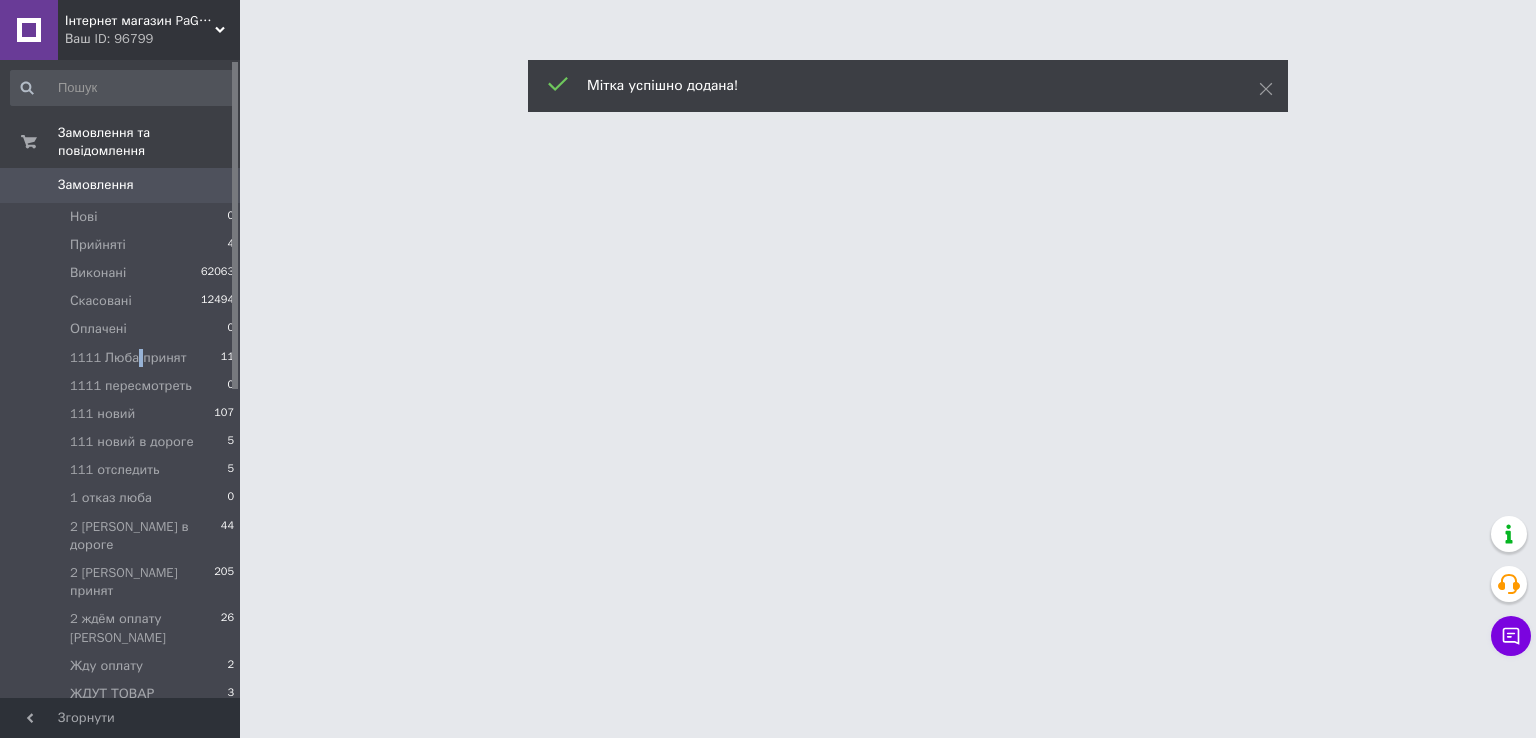 drag, startPoint x: 132, startPoint y: 343, endPoint x: 584, endPoint y: 537, distance: 491.87396 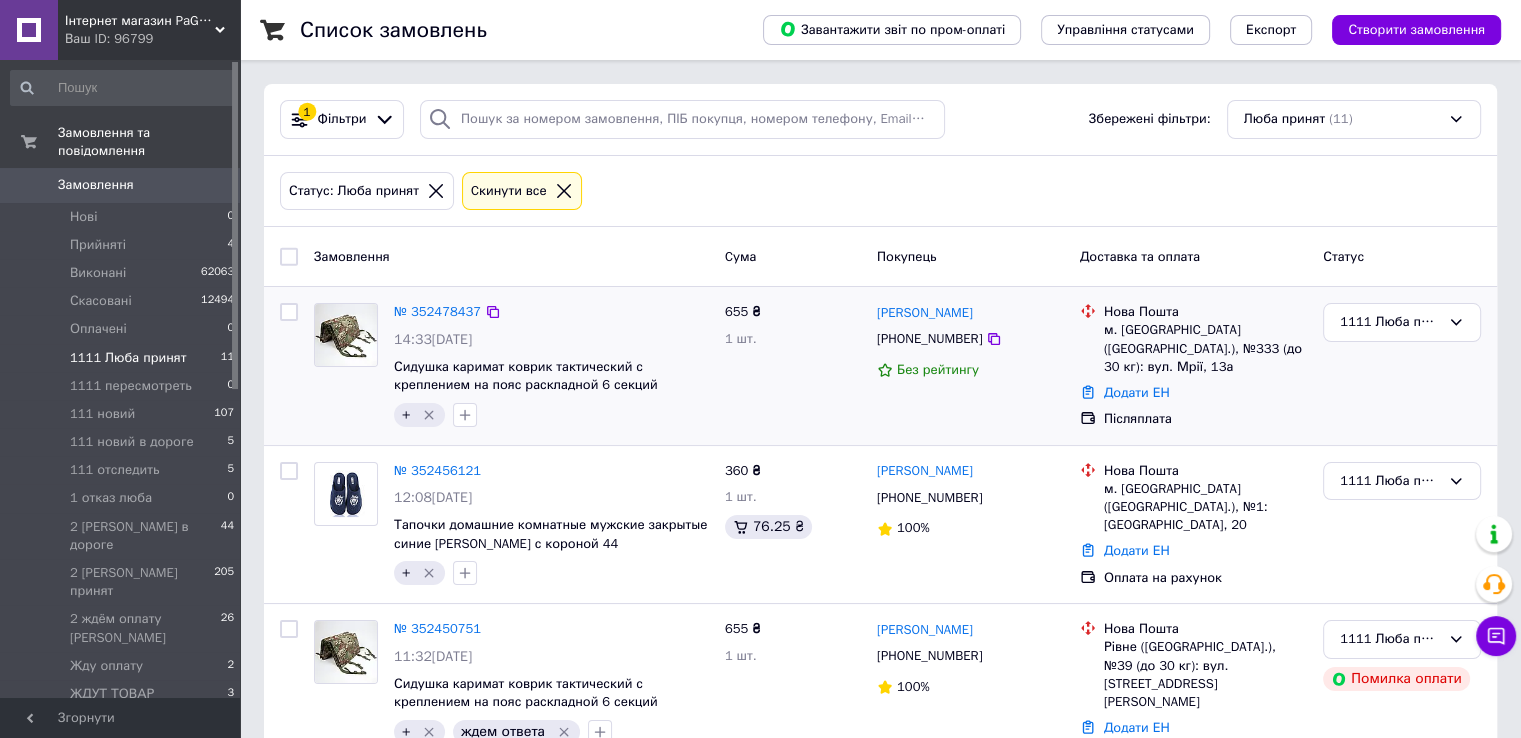 click on "1111 Люба принят" at bounding box center [1402, 366] 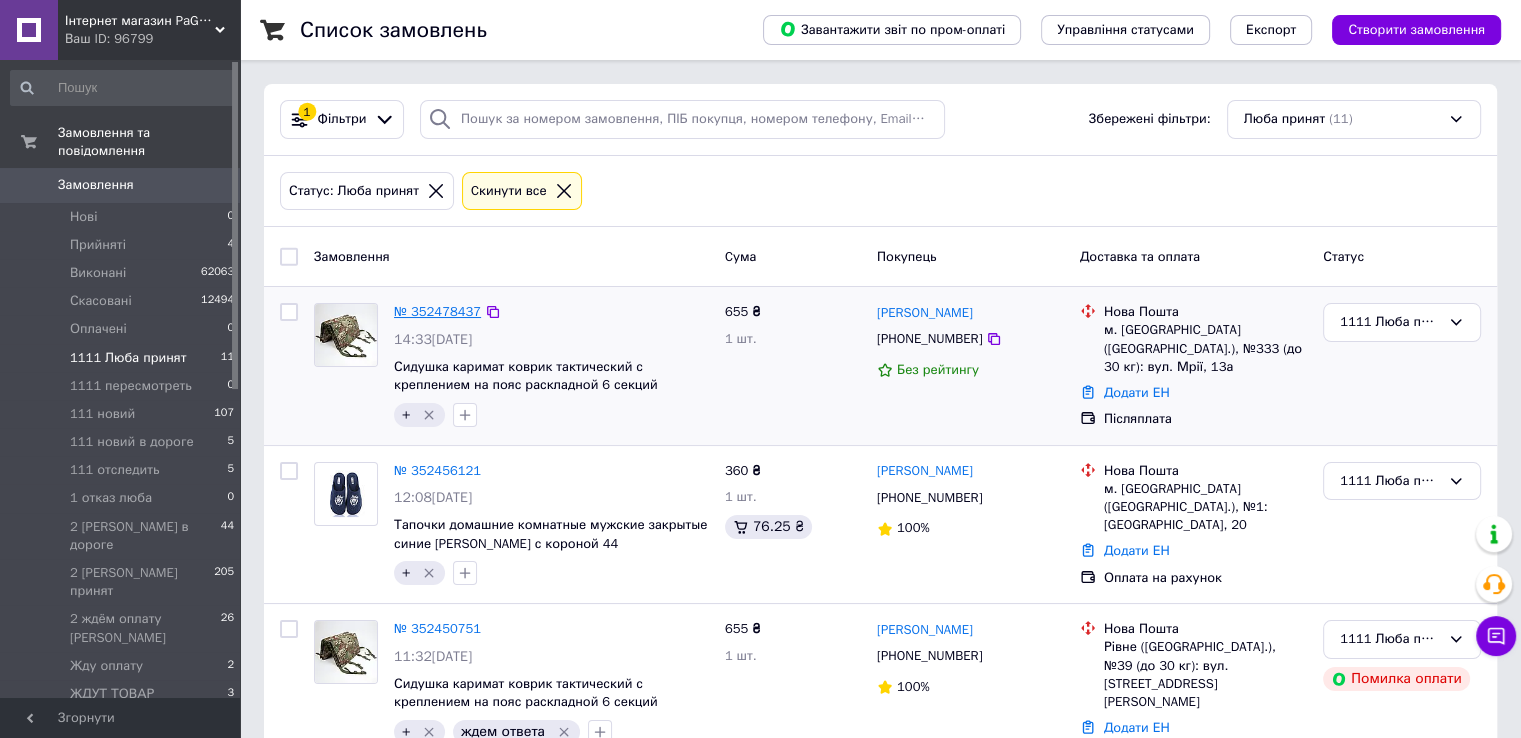 click on "№ 352478437" at bounding box center [437, 311] 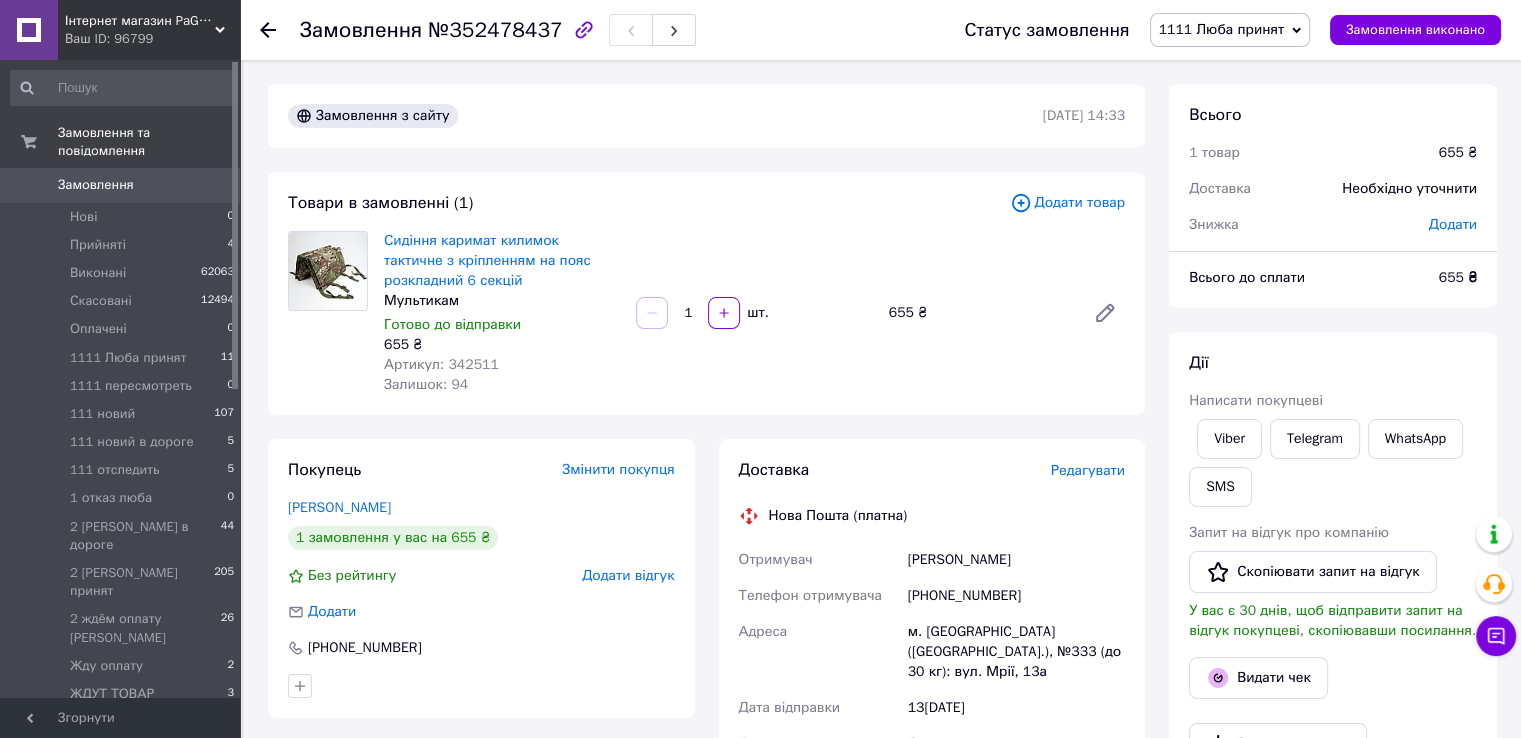 click on "Дії" at bounding box center (1333, 363) 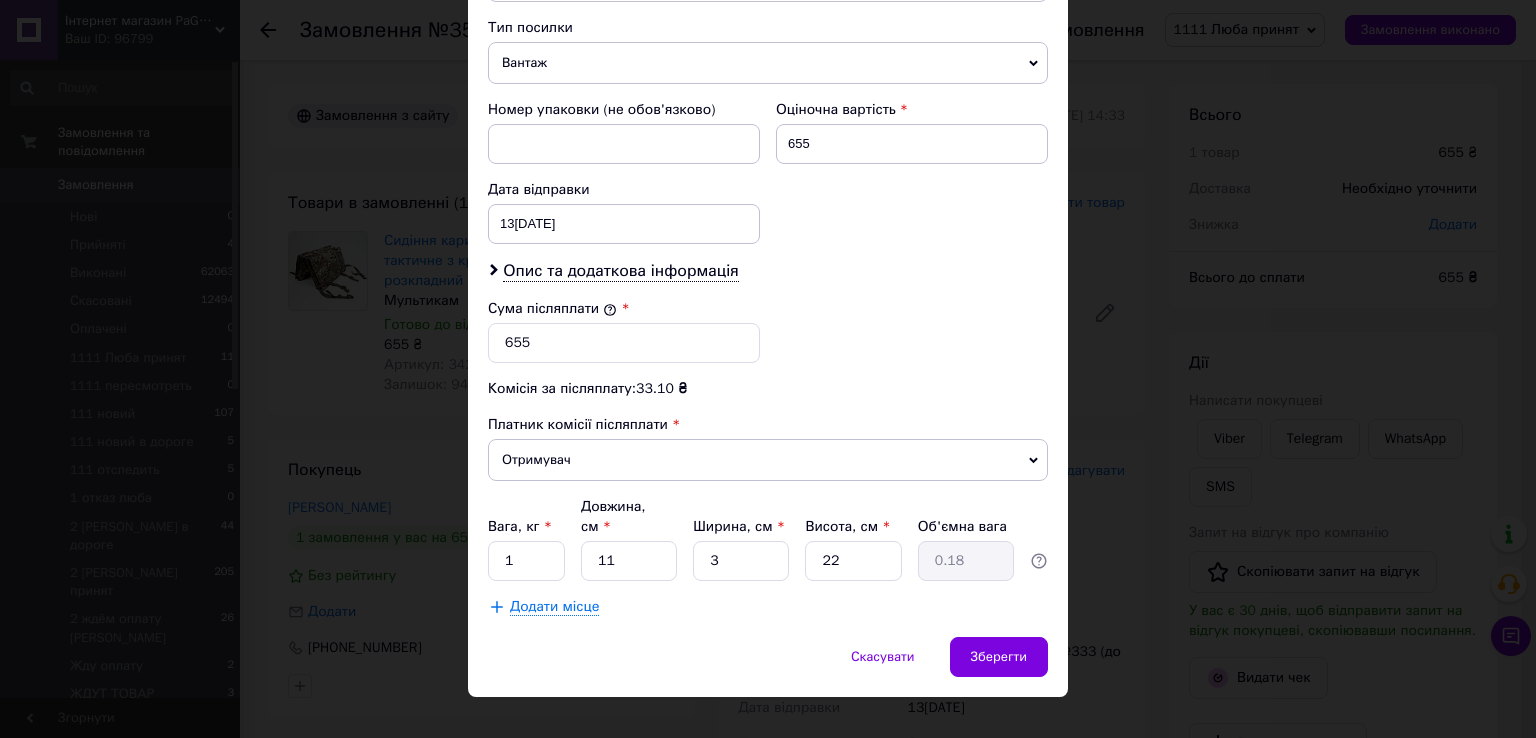 scroll, scrollTop: 782, scrollLeft: 0, axis: vertical 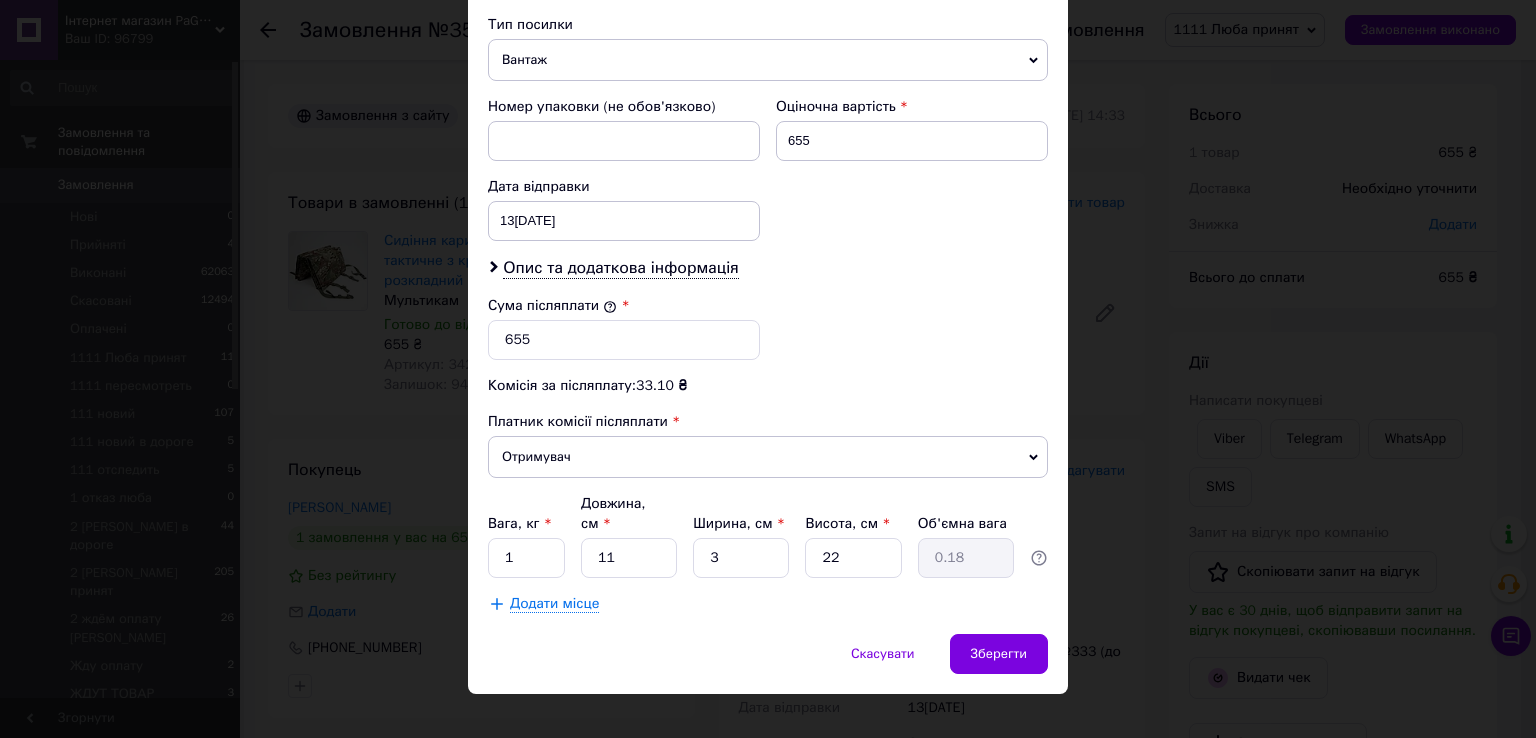 click on "× Редагування доставки Спосіб доставки Нова Пошта (платна) Платник Отримувач Відправник Прізвище отримувача [PERSON_NAME] Ім'я отримувача [PERSON_NAME] батькові отримувача Телефон отримувача [PHONE_NUMBER] Тип доставки У відділенні Кур'єром В поштоматі Місто м. [GEOGRAPHIC_DATA] ([GEOGRAPHIC_DATA].) Відділення №333 (до 30 кг): вул. [STREET_ADDRESS] Місце відправки [GEOGRAPHIC_DATA]: №19 (до 30 кг на одне місце): вул. [STREET_ADDRESS] Одеса: №68 (до 1100 кг): вул. [STREET_ADDRESS] (заїзд з вул. Ріхтера) Додати ще місце відправки Тип посилки Вантаж Документи Номер упаковки (не обов'язково) Оціночна вартість 655 Дата відправки [DATE] < 2025 > < > 30" at bounding box center [768, 369] 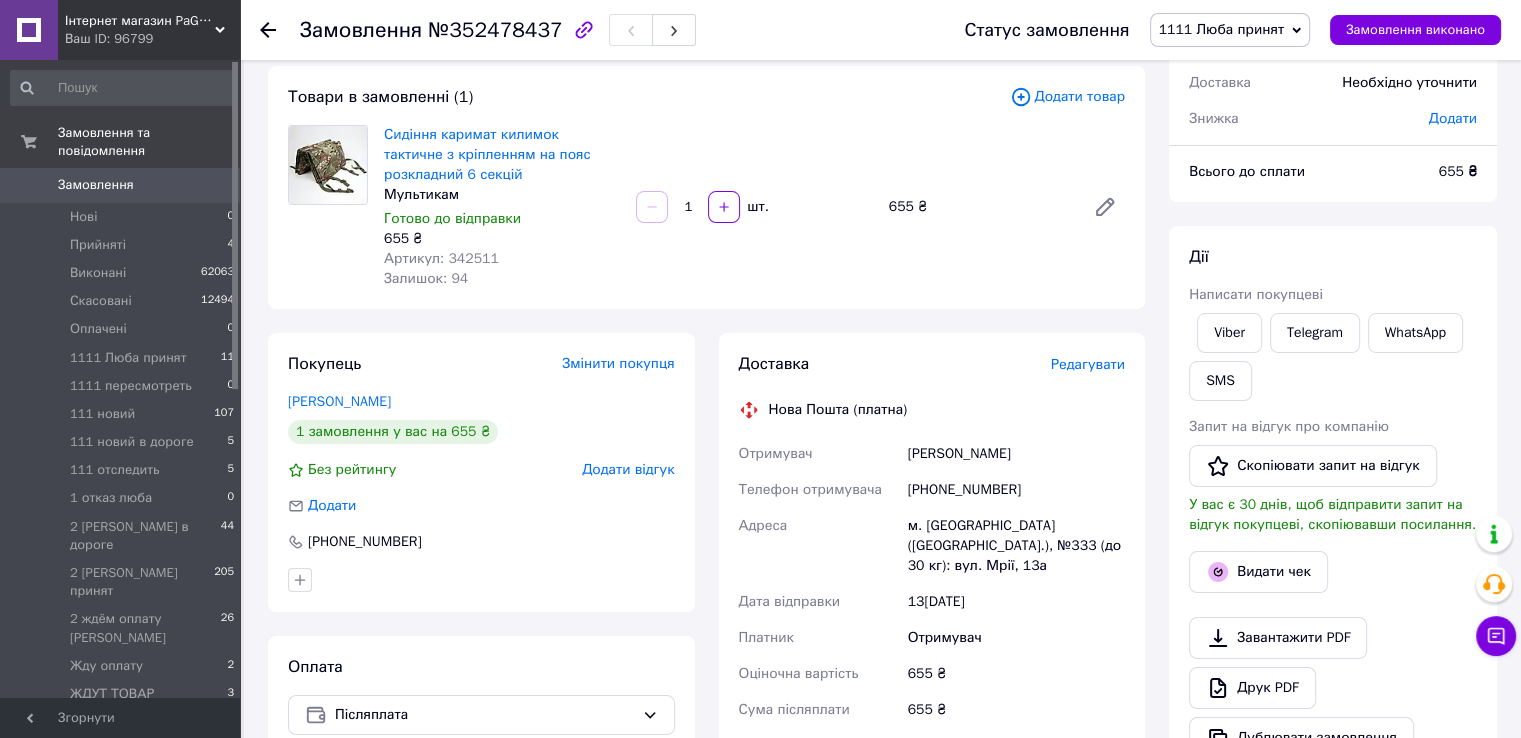scroll, scrollTop: 400, scrollLeft: 0, axis: vertical 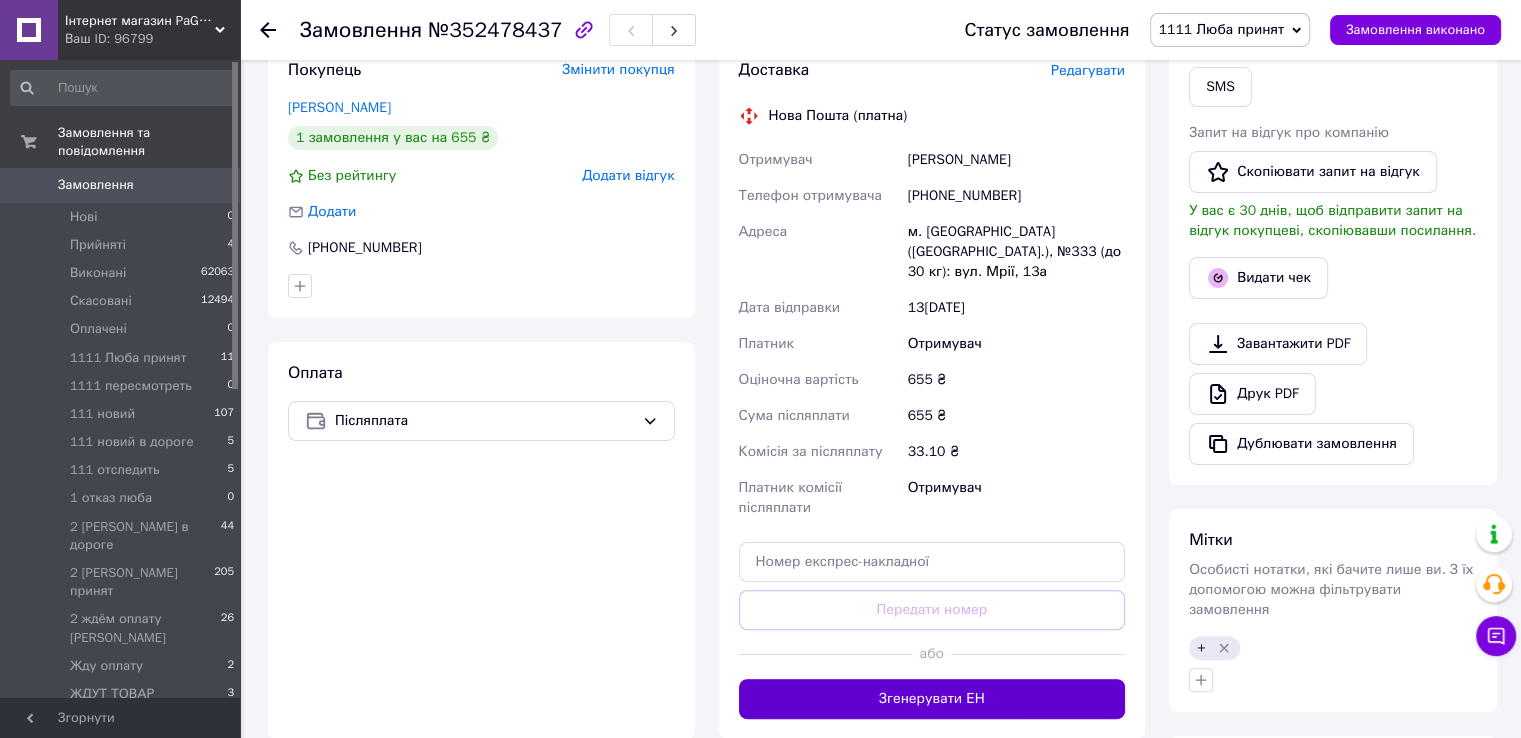 click on "Згенерувати ЕН" at bounding box center [932, 699] 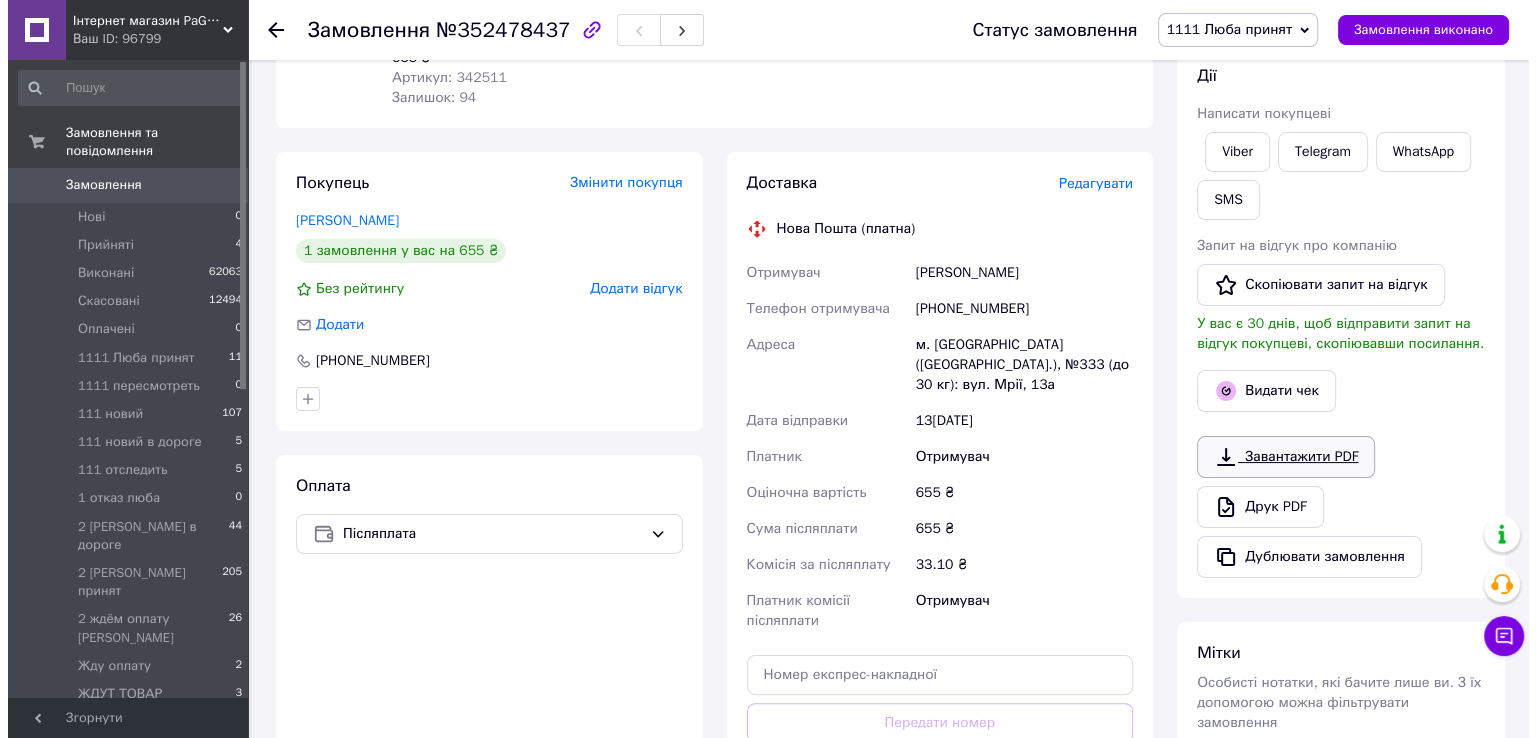 scroll, scrollTop: 100, scrollLeft: 0, axis: vertical 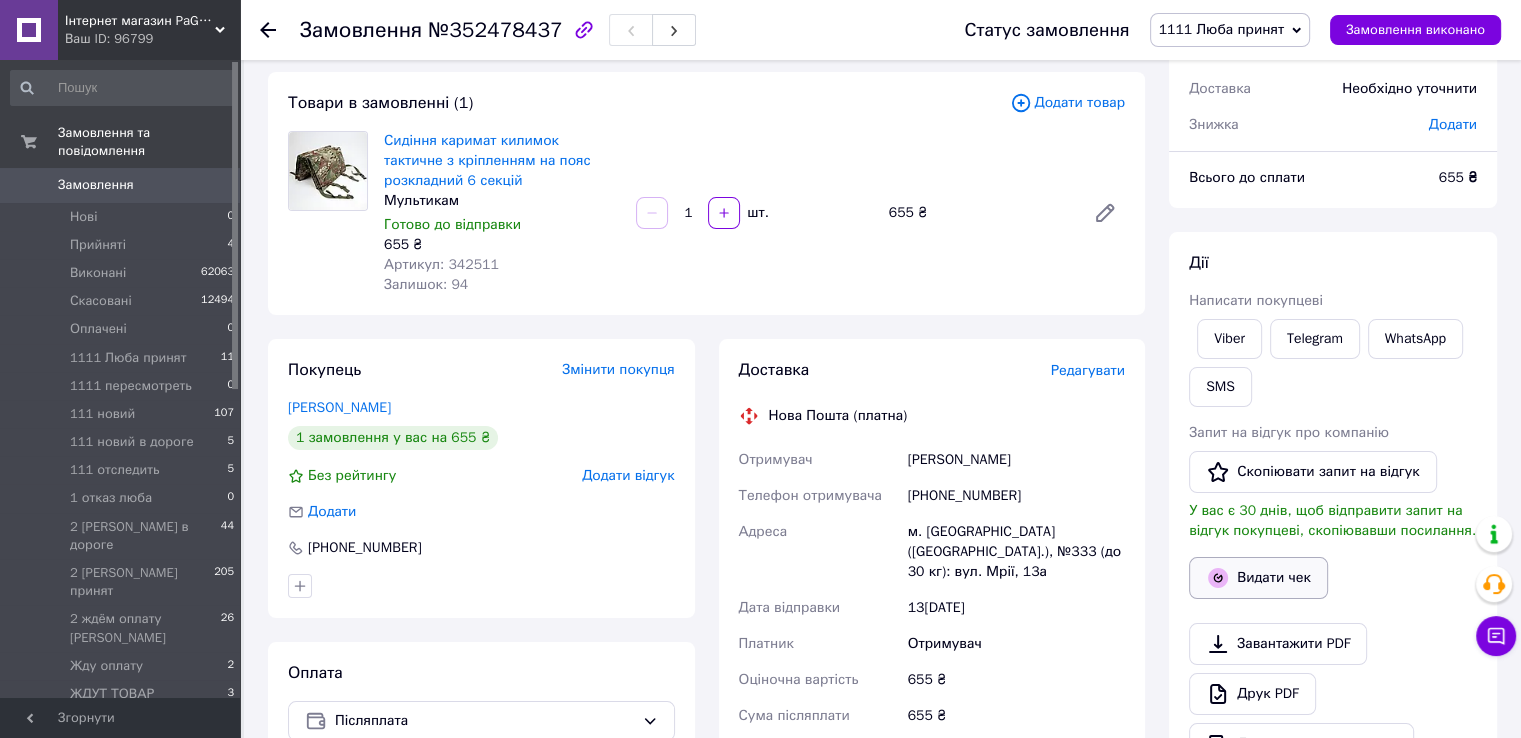 click on "Видати чек" at bounding box center (1258, 578) 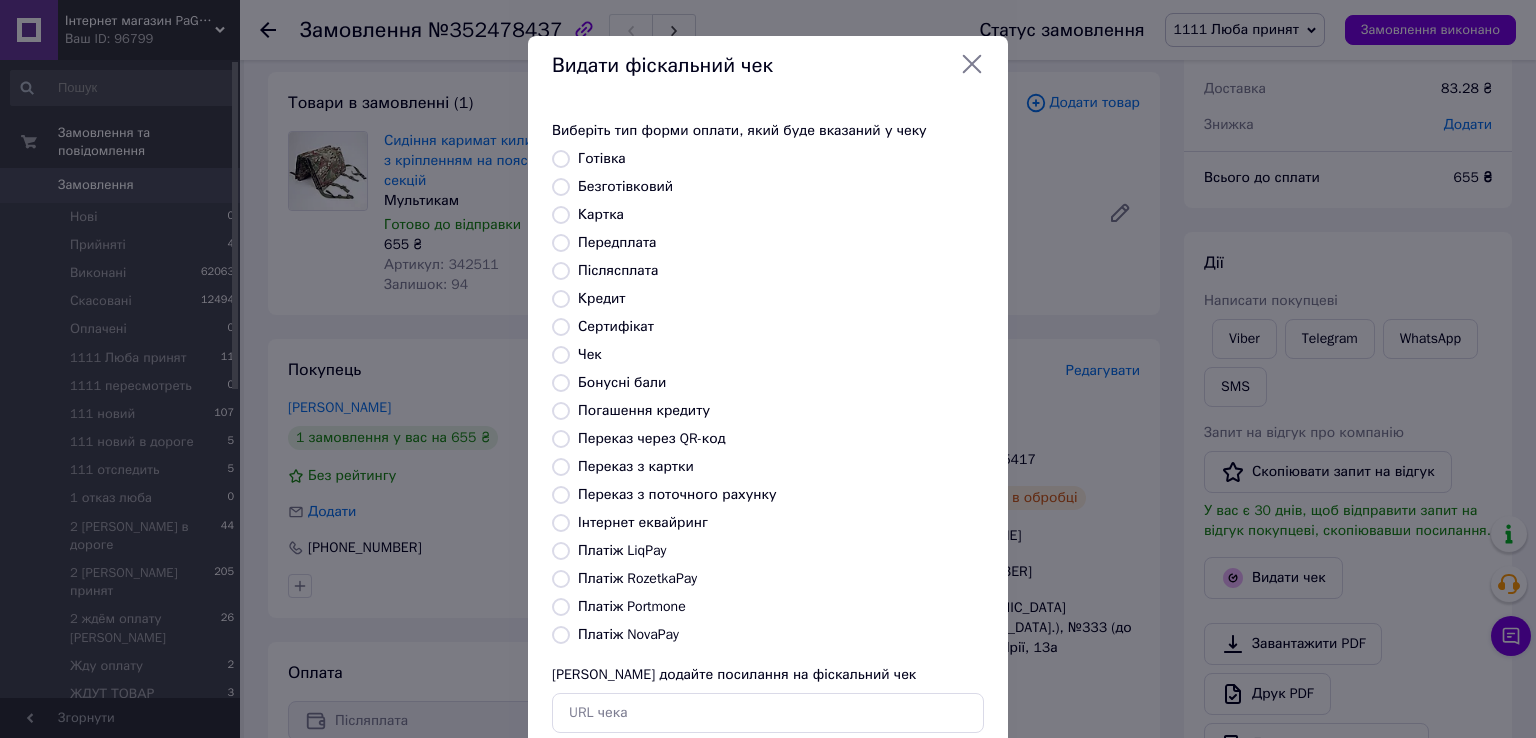 click on "Безготівковий" at bounding box center (625, 186) 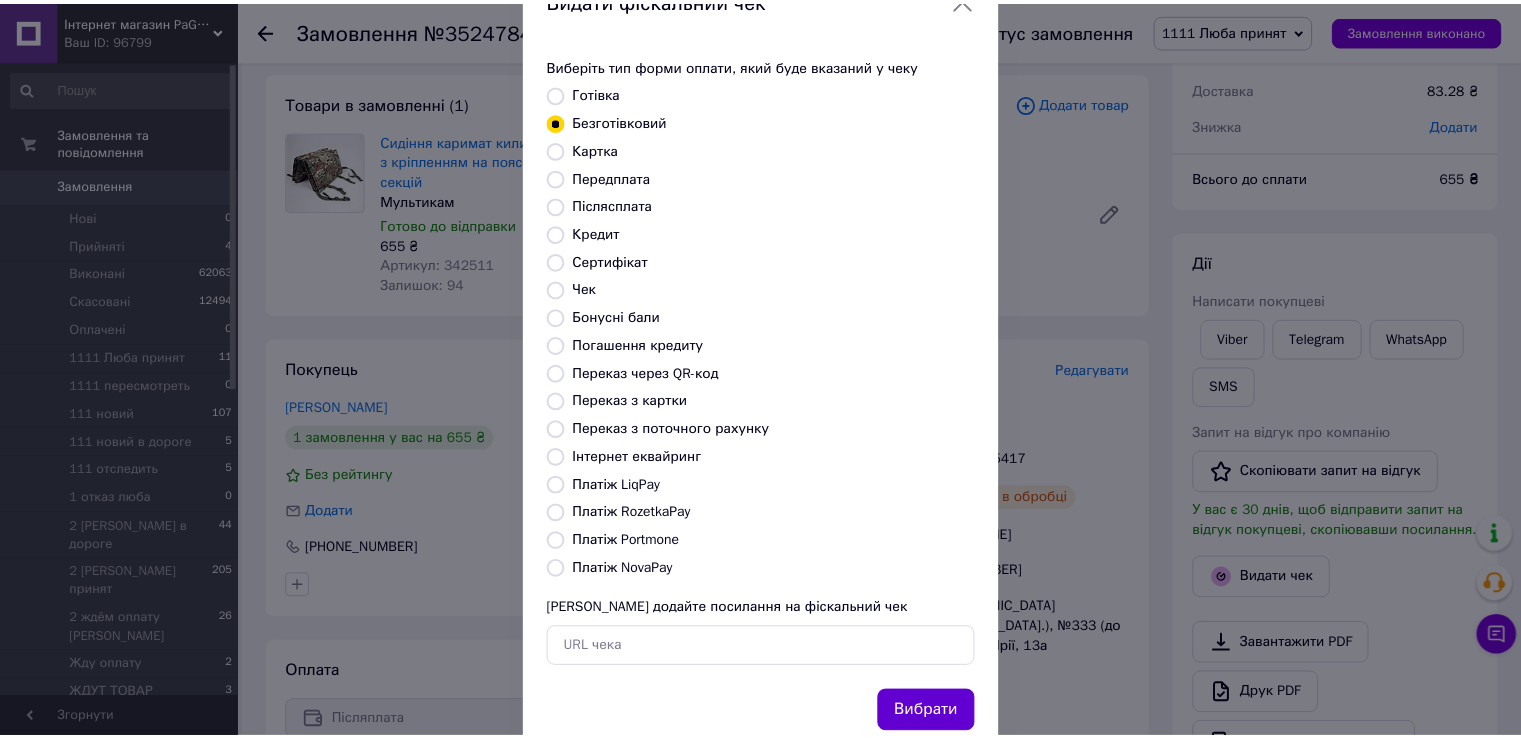 scroll, scrollTop: 120, scrollLeft: 0, axis: vertical 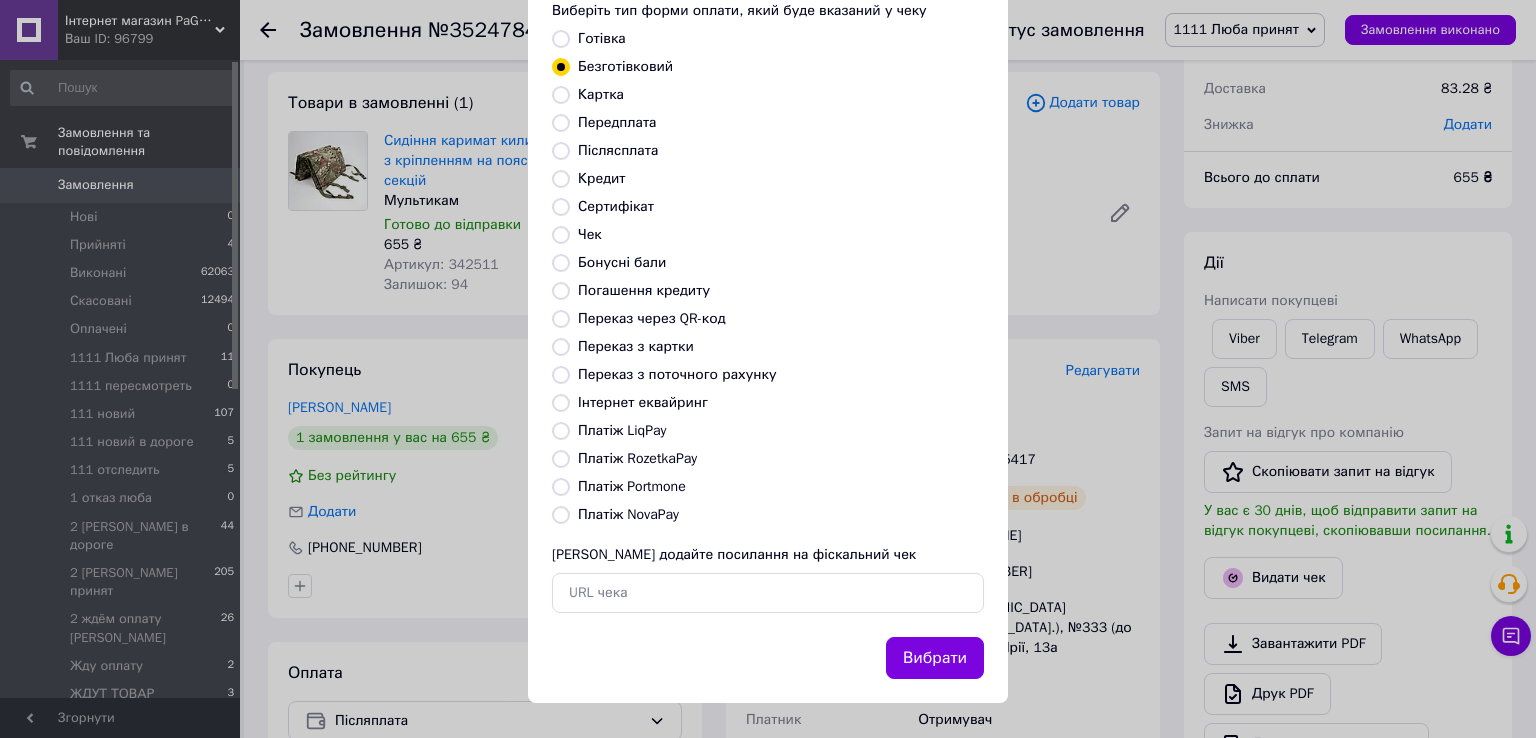 drag, startPoint x: 932, startPoint y: 662, endPoint x: 1015, endPoint y: 621, distance: 92.574295 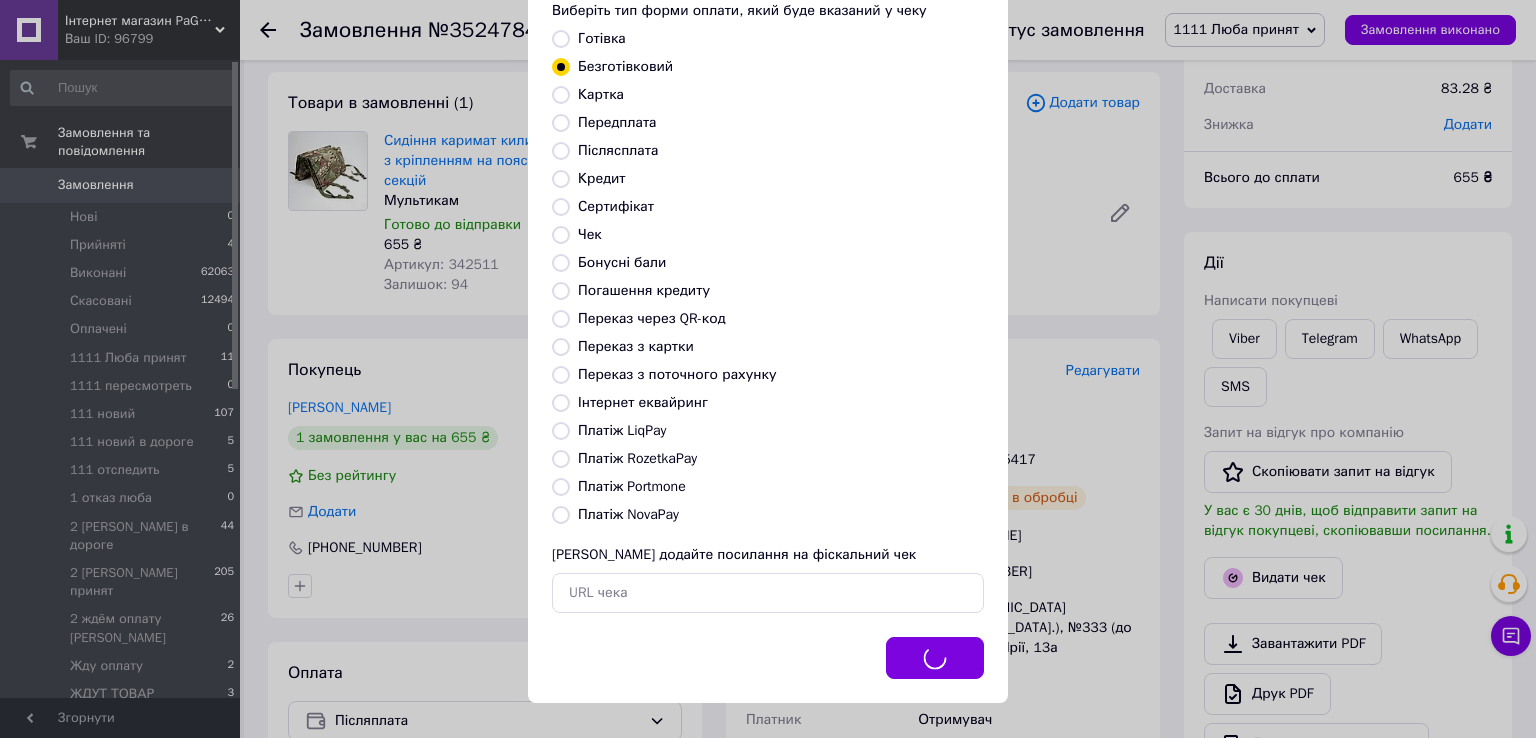 drag, startPoint x: 1016, startPoint y: 621, endPoint x: 1046, endPoint y: 598, distance: 37.802116 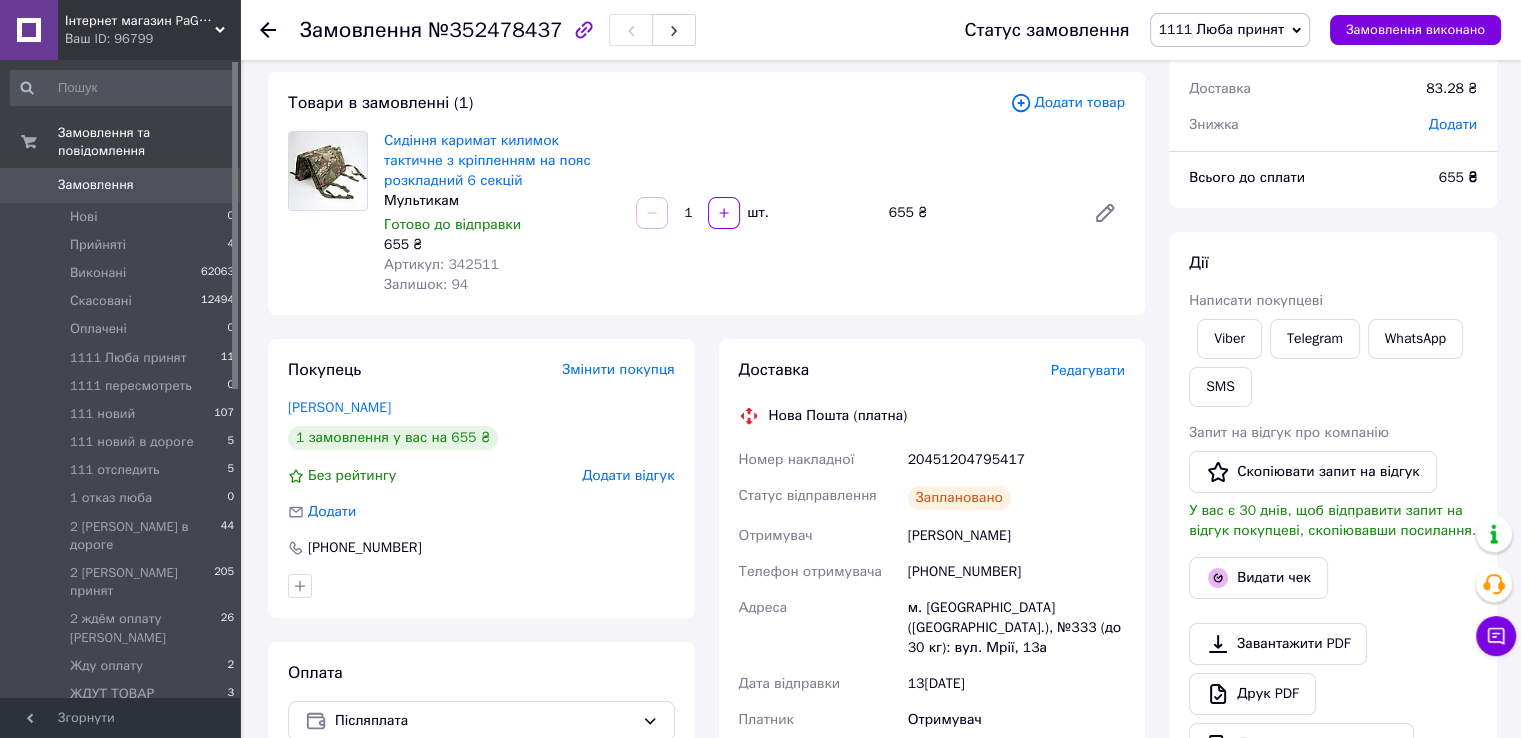 click on "20451204795417" at bounding box center [1016, 460] 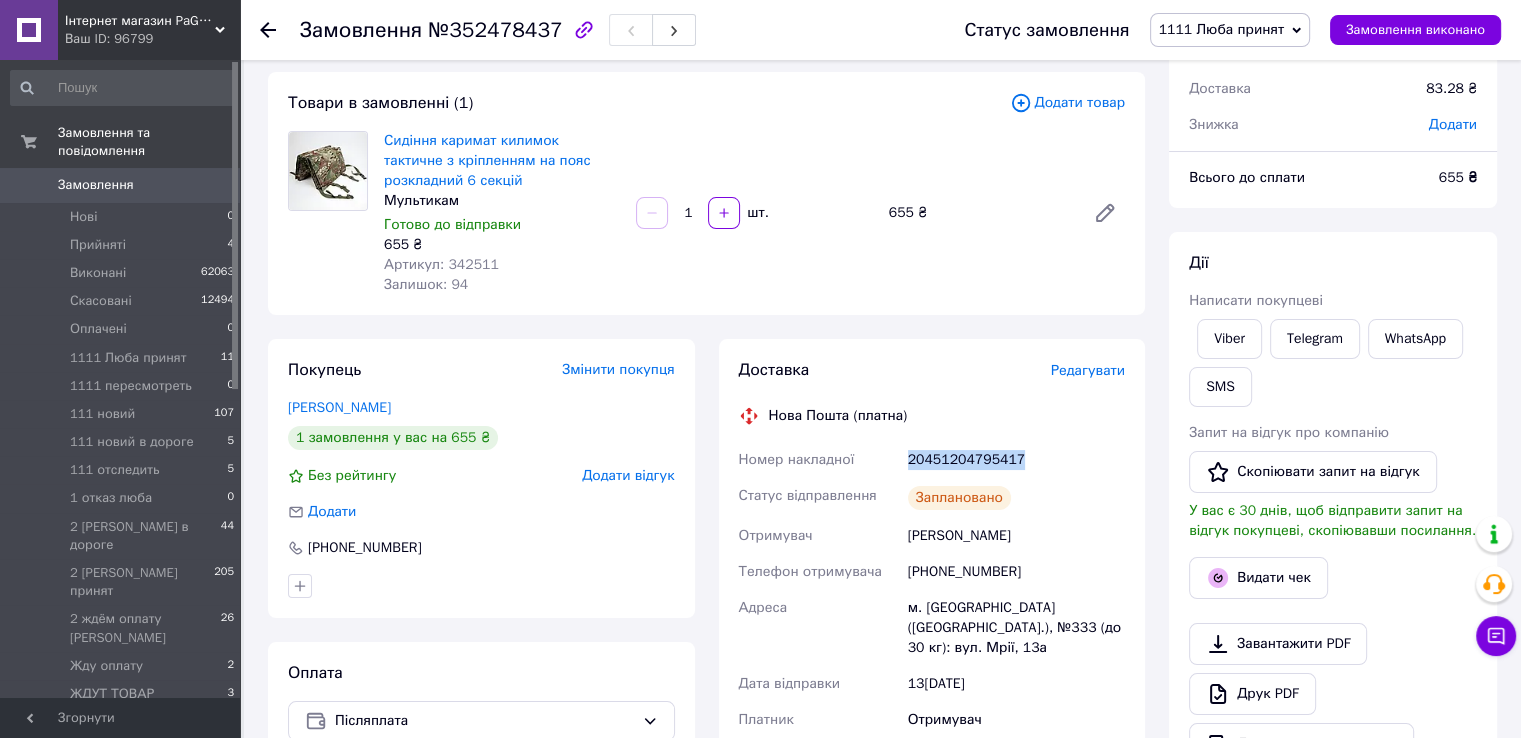 click on "20451204795417" at bounding box center (1016, 460) 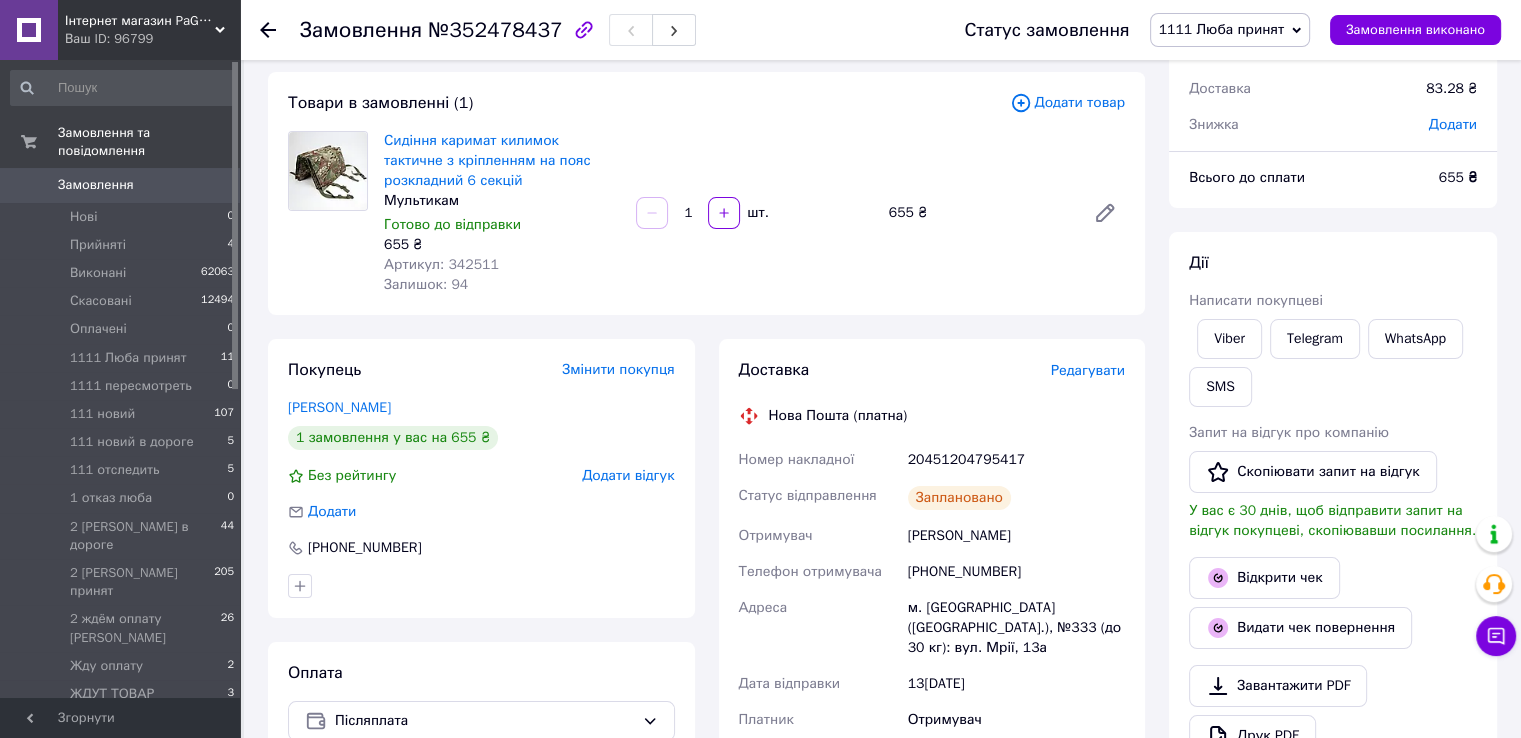 click on "Всього до сплати 655 ₴" at bounding box center (1333, 188) 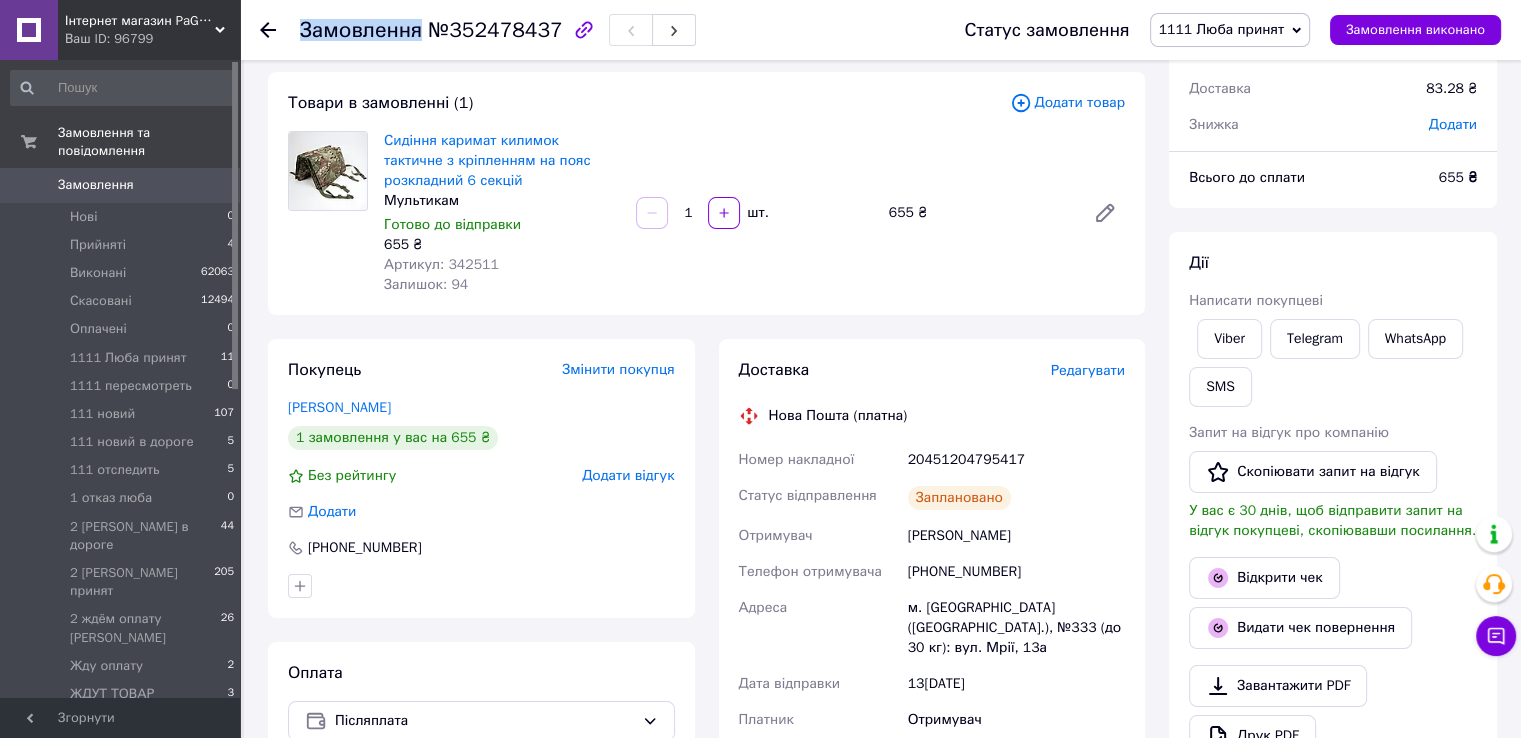 click on "Замовлення №352478437" at bounding box center (612, 30) 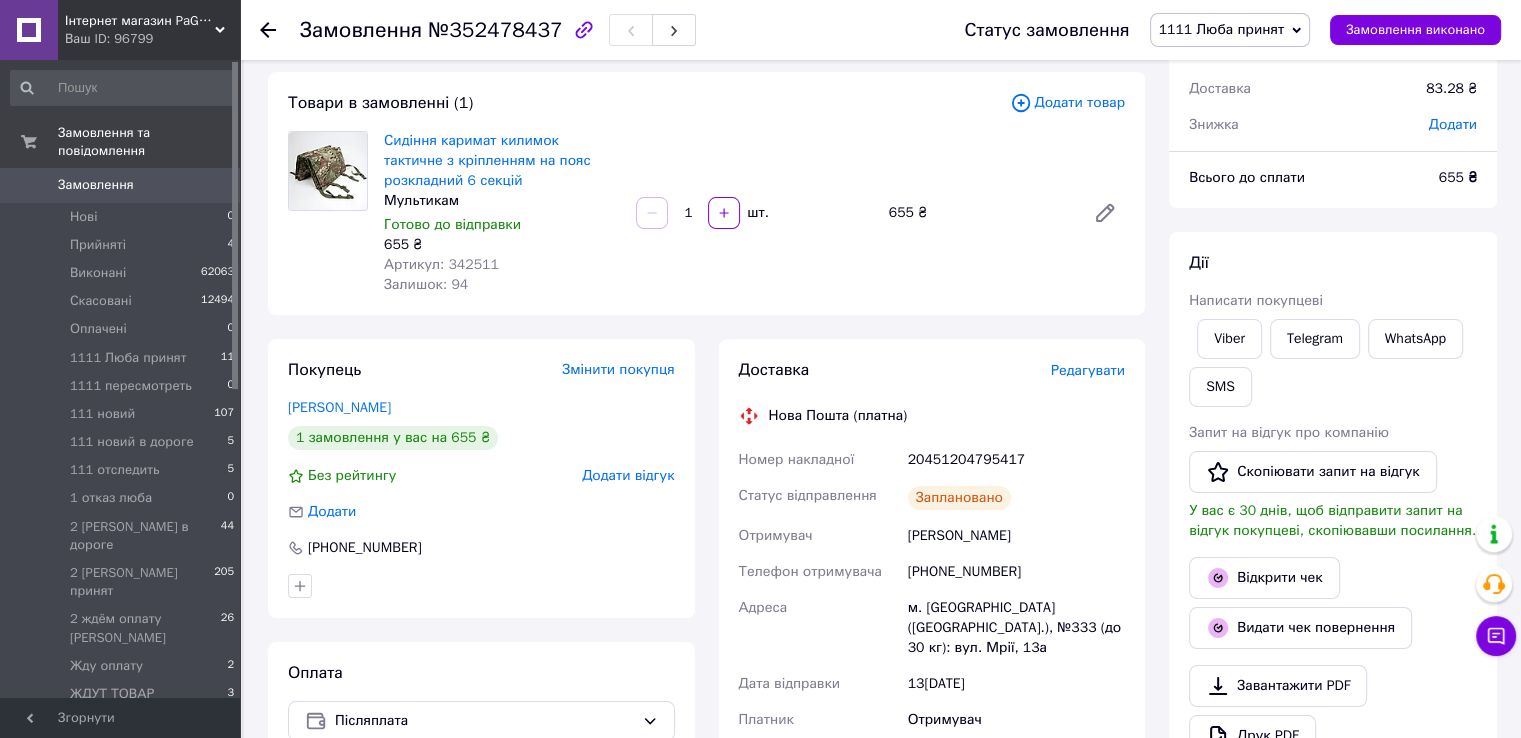 click on "Замовлення №352478437" at bounding box center (612, 30) 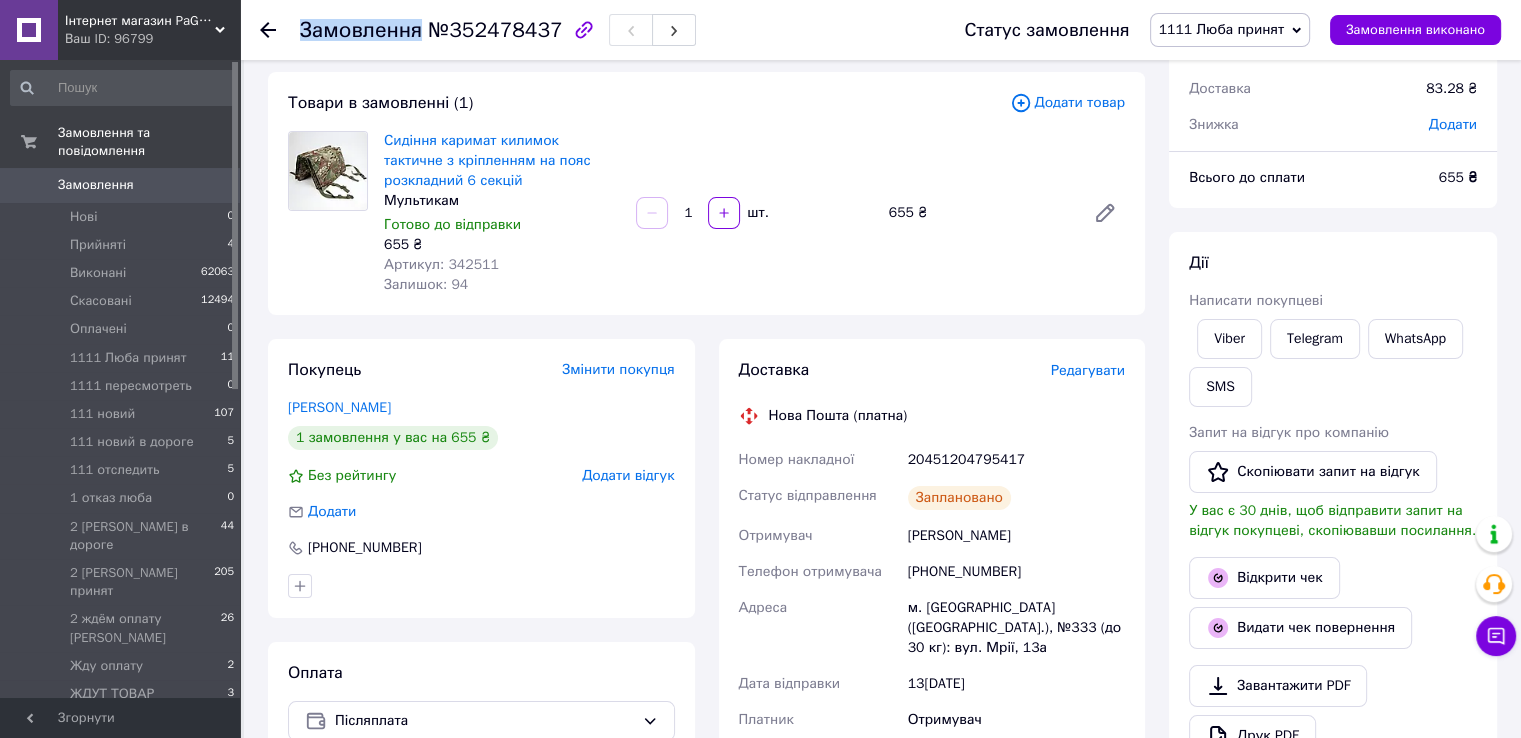 click on "Замовлення №352478437" at bounding box center (612, 30) 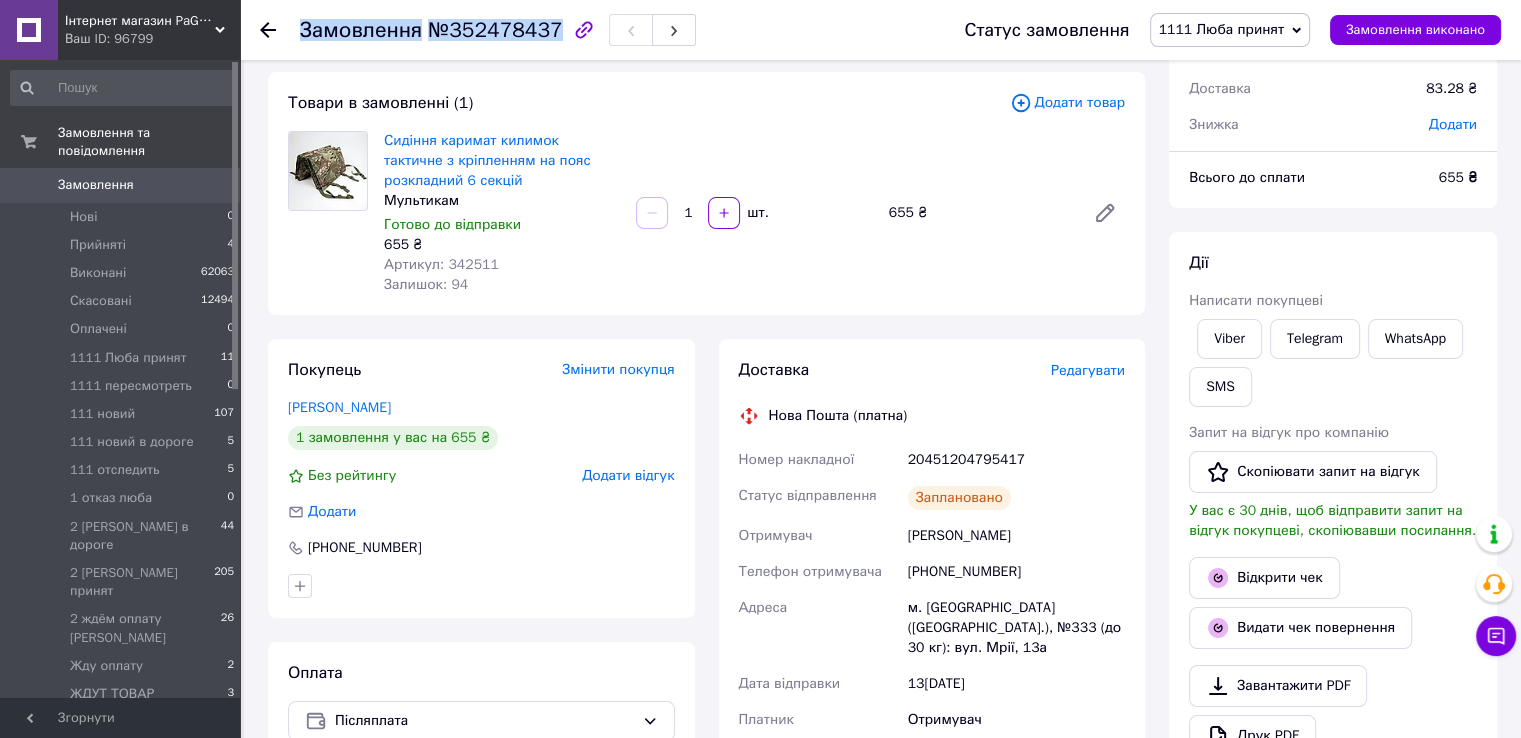 click on "Замовлення №352478437" at bounding box center (612, 30) 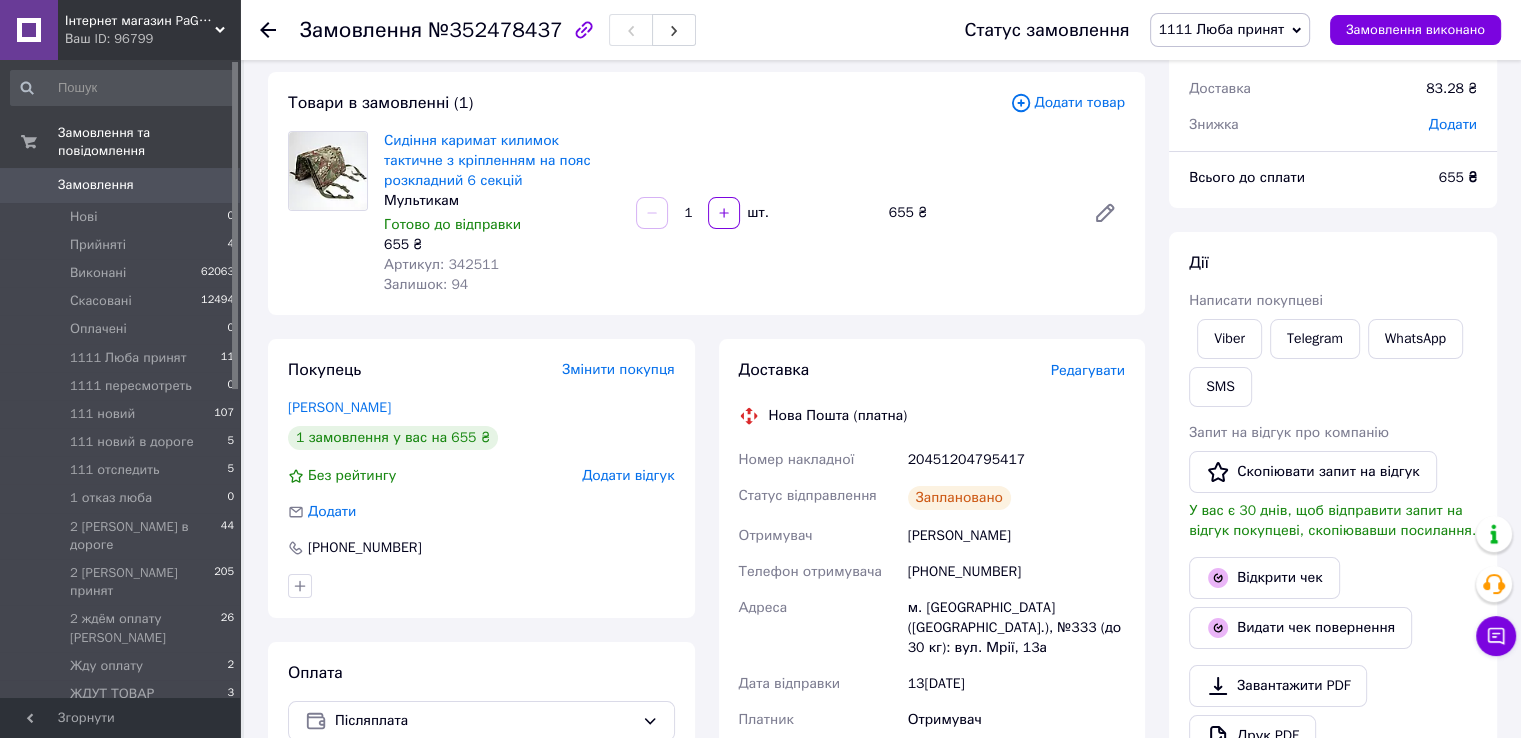 click on "Всього 1 товар 655 ₴ Доставка 83.28 ₴ Знижка Додати Всього до сплати 655 ₴ Дії Написати покупцеві Viber Telegram WhatsApp SMS Запит на відгук про компанію   Скопіювати запит на відгук У вас є 30 днів, щоб відправити запит на відгук покупцеві, скопіювавши посилання.   Відкрити чек   Видати чек повернення   Завантажити PDF   Друк PDF   Дублювати замовлення Мітки Особисті нотатки, які бачите лише ви. З їх допомогою можна фільтрувати замовлення +   Примітки Залишилося 300 символів Очистити Зберегти" at bounding box center [1333, 740] 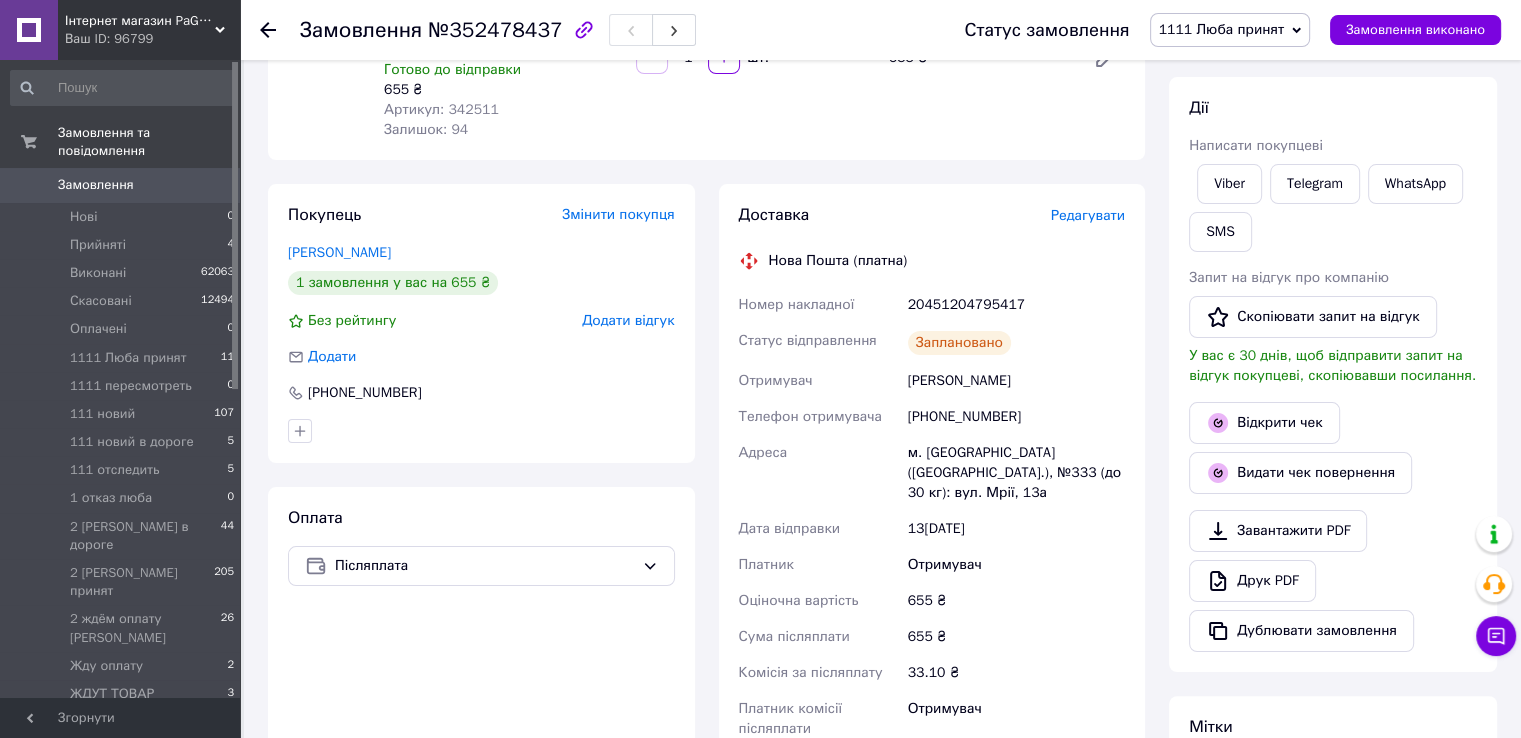 scroll, scrollTop: 500, scrollLeft: 0, axis: vertical 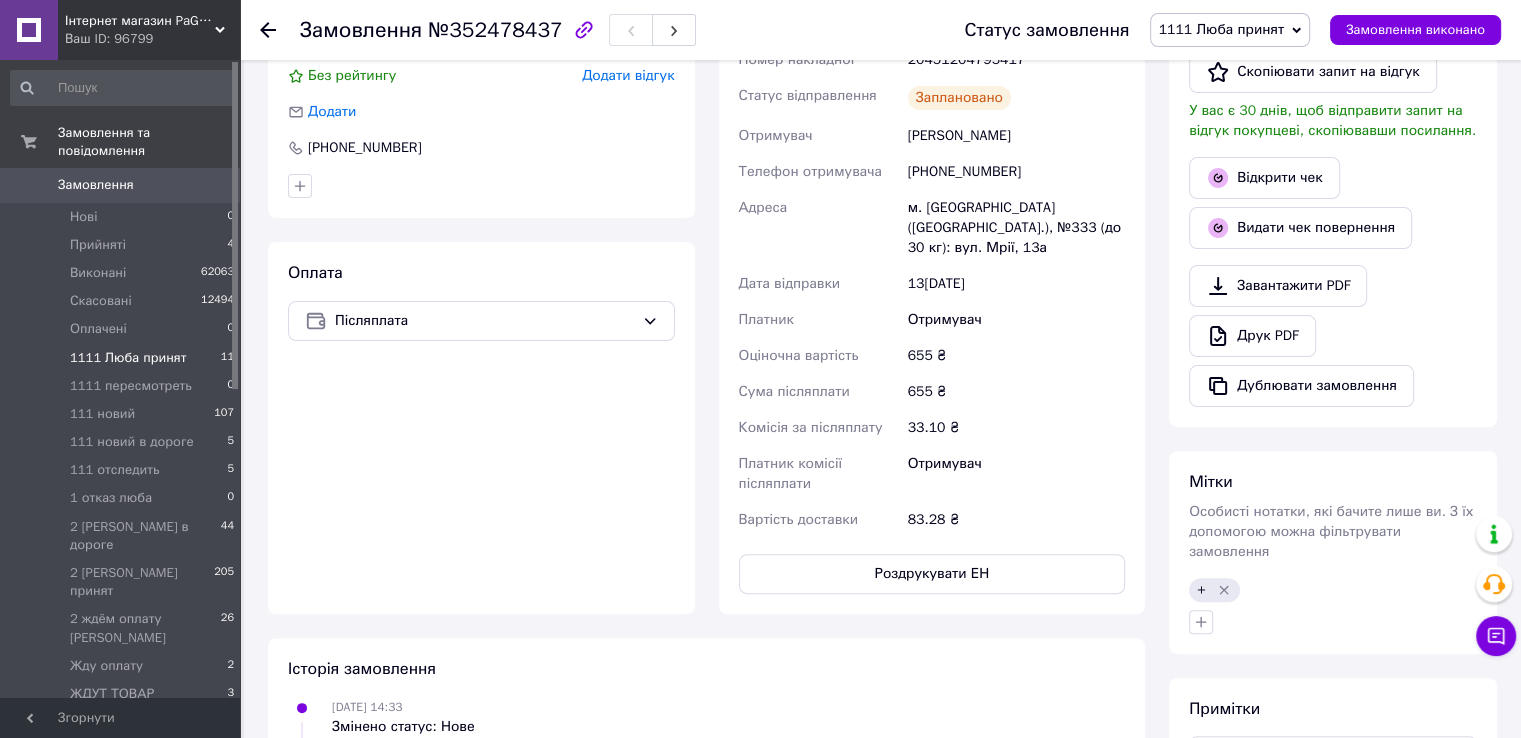 click on "1111 Люба принят" at bounding box center [128, 358] 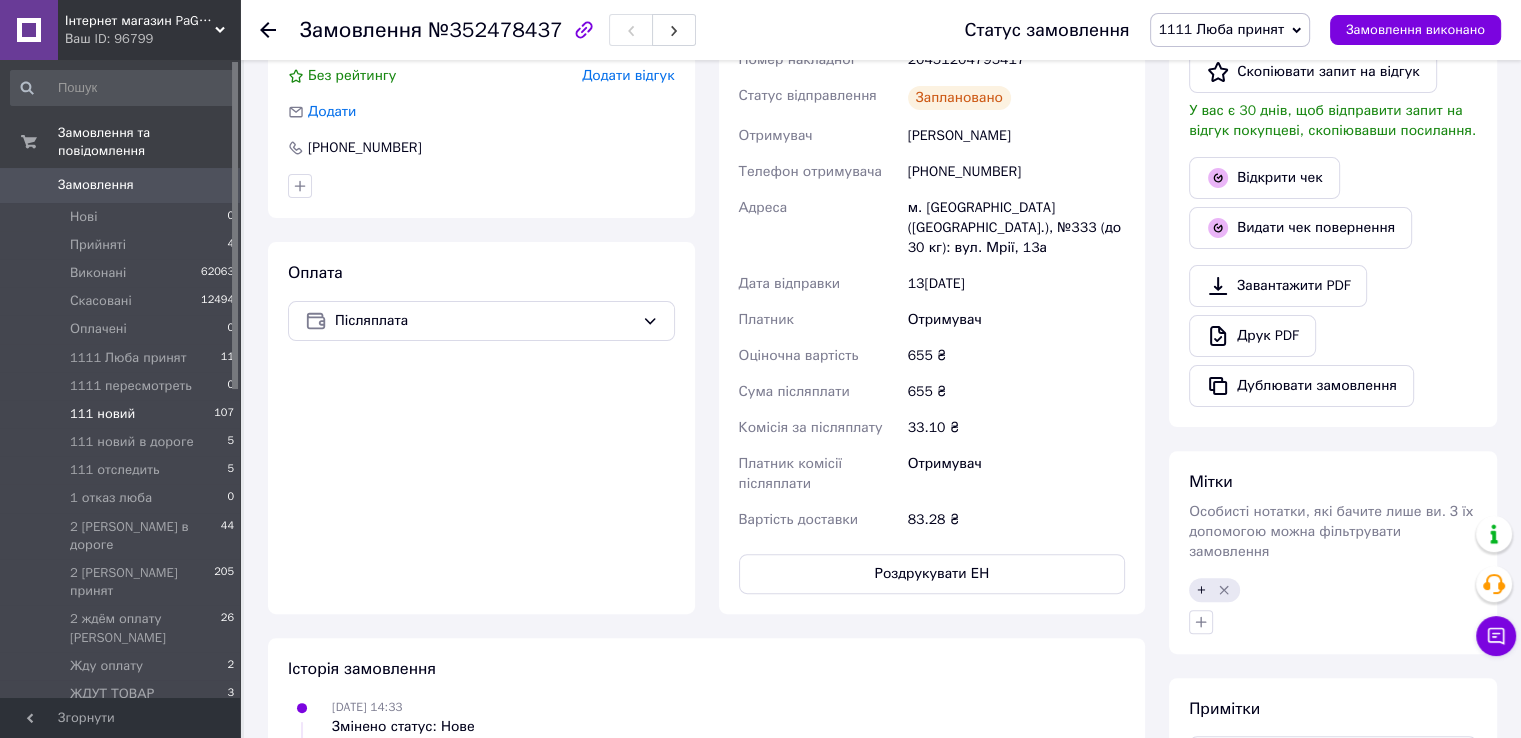 scroll, scrollTop: 0, scrollLeft: 0, axis: both 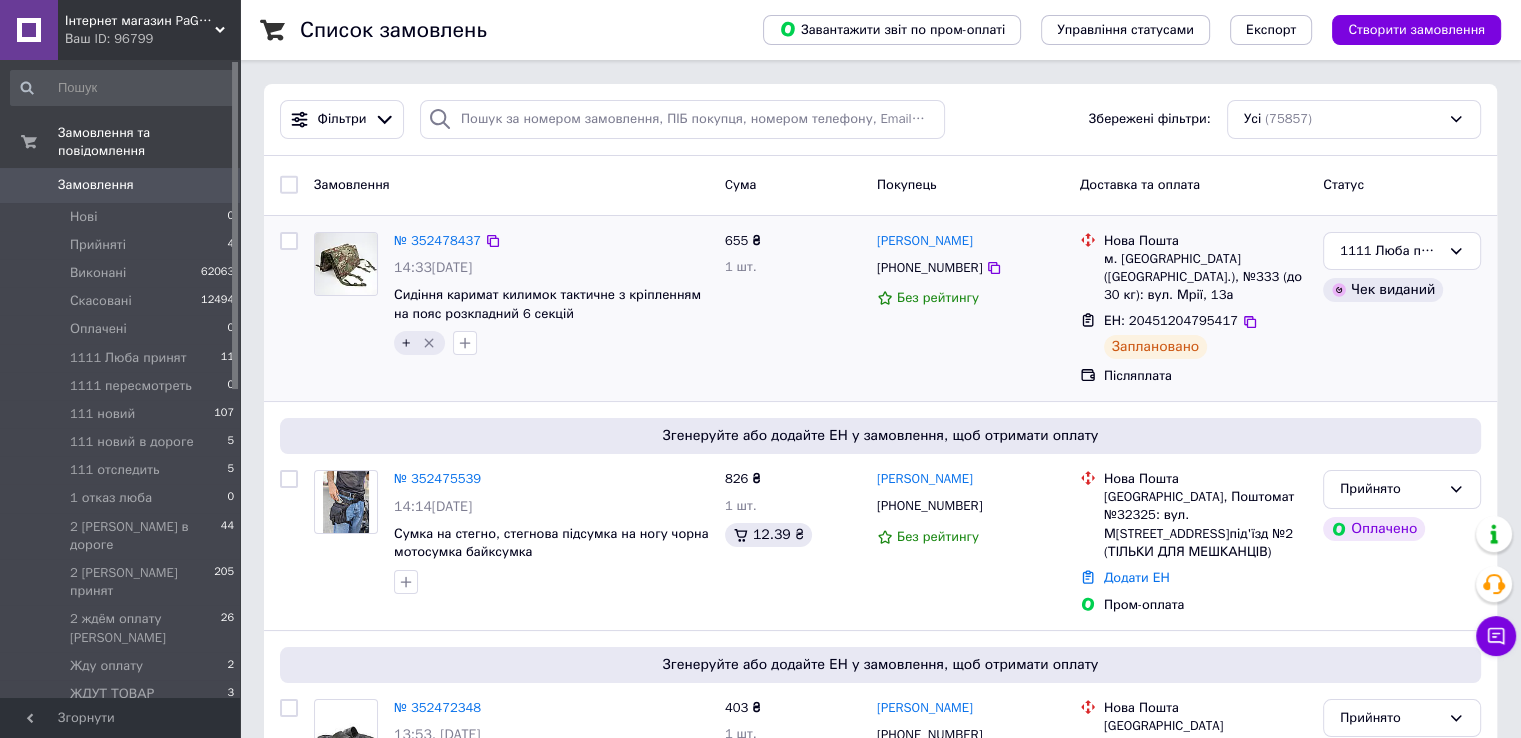 drag, startPoint x: 1492, startPoint y: 345, endPoint x: 1469, endPoint y: 342, distance: 23.194826 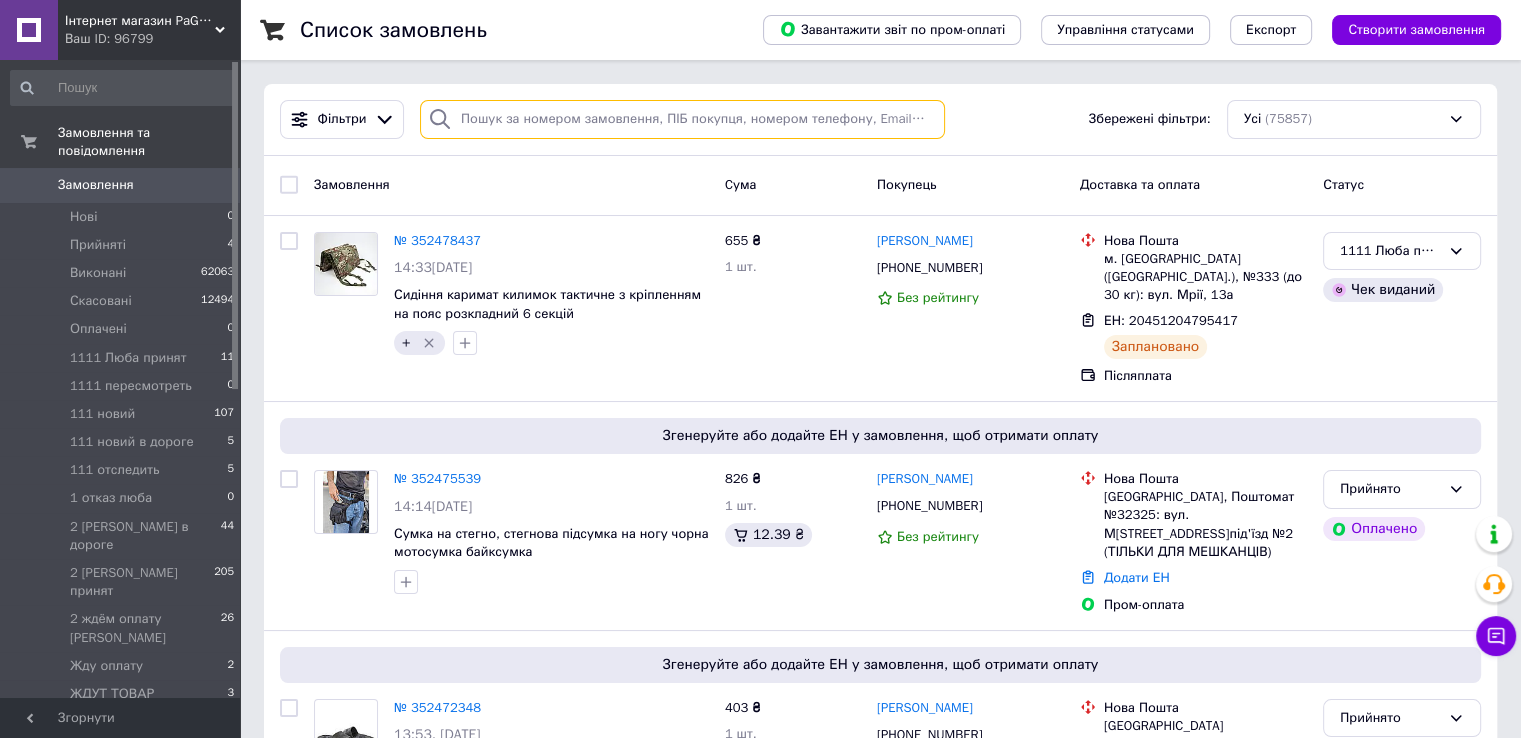 click at bounding box center (682, 119) 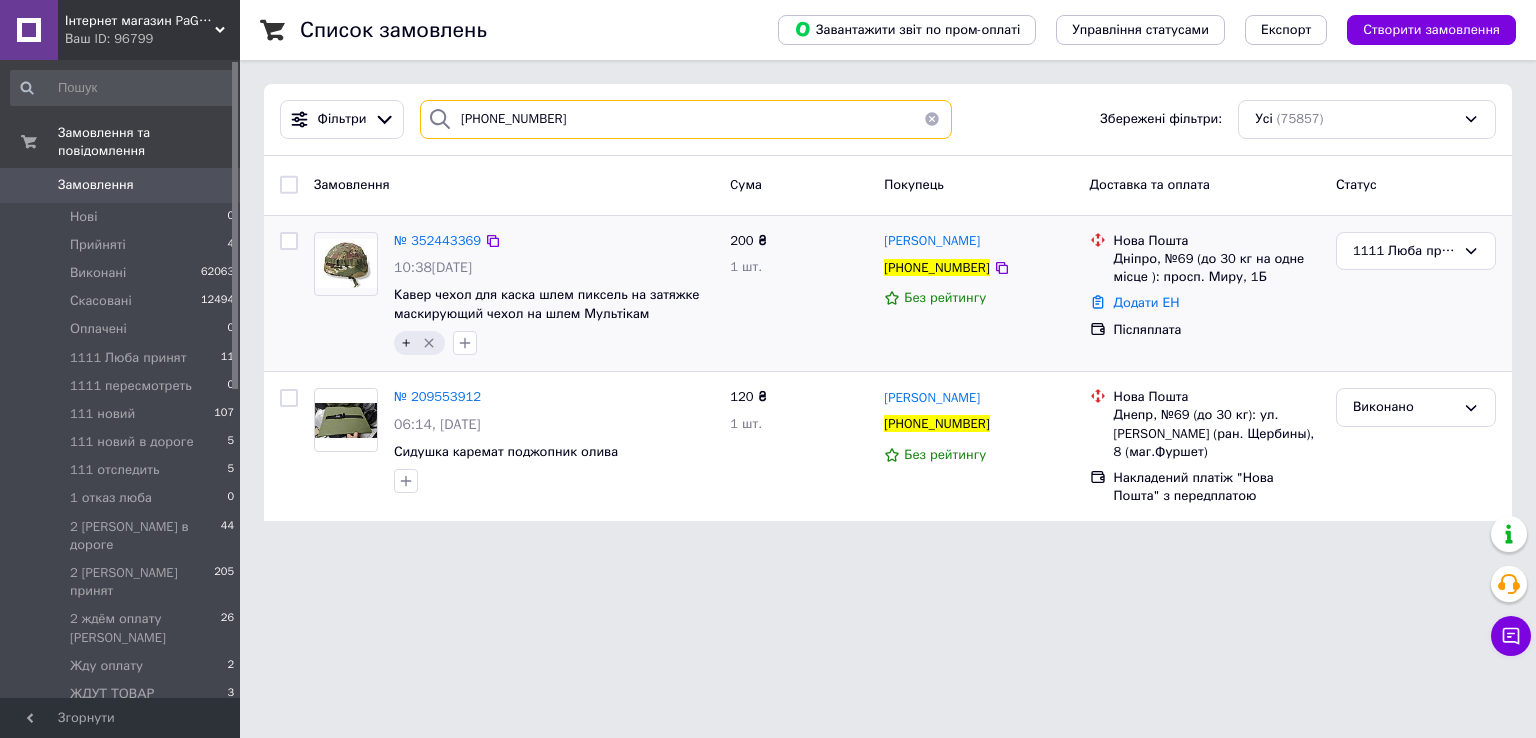 type on "[PHONE_NUMBER]" 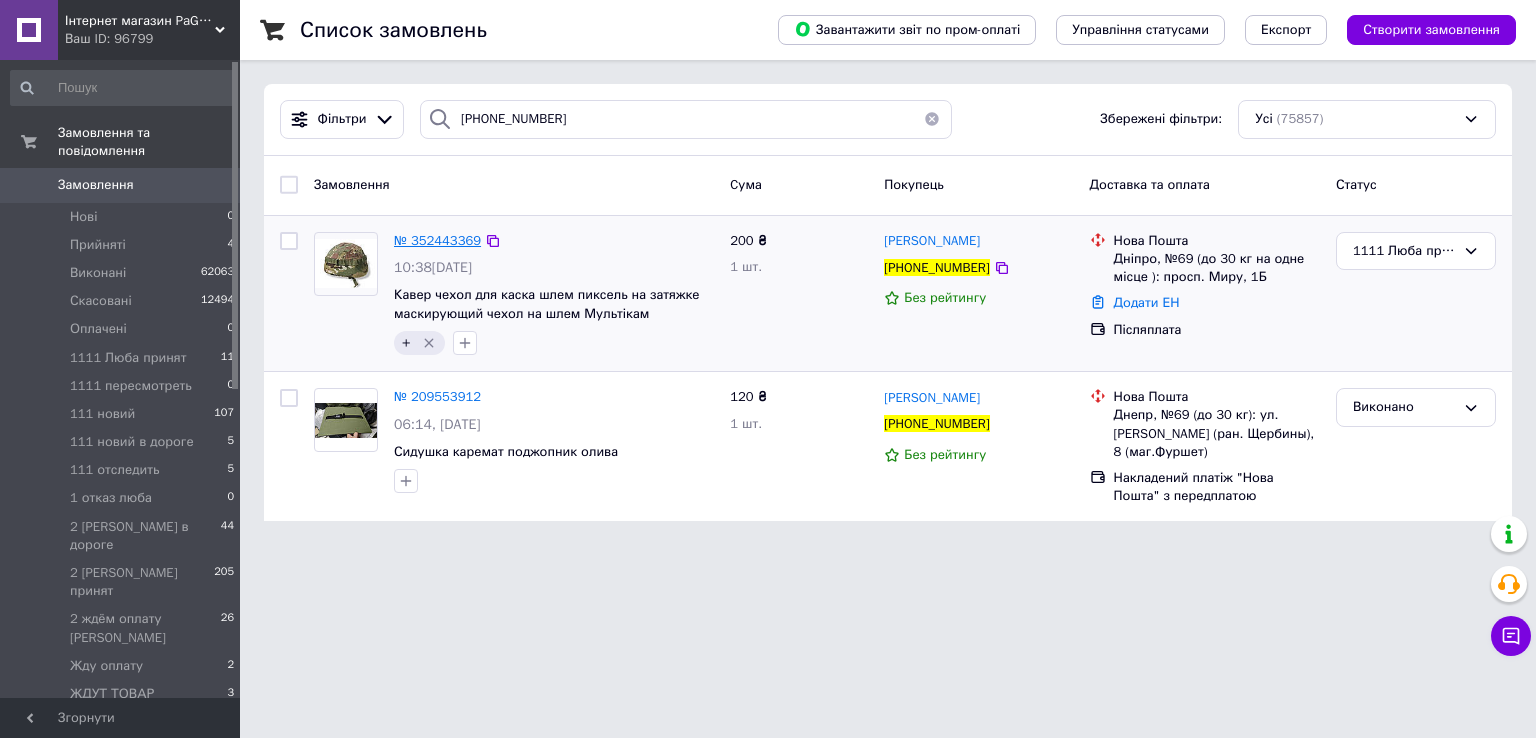 click on "№ 352443369 10:38[DATE] Кавер чехол для каска шлем пиксель на затяжке маскирующий чехол на шлем Мультікам +" at bounding box center [554, 294] 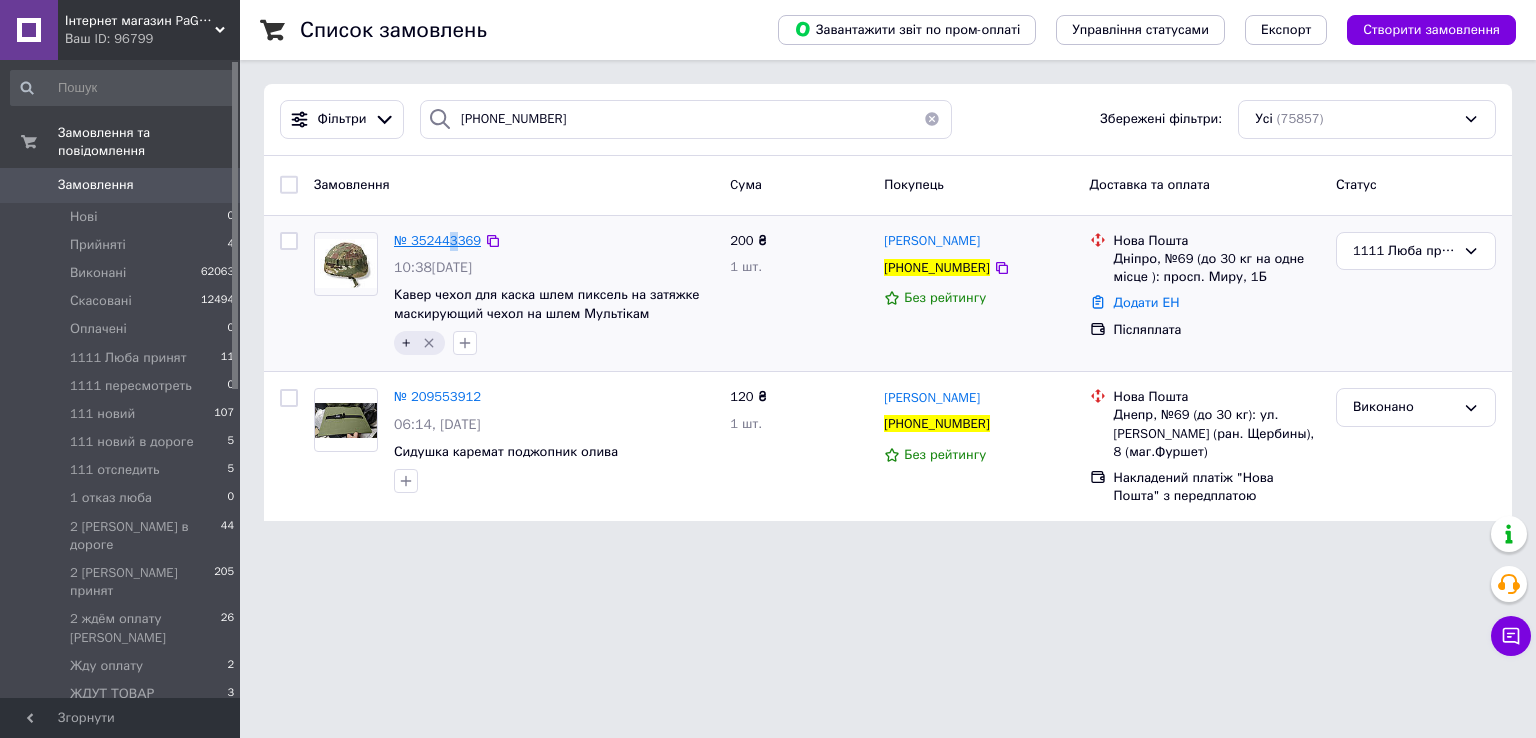 click on "№ 352443369" at bounding box center (437, 240) 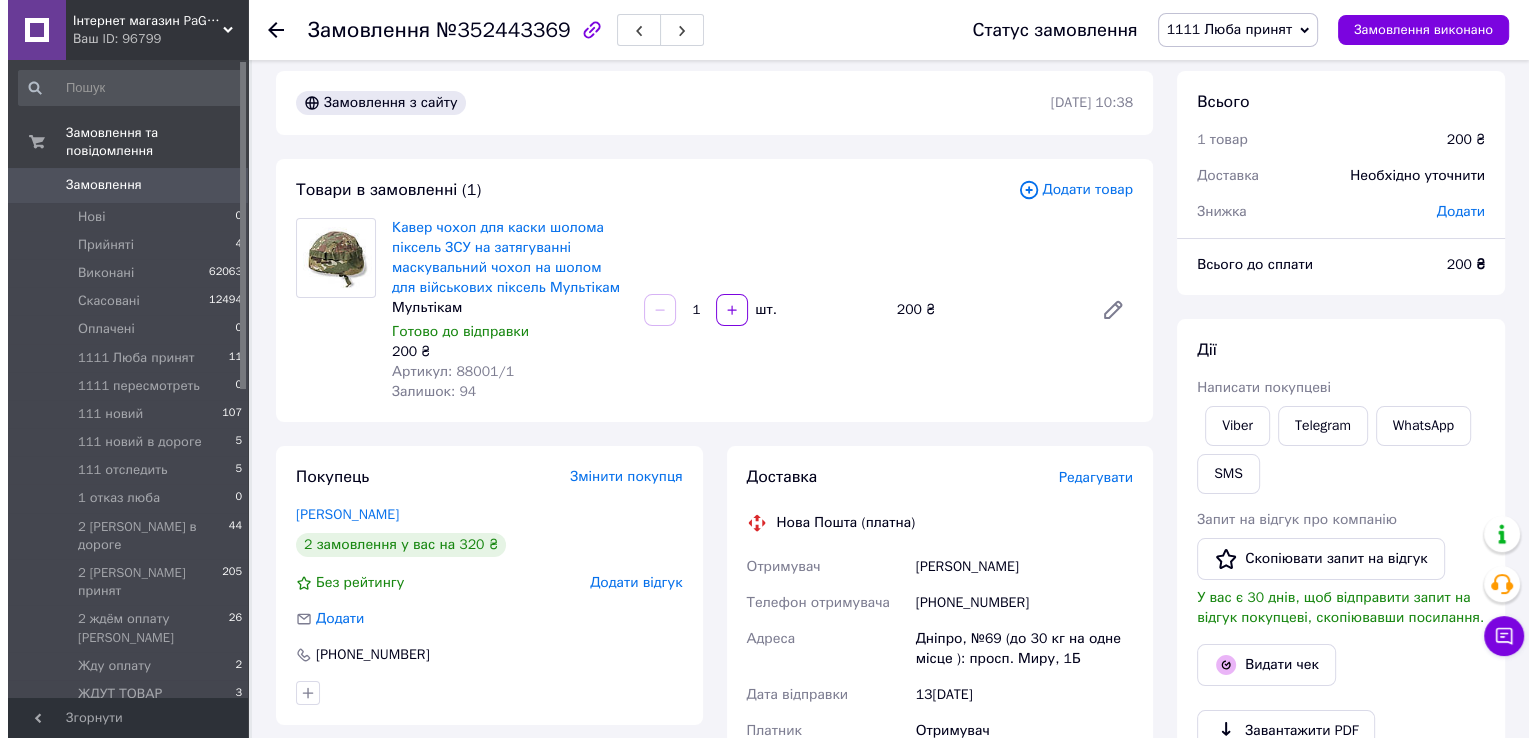 scroll, scrollTop: 200, scrollLeft: 0, axis: vertical 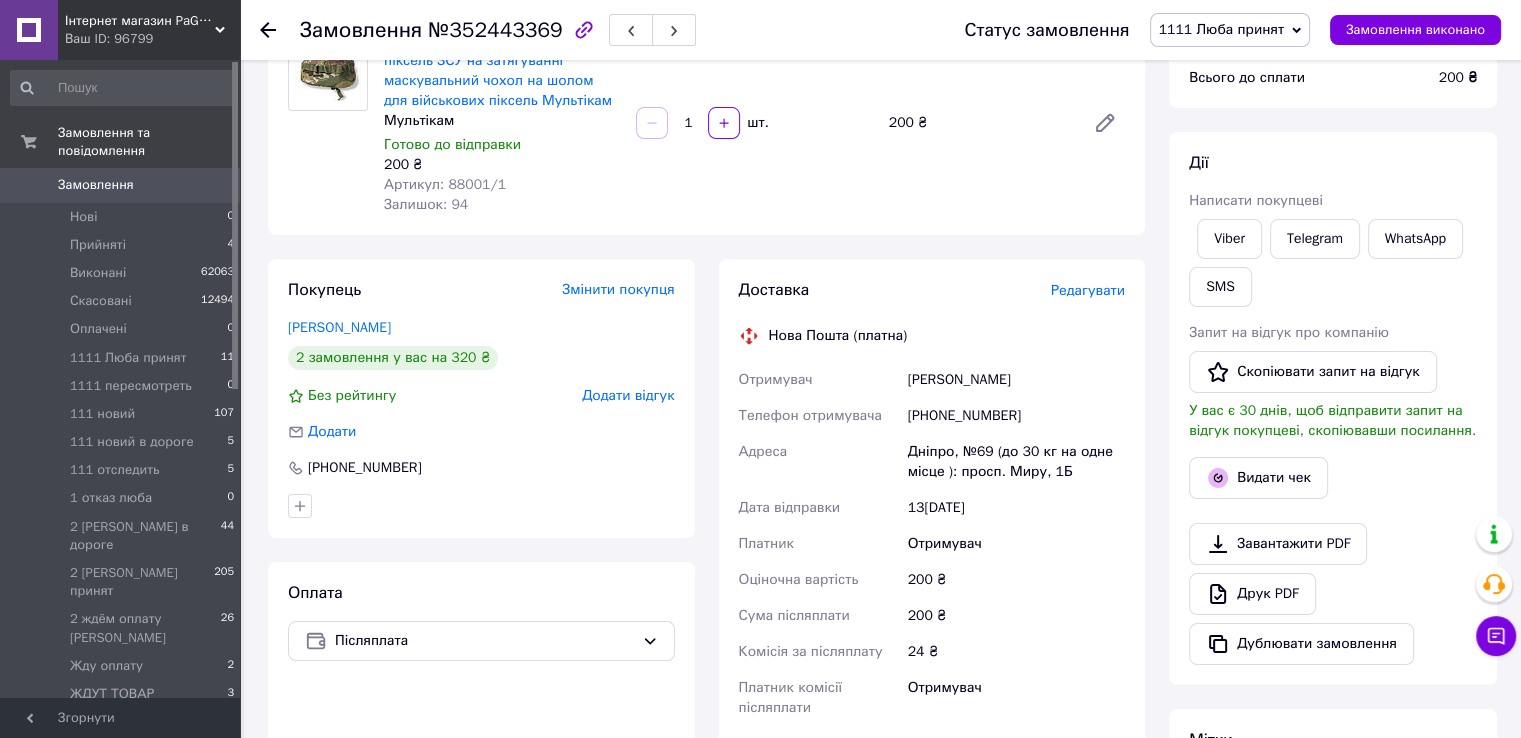 click on "Редагувати" at bounding box center (1088, 290) 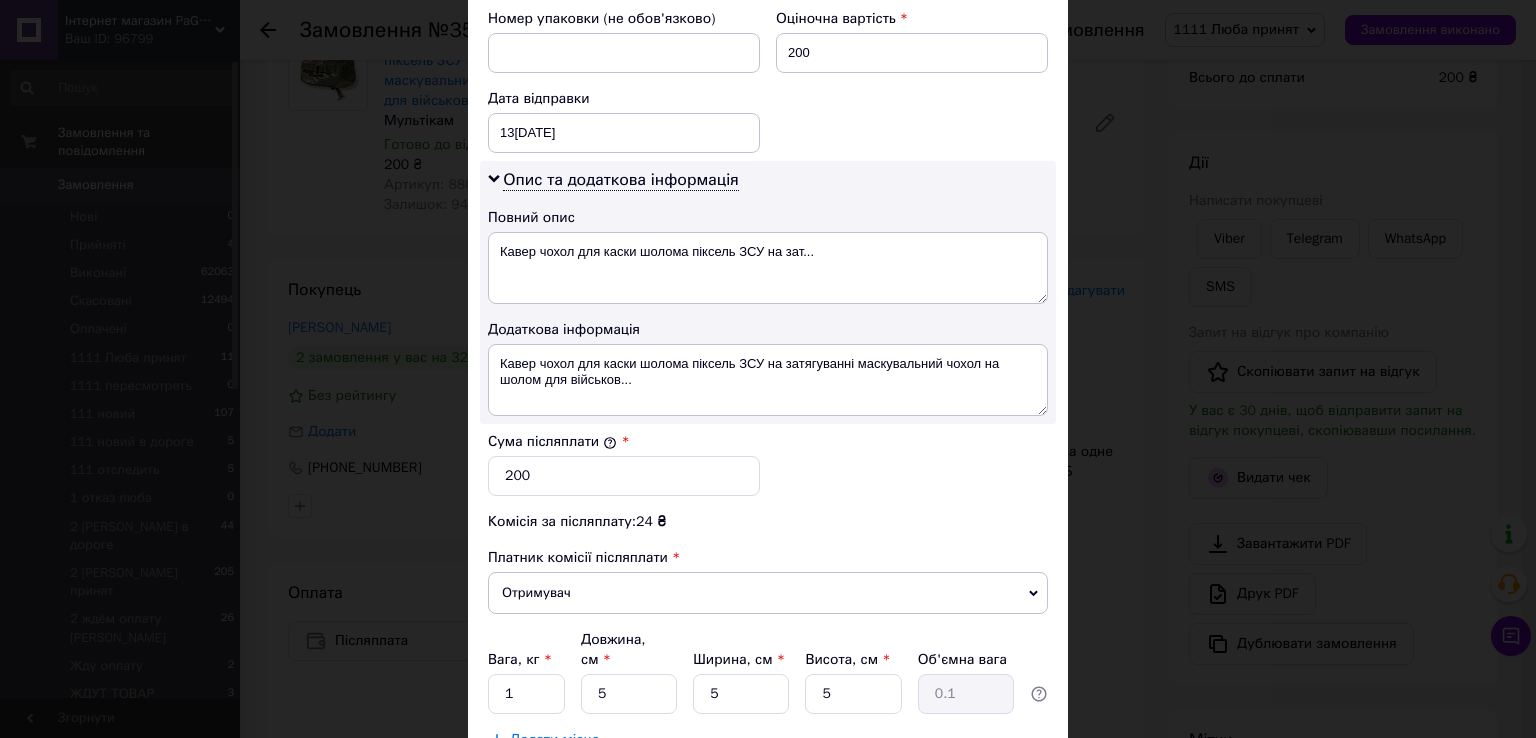 scroll, scrollTop: 1005, scrollLeft: 0, axis: vertical 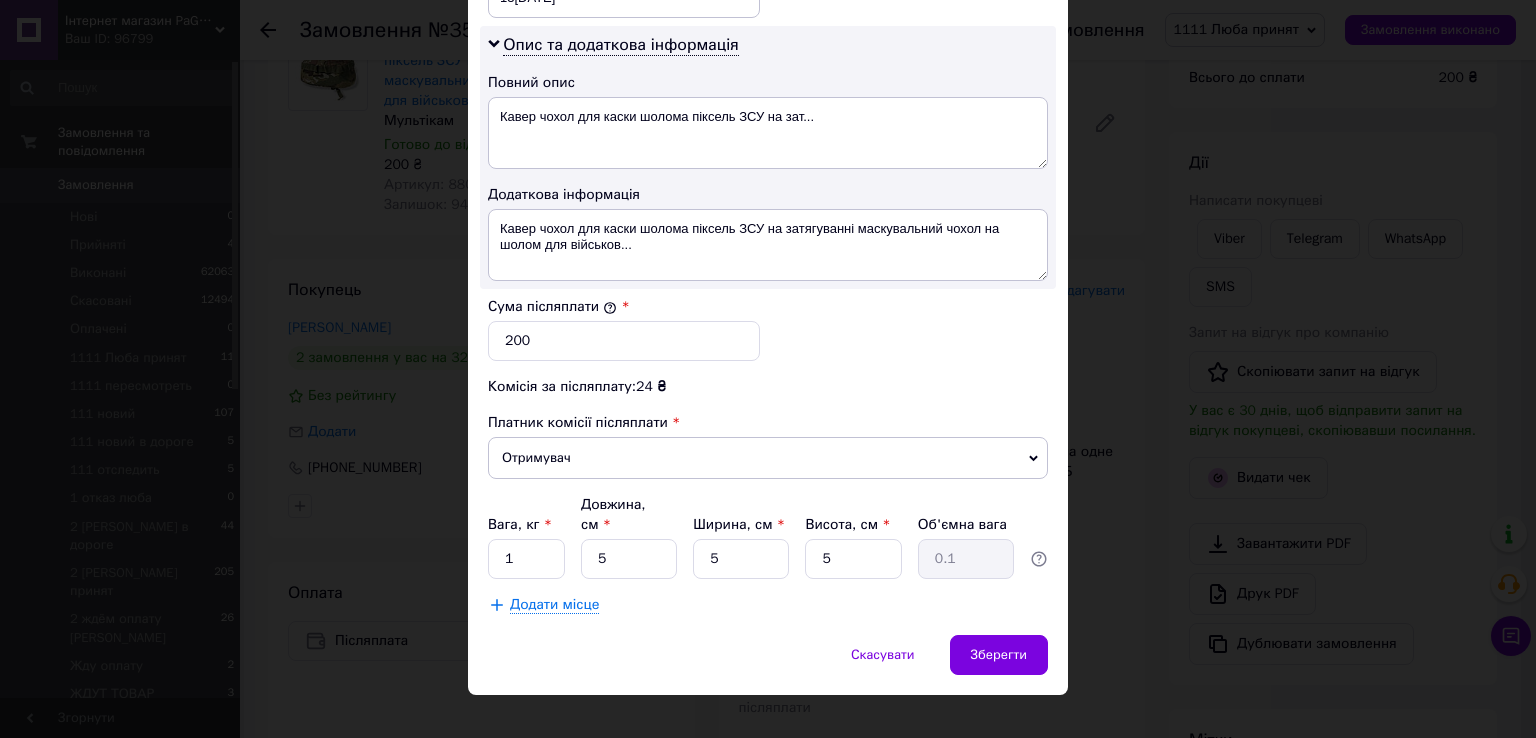 click on "× Редагування доставки Спосіб доставки Нова Пошта (платна) Платник Отримувач Відправник Прізвище отримувача [PERSON_NAME] Ім'я отримувача [PERSON_NAME] батькові отримувача Телефон отримувача [PHONE_NUMBER] Тип доставки У відділенні Кур'єром В поштоматі Місто Дніпро Відділення №69 (до 30 кг на одне місце ): просп. Миру, 1Б Місце відправки [GEOGRAPHIC_DATA]: №19 (до 30 кг на одне місце): вул. Р[STREET_ADDRESS]�деса: №68 (до 1100 кг): вул. Р[STREET_ADDRESS]заїзд з вул. Ріхтера) Додати ще місце відправки Тип посилки Вантаж Документи Номер упаковки (не обов'язково) Оціночна вартість 200 Дата відправки 13[DATE] 2025 > <" at bounding box center (768, 369) 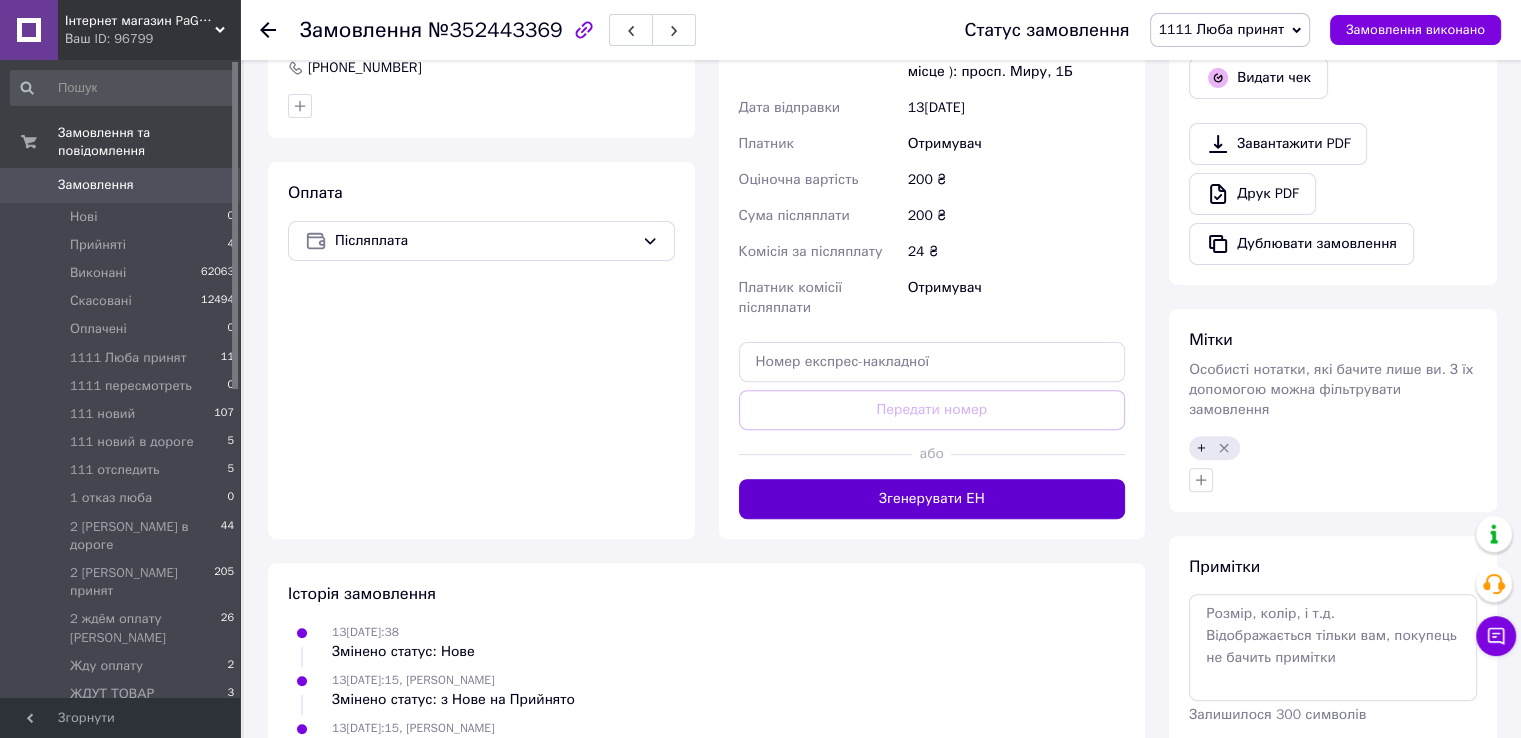 click on "Згенерувати ЕН" at bounding box center [932, 499] 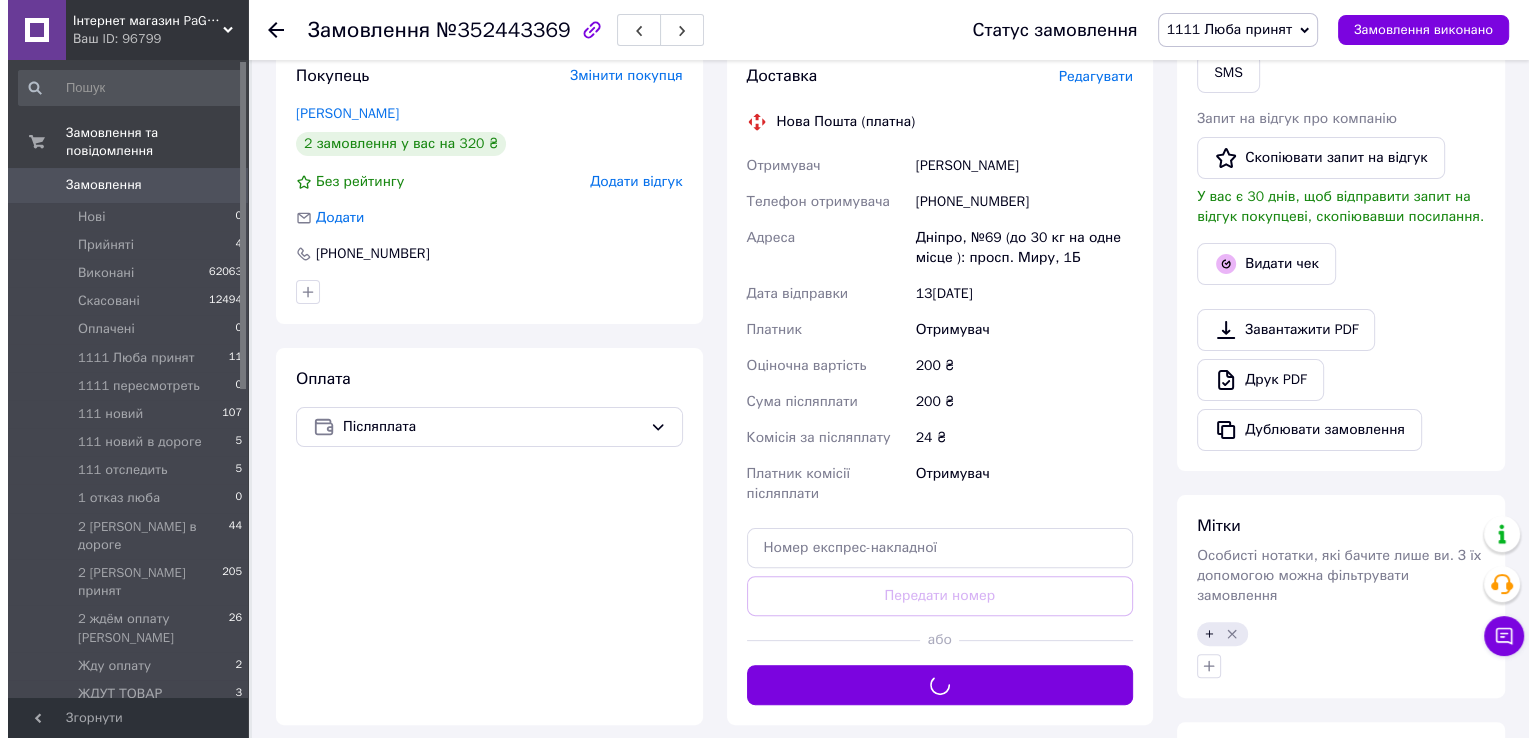 scroll, scrollTop: 300, scrollLeft: 0, axis: vertical 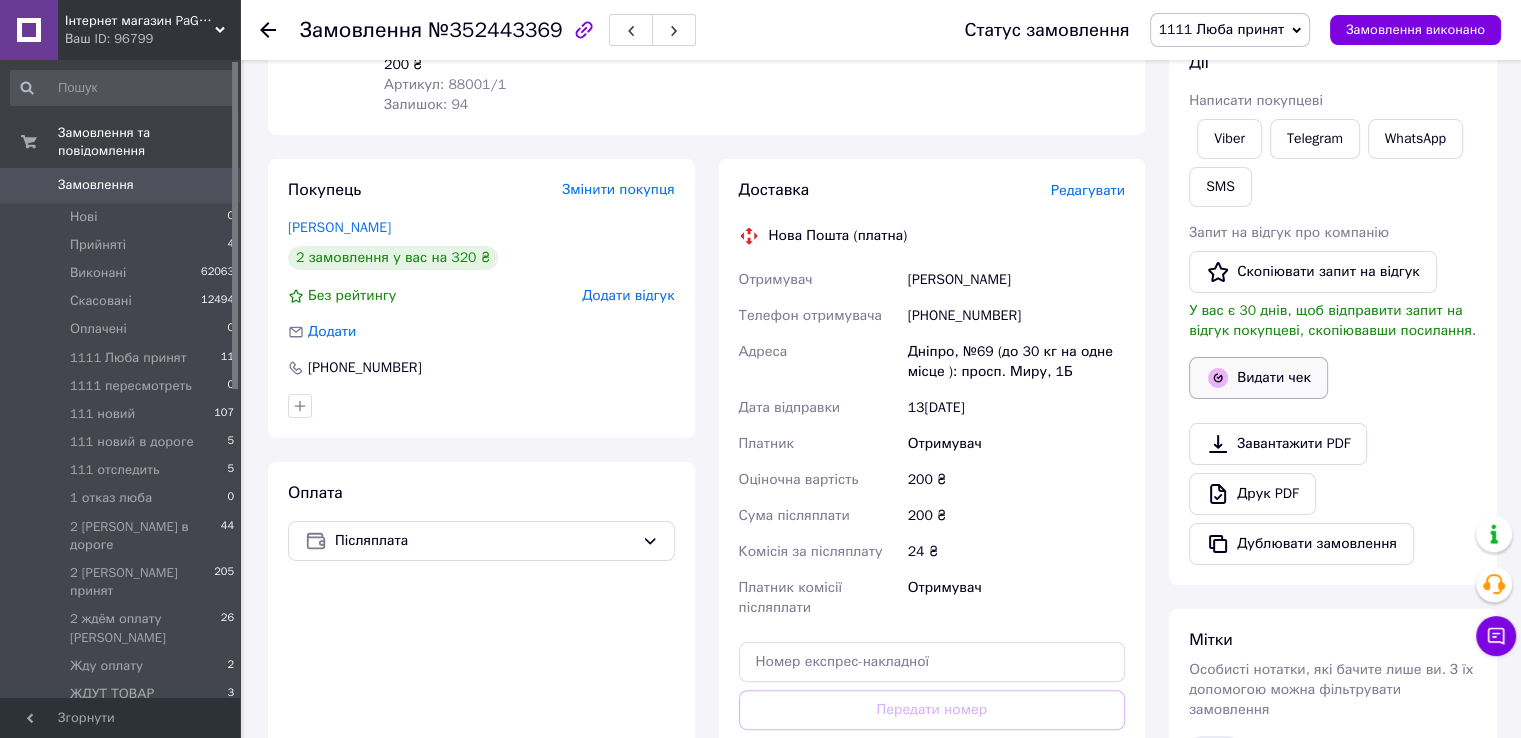 drag, startPoint x: 1232, startPoint y: 341, endPoint x: 1228, endPoint y: 371, distance: 30.265491 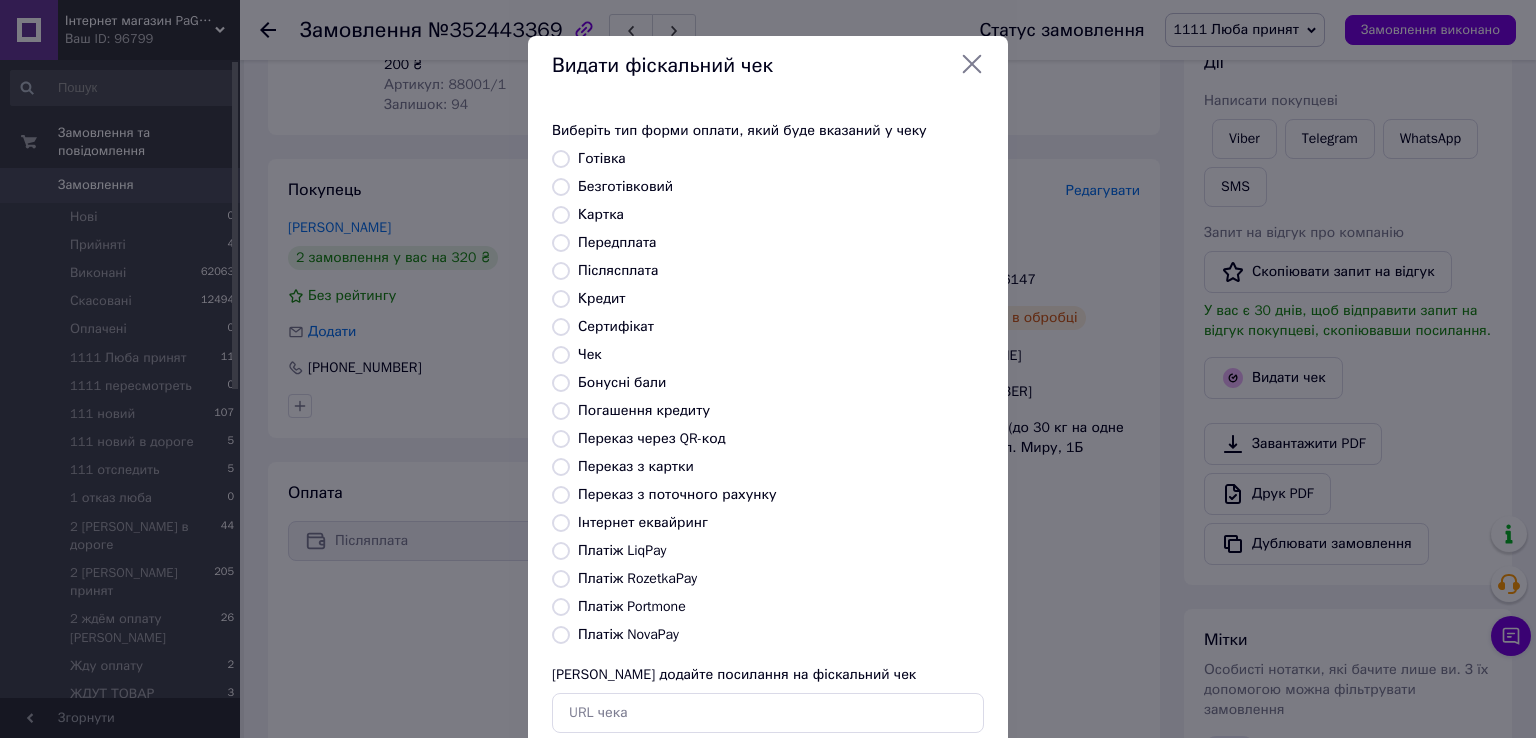 click on "Безготівковий" at bounding box center (625, 186) 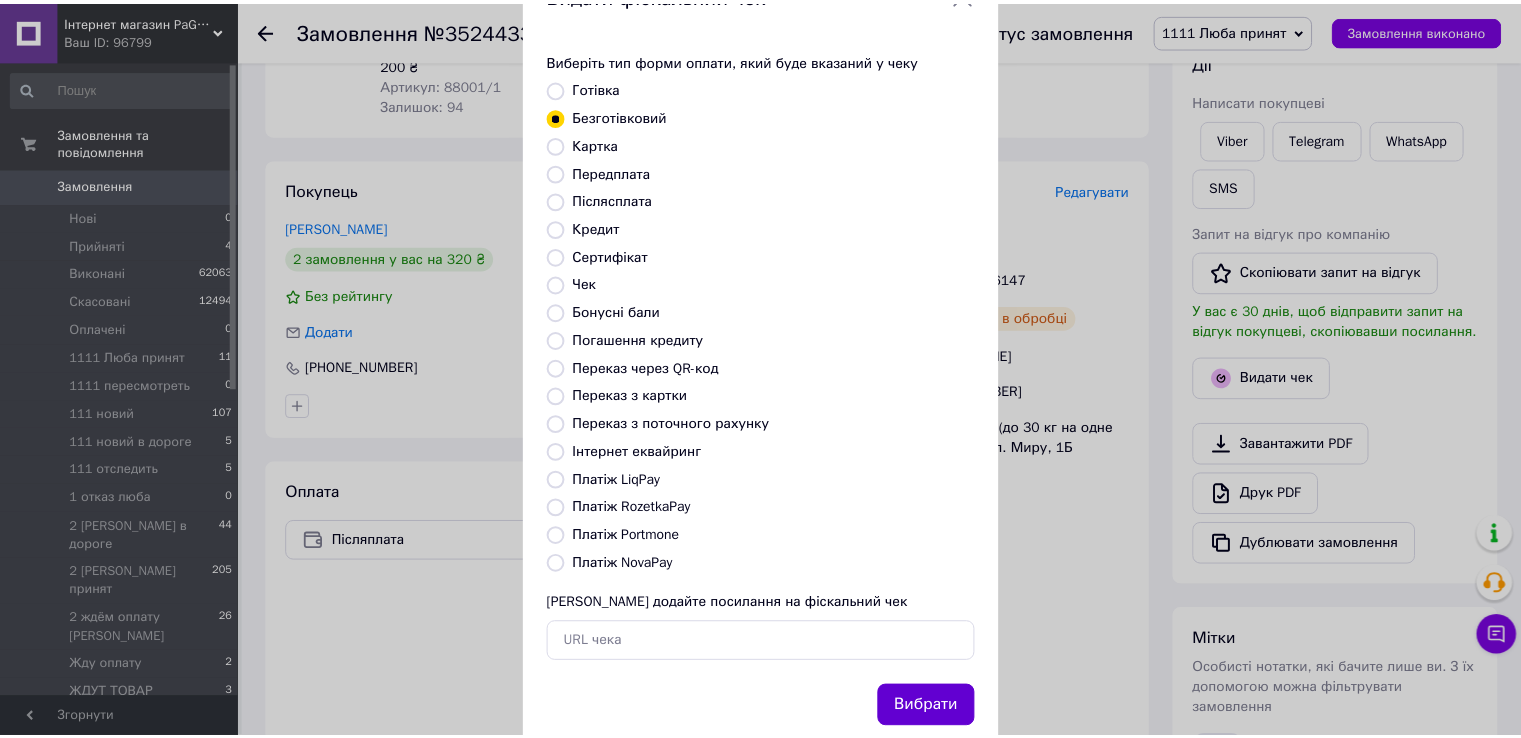 scroll, scrollTop: 120, scrollLeft: 0, axis: vertical 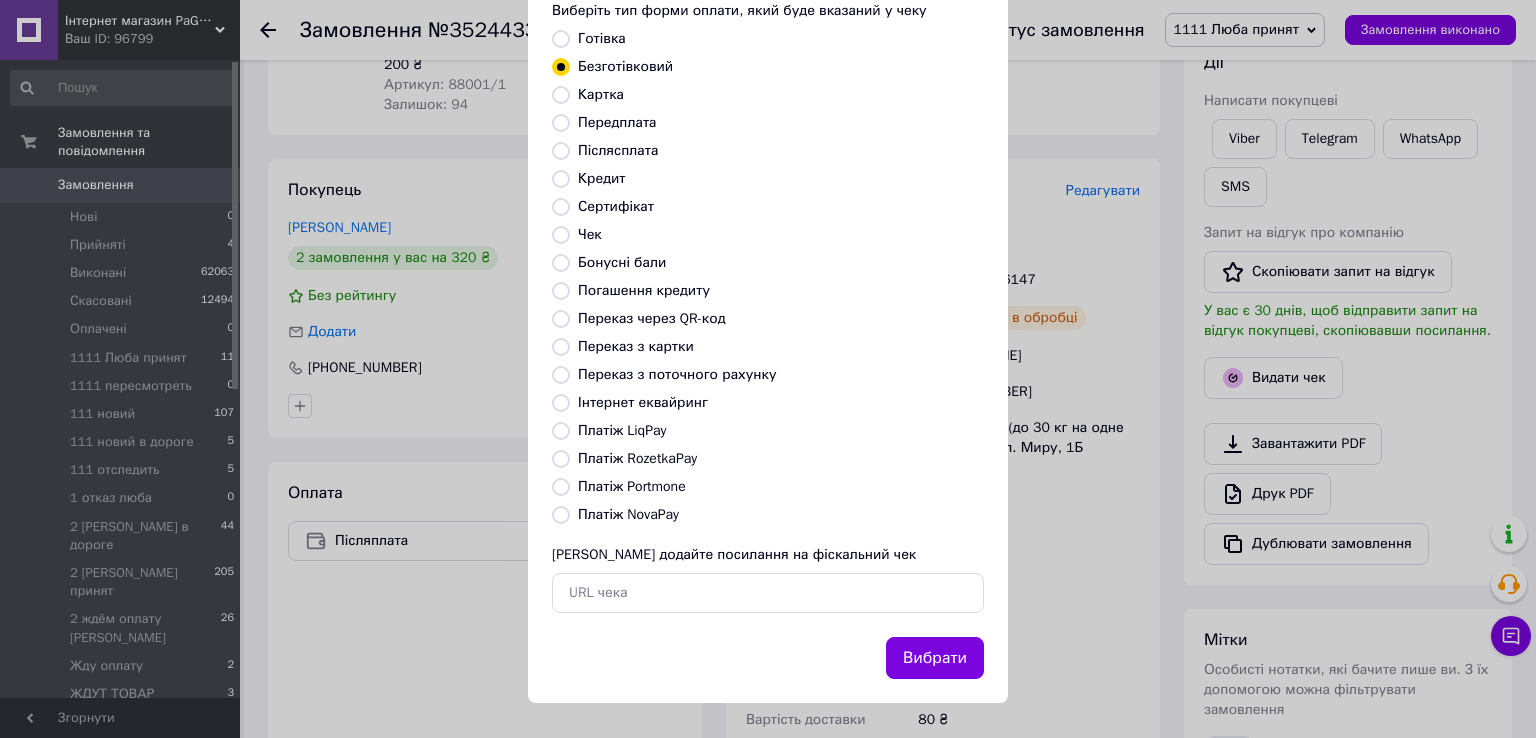 drag, startPoint x: 964, startPoint y: 643, endPoint x: 1072, endPoint y: 577, distance: 126.57014 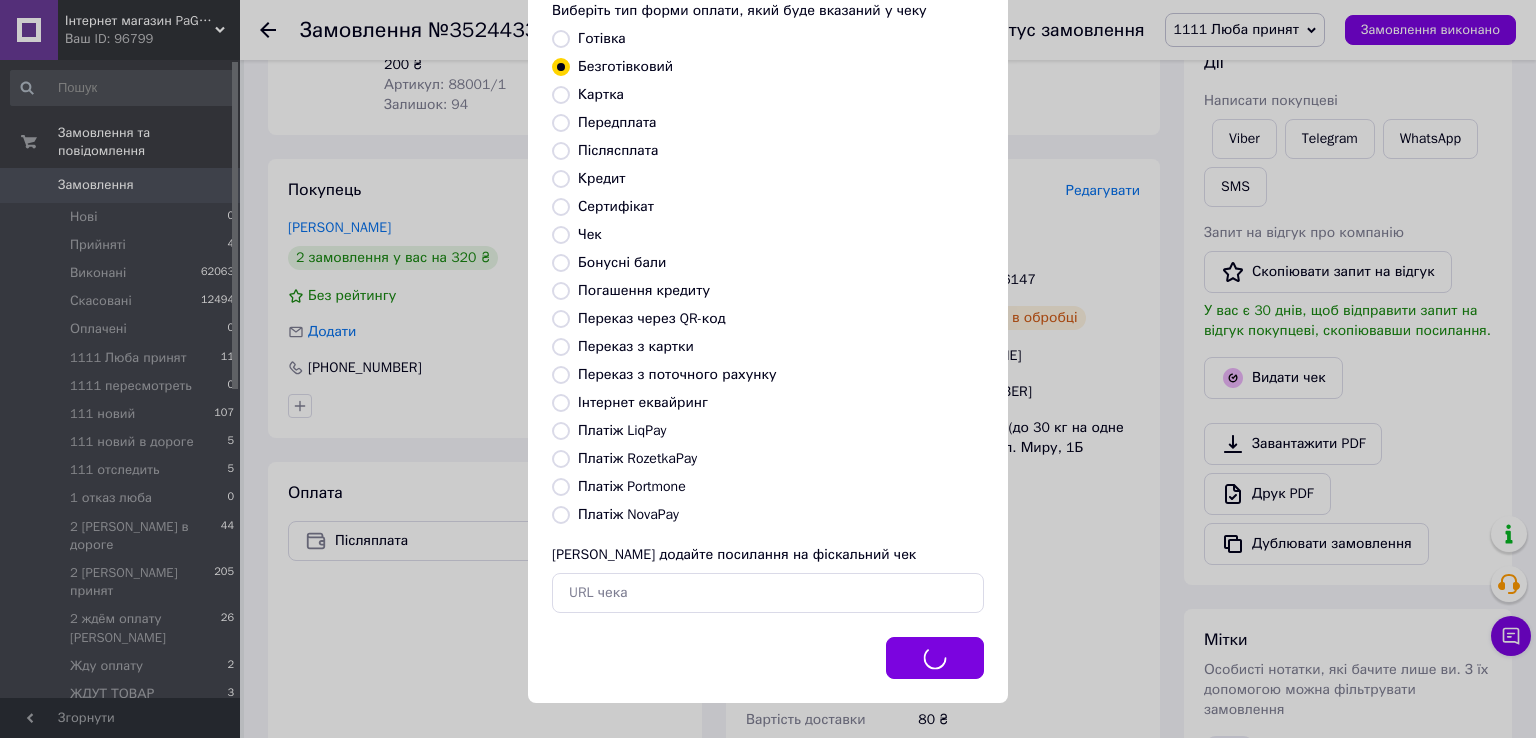 drag, startPoint x: 1086, startPoint y: 572, endPoint x: 1013, endPoint y: 401, distance: 185.9301 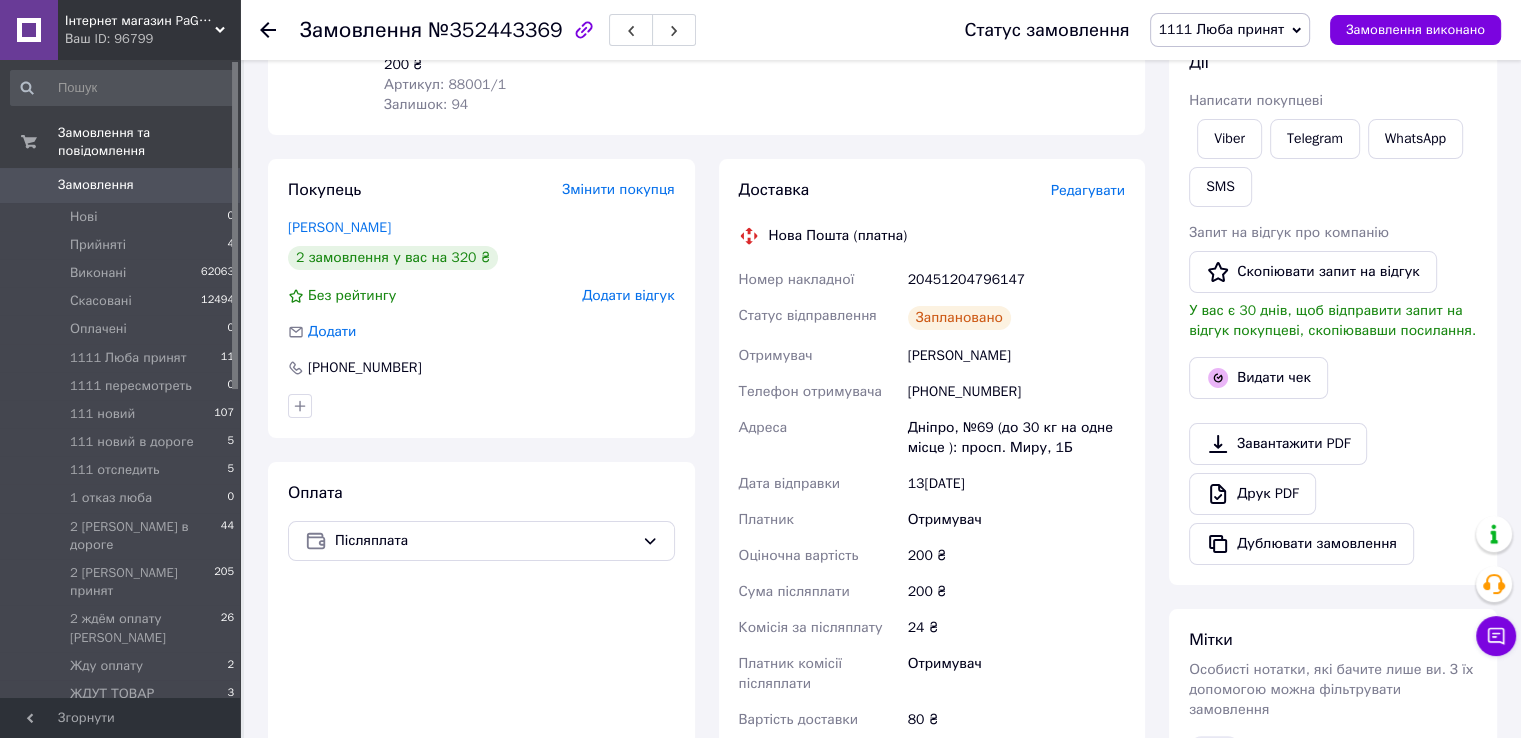 click on "Заплановано" at bounding box center [959, 318] 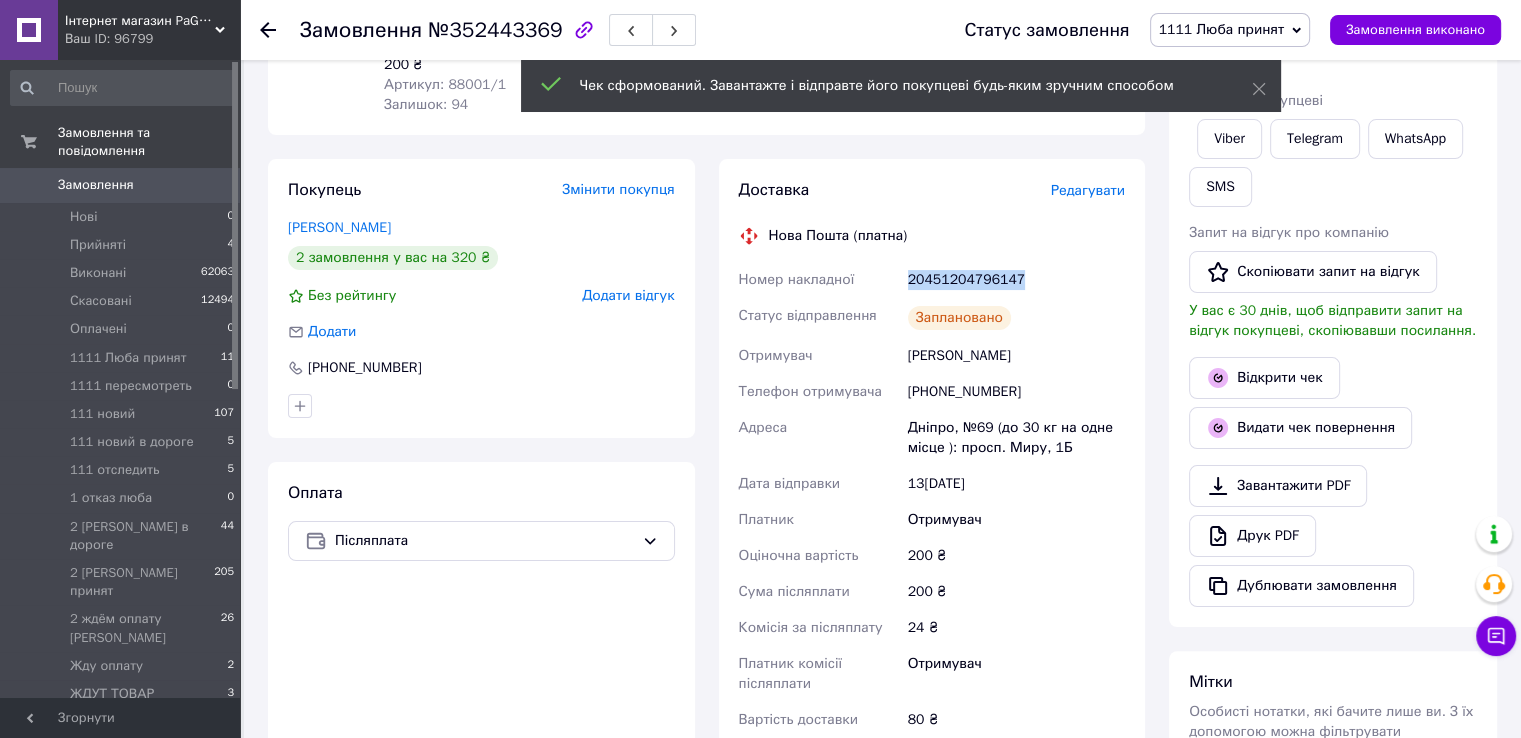 click on "20451204796147" at bounding box center (1016, 280) 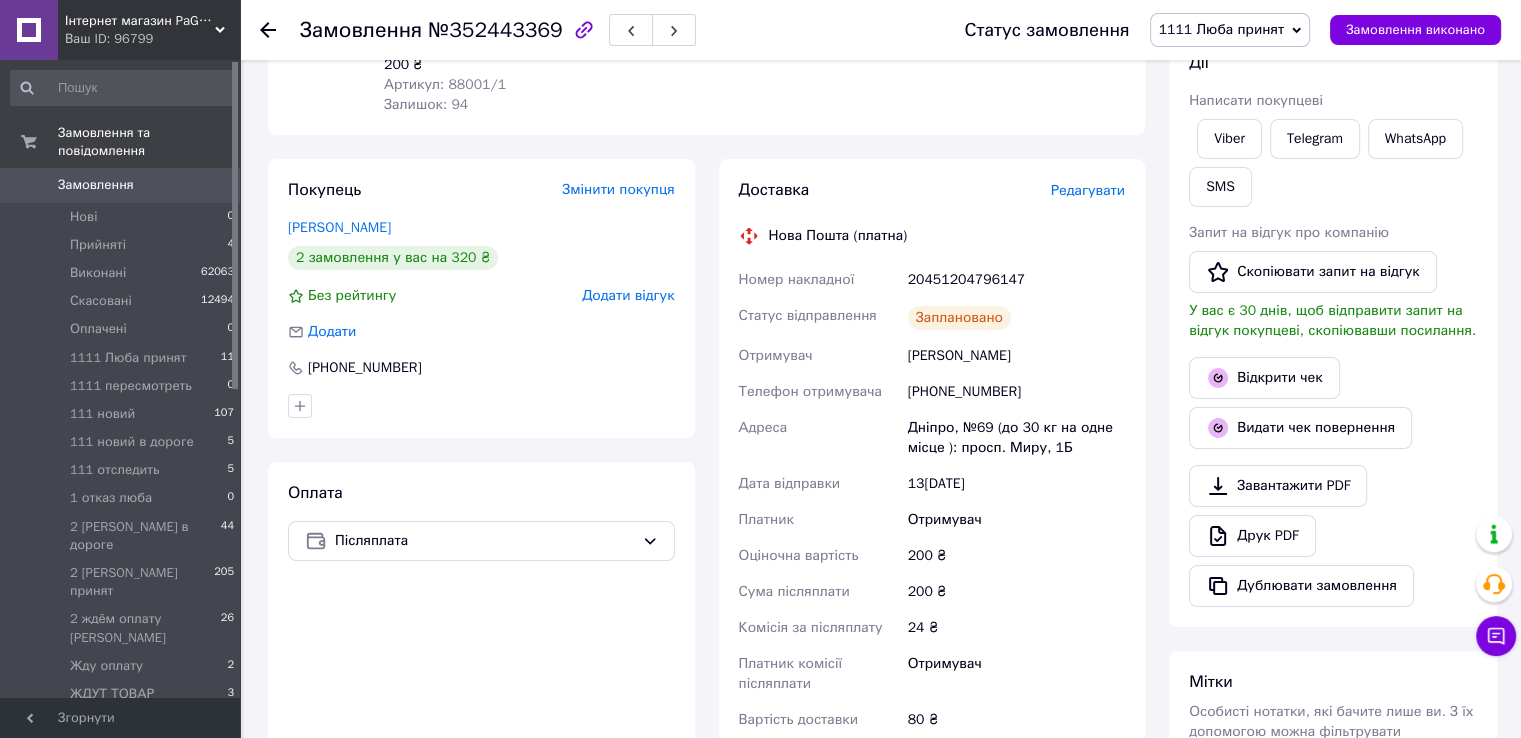 click on "Замовлення №352443369 Статус замовлення 1111 Люба принят Прийнято Виконано Скасовано Оплачено 1111 пересмотреть 111 новий 111 новий в дороге 111 отследить 1 отказ люба 2 [PERSON_NAME] в дороге 2 [PERSON_NAME] принят 2 ждём оплату  [PERSON_NAME] Жду оплату  ЖДУТ ТОВАР Не дозвонились!!! толику на проверку Замовлення виконано Замовлення з сайту [DATE] 10:38 Товари в замовленні (1) Додати товар Кавер чохол для каски шолома піксель ЗСУ на затягуванні маскувальний чохол на шолом для військових піксель Мультікам Мультікам Готово до відправки 200 ₴ Артикул: 88001/1 Залишок: 94 1   шт. 200 ₴ Покупець   Додати 200 <" at bounding box center [760, 460] 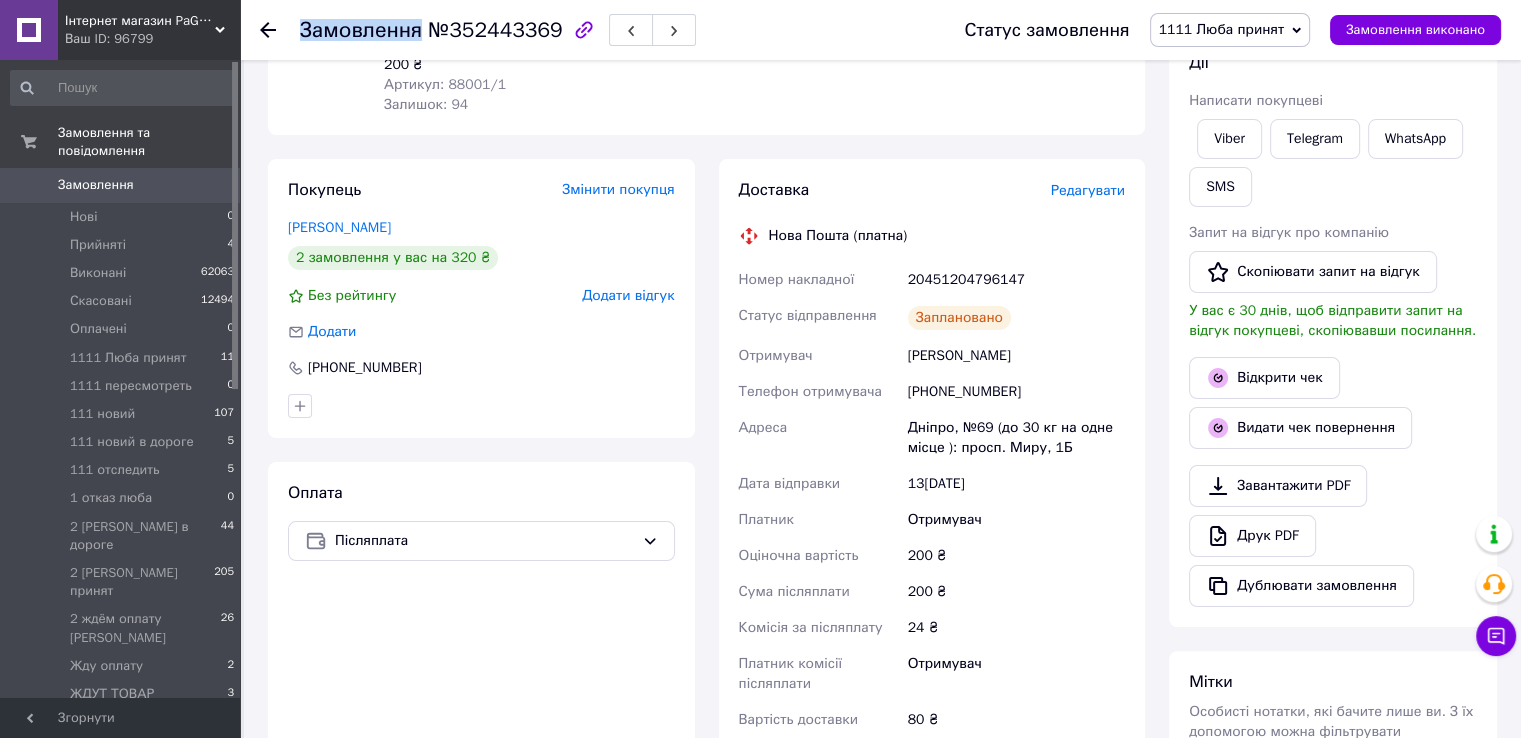 click on "Замовлення" at bounding box center [361, 30] 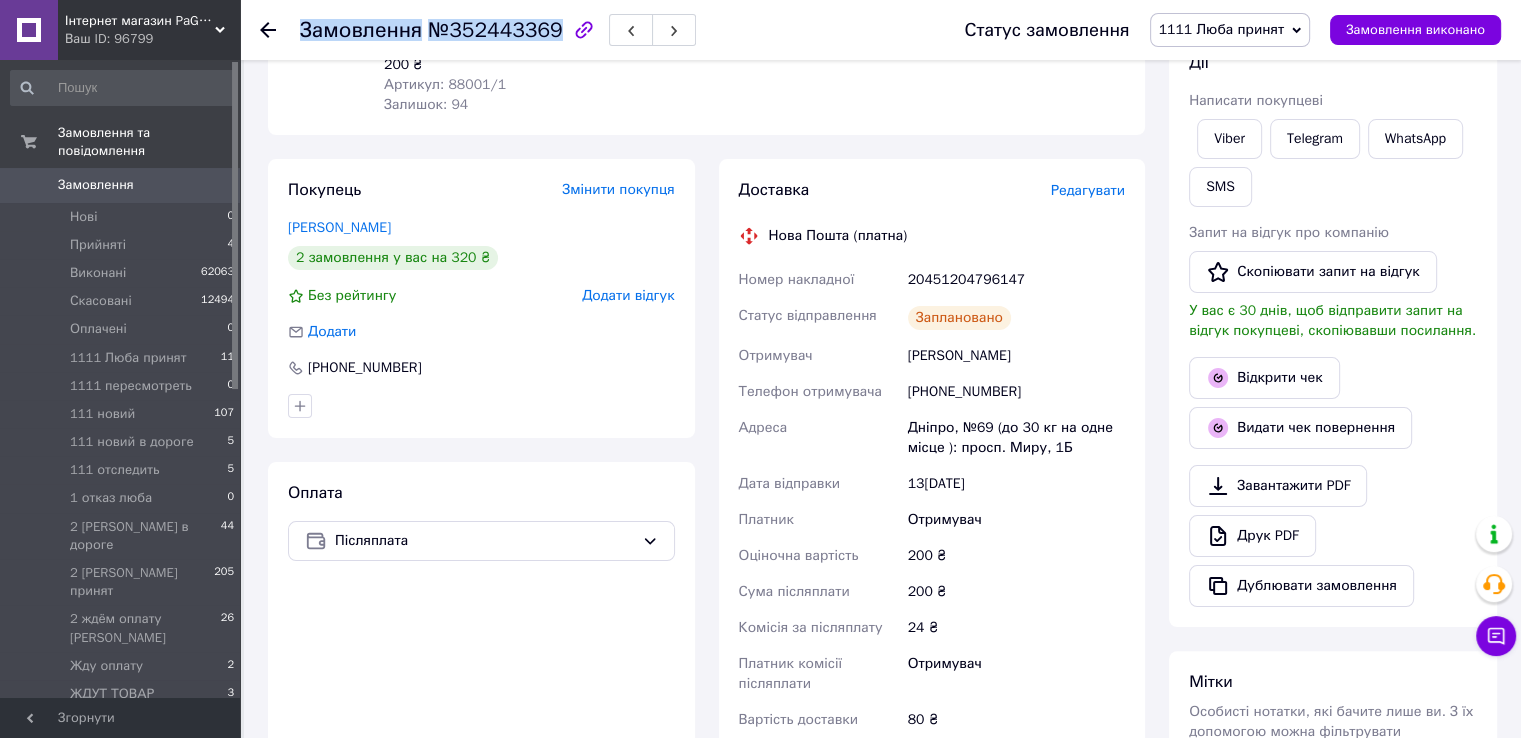 click on "Замовлення" at bounding box center [361, 30] 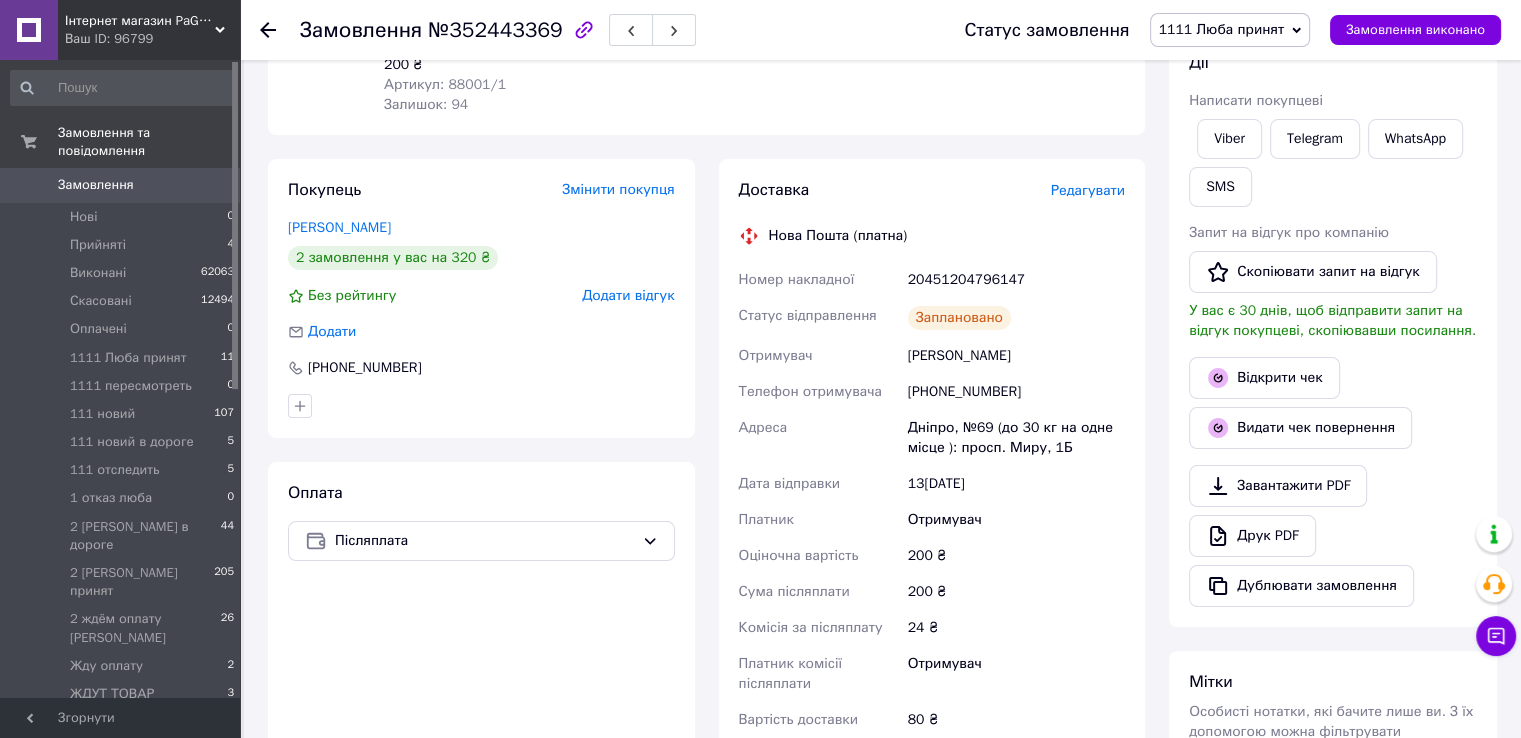 click on "Друк PDF" at bounding box center (1333, 536) 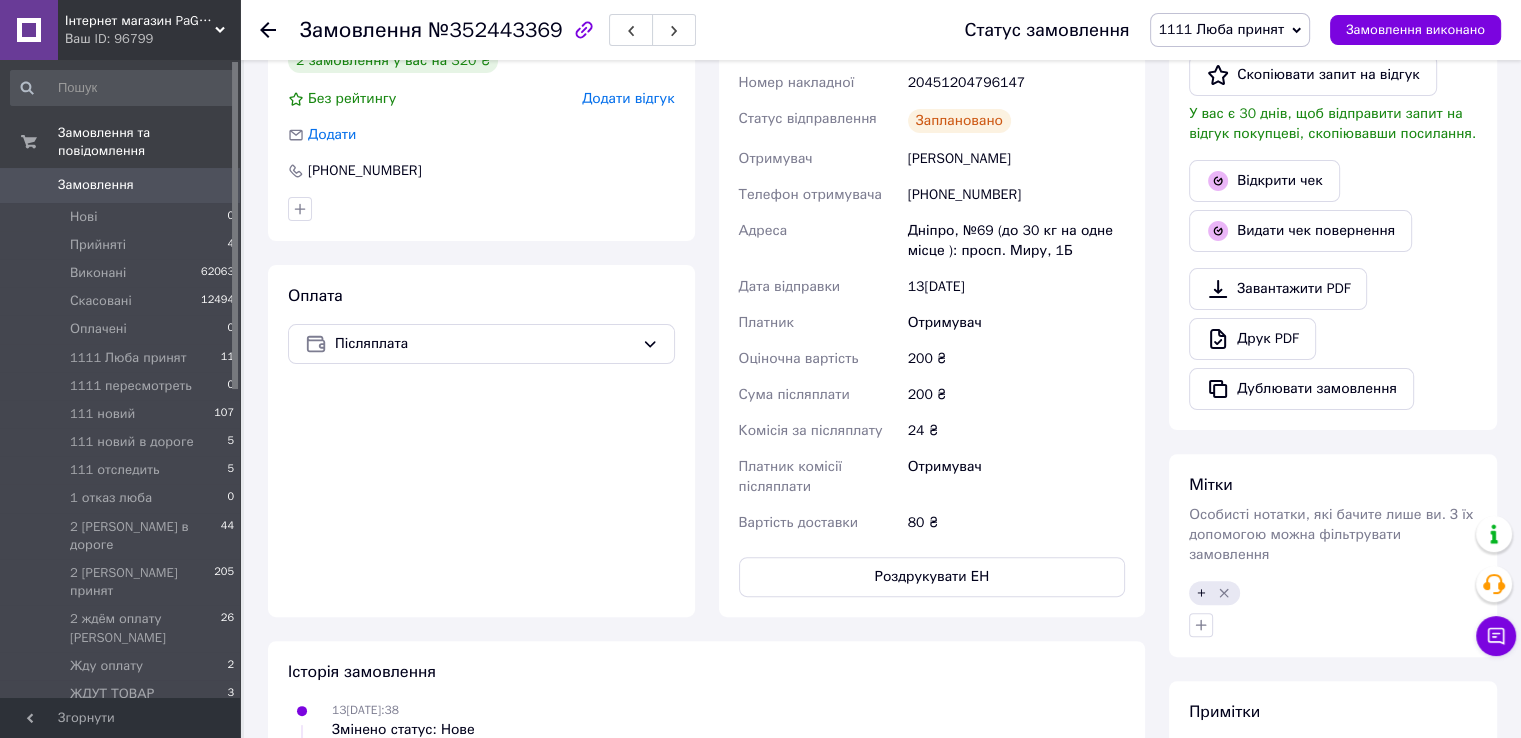 scroll, scrollTop: 600, scrollLeft: 0, axis: vertical 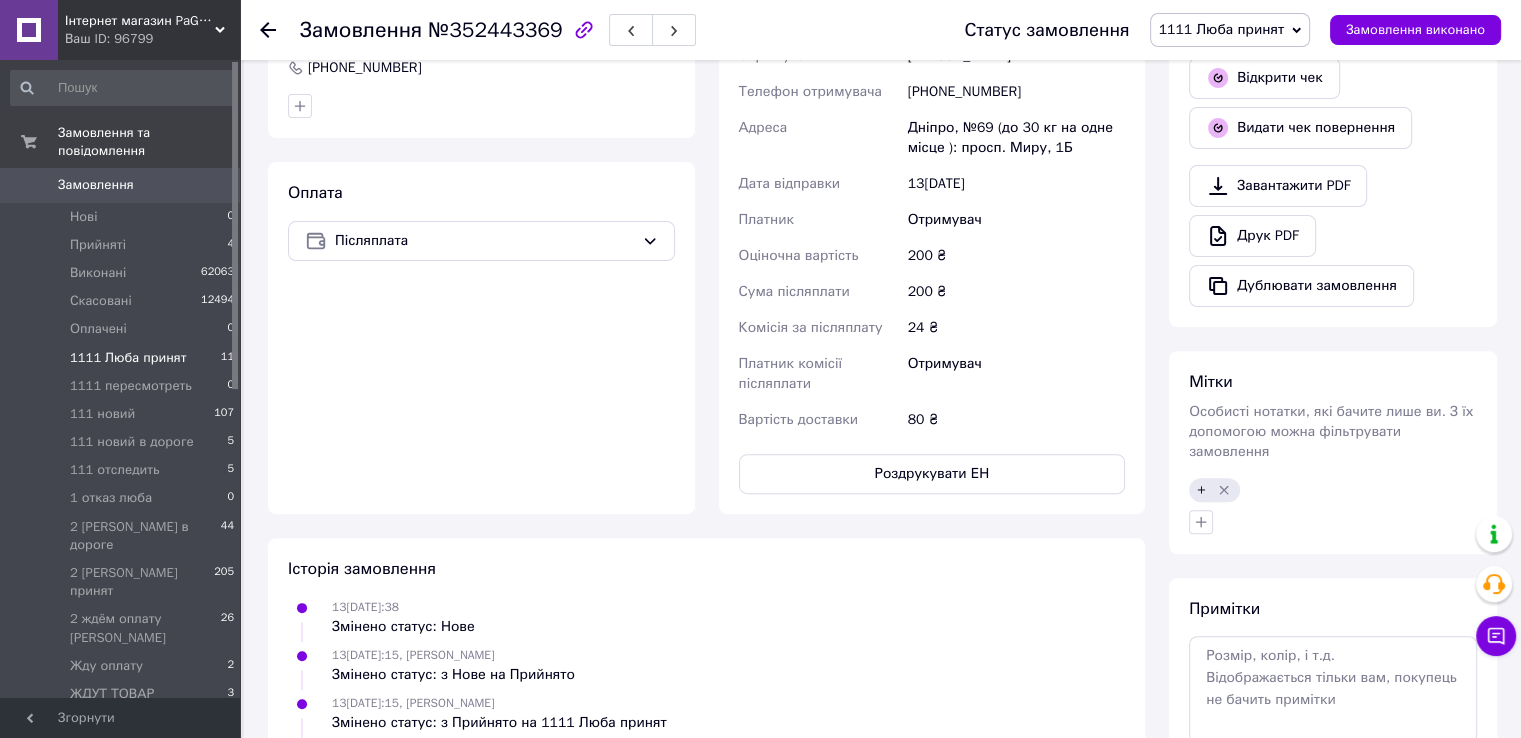 click on "1111 Люба принят" at bounding box center [128, 358] 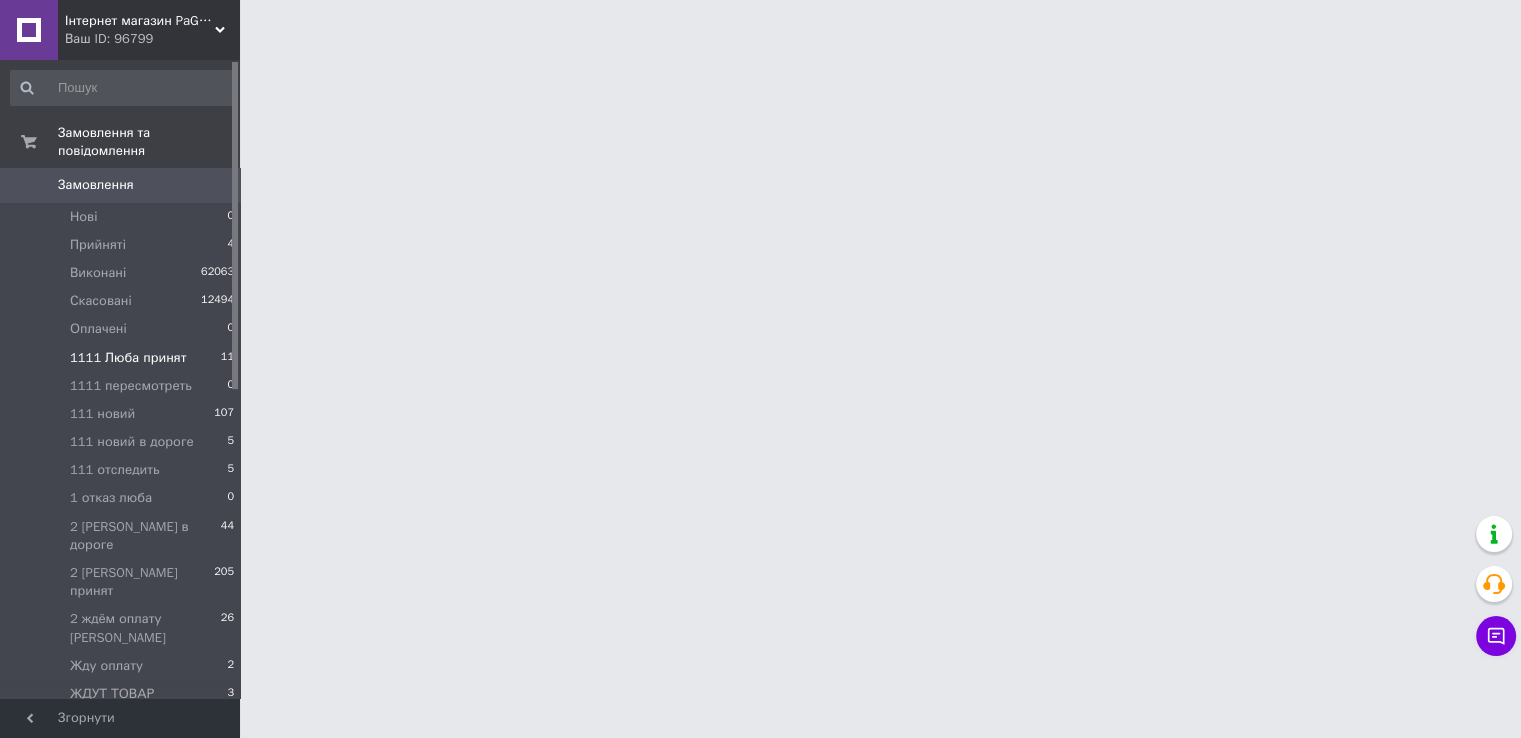 scroll, scrollTop: 0, scrollLeft: 0, axis: both 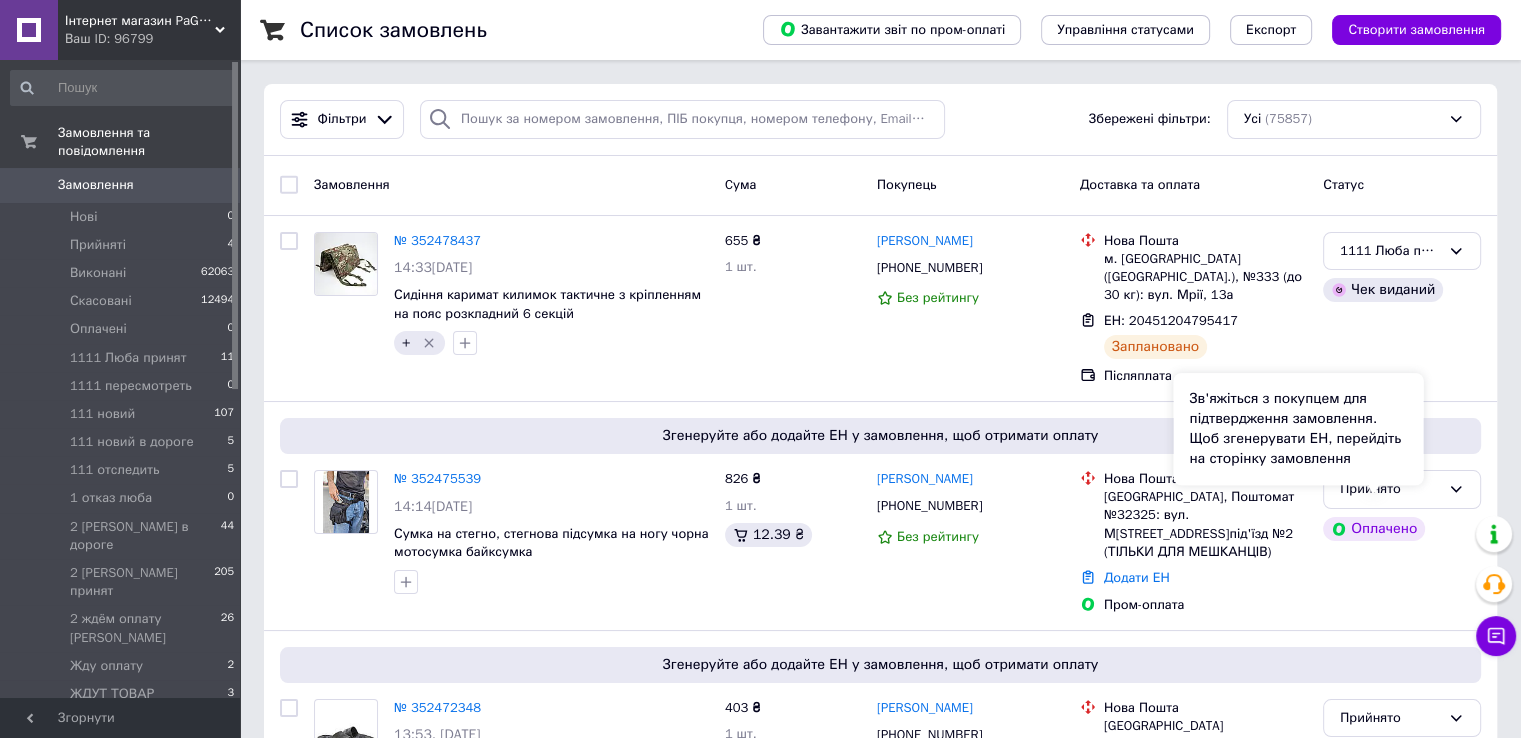 click on "Зв'яжіться з покупцем для підтвердження замовлення.
Щоб згенерувати ЕН, перейдіть на сторінку замовлення" at bounding box center [1298, 429] 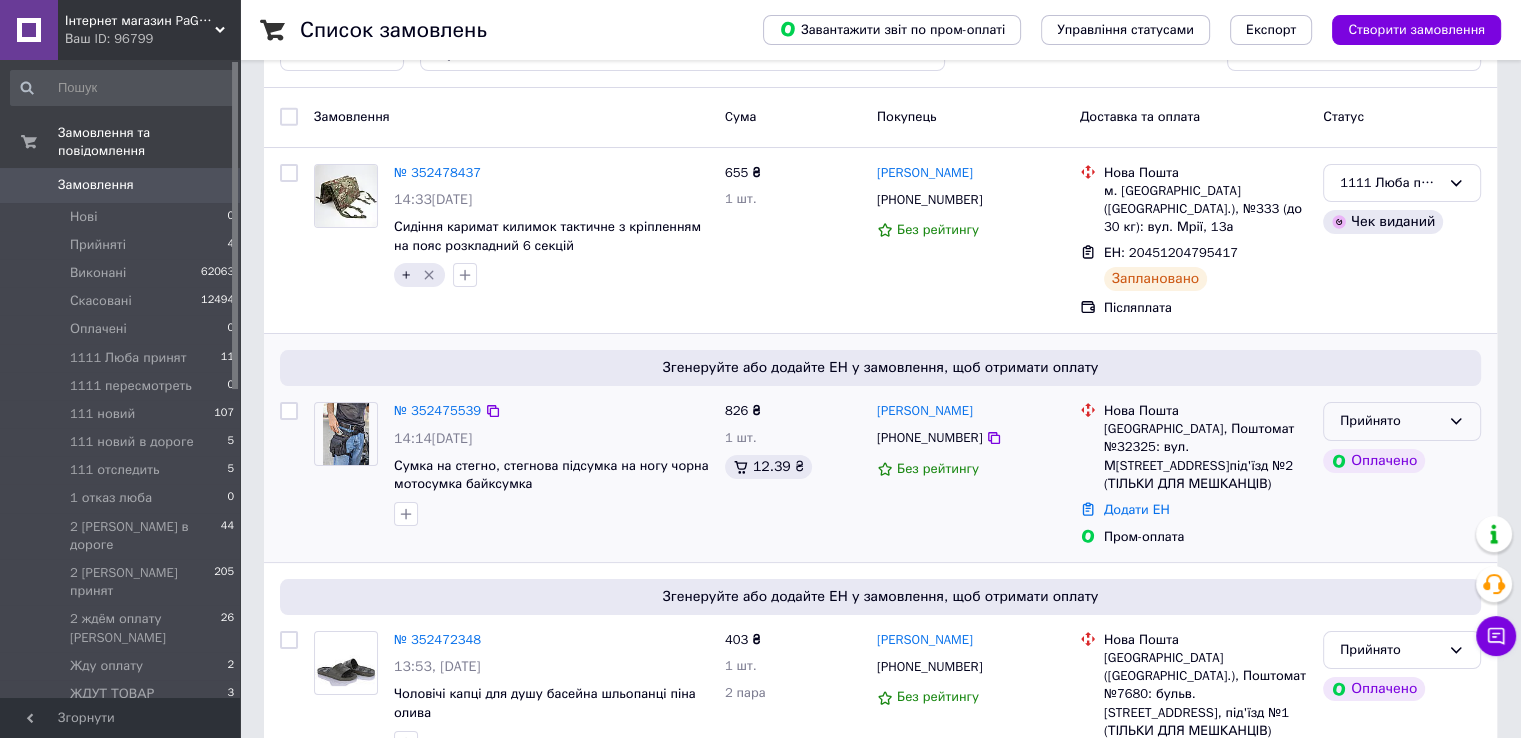 scroll, scrollTop: 100, scrollLeft: 0, axis: vertical 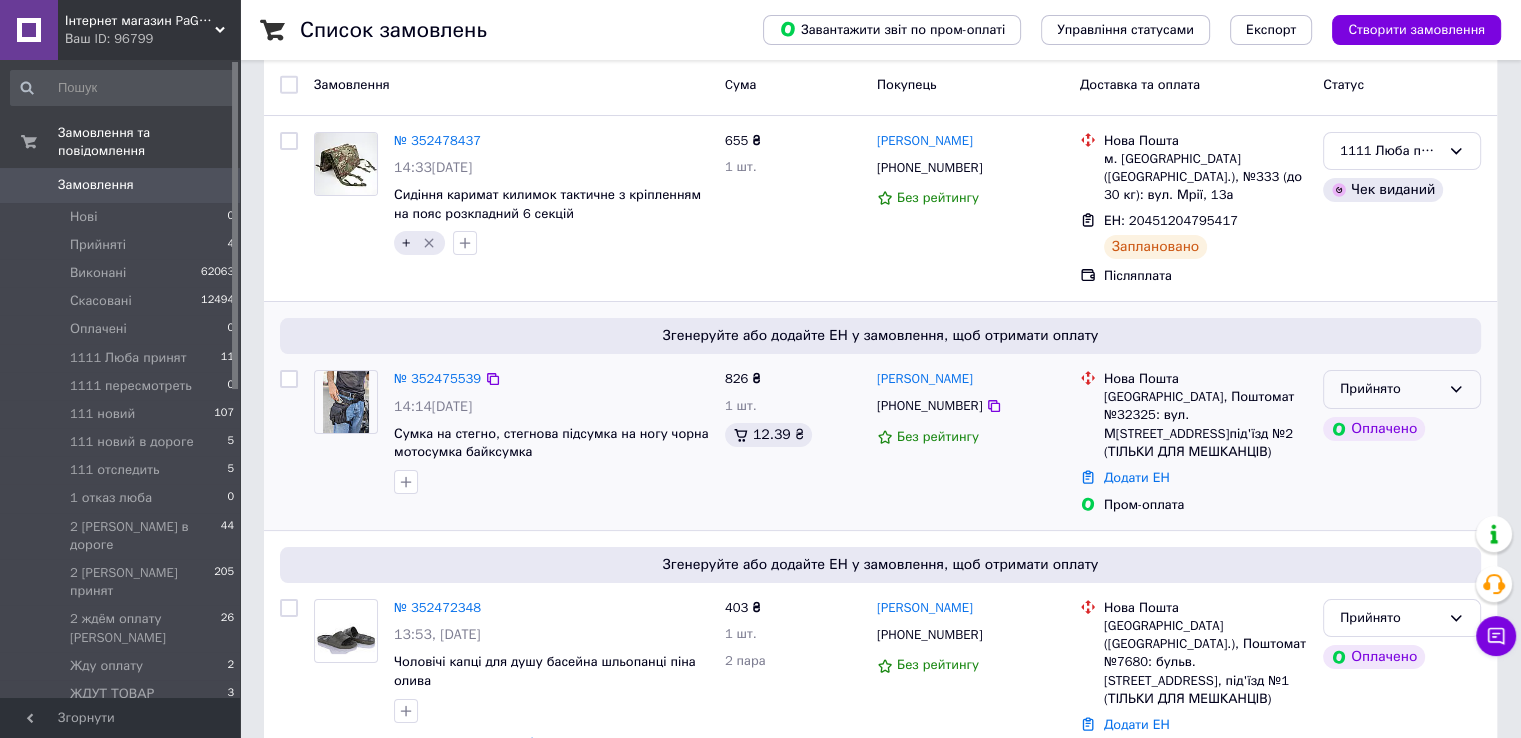 click on "Прийнято" at bounding box center (1402, 389) 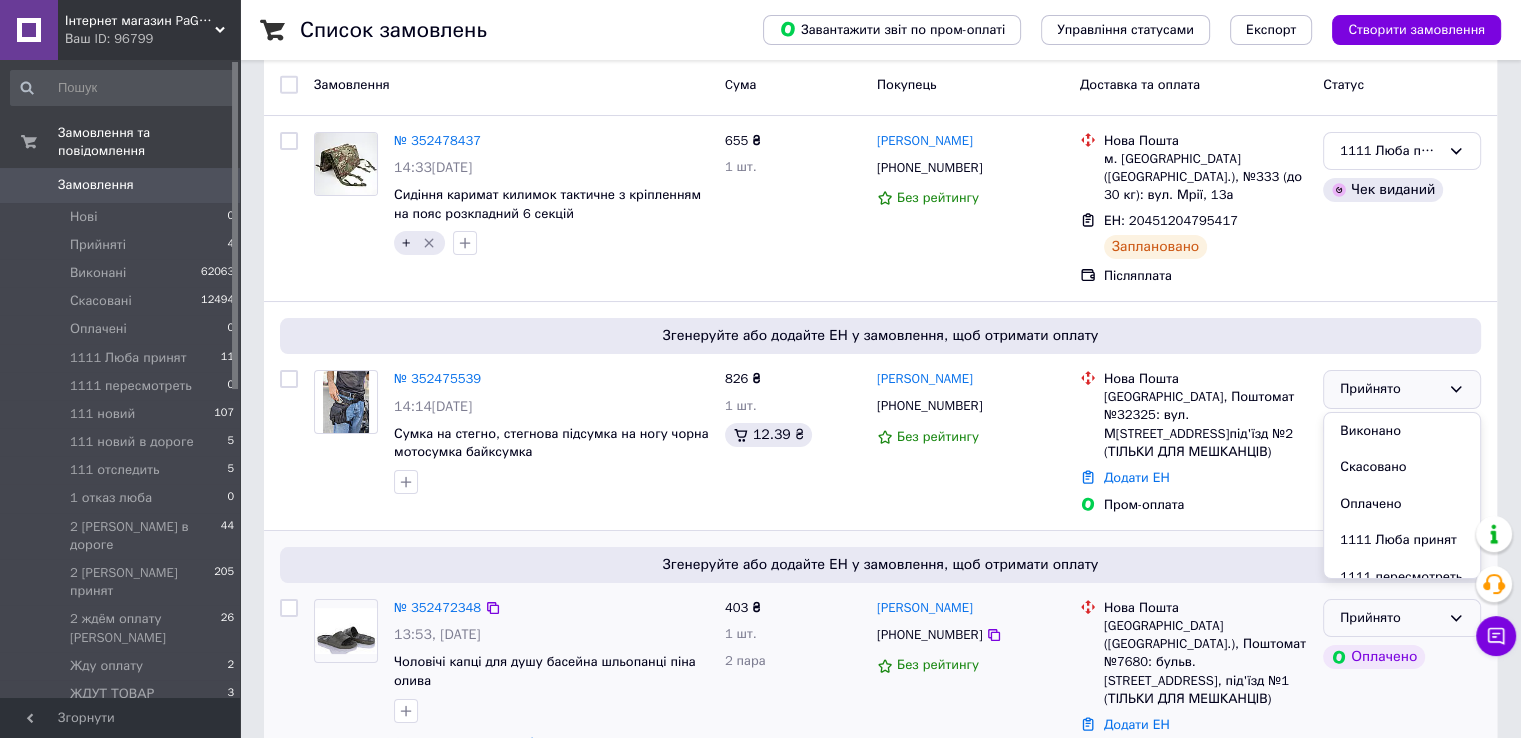drag, startPoint x: 1417, startPoint y: 505, endPoint x: 1404, endPoint y: 597, distance: 92.91394 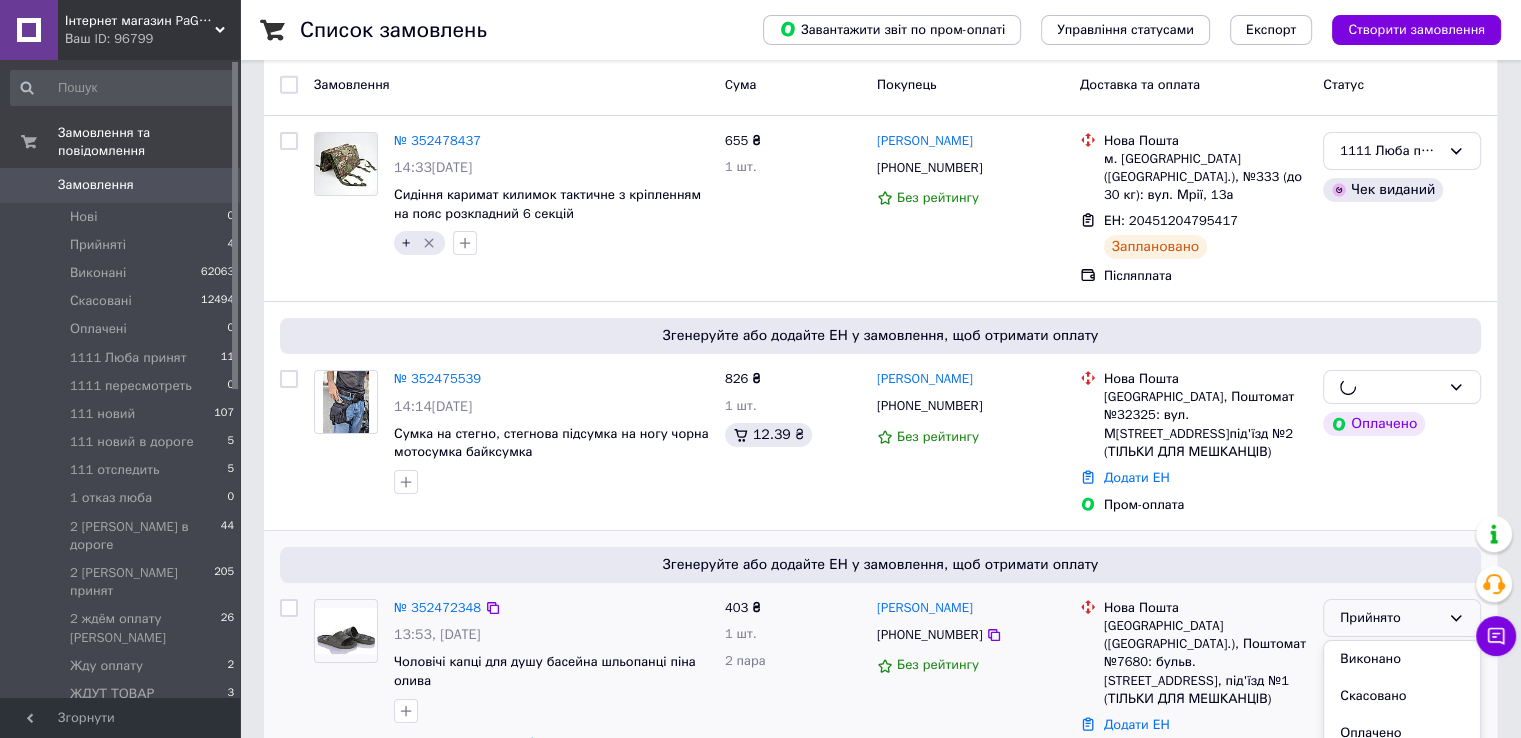 click on "1111 Люба принят" at bounding box center [1402, 769] 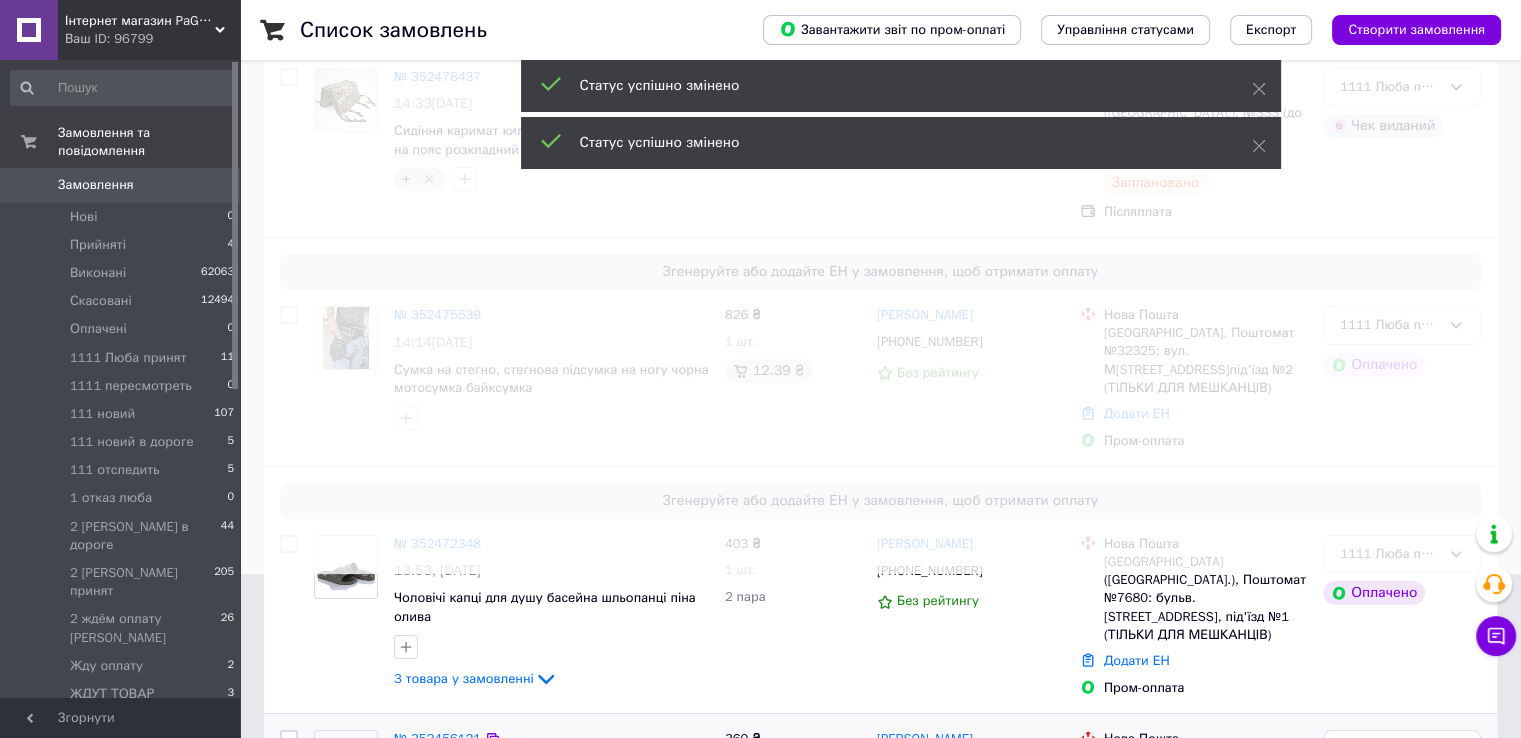 scroll, scrollTop: 300, scrollLeft: 0, axis: vertical 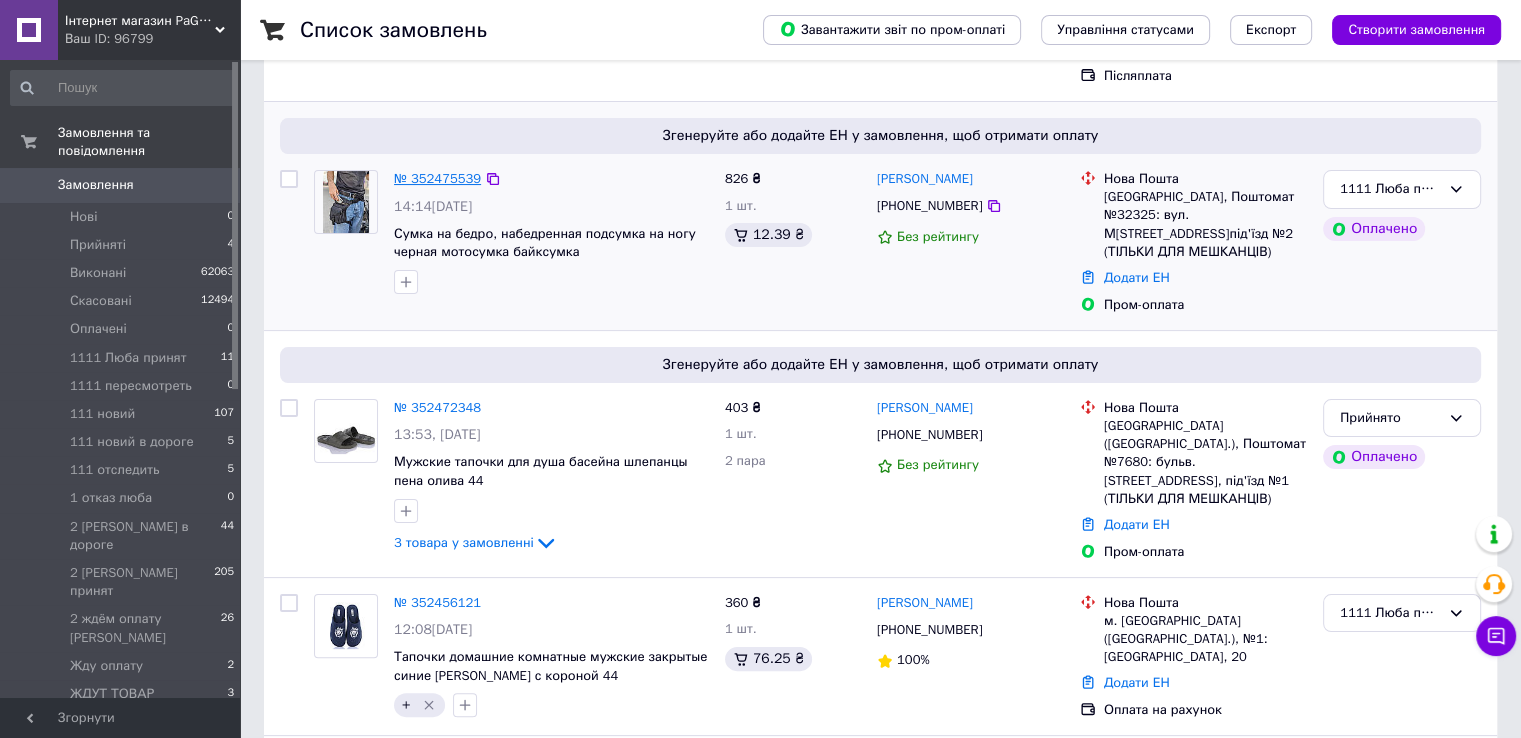 click on "№ 352475539" at bounding box center [437, 178] 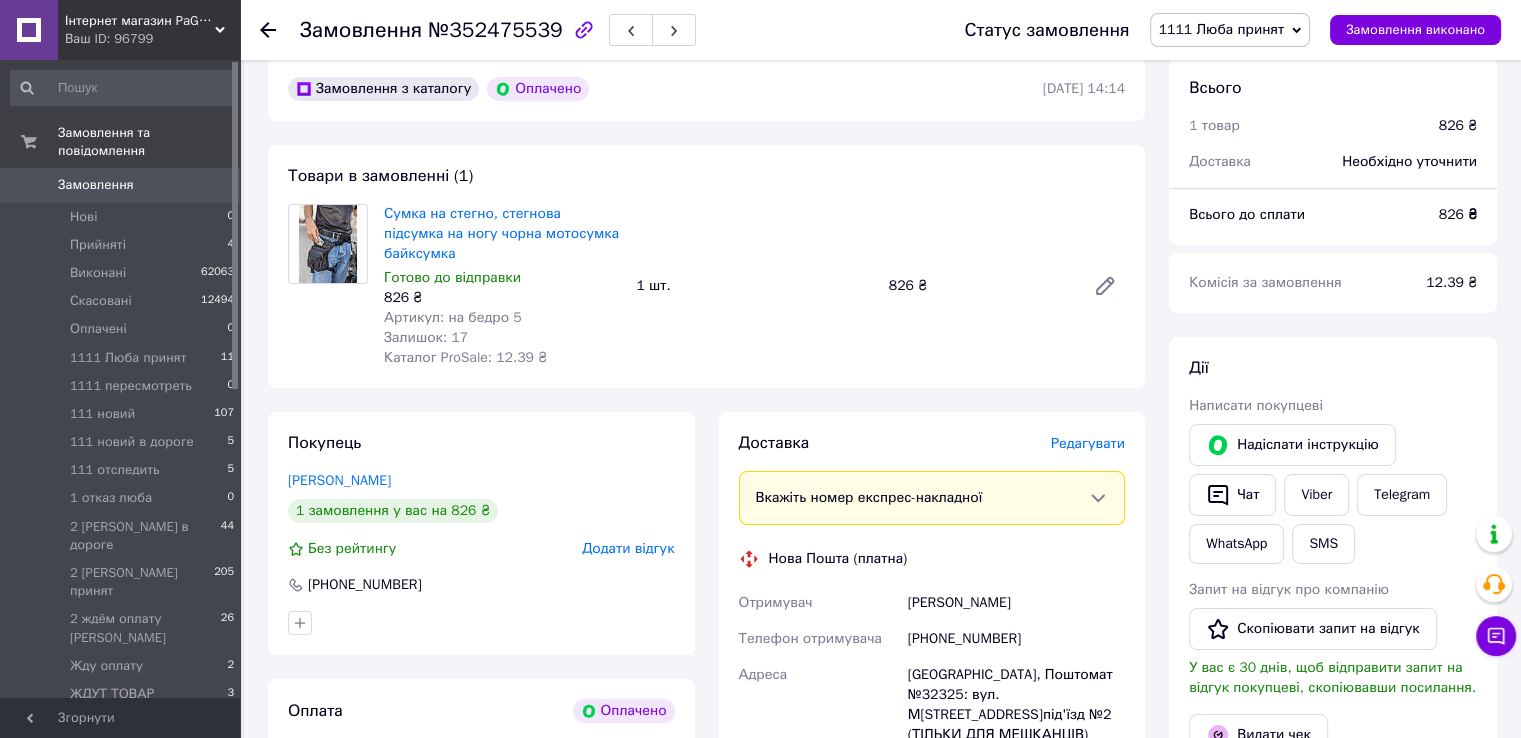 scroll, scrollTop: 0, scrollLeft: 0, axis: both 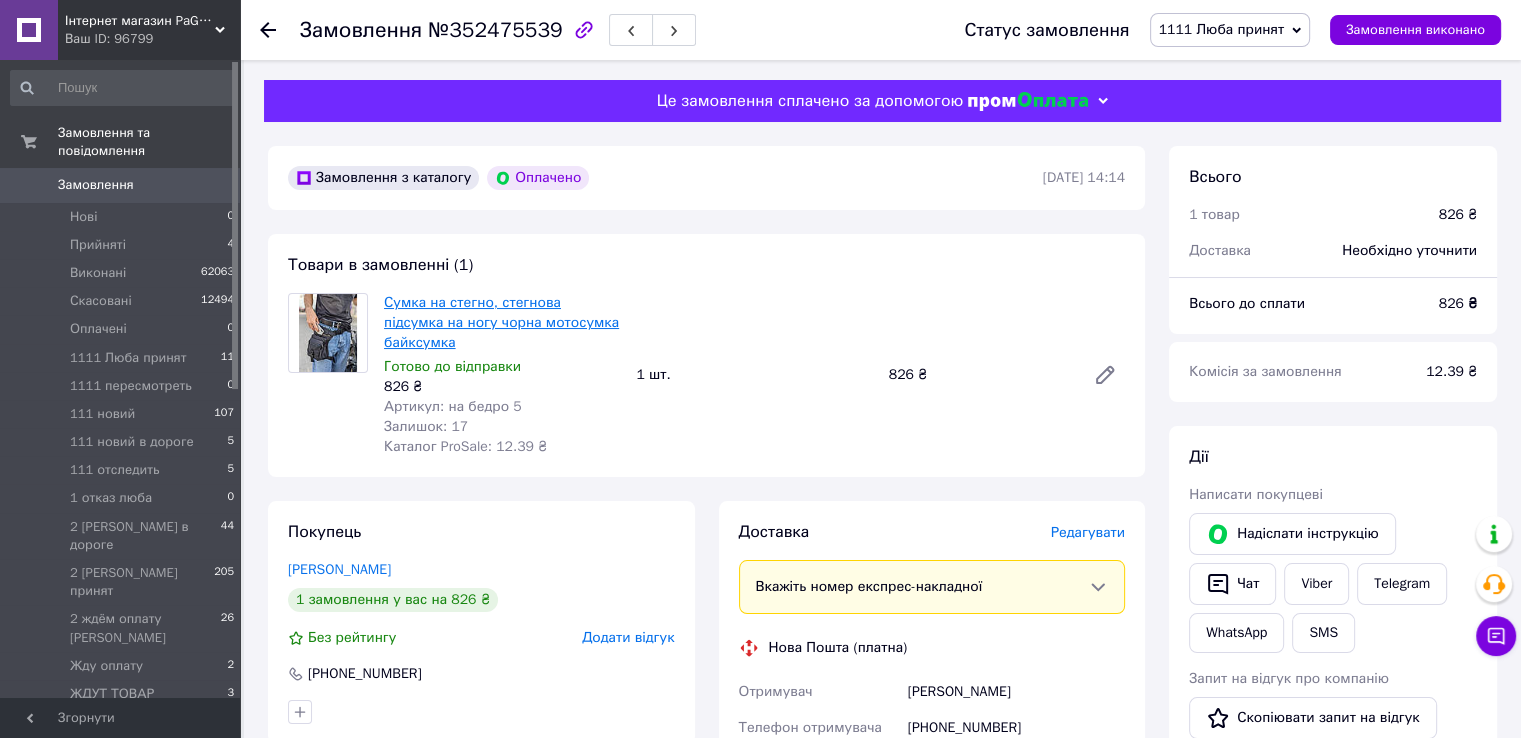 click on "Сумка на стегно, стегнова підсумка на ногу чорна мотосумка байксумка" at bounding box center [501, 322] 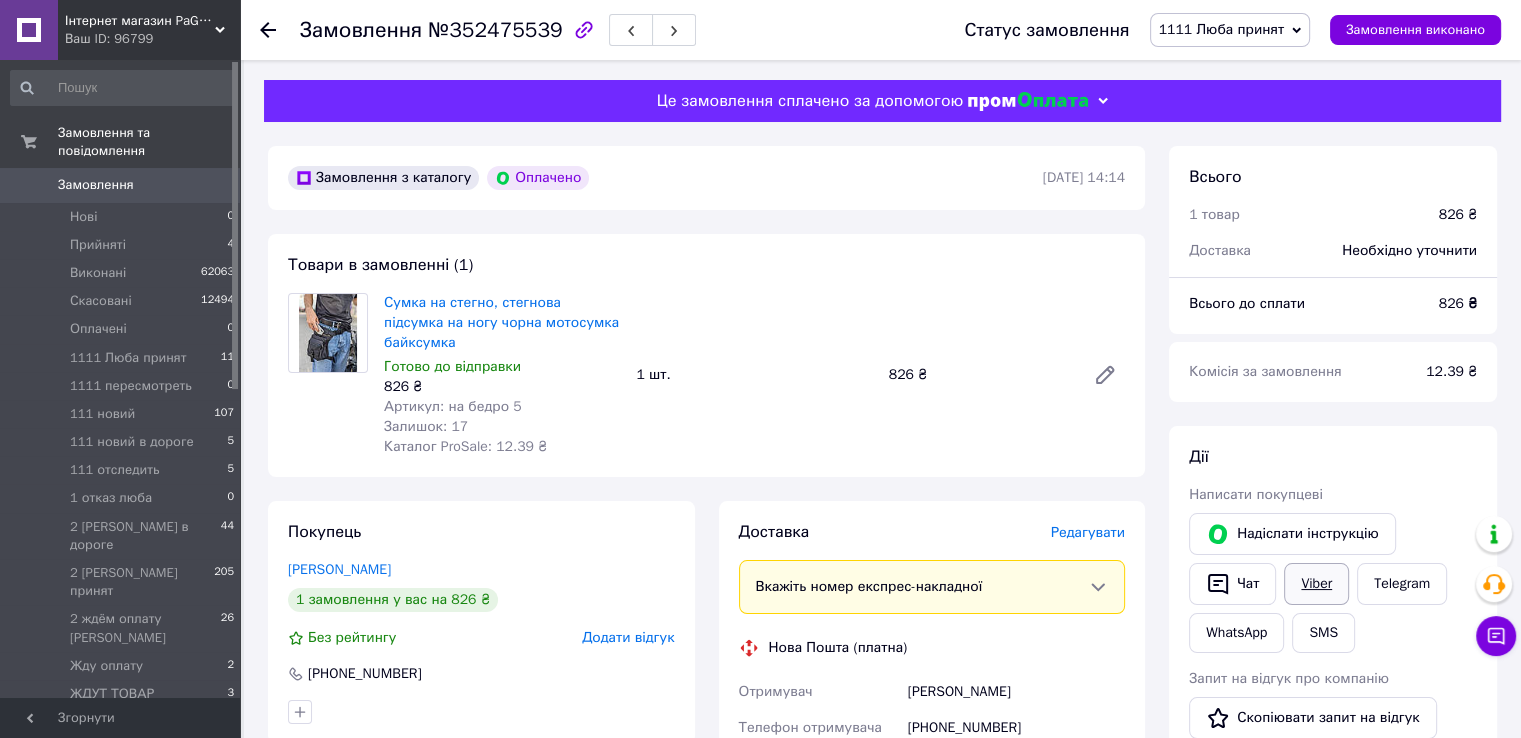 click on "Viber" at bounding box center (1316, 584) 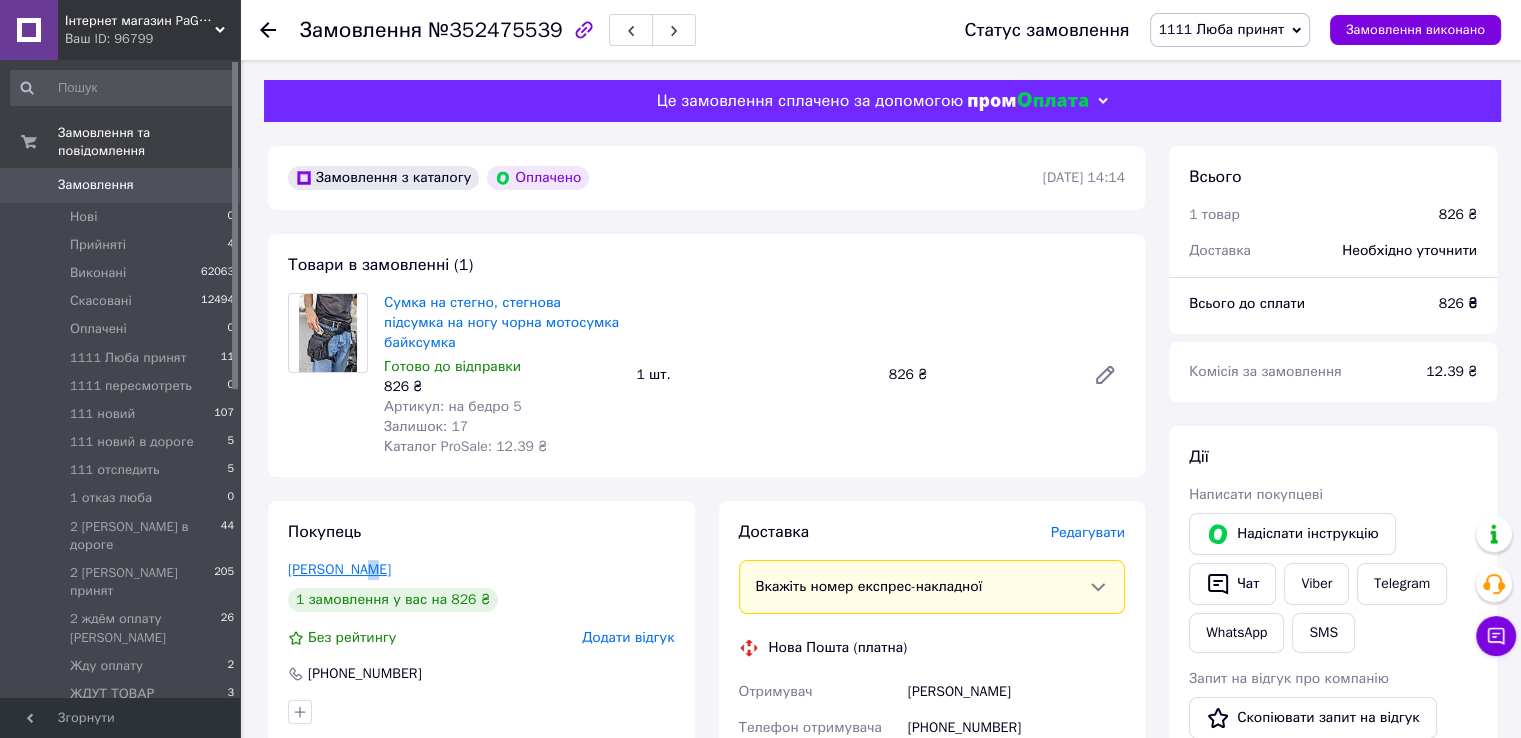click on "Покупець [PERSON_NAME] 1 замовлення у вас на 826 ₴ Без рейтингу   Додати відгук [PHONE_NUMBER]" at bounding box center (481, 622) 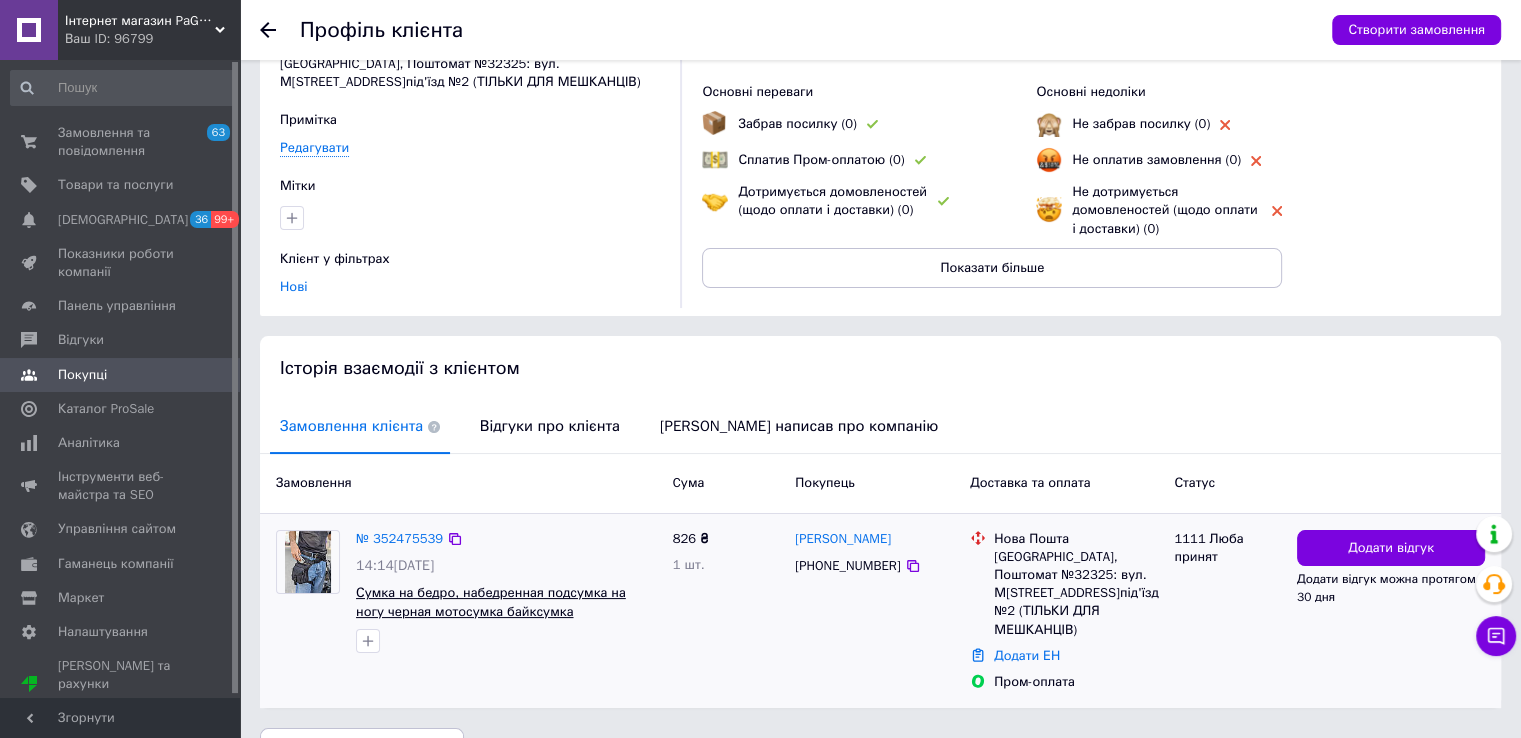 scroll, scrollTop: 176, scrollLeft: 0, axis: vertical 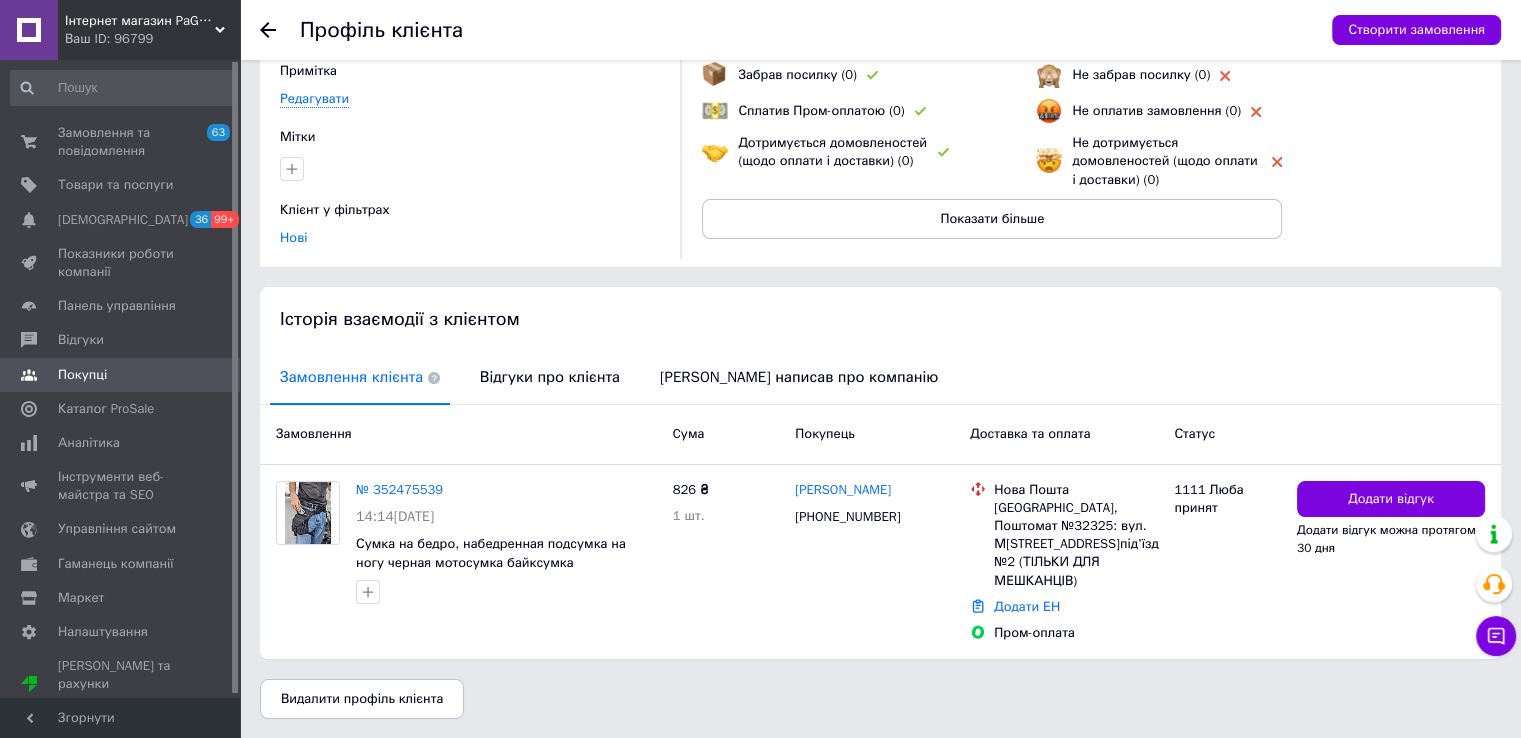 click 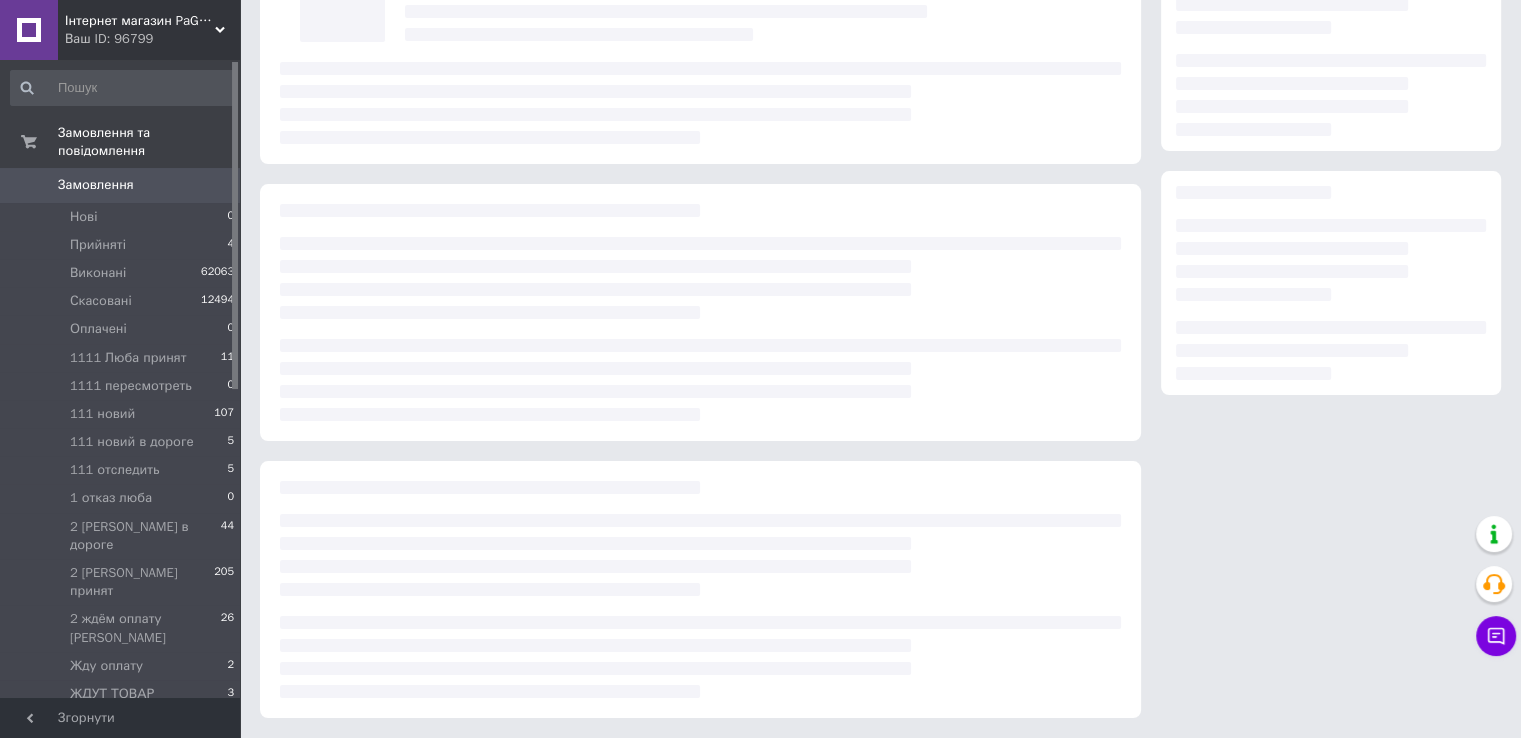 scroll, scrollTop: 0, scrollLeft: 0, axis: both 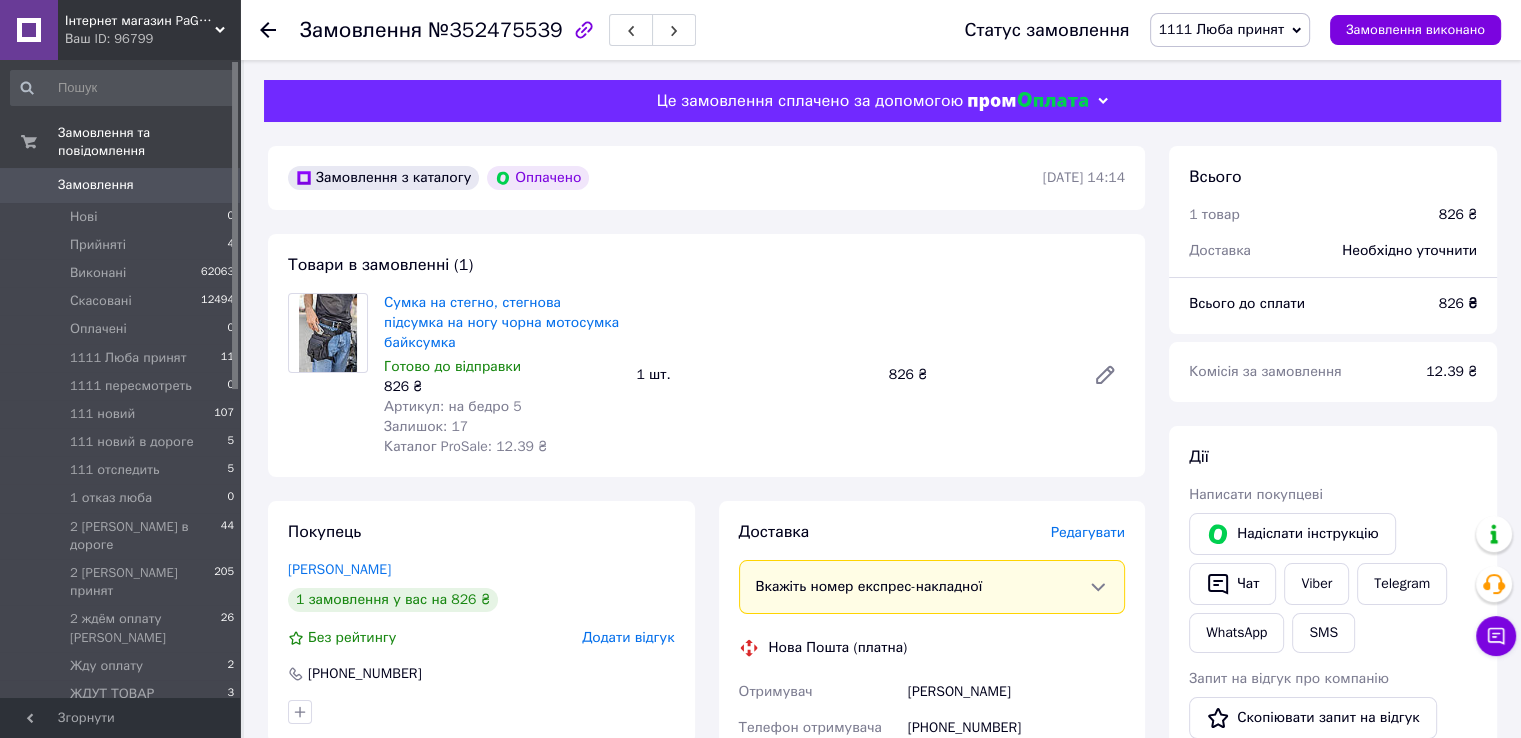 drag, startPoint x: 1438, startPoint y: 397, endPoint x: 1251, endPoint y: 445, distance: 193.06216 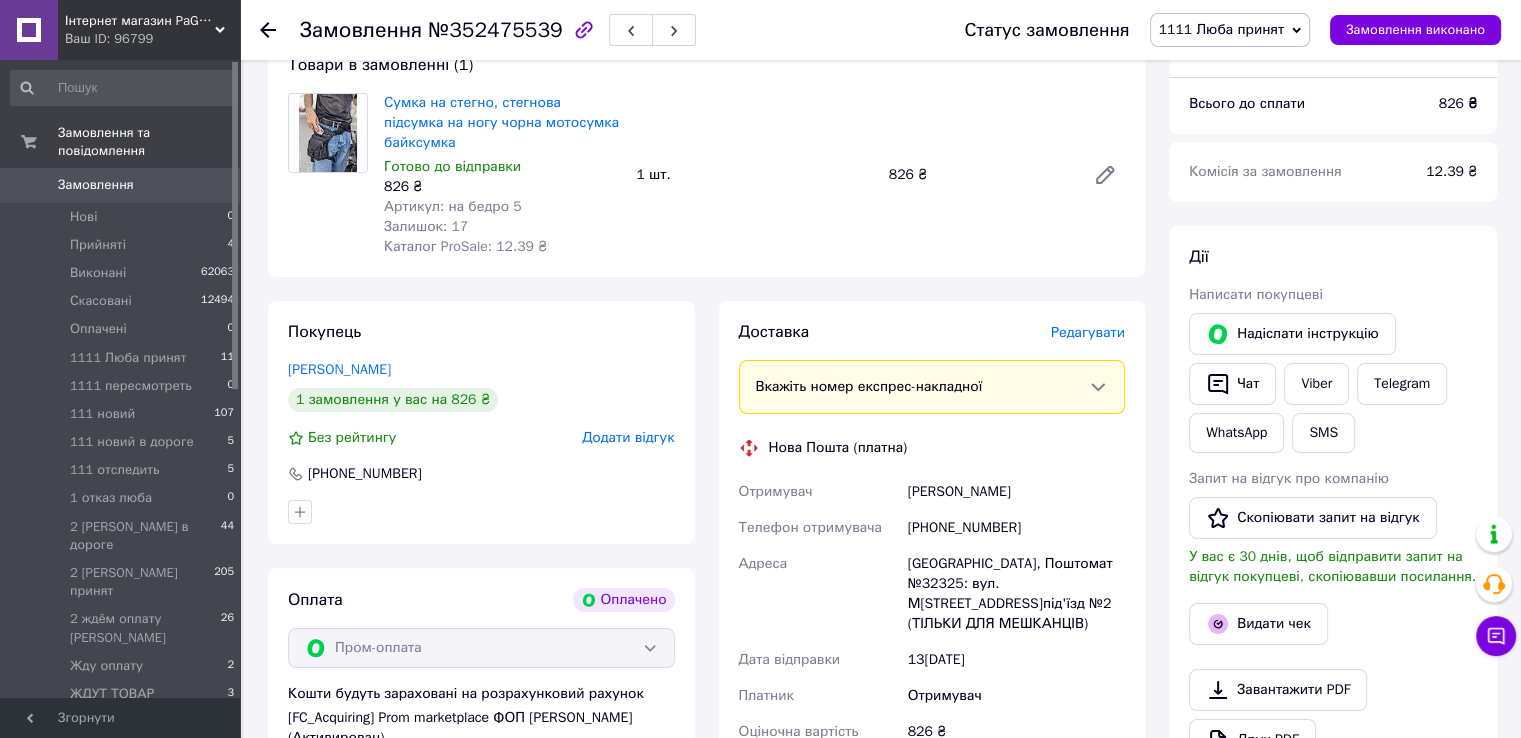 drag, startPoint x: 1097, startPoint y: 318, endPoint x: 1062, endPoint y: 365, distance: 58.60034 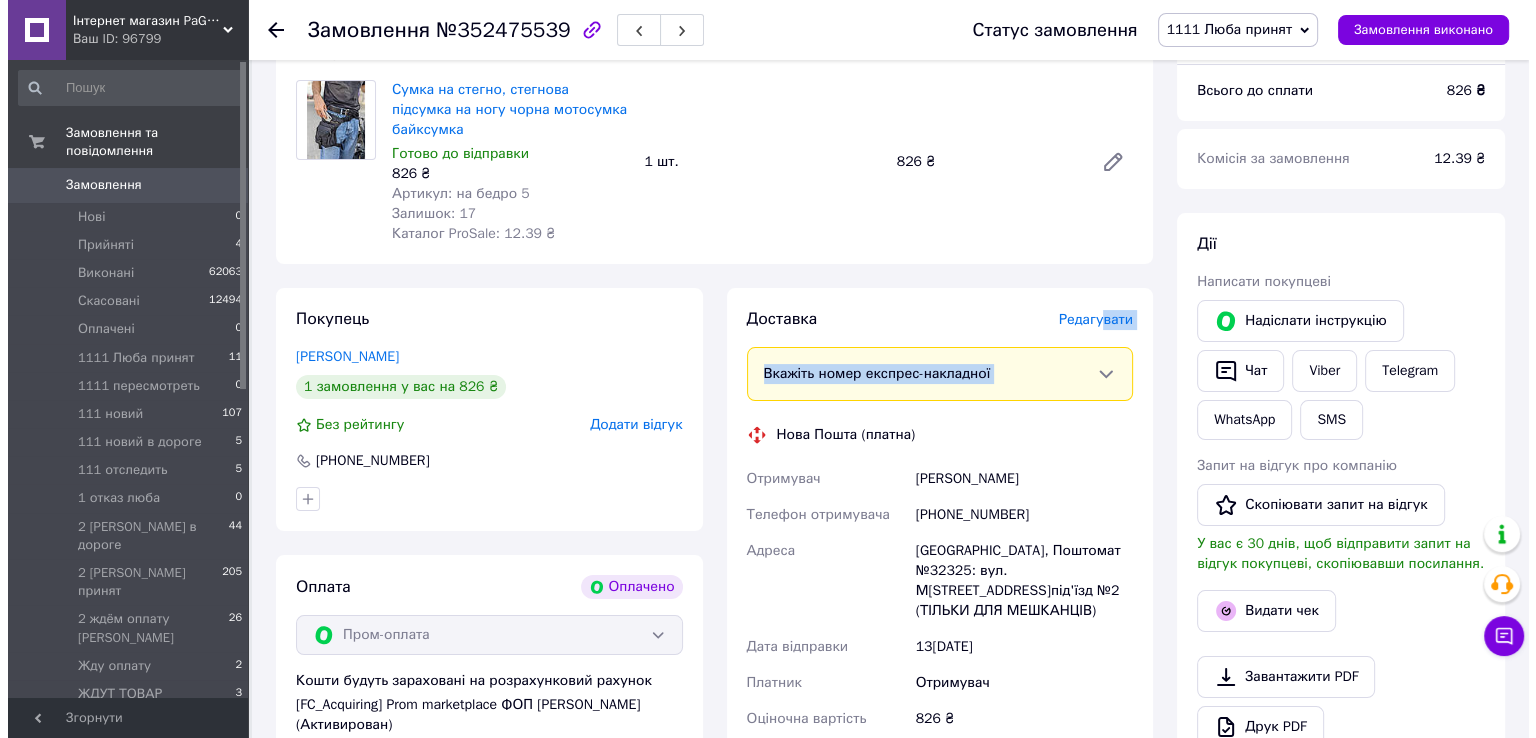 scroll, scrollTop: 0, scrollLeft: 0, axis: both 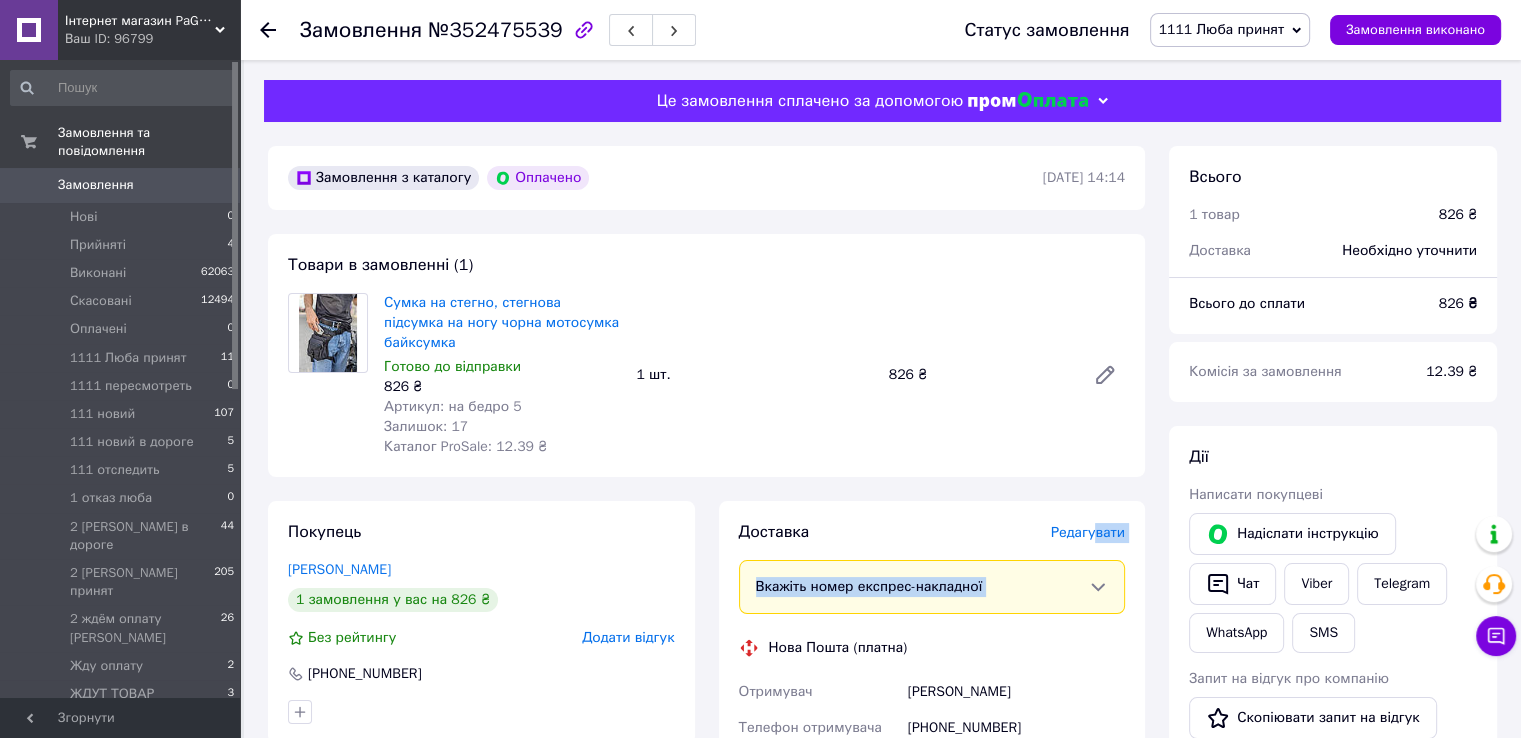 click on "Доставка [PERSON_NAME] Вкажіть номер експрес-накладної Обов'язково введіть номер експрес-накладної,
якщо створювали її не на цій сторінці. У разі,
якщо номер ЕН не буде доданий, ми не зможемо
виплатити гроші за замовлення Мобільний номер покупця (із замовлення) повинен відповідати номеру отримувача за накладною Нова Пошта (платна) Отримувач [PERSON_NAME] Телефон отримувача [PHONE_NUMBER] Адреса Вінниця, Поштомат №32325: вул. [STREET_ADDRESS], під'їзд №2 (ТІЛЬКИ ДЛЯ МЕШКАНЦІВ) Дата відправки [DATE] Платник Отримувач Оціночна вартість 826 ₴ Передати номер або Платник 826" at bounding box center (932, 832) 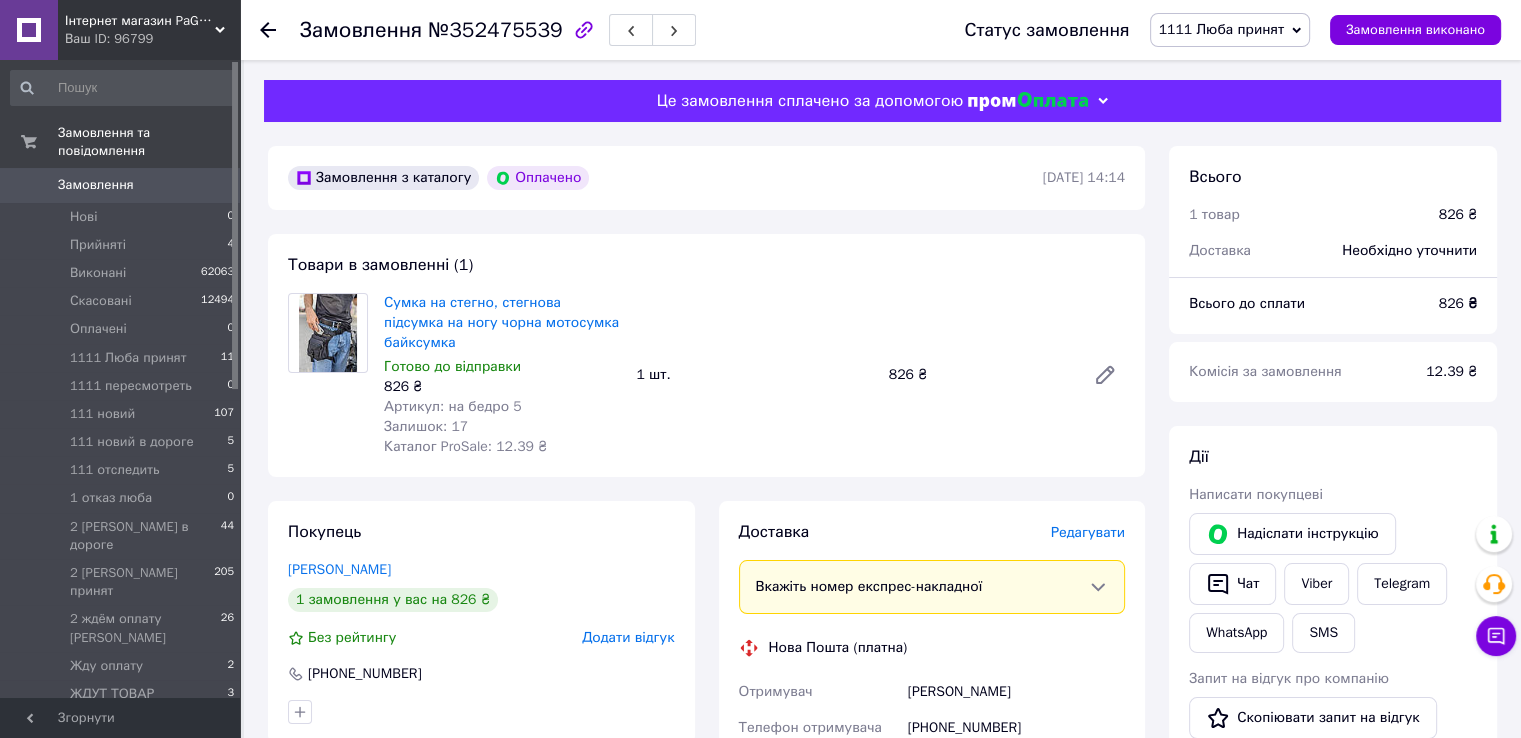 click on "Редагувати" at bounding box center [1088, 532] 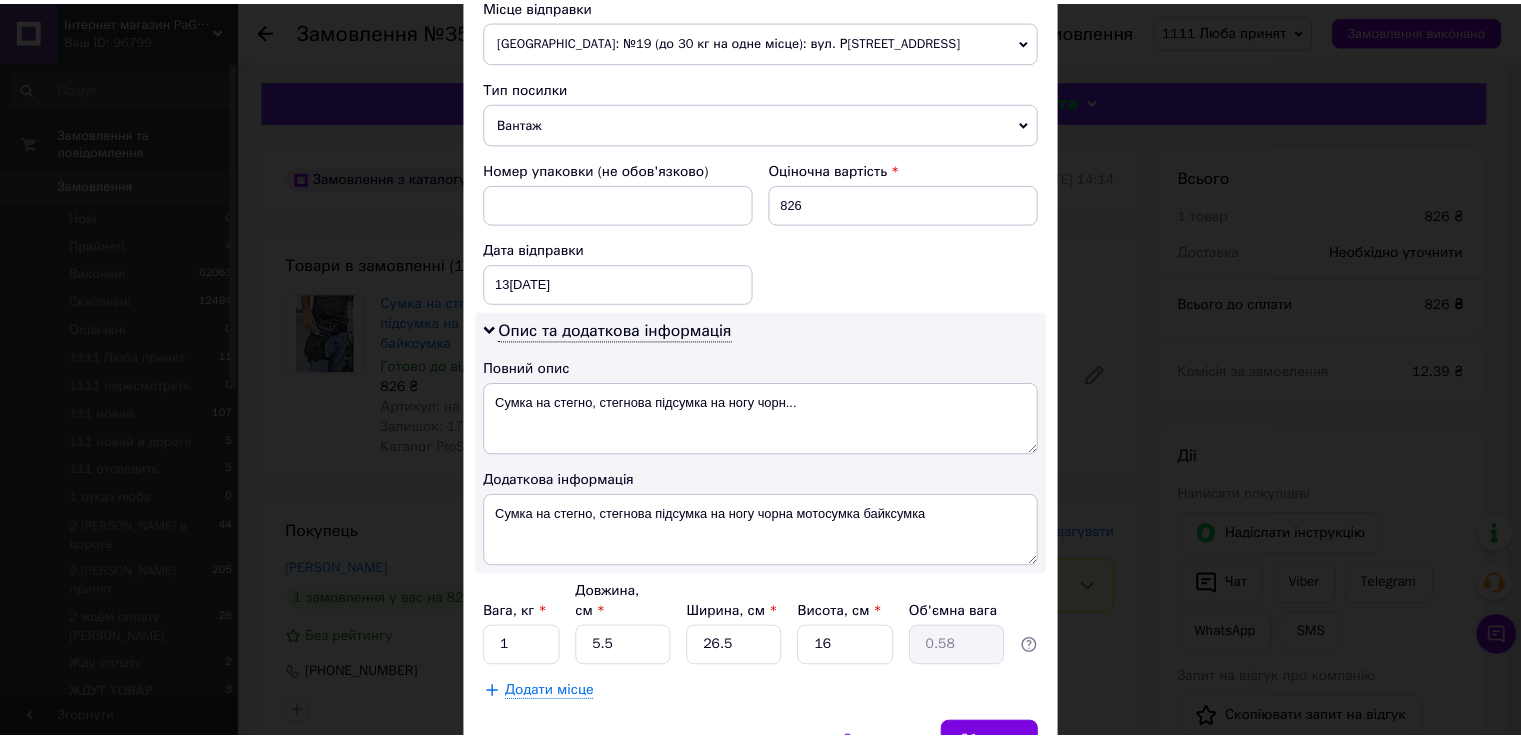 scroll, scrollTop: 830, scrollLeft: 0, axis: vertical 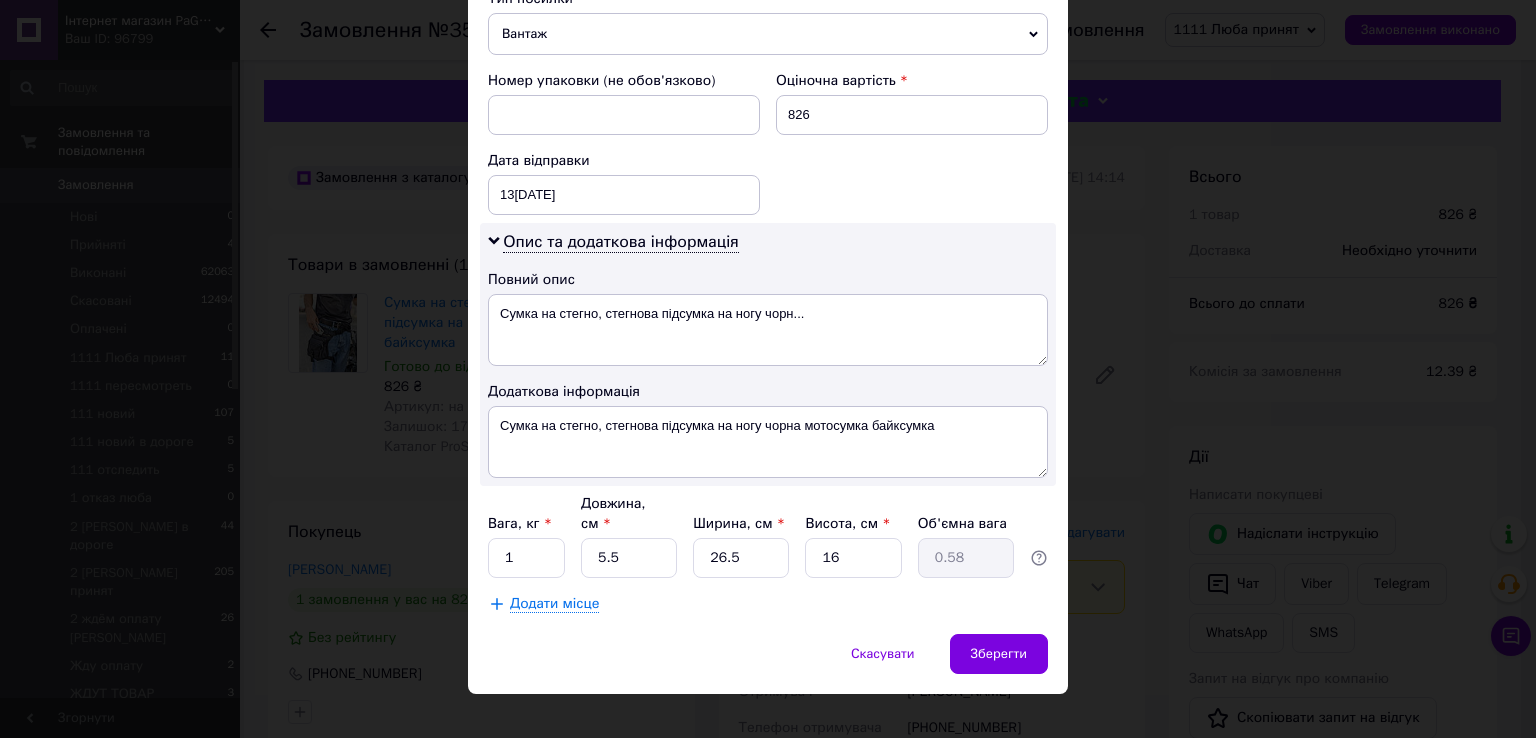 click on "× Редагування доставки Спосіб доставки Нова Пошта (платна) Платник Отримувач Відправник Прізвище отримувача Великий Ім'я отримувача [PERSON_NAME] батькові отримувача Телефон отримувача [PHONE_NUMBER] Тип доставки В поштоматі У відділенні Кур'єром Місто Вінниця Поштомат Поштомат №32325: вул. М[STREET_ADDRESS]під'їзд №2 (ТІЛЬКИ ДЛЯ МЕШКАНЦІВ) Місце відправки [GEOGRAPHIC_DATA]: №19 (до 30 кг на одне місце): вул. Р[STREET_ADDRESS]�деса: №68 (до 1100 кг): вул. Р[STREET_ADDRESS]заїзд з вул. Ріхтера) Додати ще місце відправки Тип посилки Вантаж Документи Номер упаковки (не обов'язково) Оціночна вартість 826 < >" at bounding box center (768, 369) 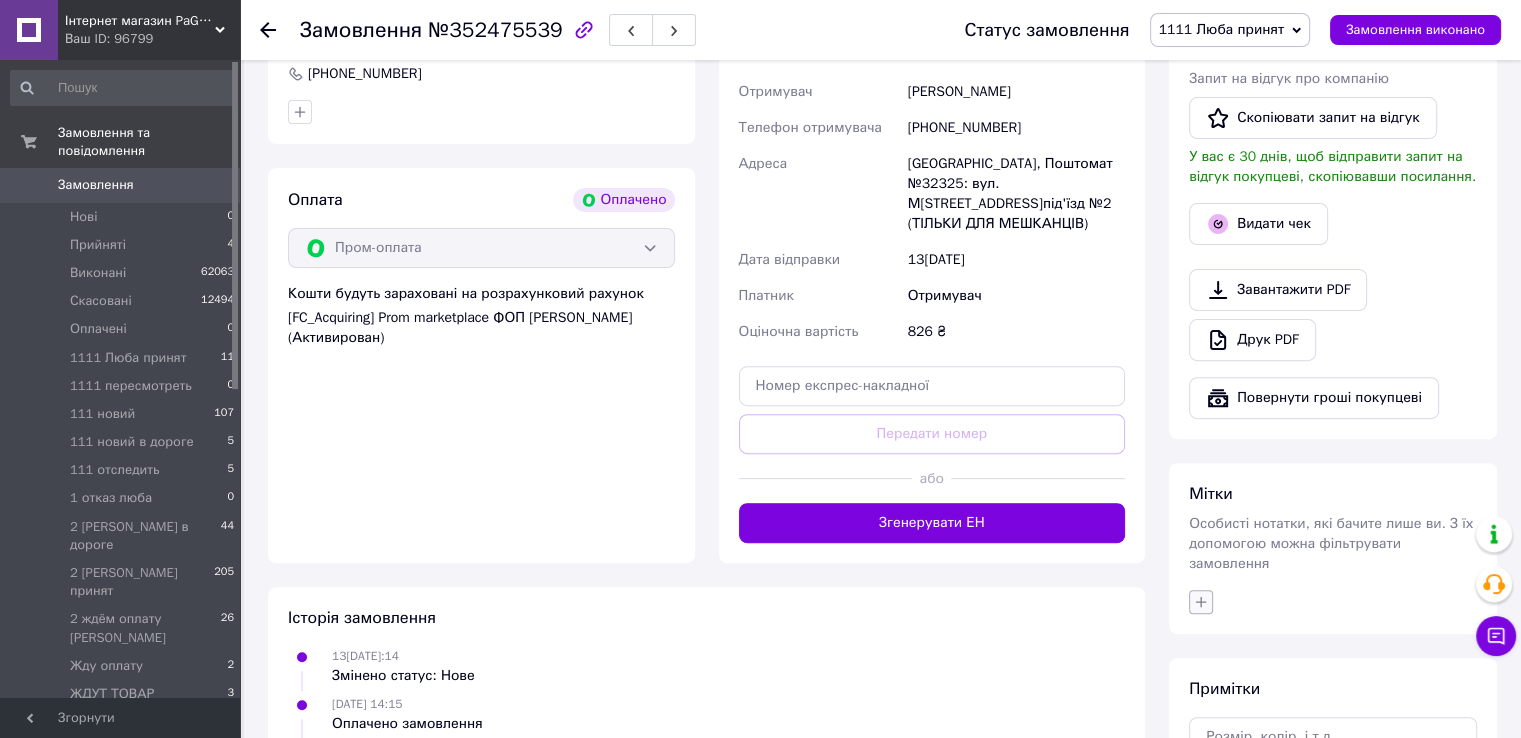 click 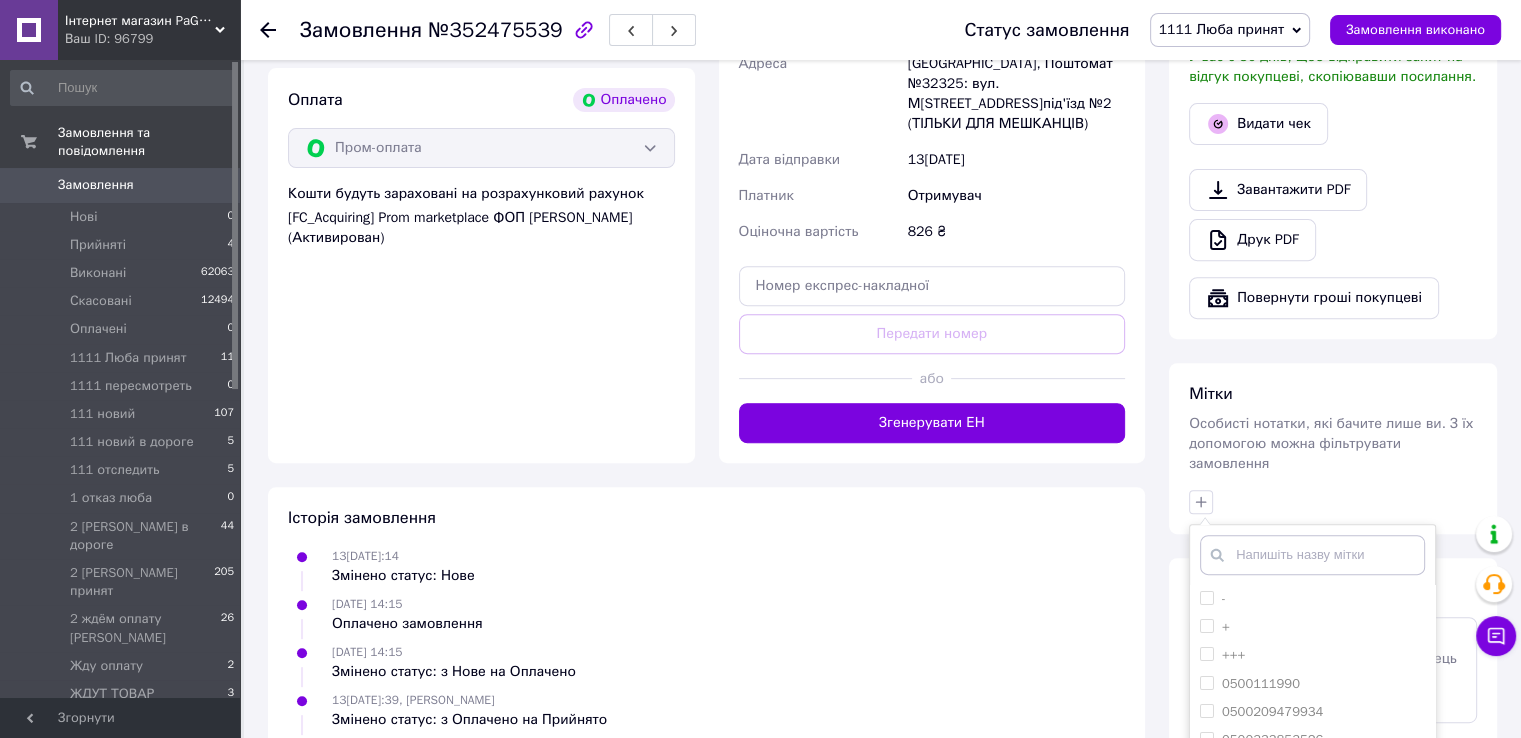 drag, startPoint x: 1196, startPoint y: 601, endPoint x: 1156, endPoint y: 638, distance: 54.48853 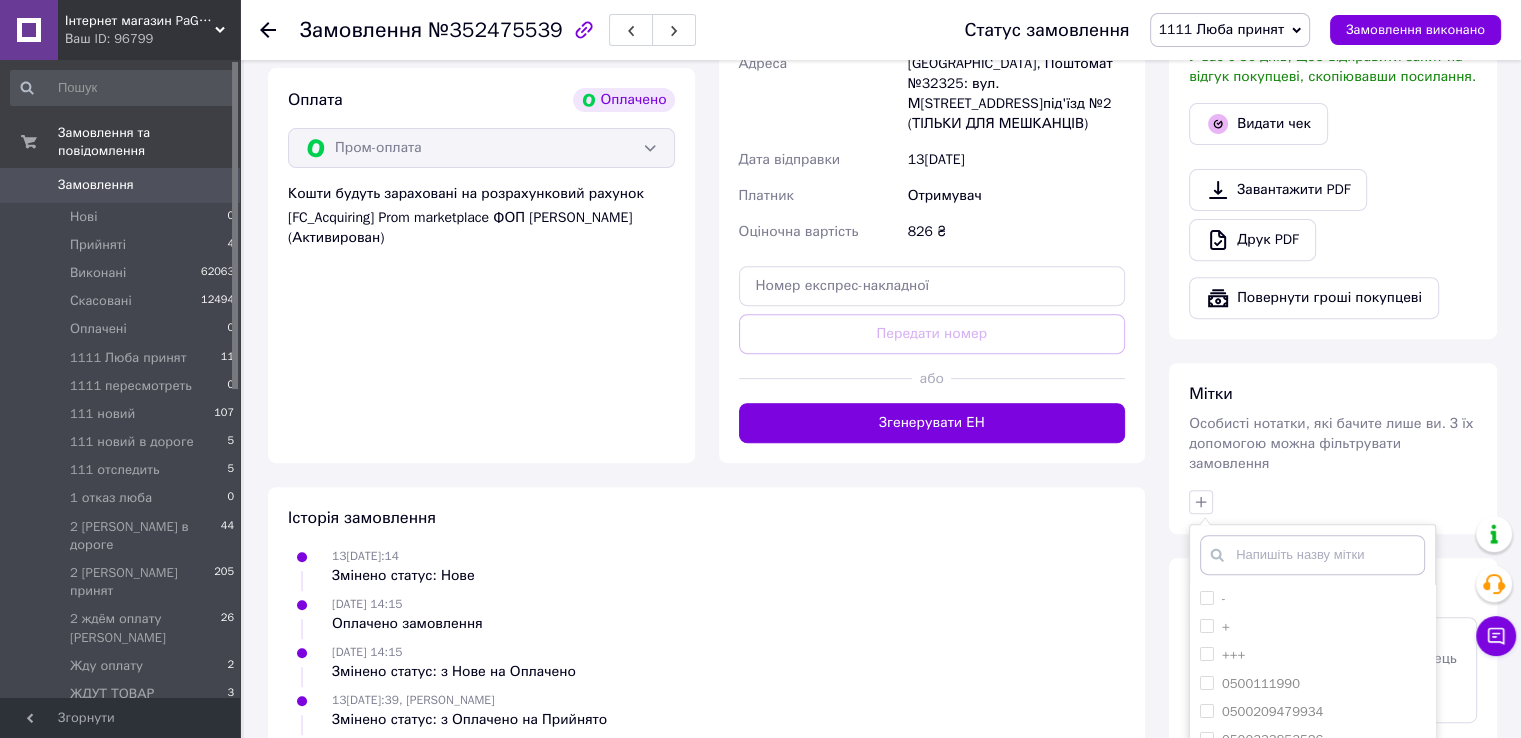 click on "+" at bounding box center [1312, 627] 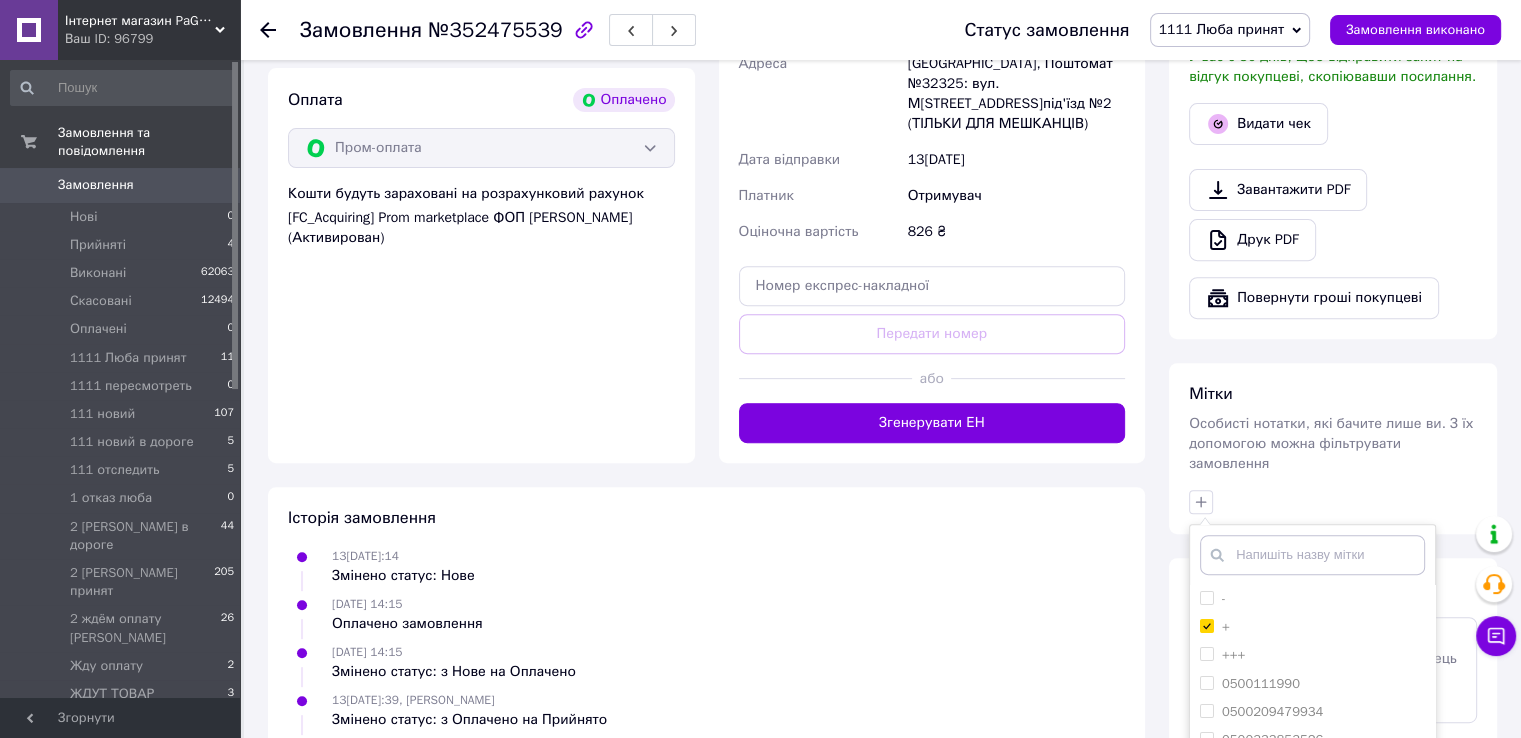 checkbox on "true" 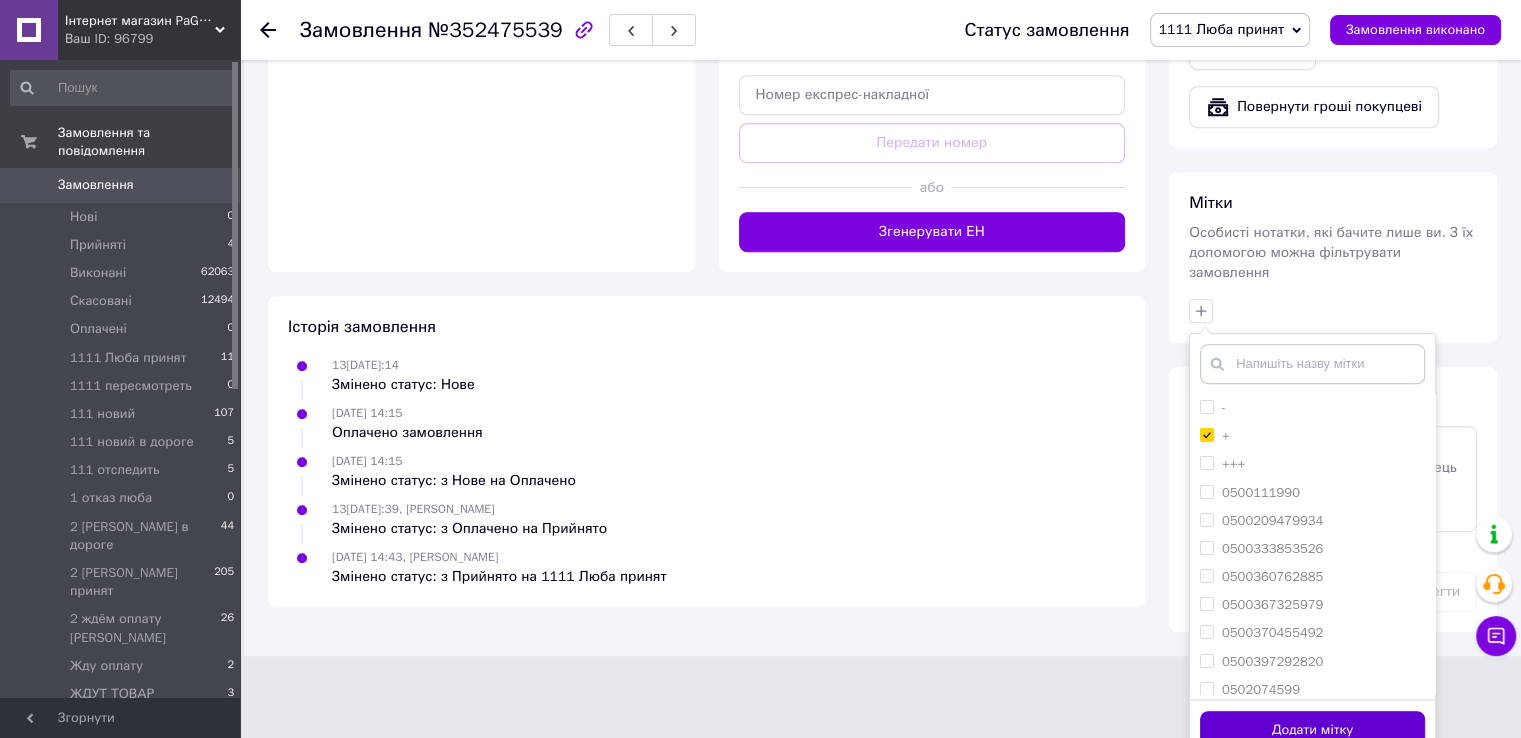 click on "Додати мітку" at bounding box center [1312, 730] 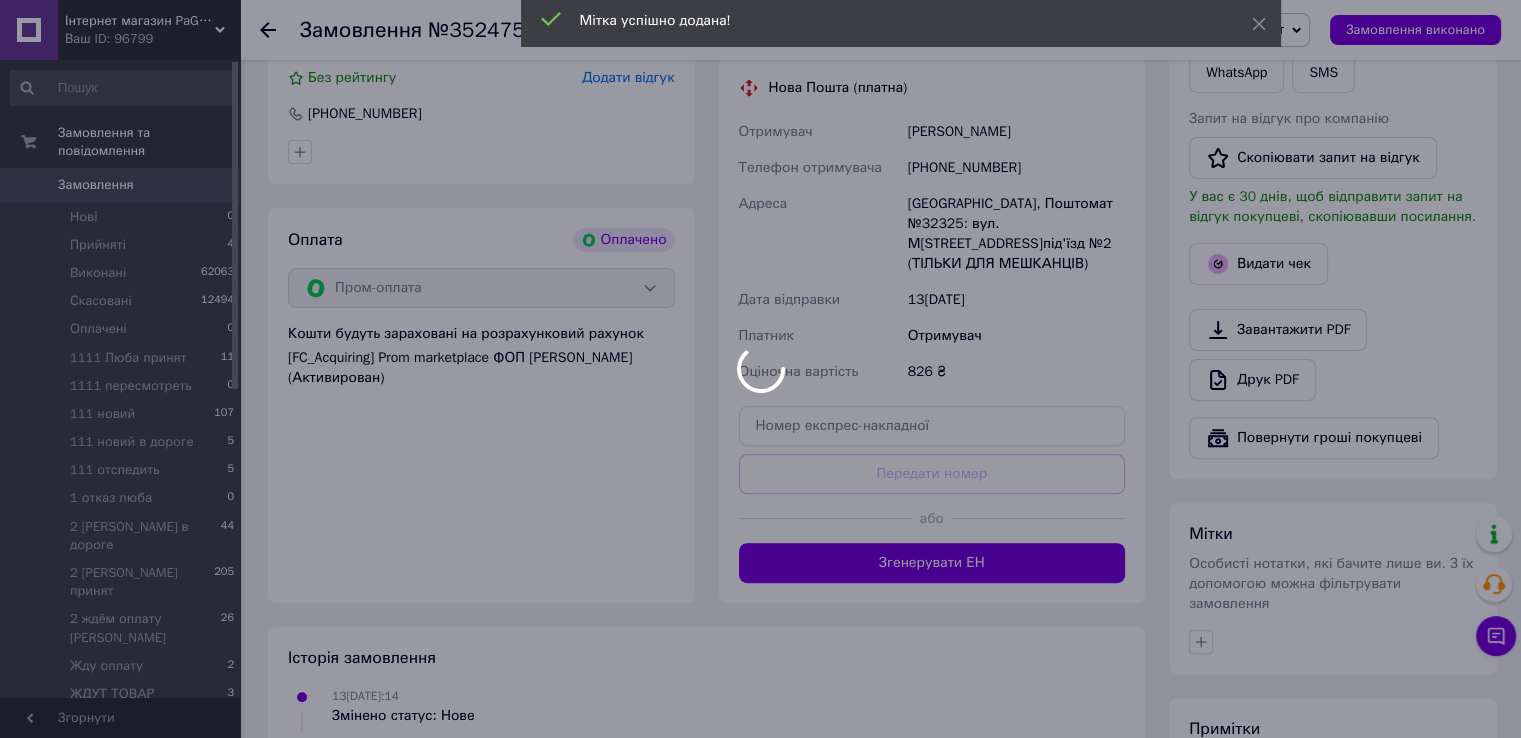 scroll, scrollTop: 488, scrollLeft: 0, axis: vertical 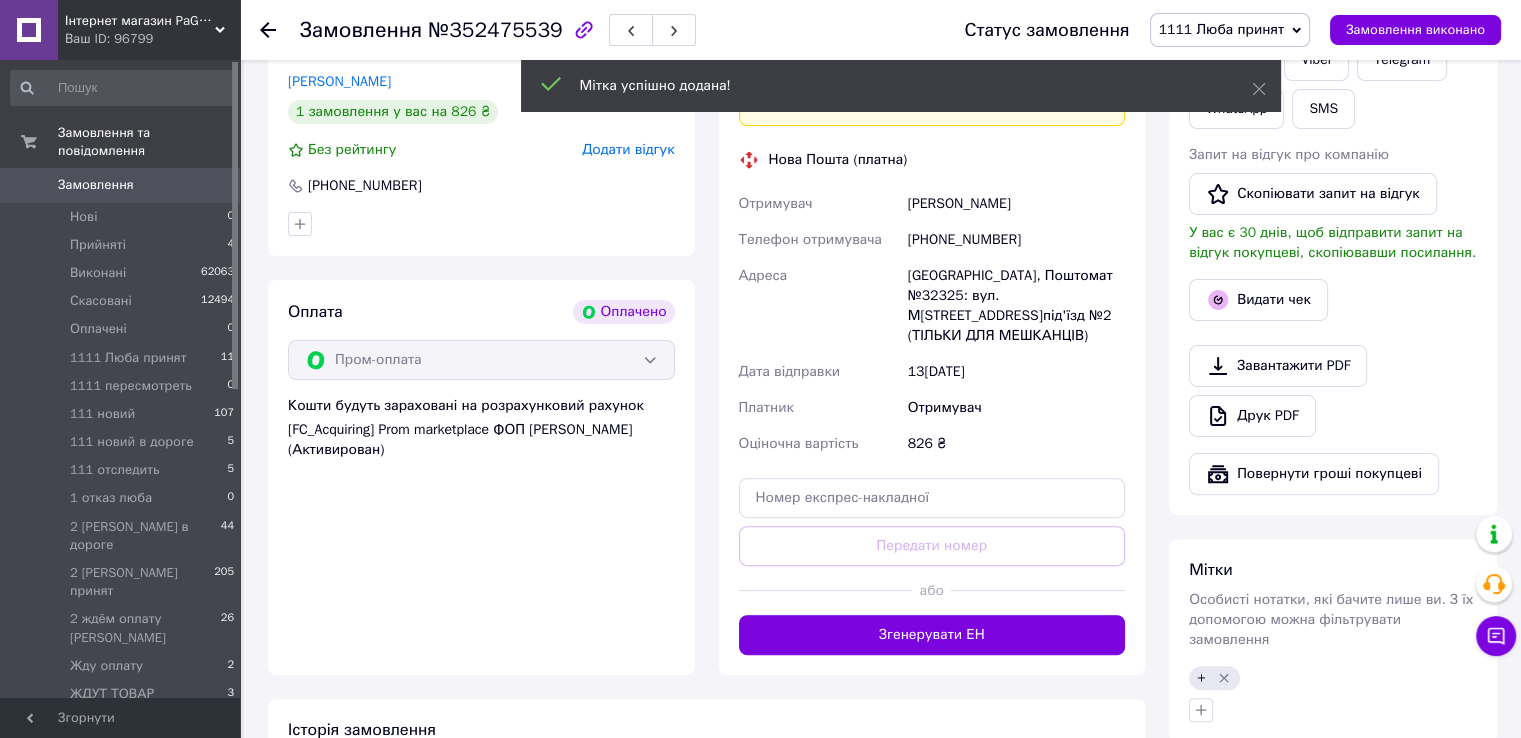 drag, startPoint x: 1046, startPoint y: 595, endPoint x: 1066, endPoint y: 605, distance: 22.36068 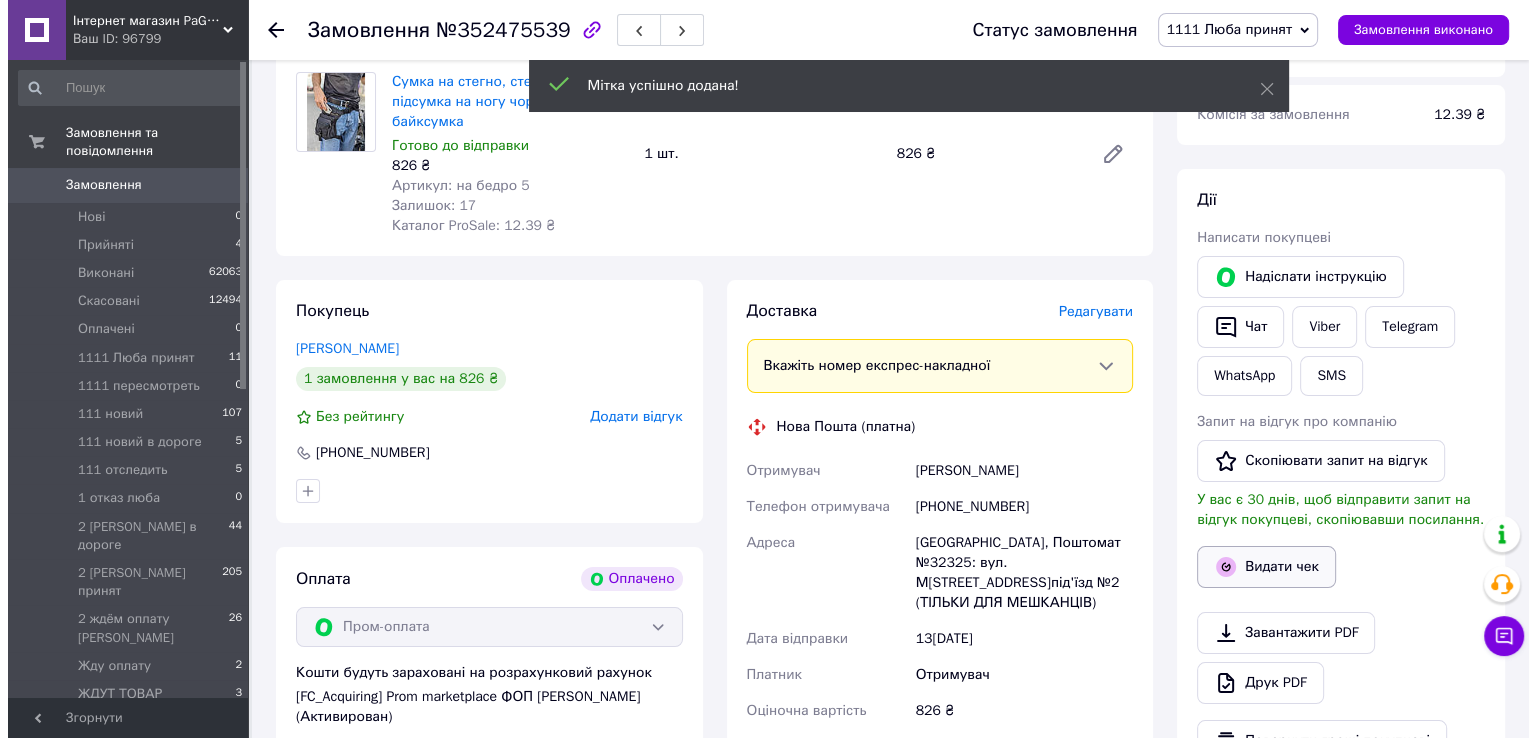 scroll, scrollTop: 188, scrollLeft: 0, axis: vertical 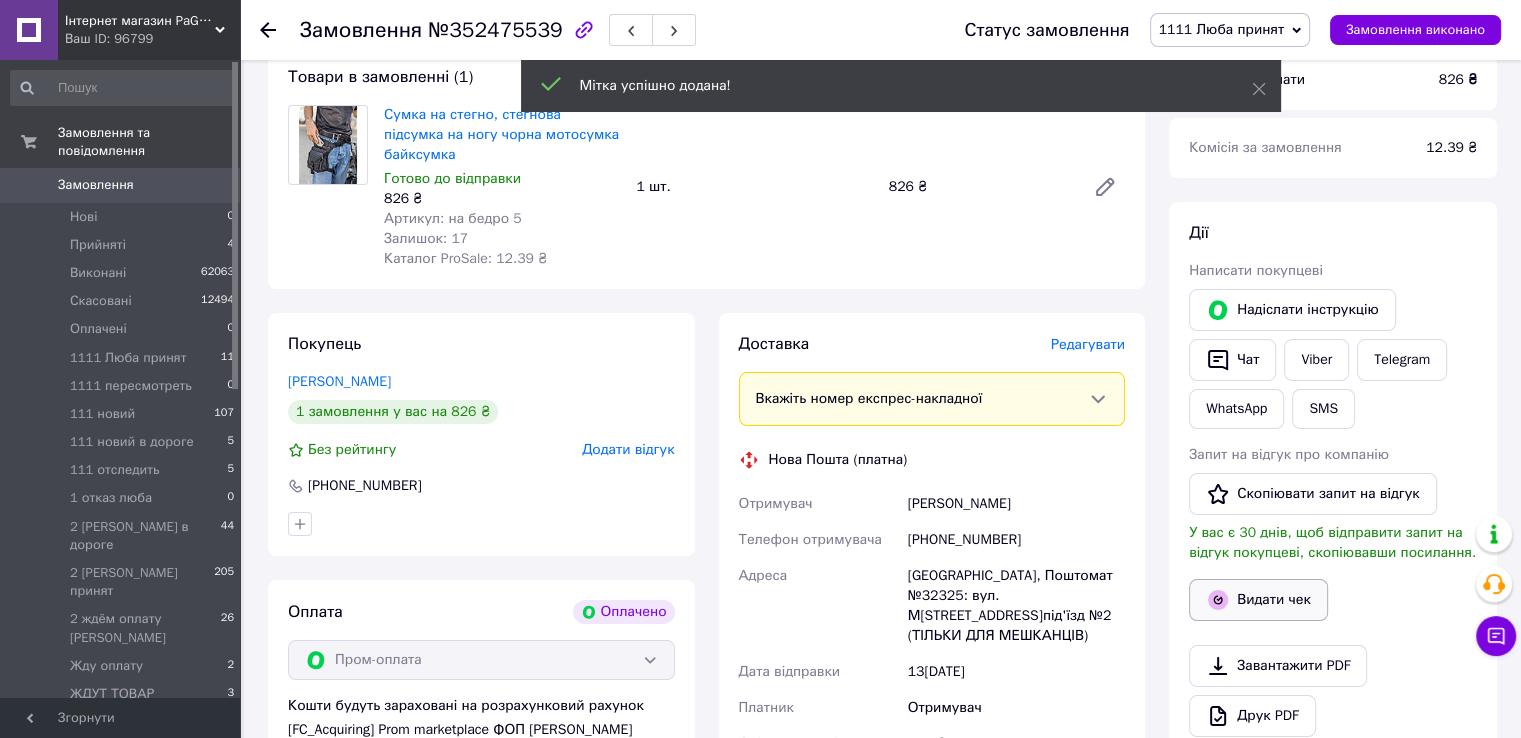 click on "Видати чек" at bounding box center (1258, 600) 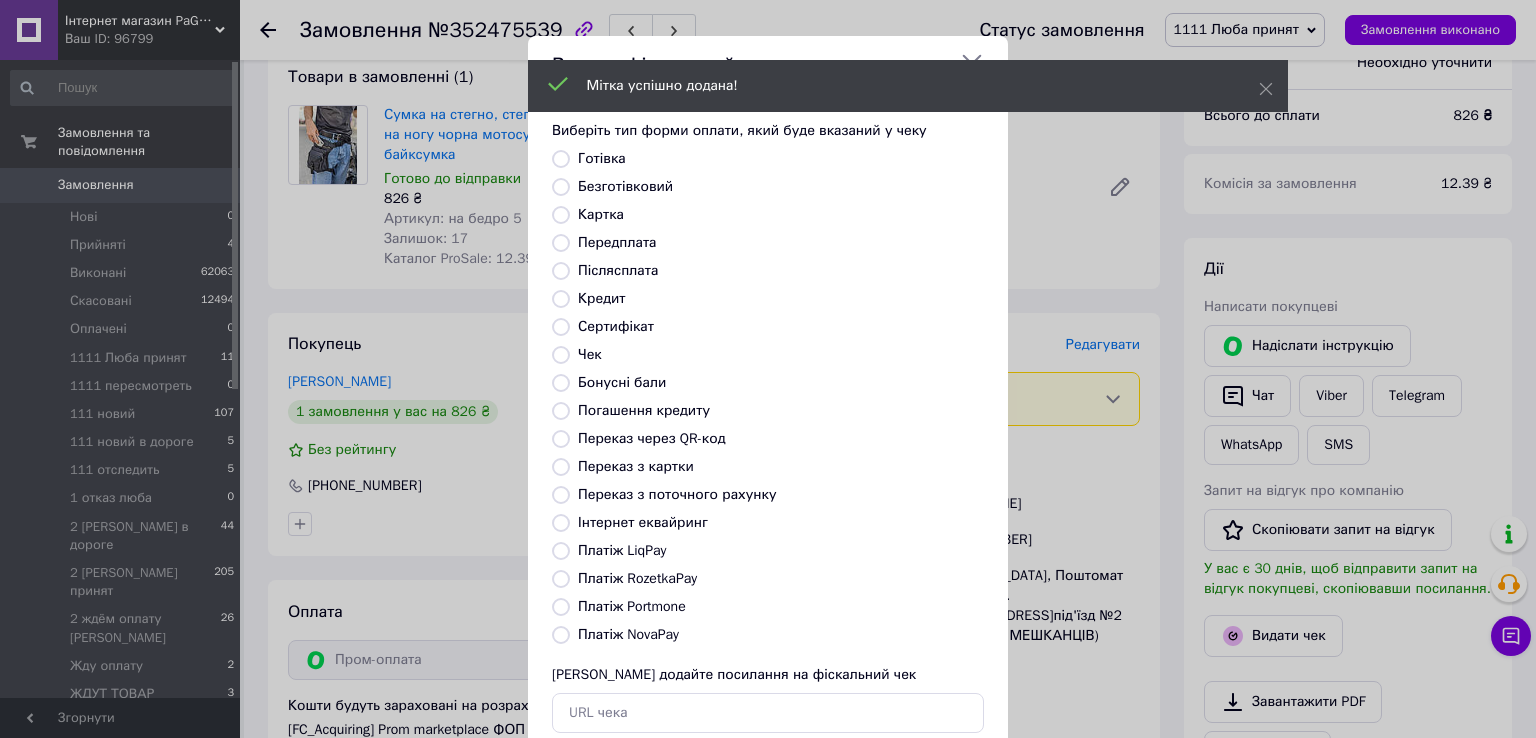 click on "Безготівковий" at bounding box center [625, 186] 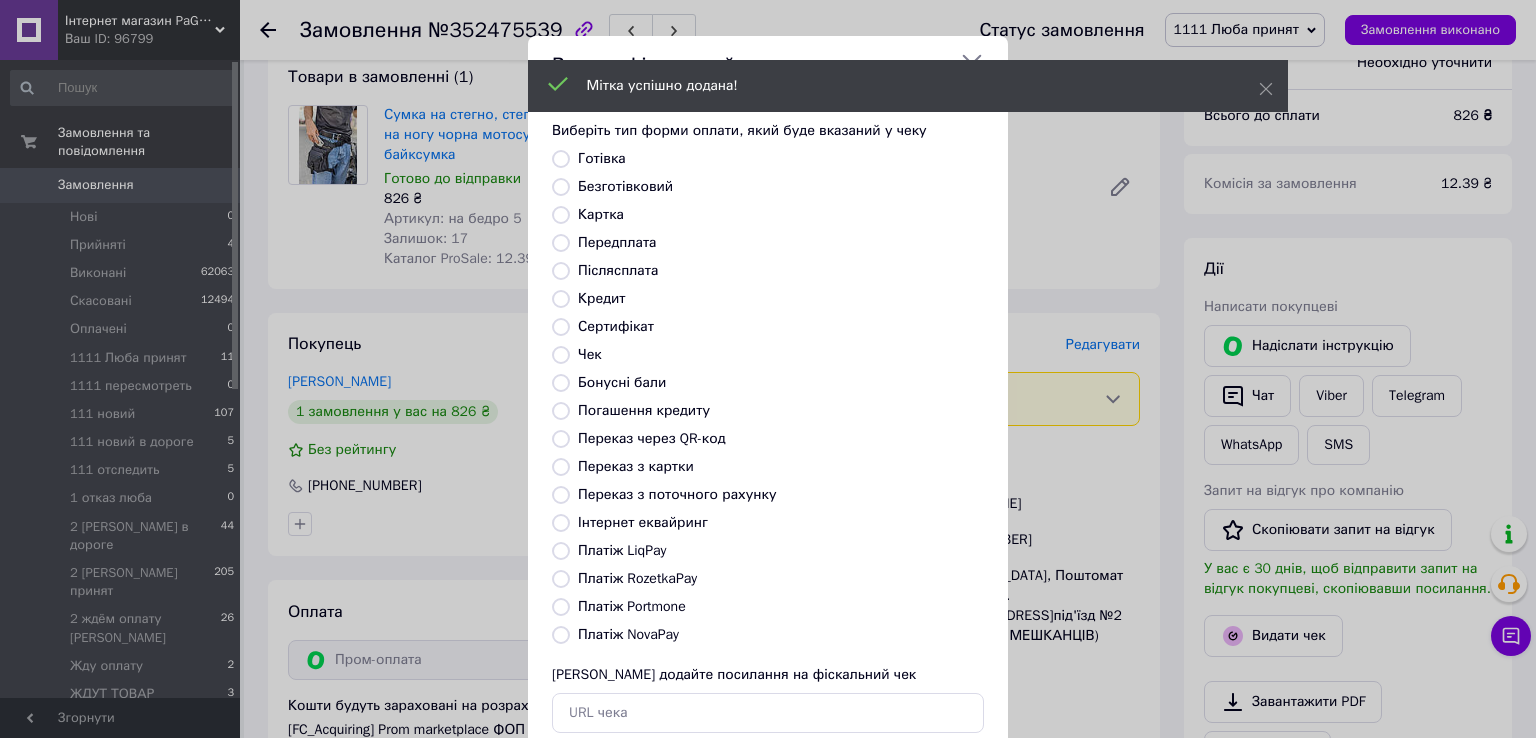 click on "Безготівковий" at bounding box center (561, 187) 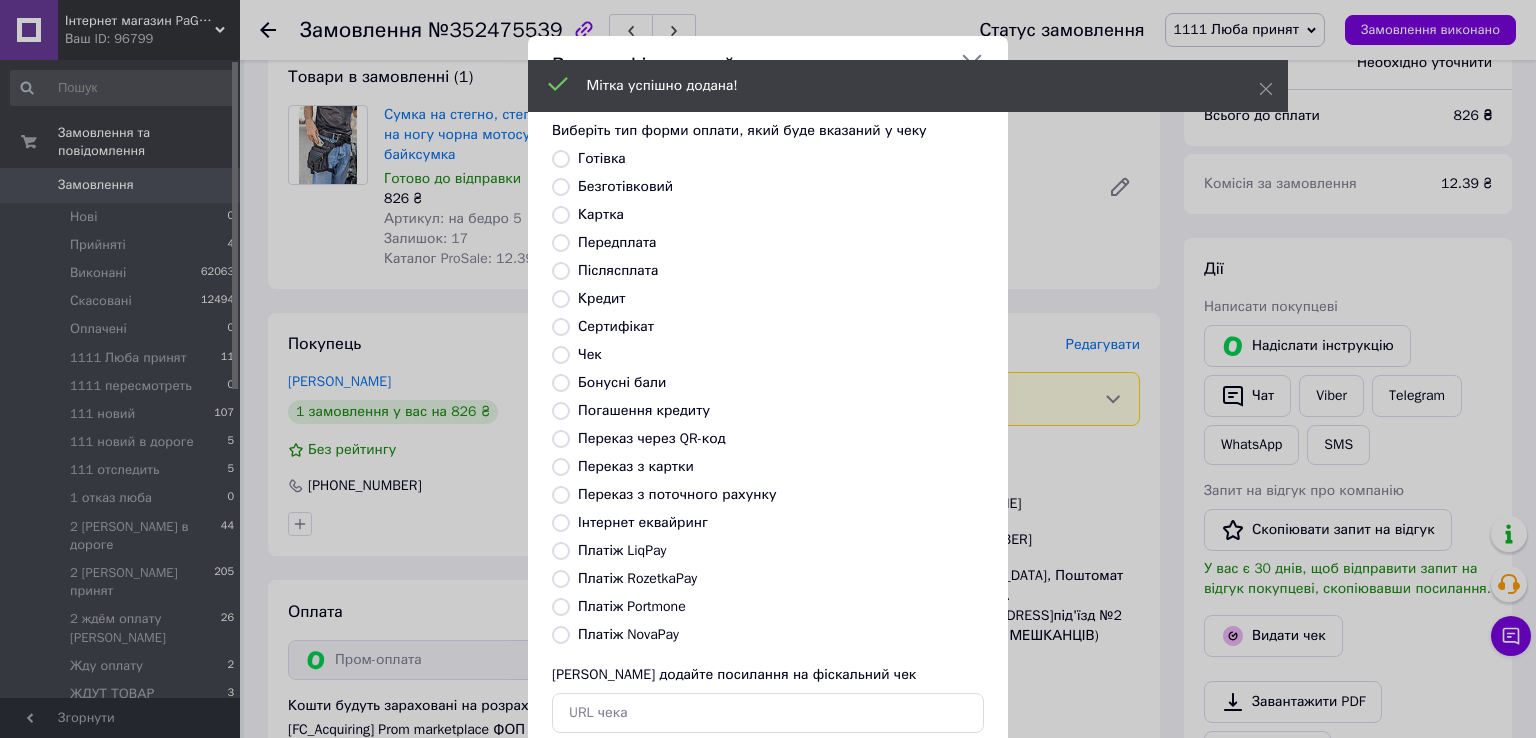 radio on "true" 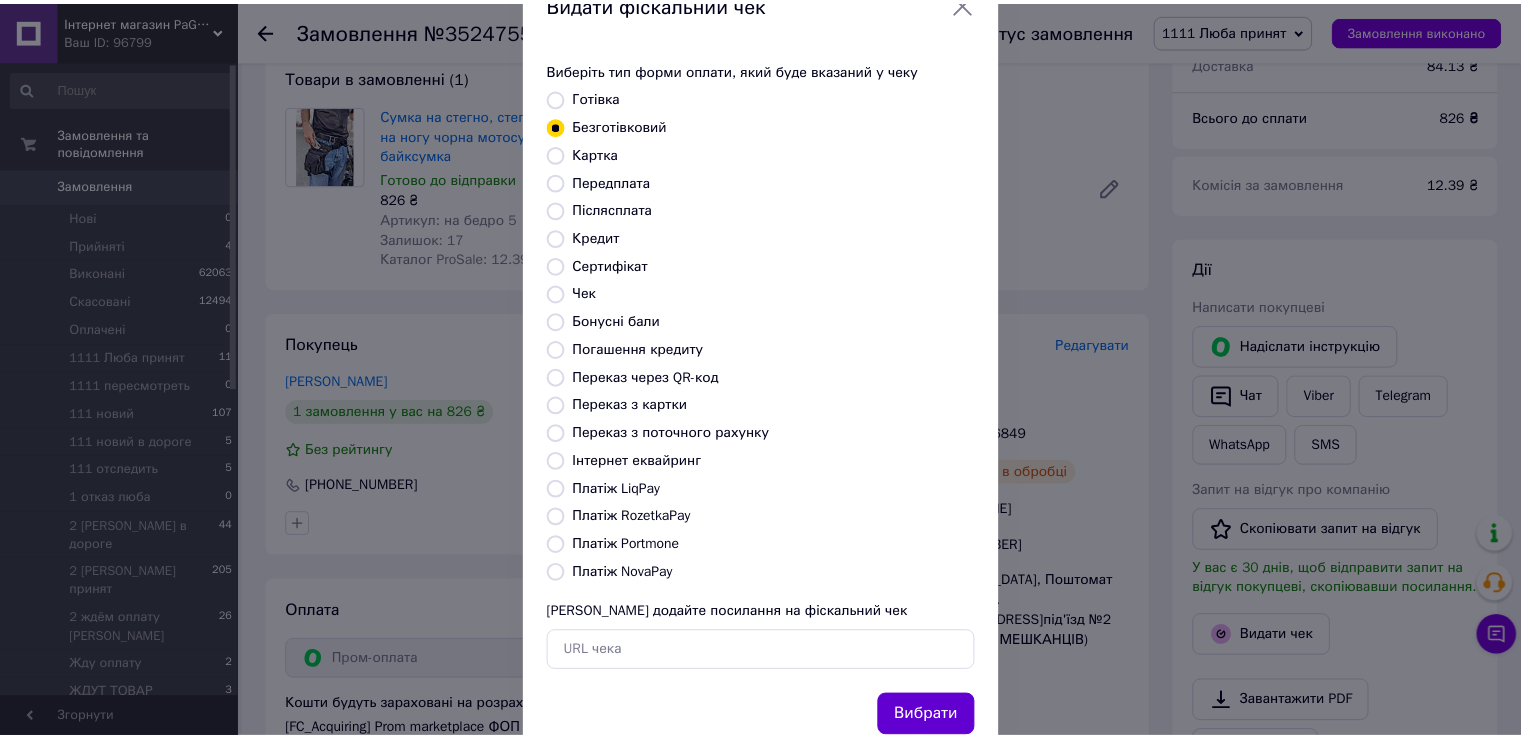 scroll, scrollTop: 120, scrollLeft: 0, axis: vertical 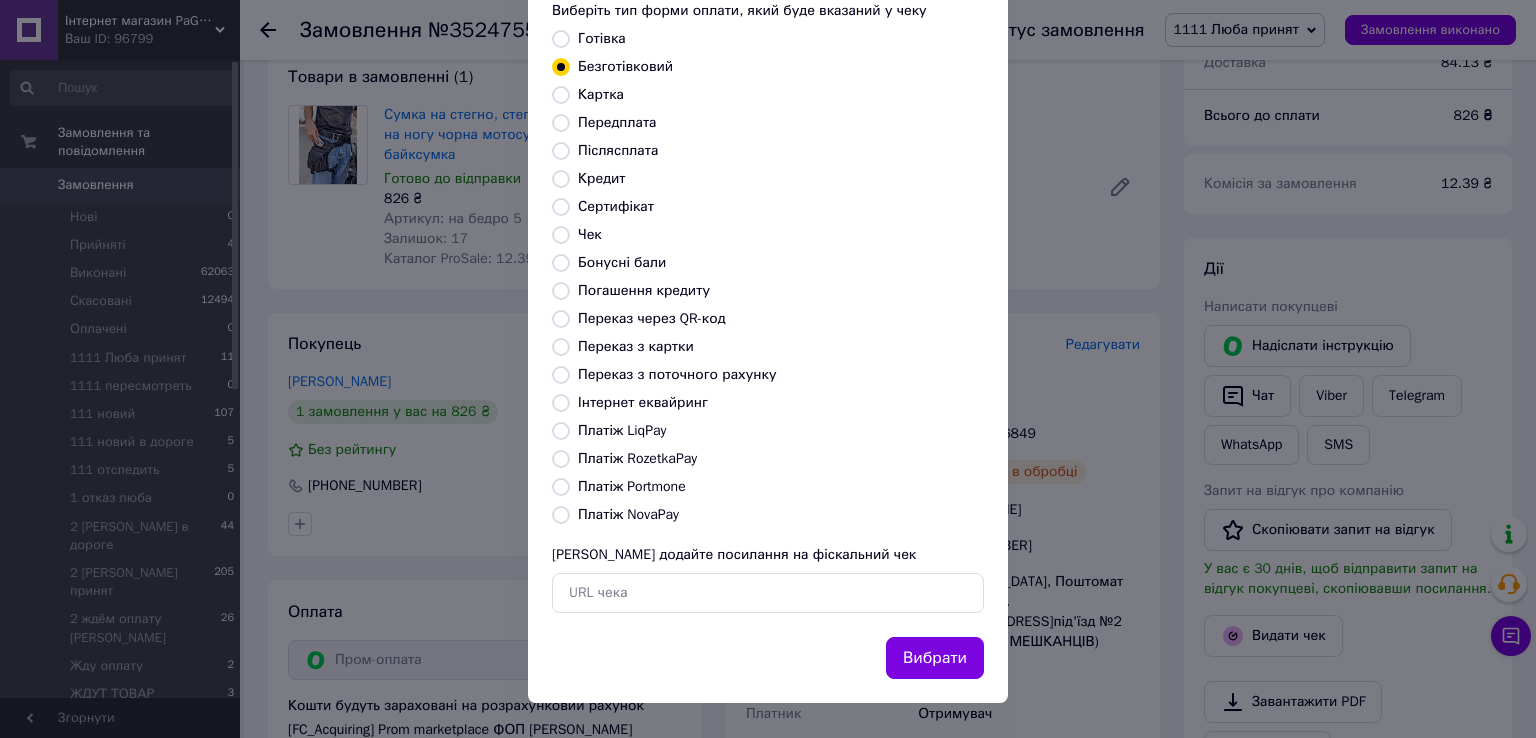 drag, startPoint x: 959, startPoint y: 649, endPoint x: 1070, endPoint y: 562, distance: 141.0319 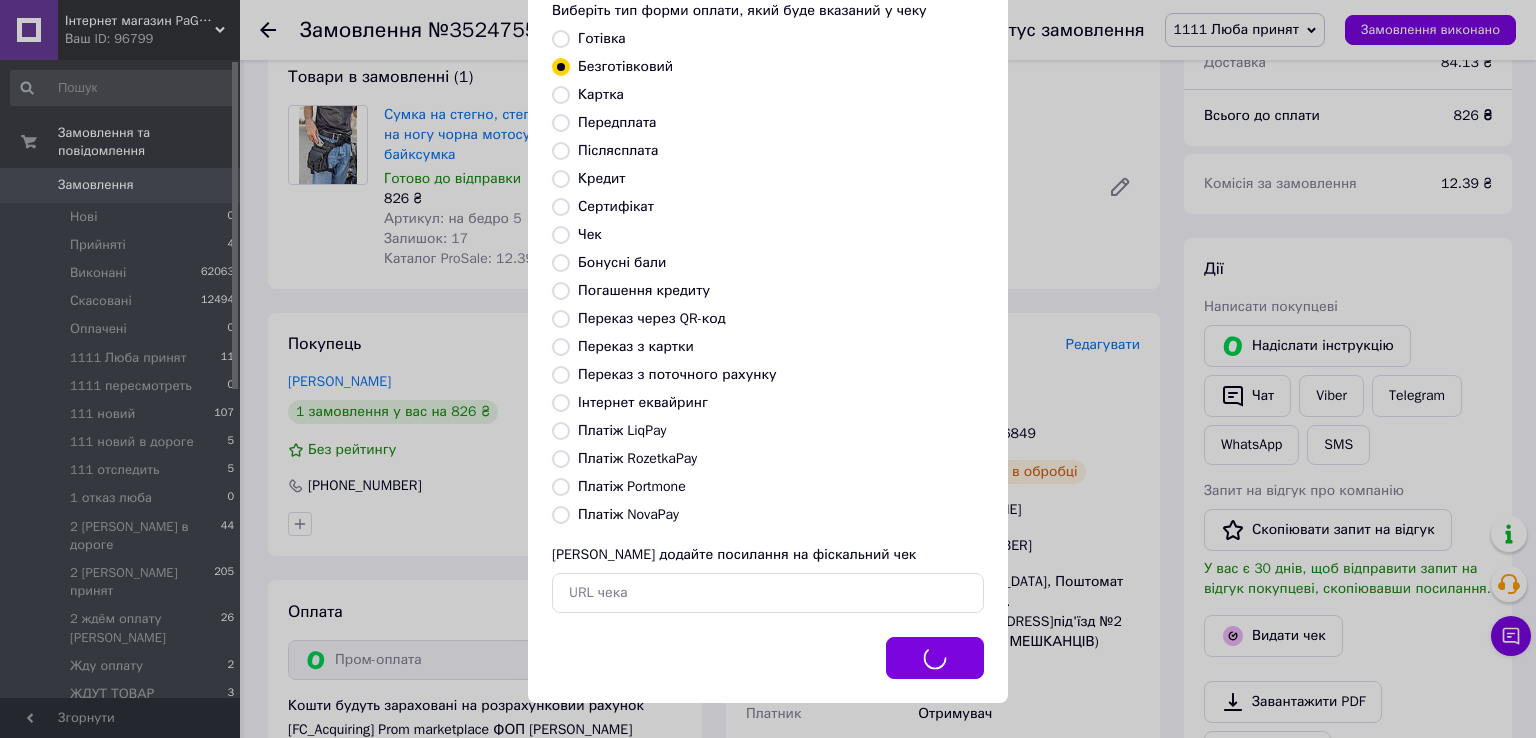click on "Видати фіскальний чек Виберіть тип форми оплати, який буде вказаний у чеку Готівка Безготівковий Картка Передплата Післясплата Кредит Сертифікат Чек Бонусні бали Погашення кредиту Переказ через QR-код [GEOGRAPHIC_DATA] з картки Переказ з поточного рахунку Інтернет еквайринг Платіж LiqPay Платіж RozetkaPay Платіж Portmone Платіж NovaPay Або додайте посилання на фіскальний чек Вибрати" at bounding box center (768, 309) 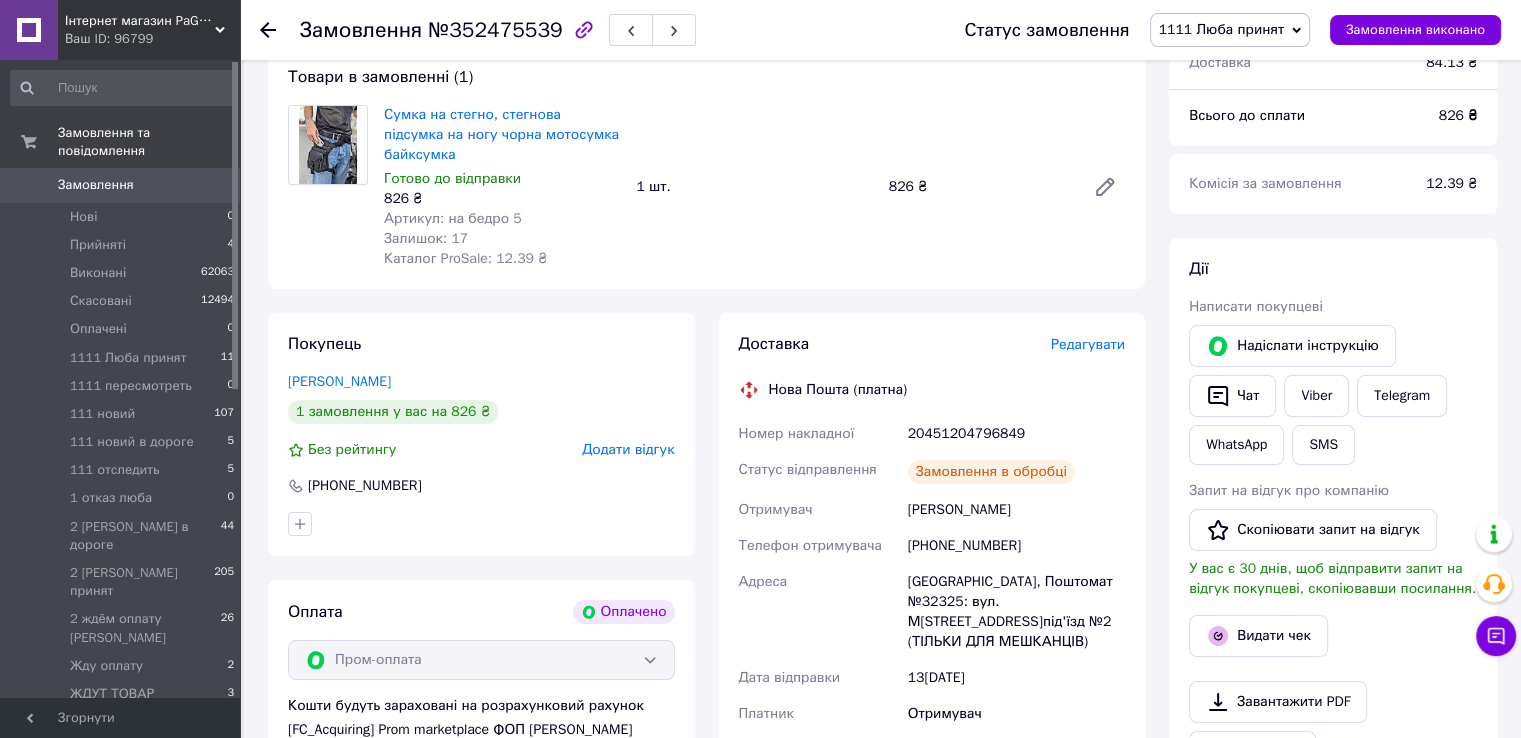click on "Замовлення в обробці" at bounding box center [1016, 472] 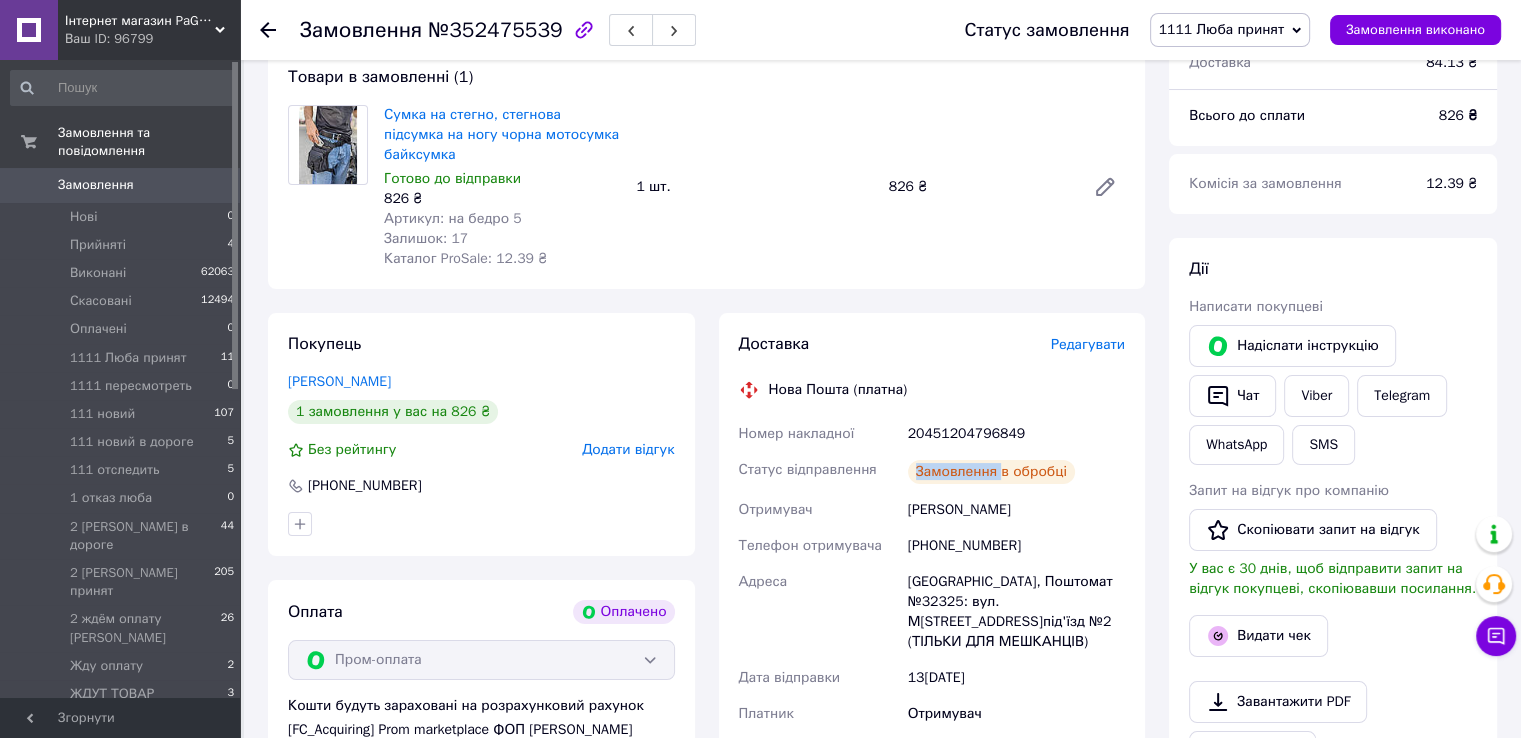 click on "Замовлення в обробці" at bounding box center (1016, 472) 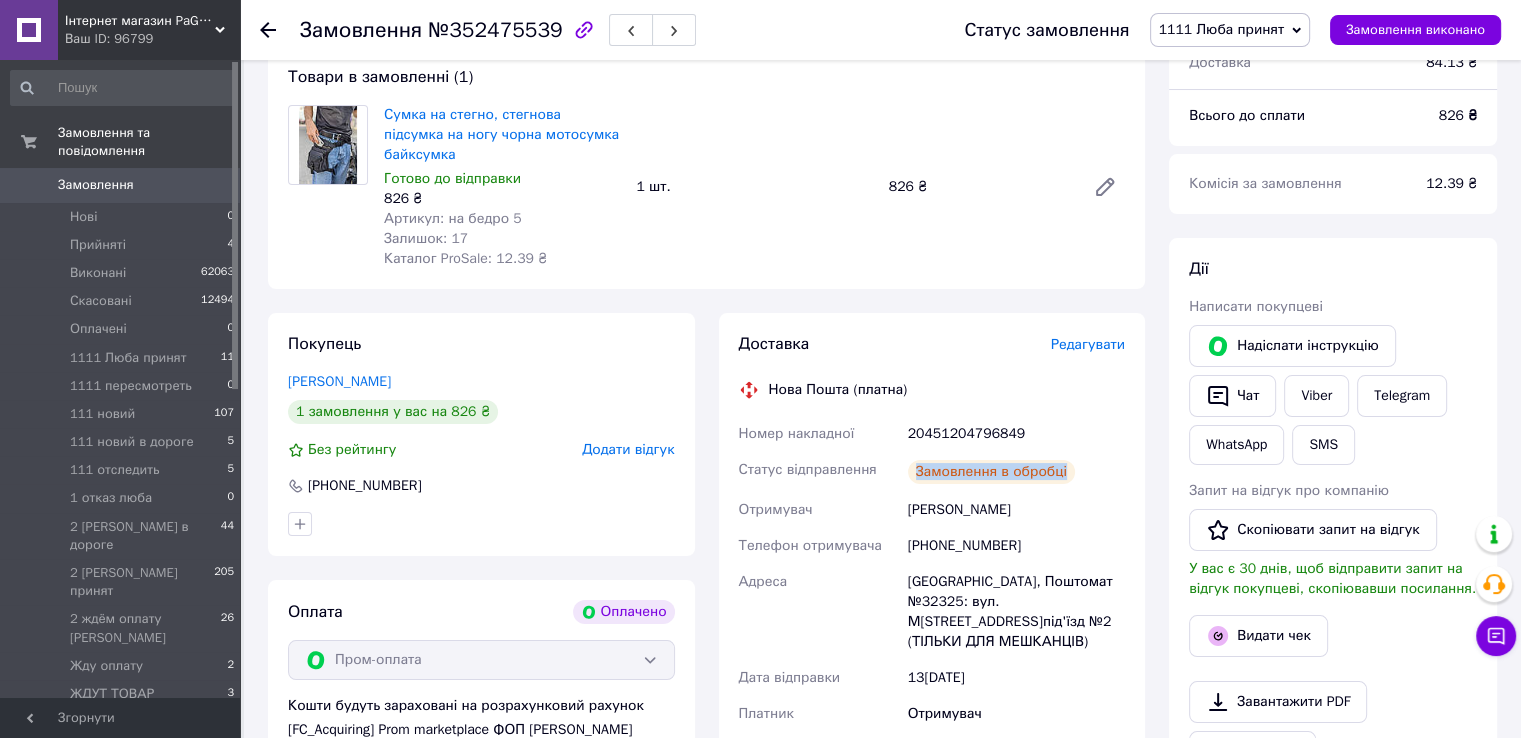 click on "Замовлення в обробці" at bounding box center (1016, 472) 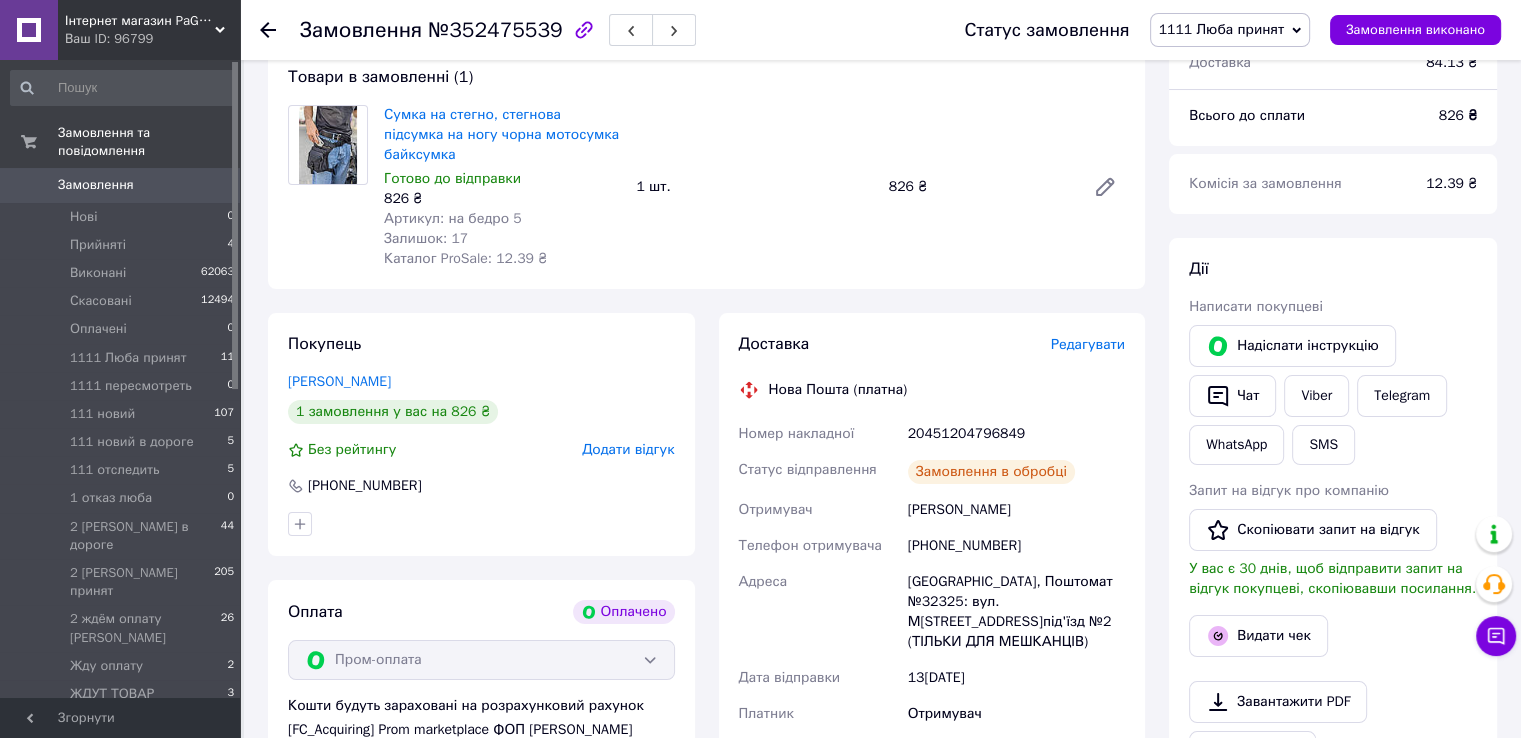 click on "20451204796849" at bounding box center [1016, 434] 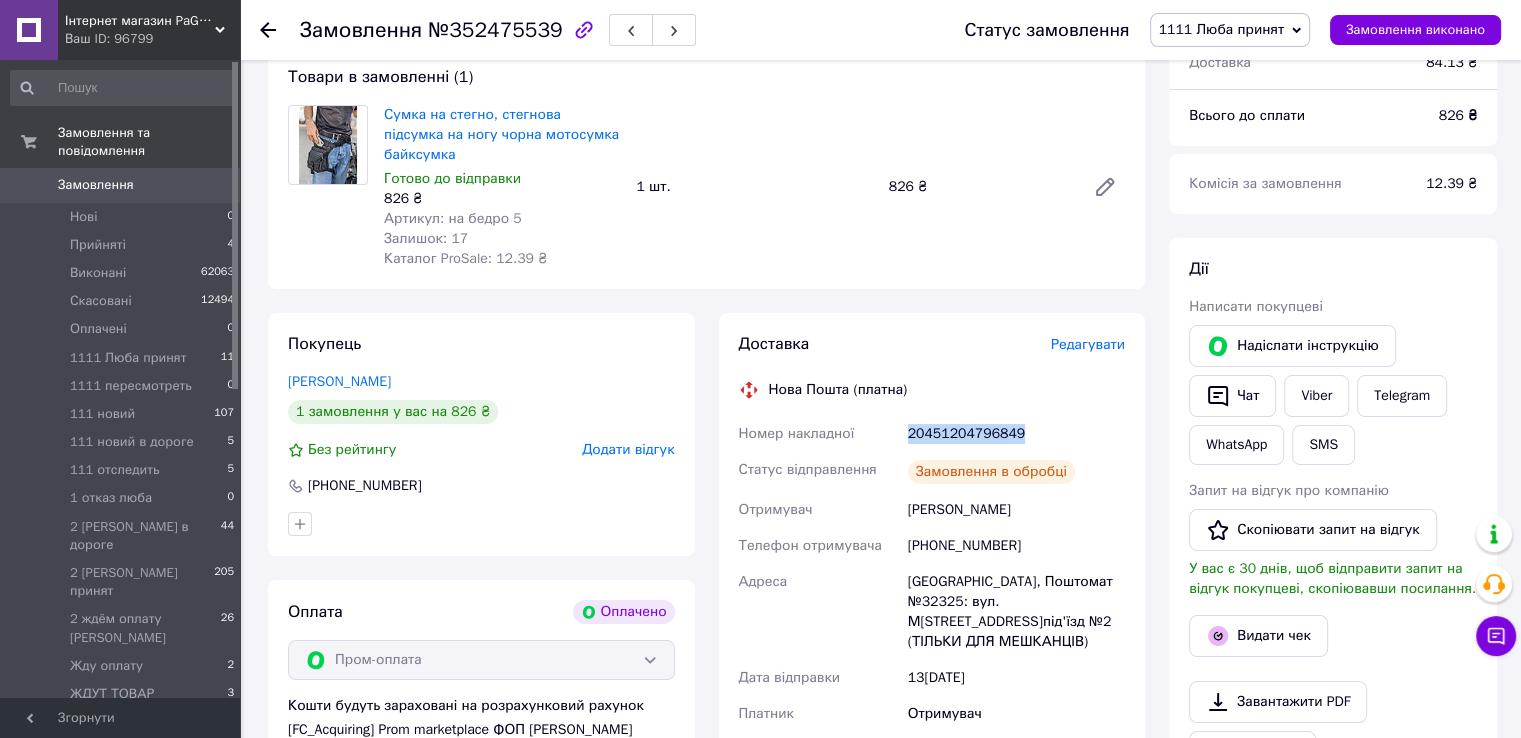 click on "20451204796849" at bounding box center [1016, 434] 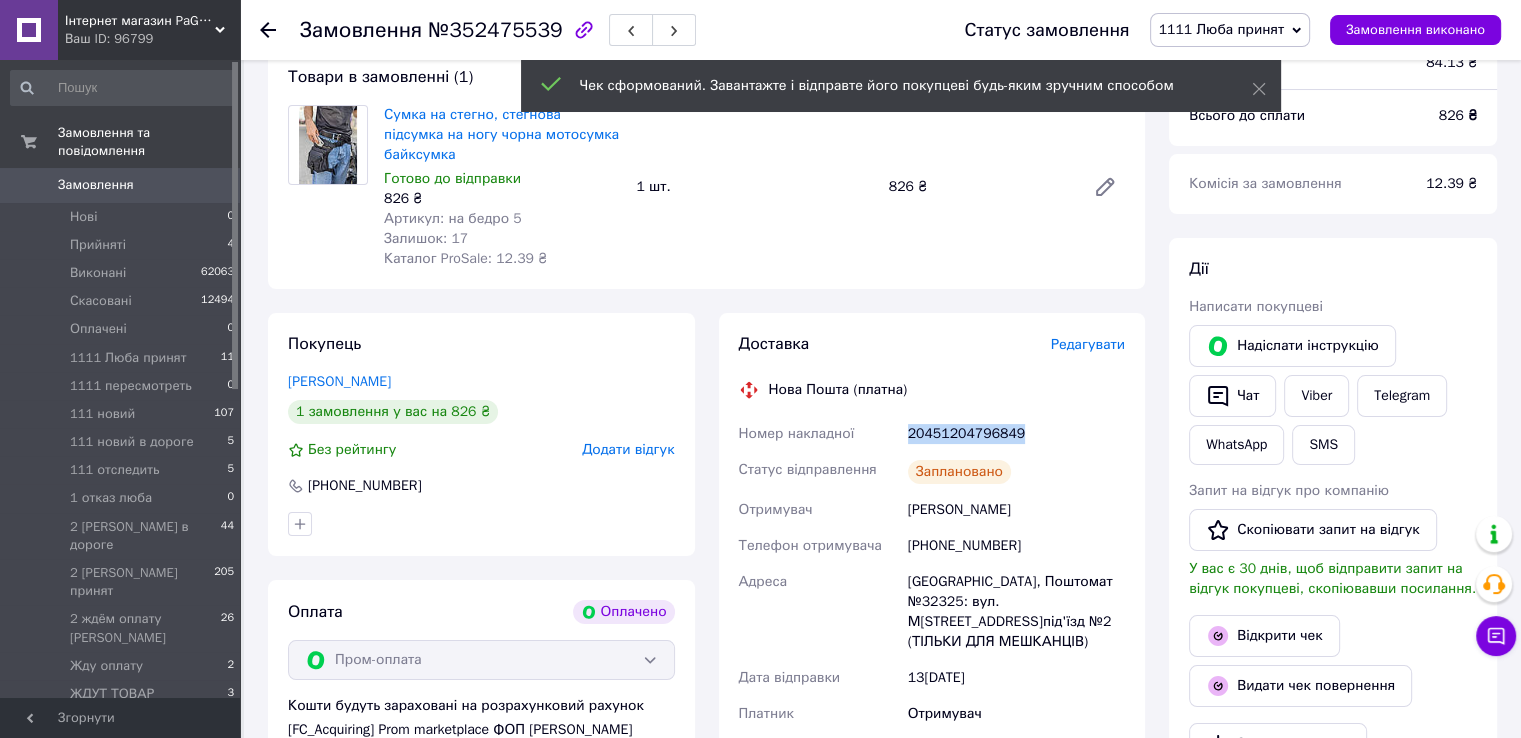 click on "20451204796849" at bounding box center (1016, 434) 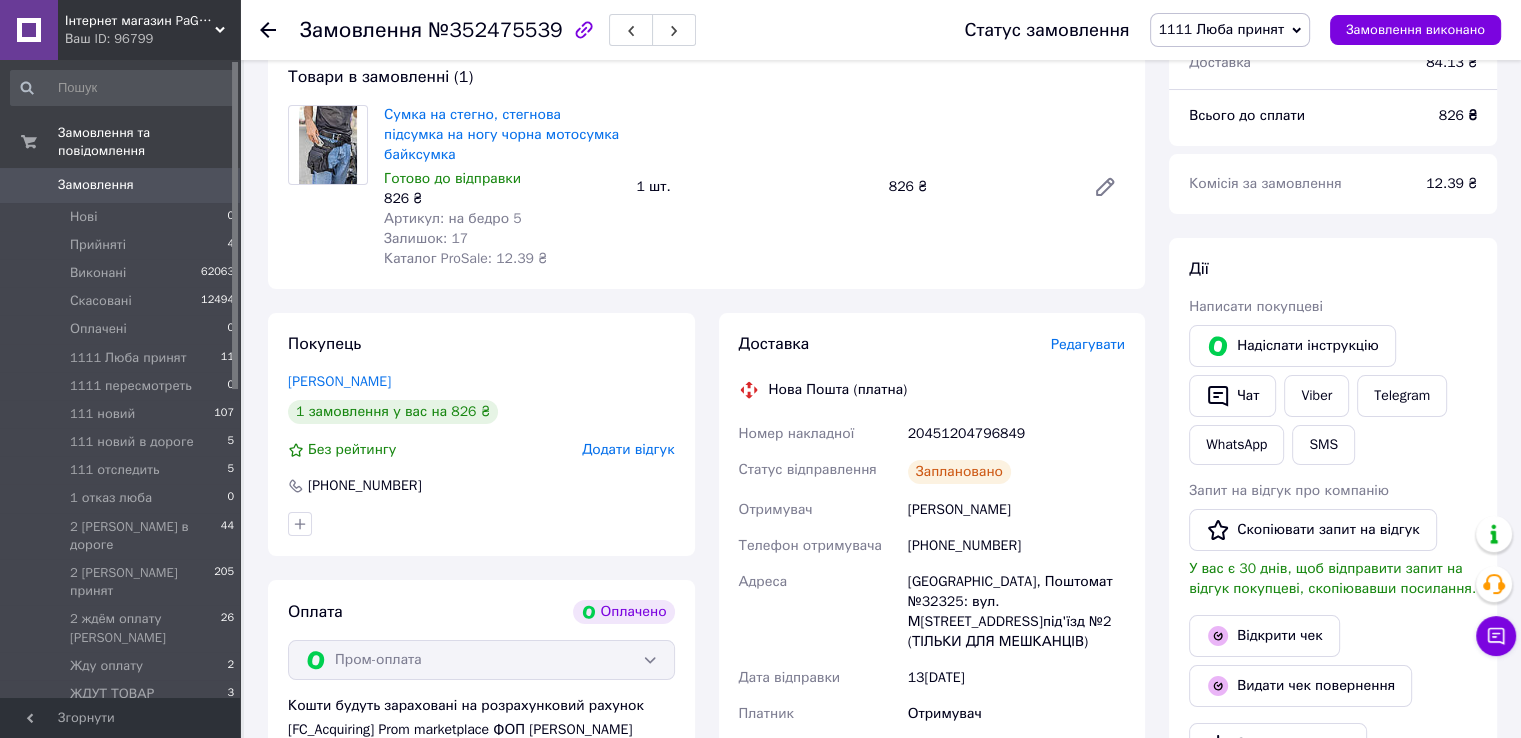 drag, startPoint x: 1417, startPoint y: 269, endPoint x: 1349, endPoint y: 282, distance: 69.2315 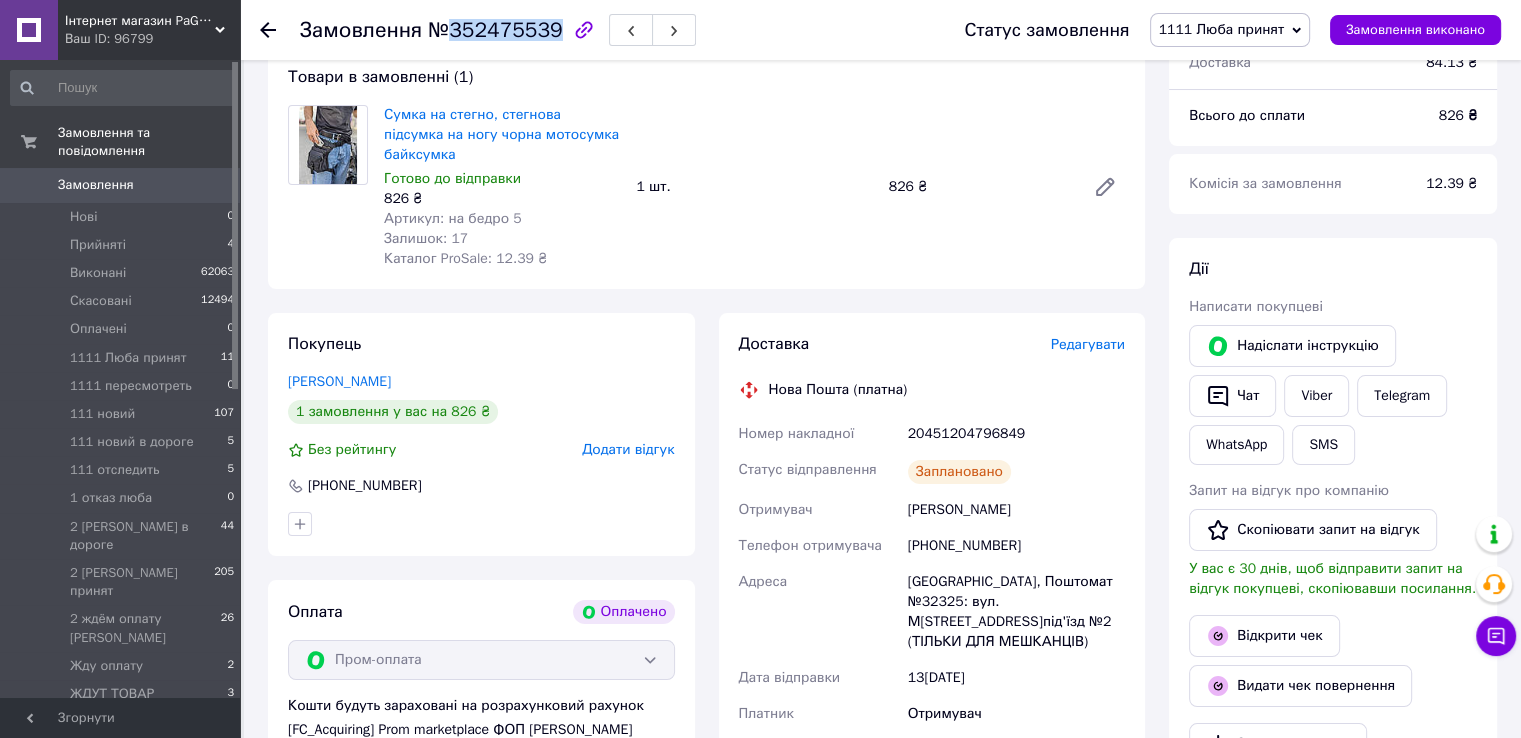 click on "№352475539" at bounding box center (495, 30) 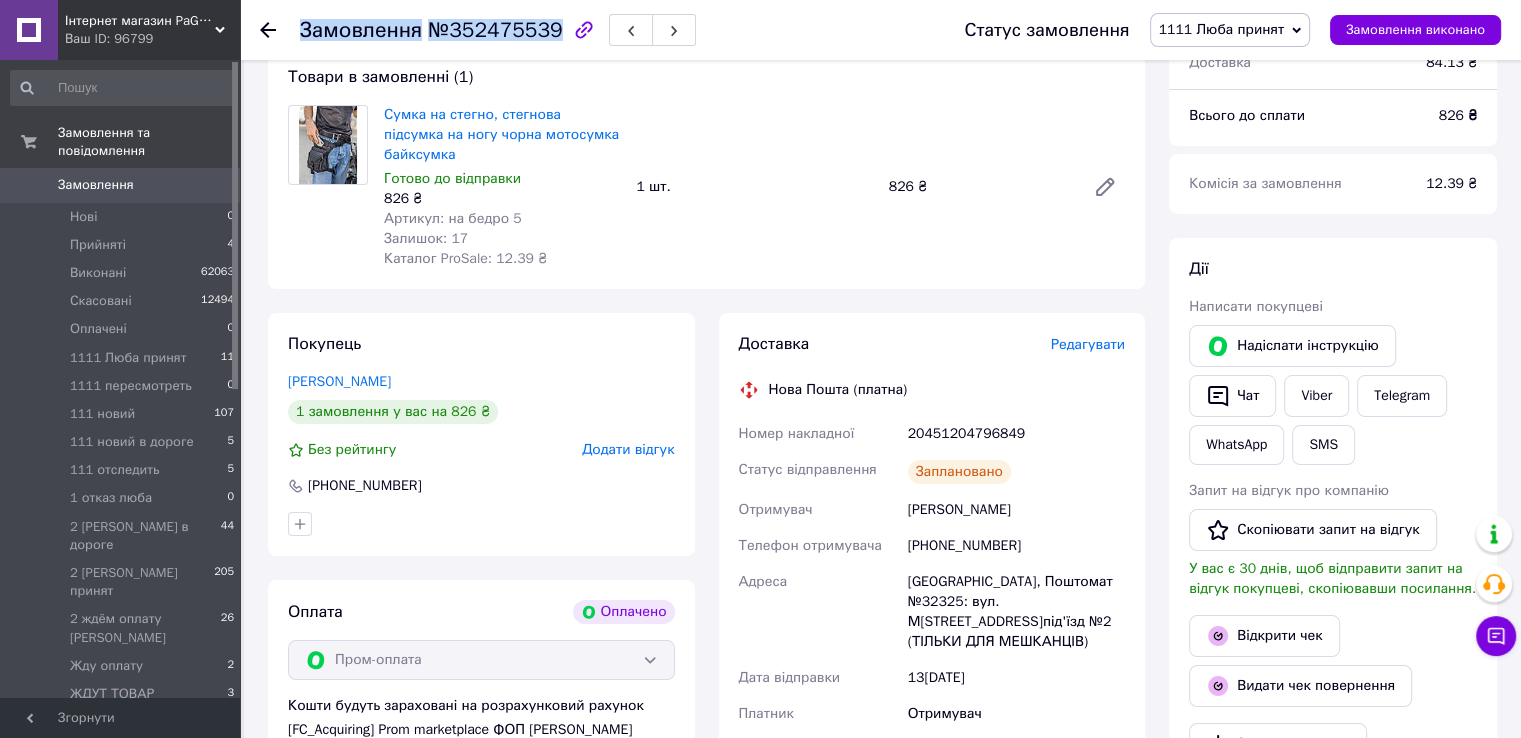 drag, startPoint x: 480, startPoint y: 34, endPoint x: 856, endPoint y: 479, distance: 582.5813 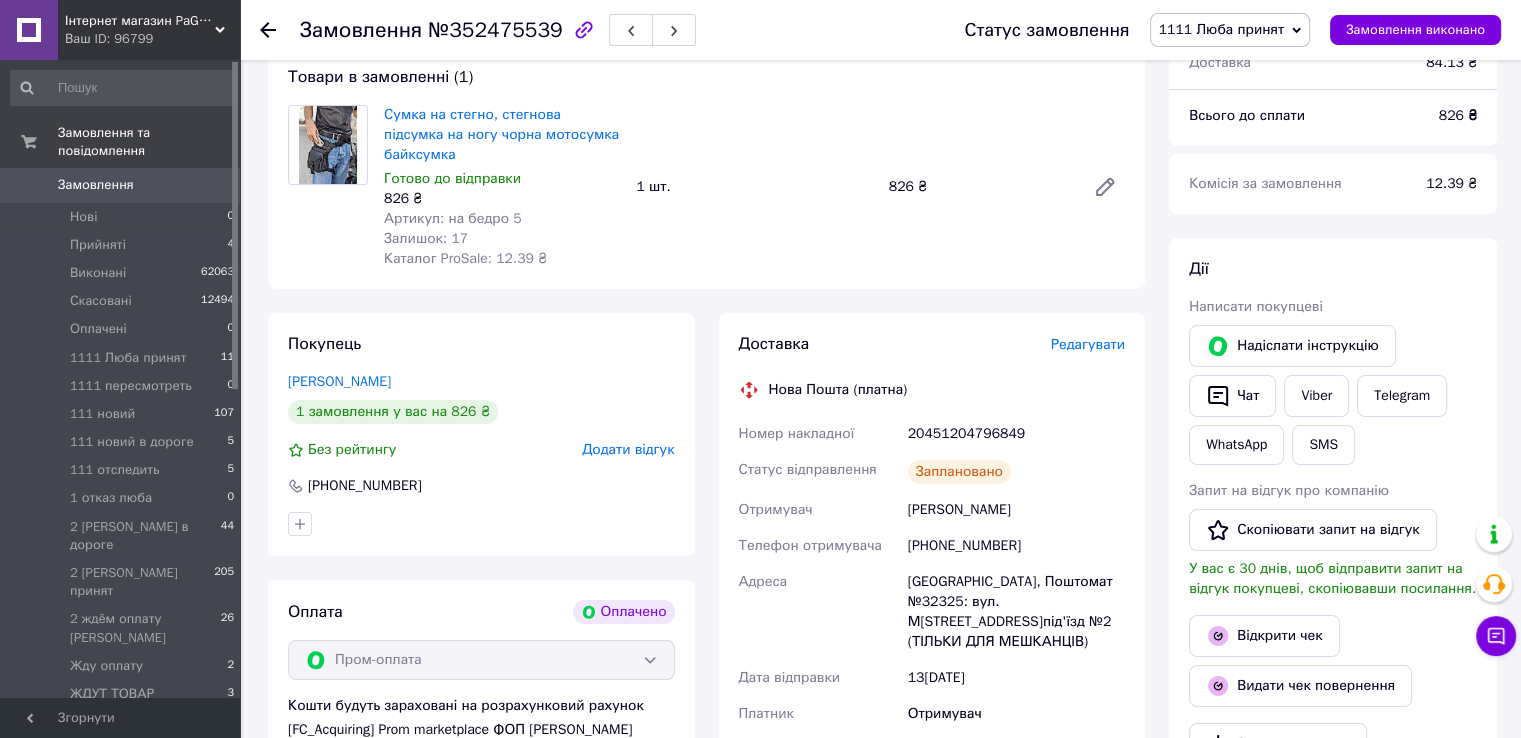 click on "Всього 1 товар 826 ₴ Доставка 84.13 ₴ Всього до сплати 826 ₴ Комісія за замовлення 12.39 ₴ Дії Написати покупцеві   Надіслати інструкцію   Чат Viber Telegram WhatsApp SMS Запит на відгук про компанію   Скопіювати запит на відгук У вас є 30 днів, щоб відправити запит на відгук покупцеві, скопіювавши посилання.   Відкрити чек   Видати чек повернення   Завантажити PDF   Друк PDF   Повернути гроші покупцеві [PERSON_NAME] Особисті нотатки, які бачите лише ви. З їх допомогою можна фільтрувати замовлення +   Примітки Залишилося 300 символів Очистити Зберегти" at bounding box center [1333, 683] 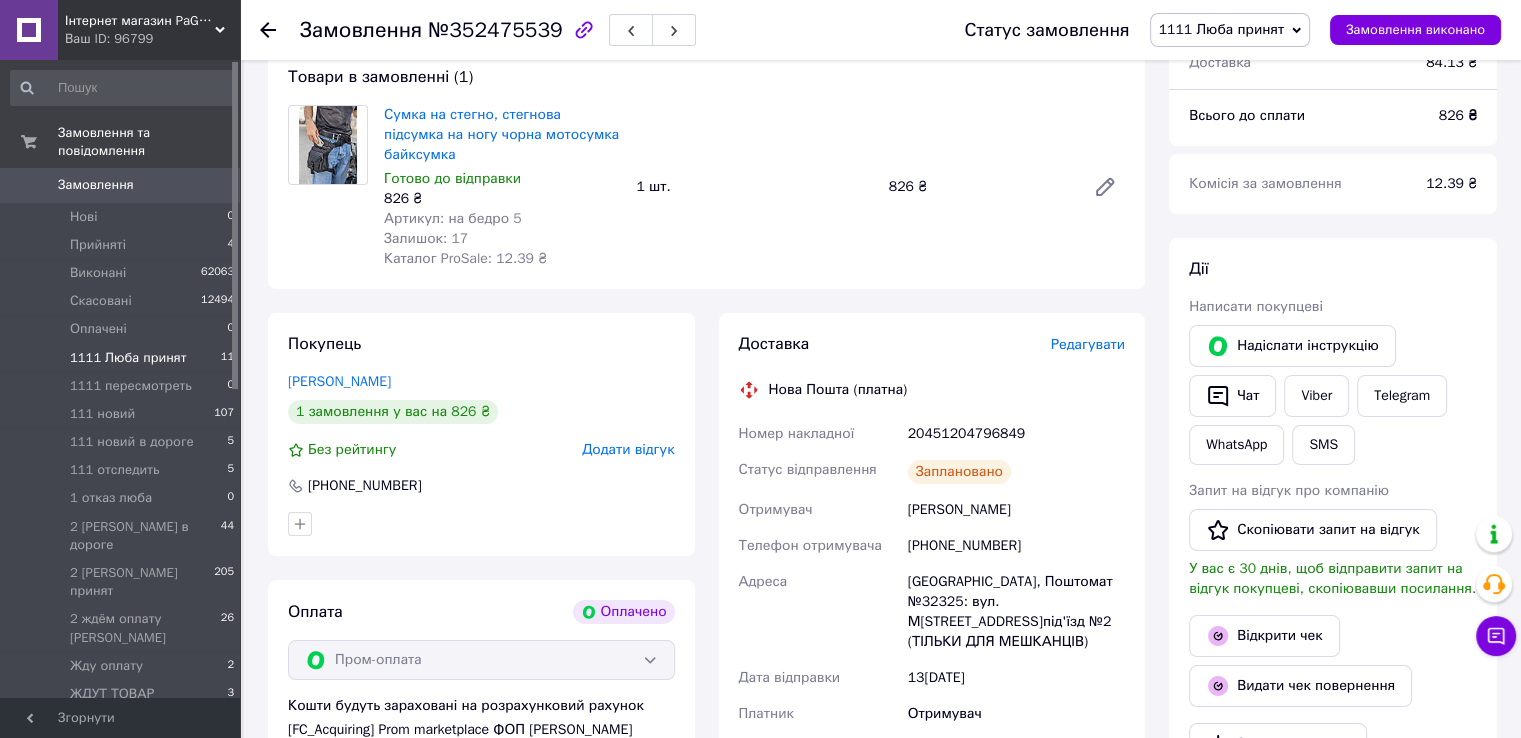 click on "1111 Люба принят 11" at bounding box center [123, 358] 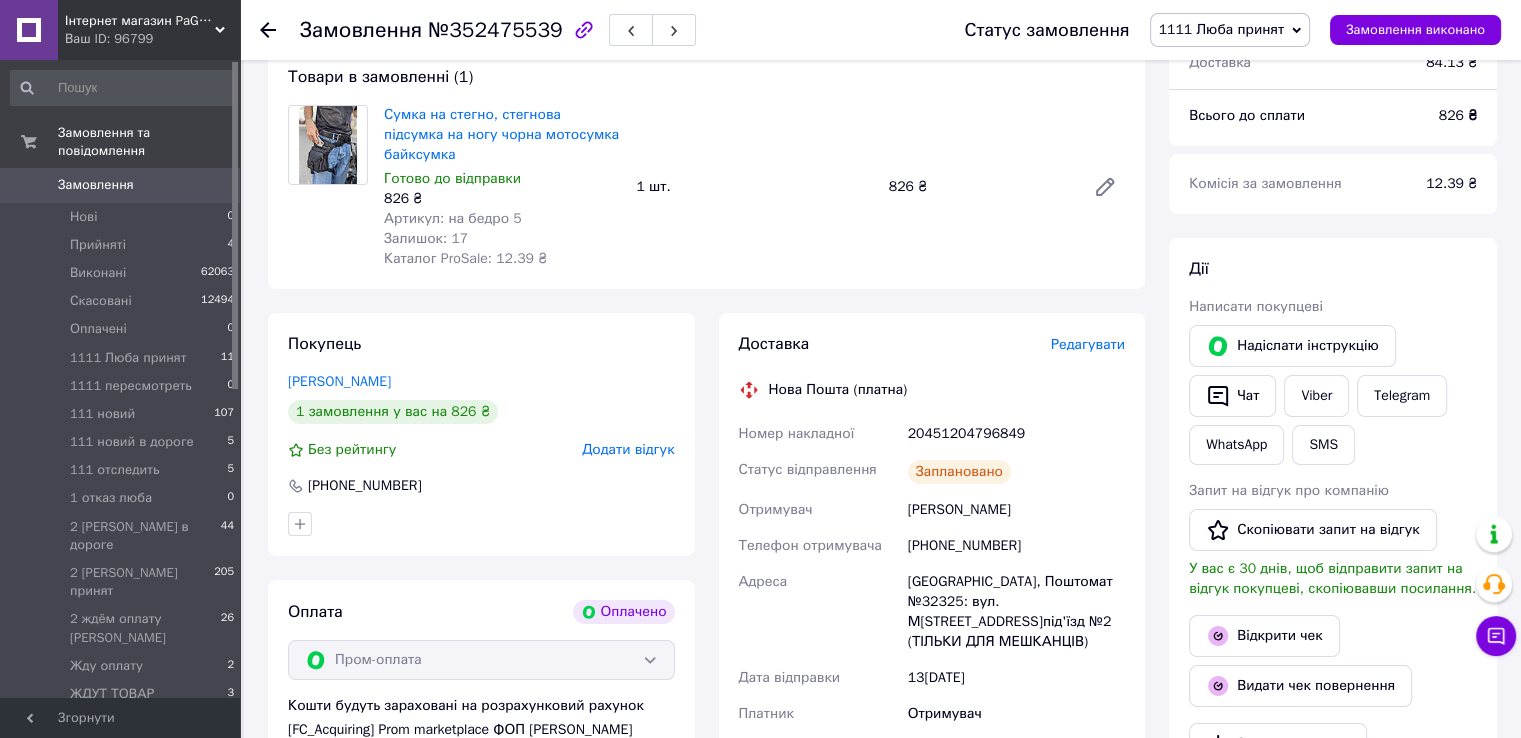 scroll, scrollTop: 0, scrollLeft: 0, axis: both 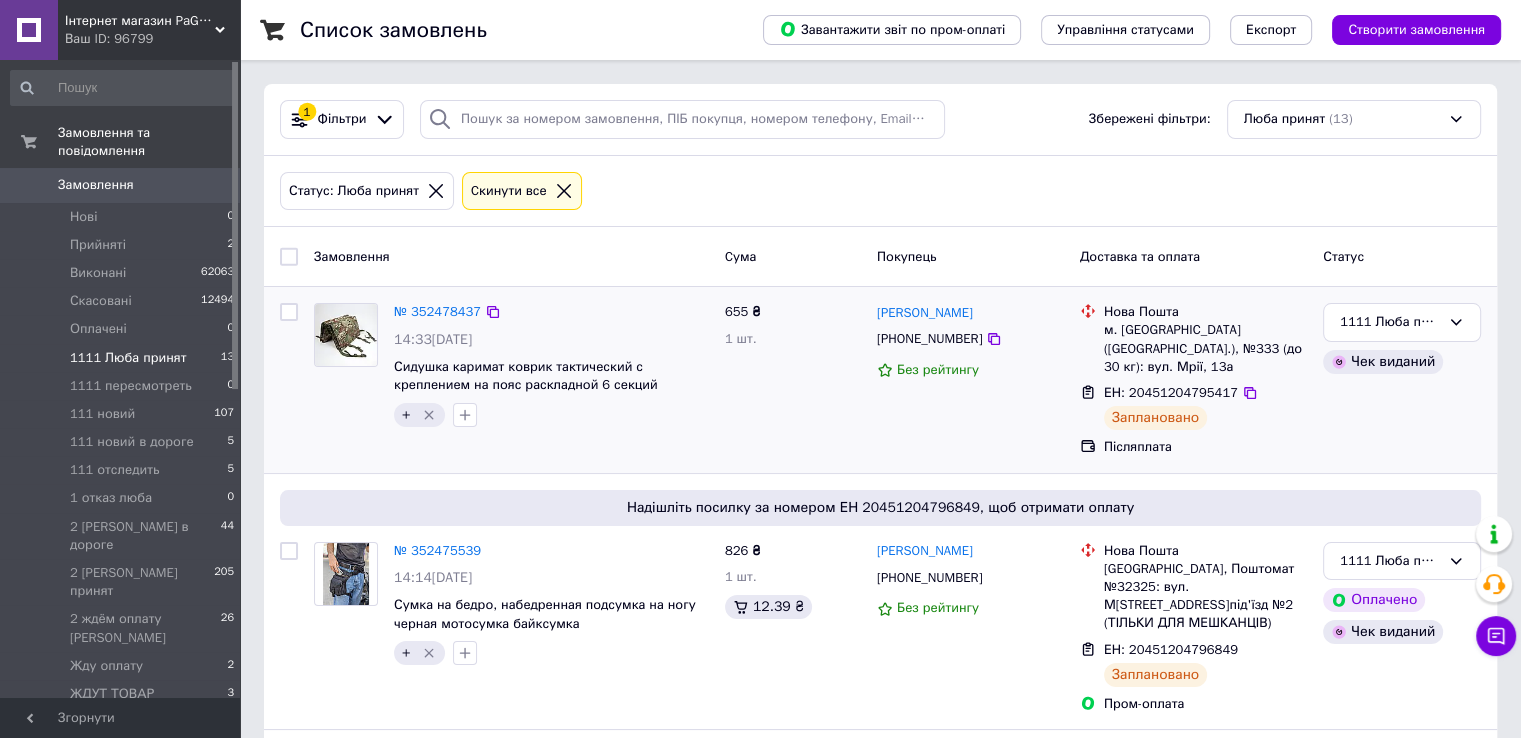 drag, startPoint x: 1423, startPoint y: 429, endPoint x: 1281, endPoint y: 421, distance: 142.22517 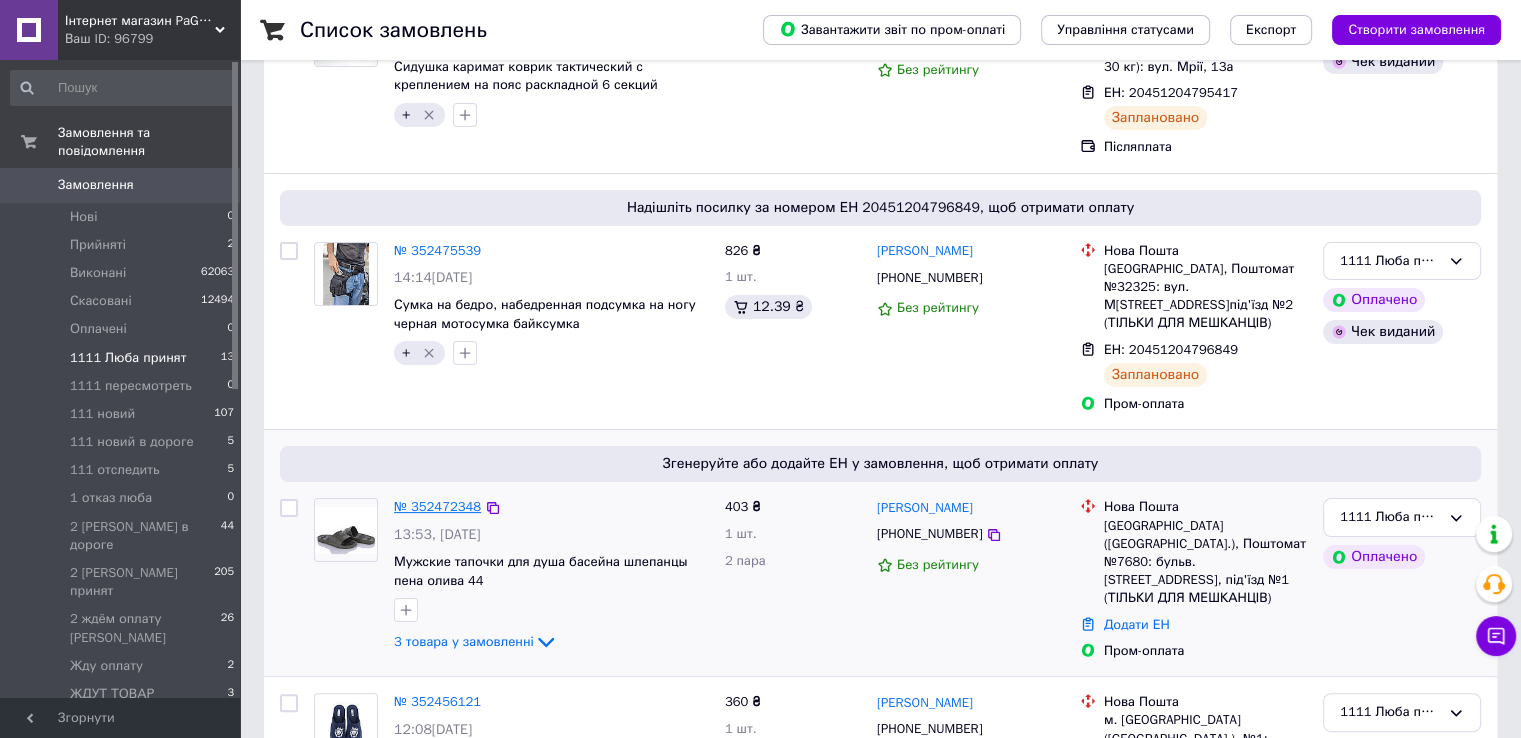 click on "№ 352472348" at bounding box center (437, 506) 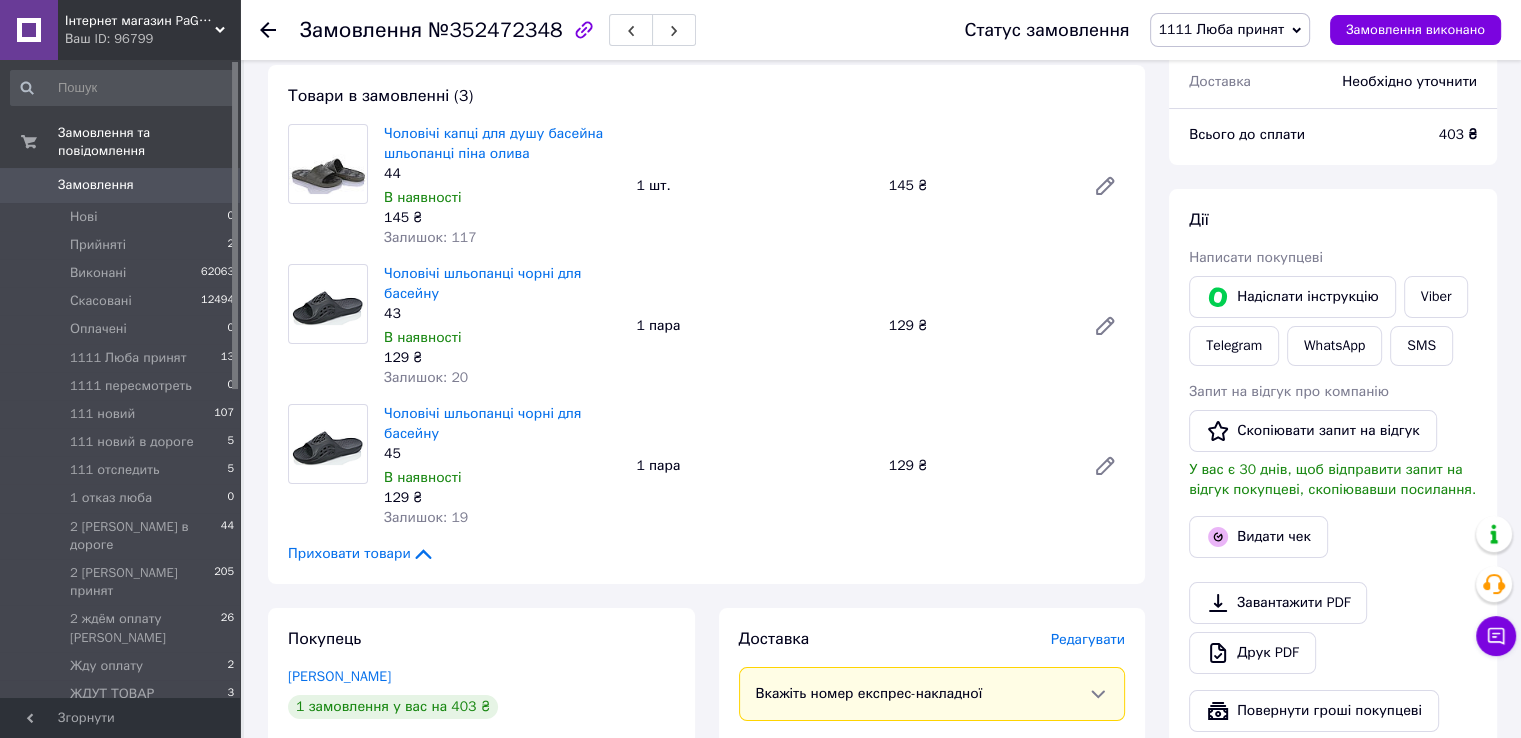 scroll, scrollTop: 200, scrollLeft: 0, axis: vertical 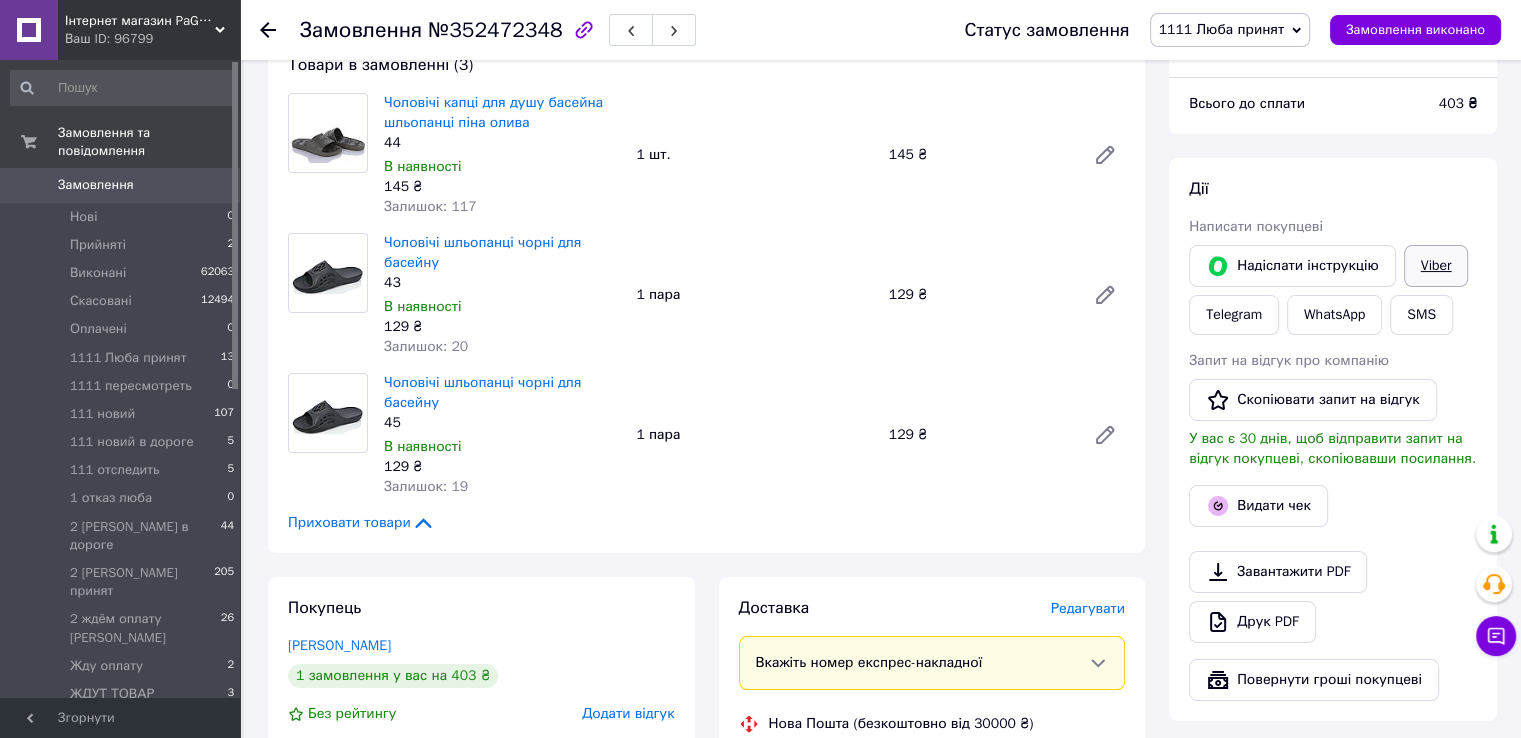 click on "Viber" at bounding box center (1436, 266) 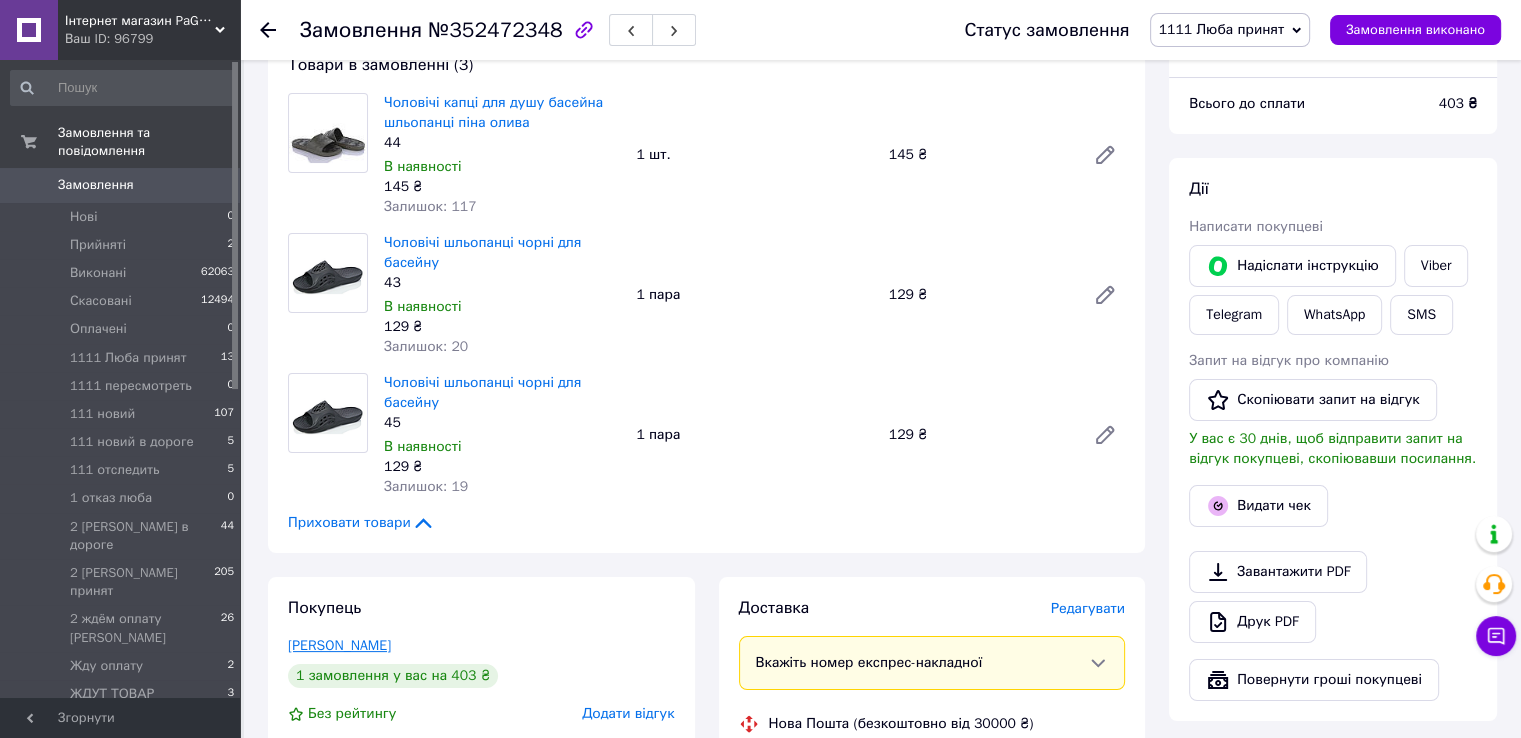 click on "[PERSON_NAME]" at bounding box center [339, 645] 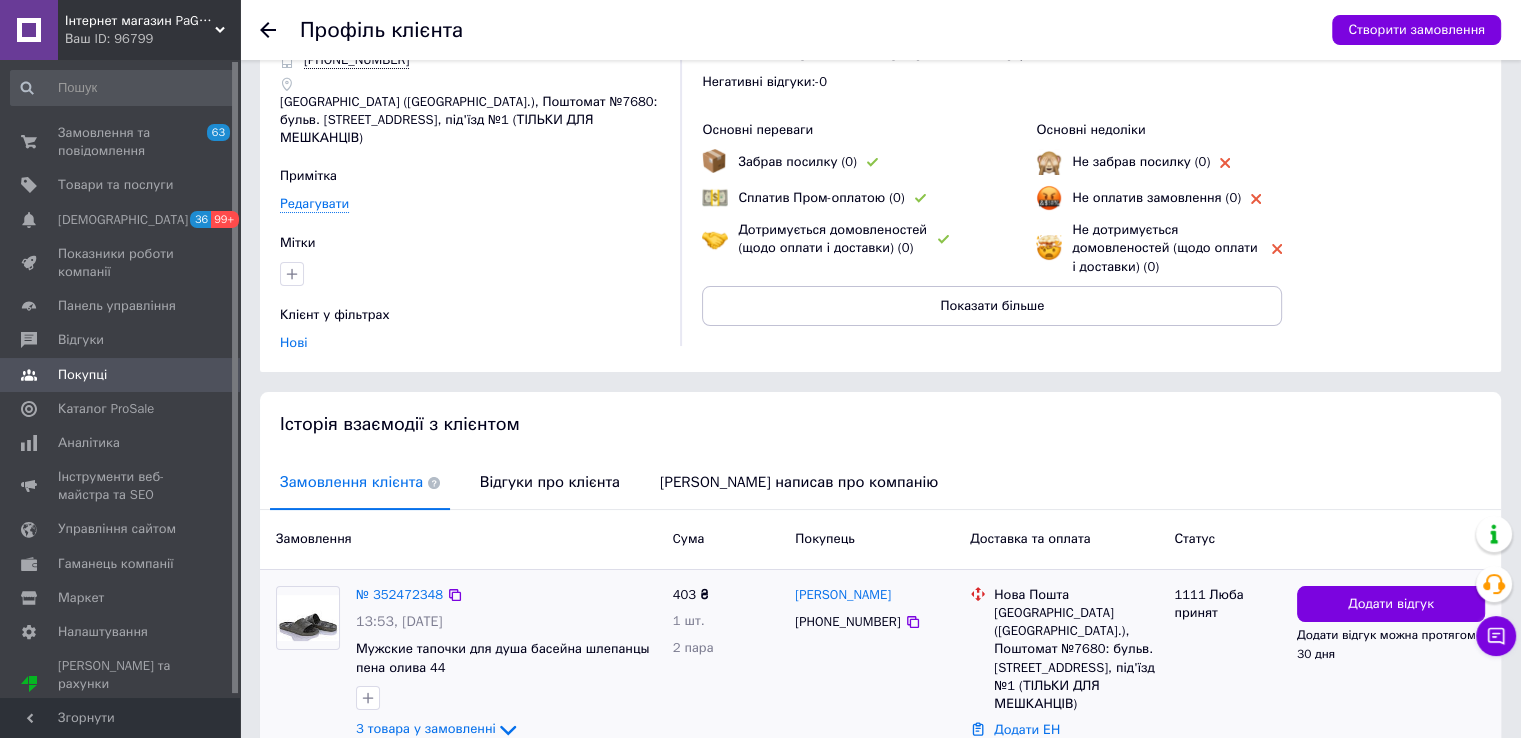 scroll, scrollTop: 176, scrollLeft: 0, axis: vertical 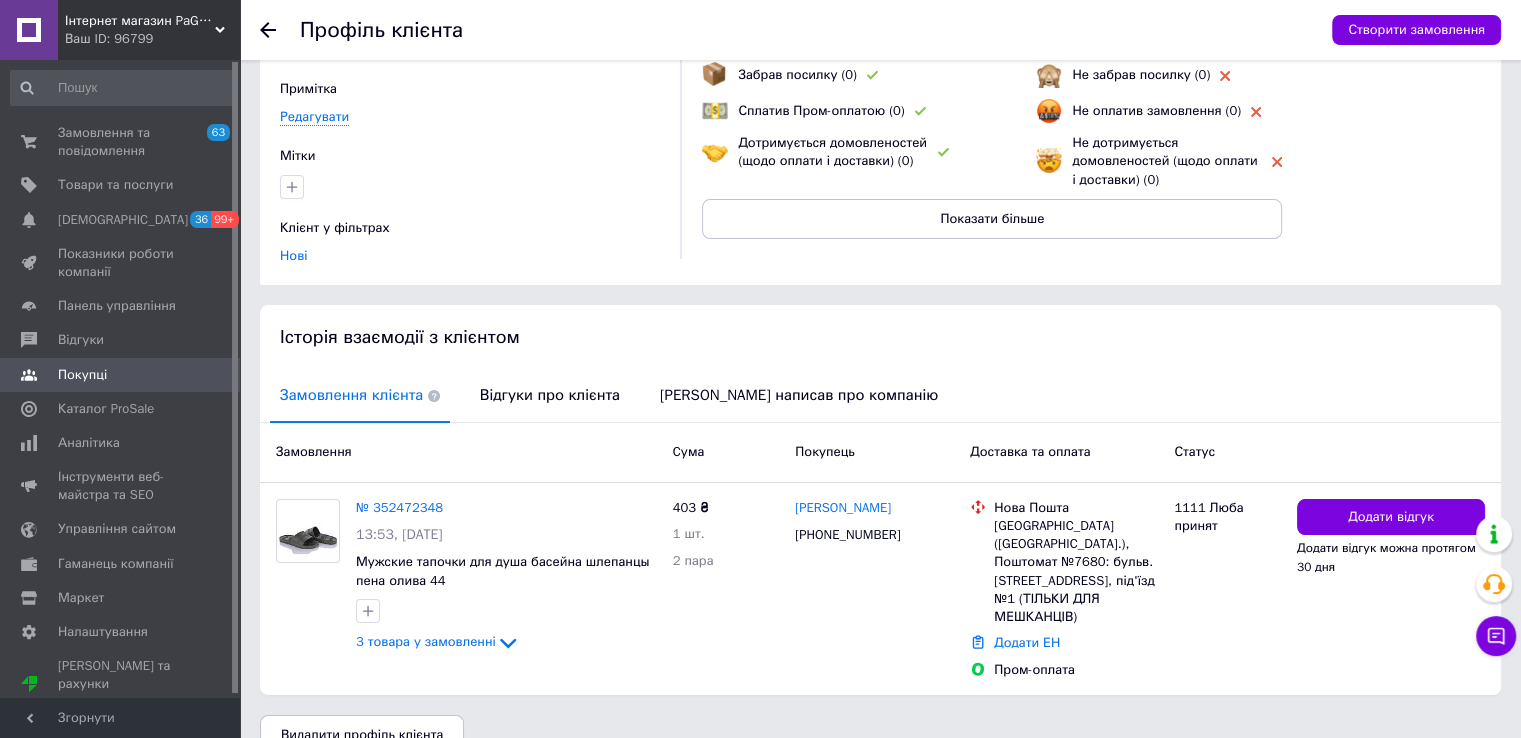 click 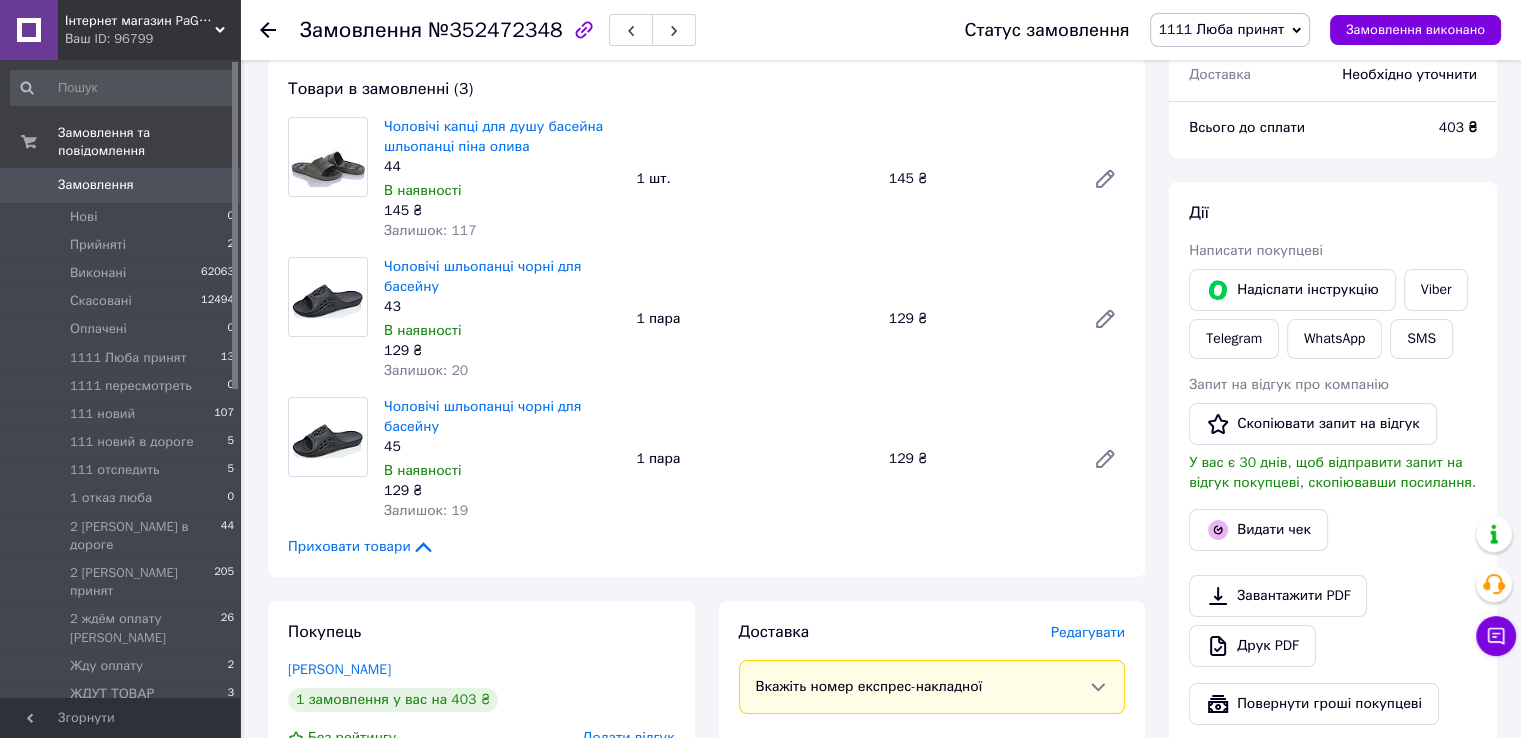 drag, startPoint x: 1373, startPoint y: 185, endPoint x: 1351, endPoint y: 235, distance: 54.626 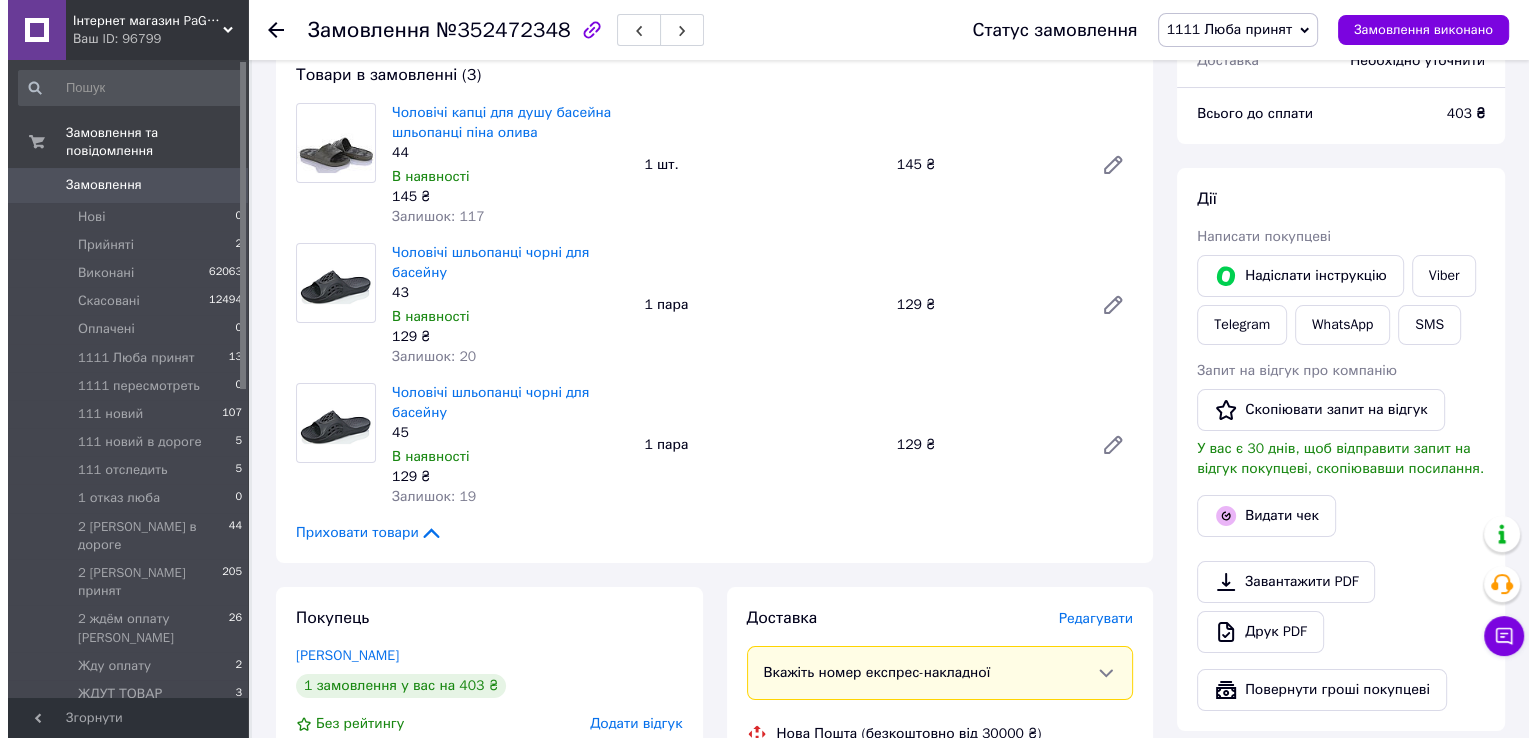 scroll, scrollTop: 376, scrollLeft: 0, axis: vertical 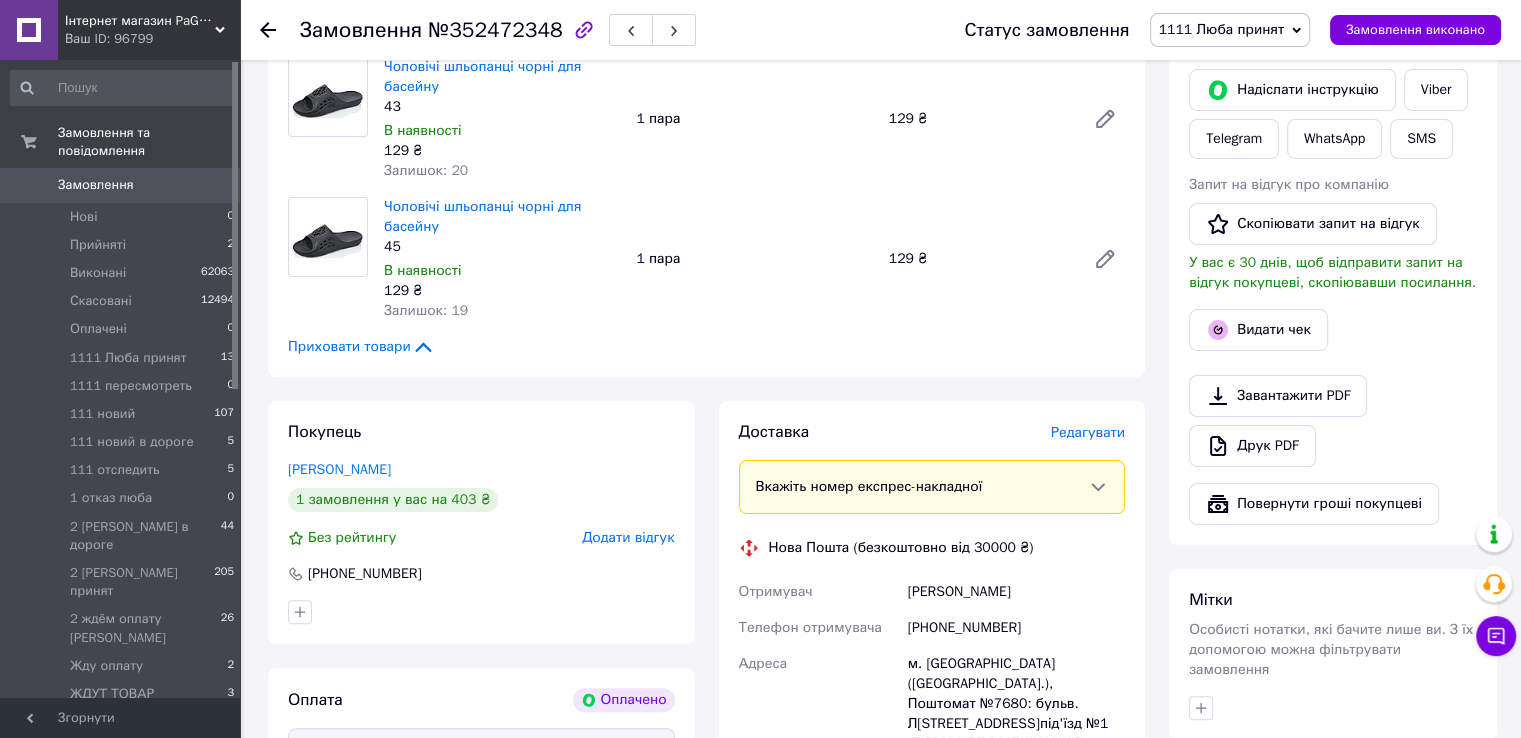 click on "Доставка [PERSON_NAME] Вкажіть номер експрес-накладної Обов'язково введіть номер експрес-накладної,
якщо створювали її не на цій сторінці. У разі,
якщо номер ЕН не буде доданий, ми не зможемо
виплатити гроші за замовлення Мобільний номер покупця (із замовлення) повинен відповідати номеру отримувача за накладною Нова Пошта (безкоштовно від 30000 ₴) Отримувач [PERSON_NAME] Телефон отримувача [PHONE_NUMBER] Адреса м. [GEOGRAPHIC_DATA] ([GEOGRAPHIC_DATA].), Поштомат №7680: бульв. Л[STREET_ADDRESS]під'їзд №1 (ТІЛЬКИ ДЛЯ МЕШКАНЦІВ) Дата відправки 13[DATE]�атник Отримувач Оціночна вартість" at bounding box center (932, 742) 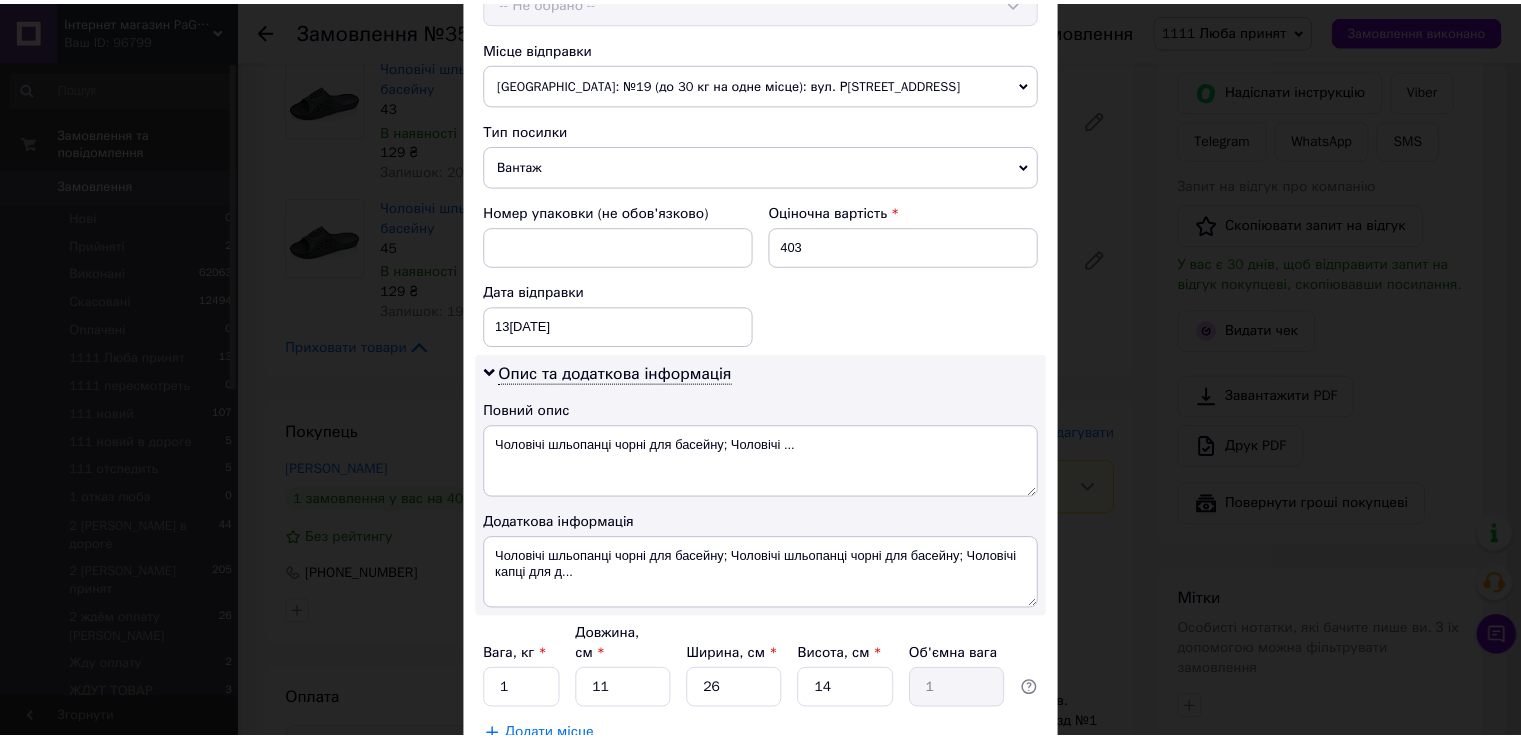 scroll, scrollTop: 830, scrollLeft: 0, axis: vertical 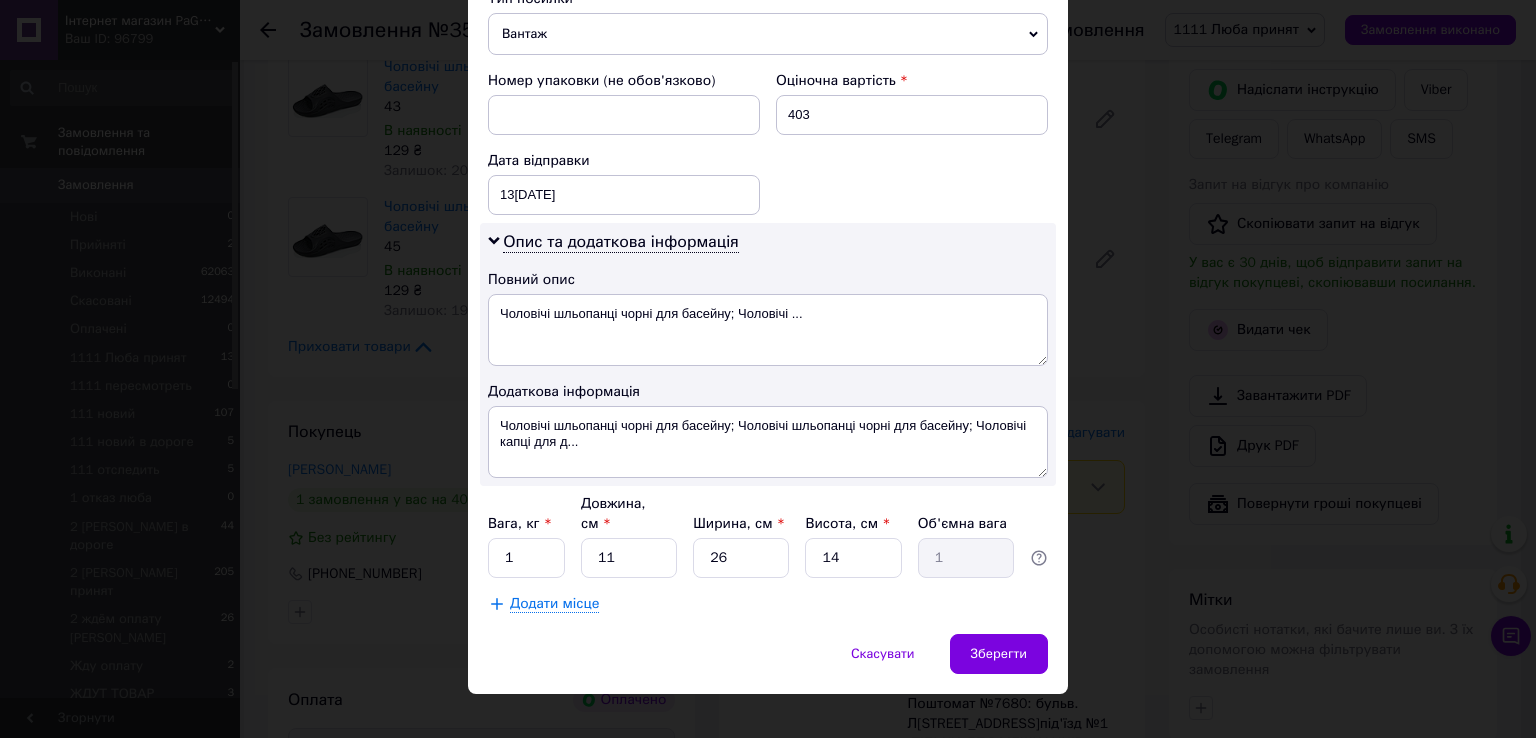 click on "Вага, кг   * 1 Довжина, см   * 11 Ширина, см   * 26 Висота, см   * 14 Об'ємна вага 1" at bounding box center (768, 536) 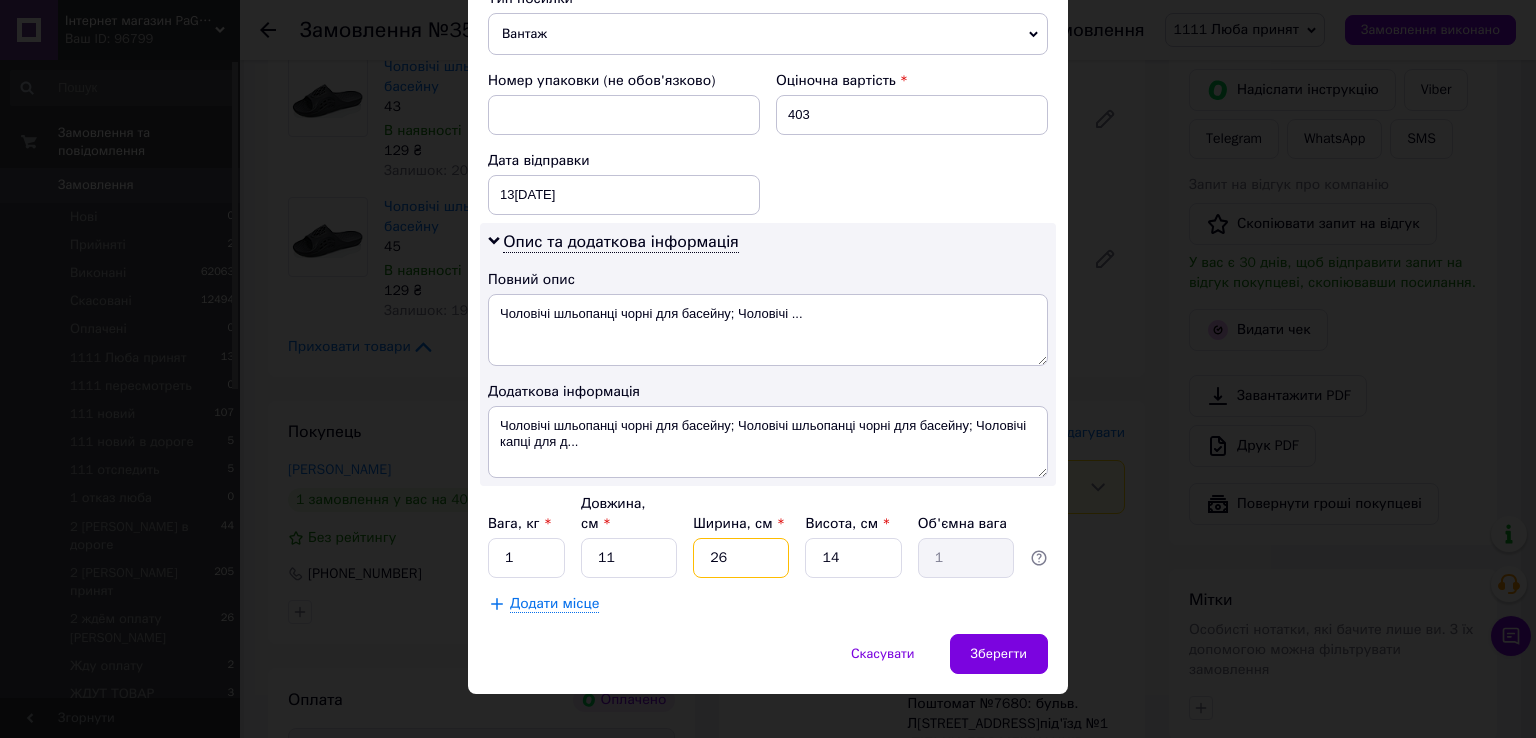 click on "26" at bounding box center (741, 558) 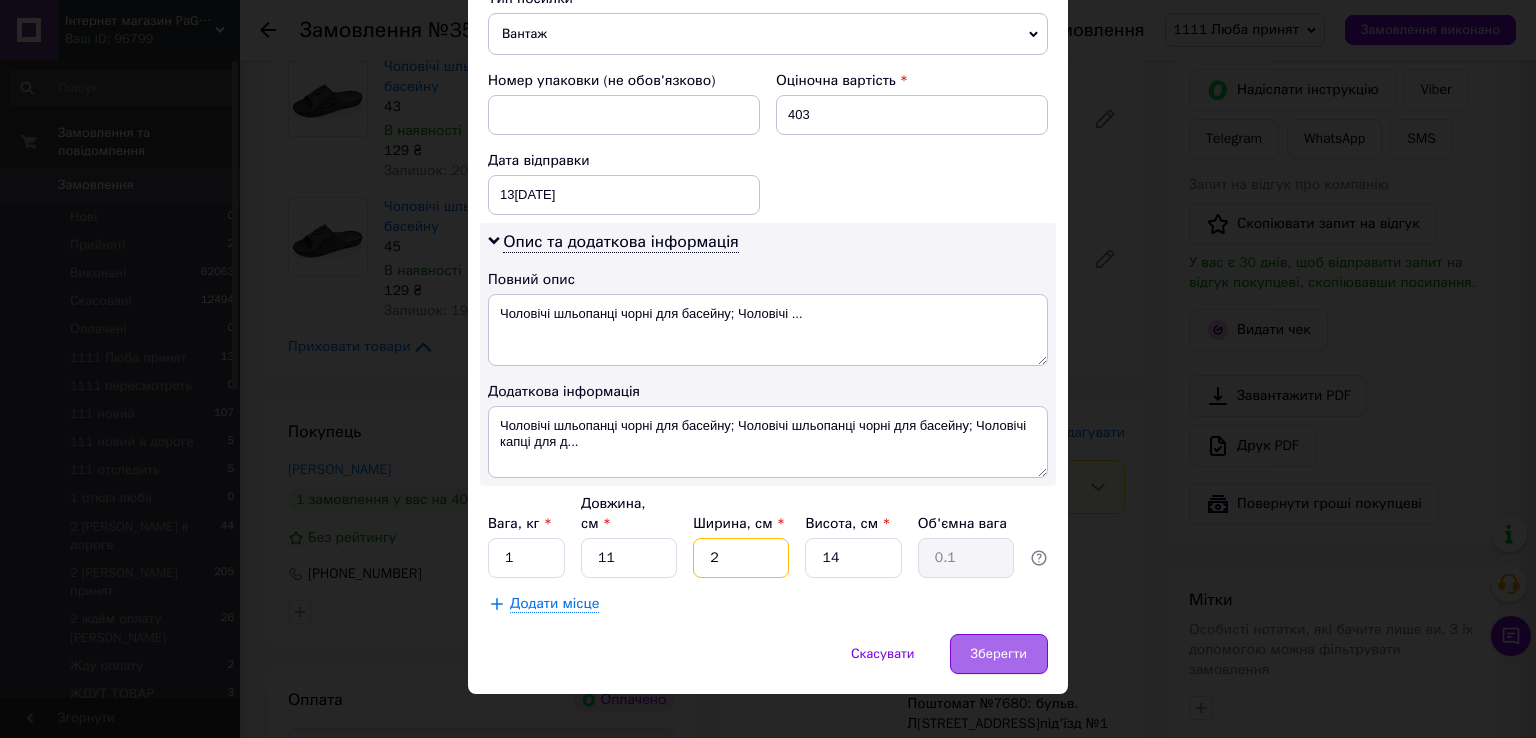type on "2" 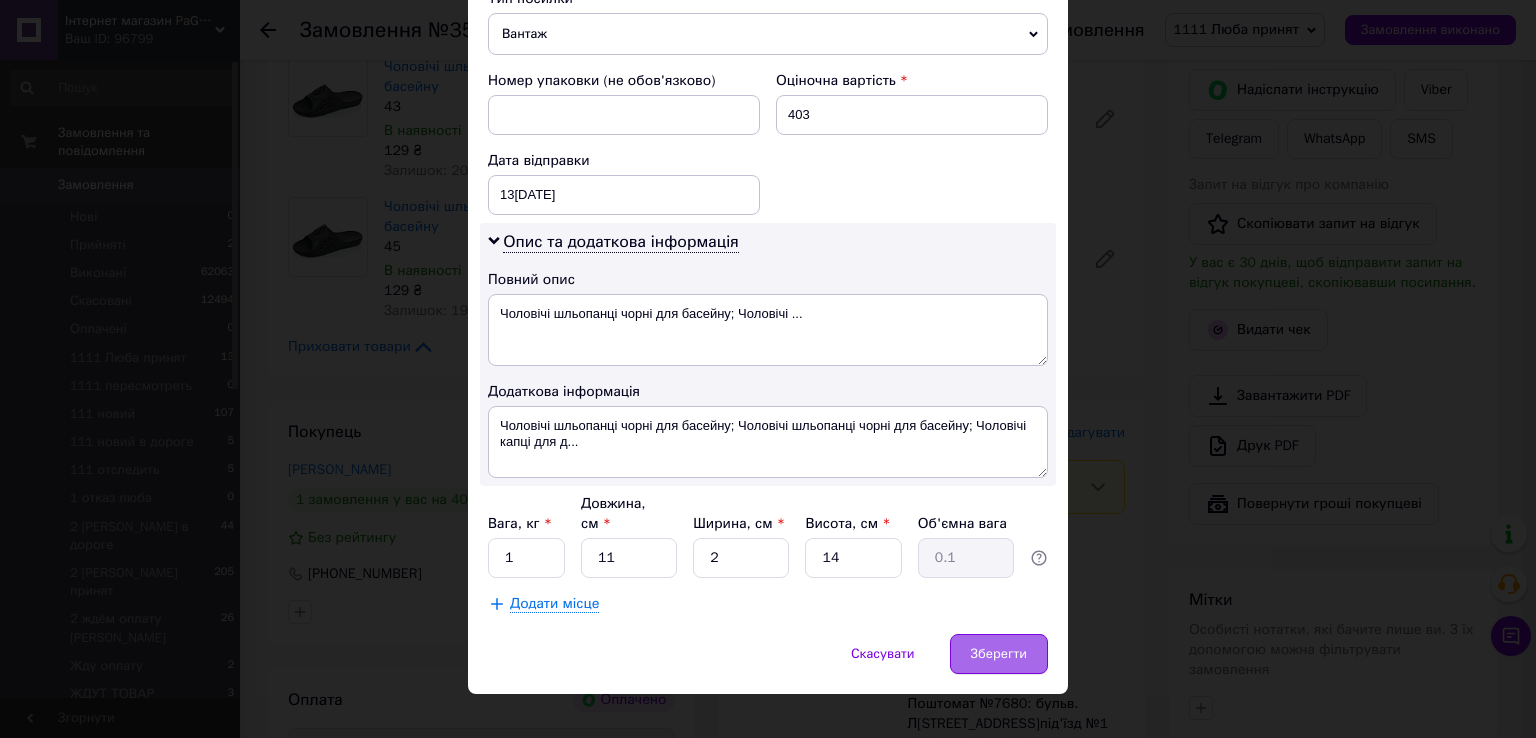 click on "Зберегти" at bounding box center [999, 654] 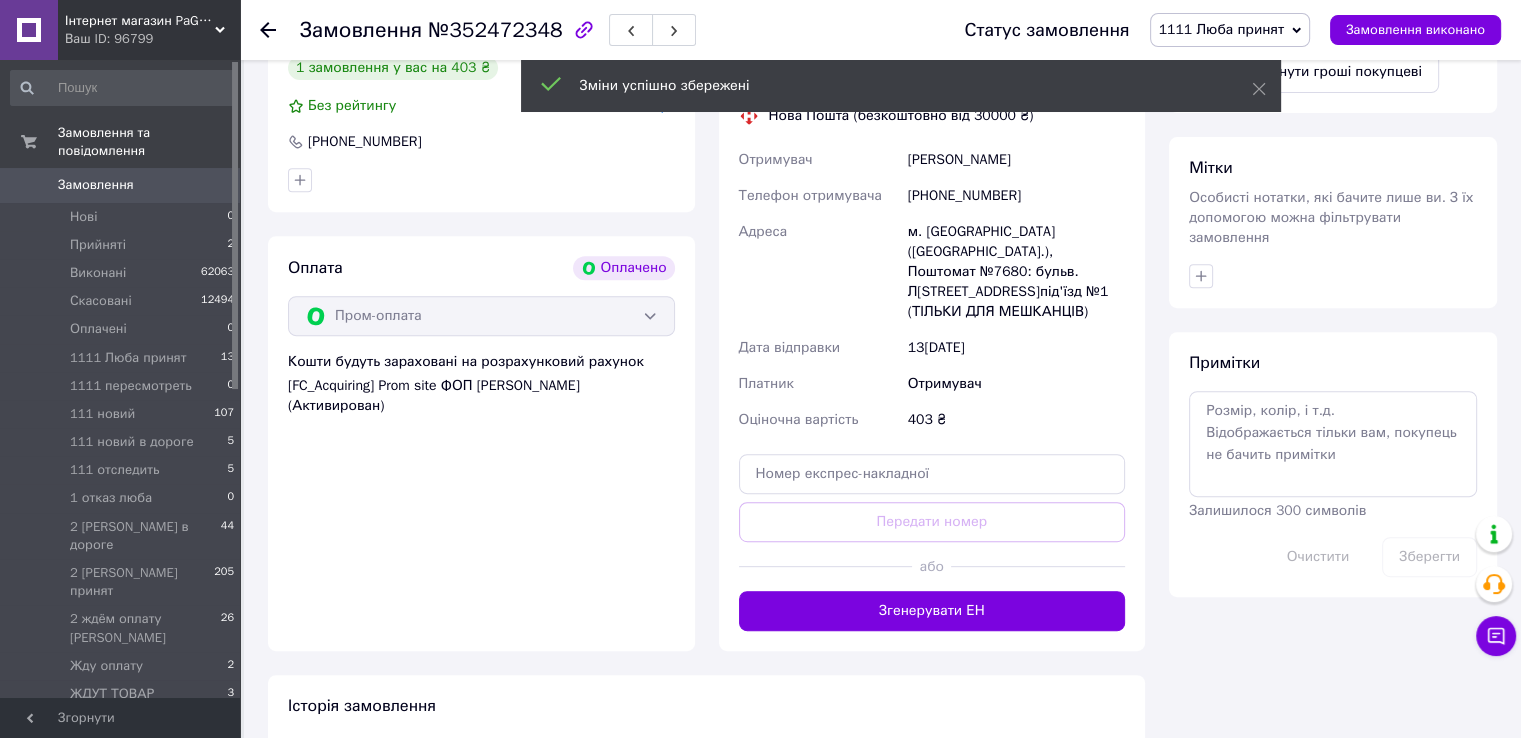 scroll, scrollTop: 676, scrollLeft: 0, axis: vertical 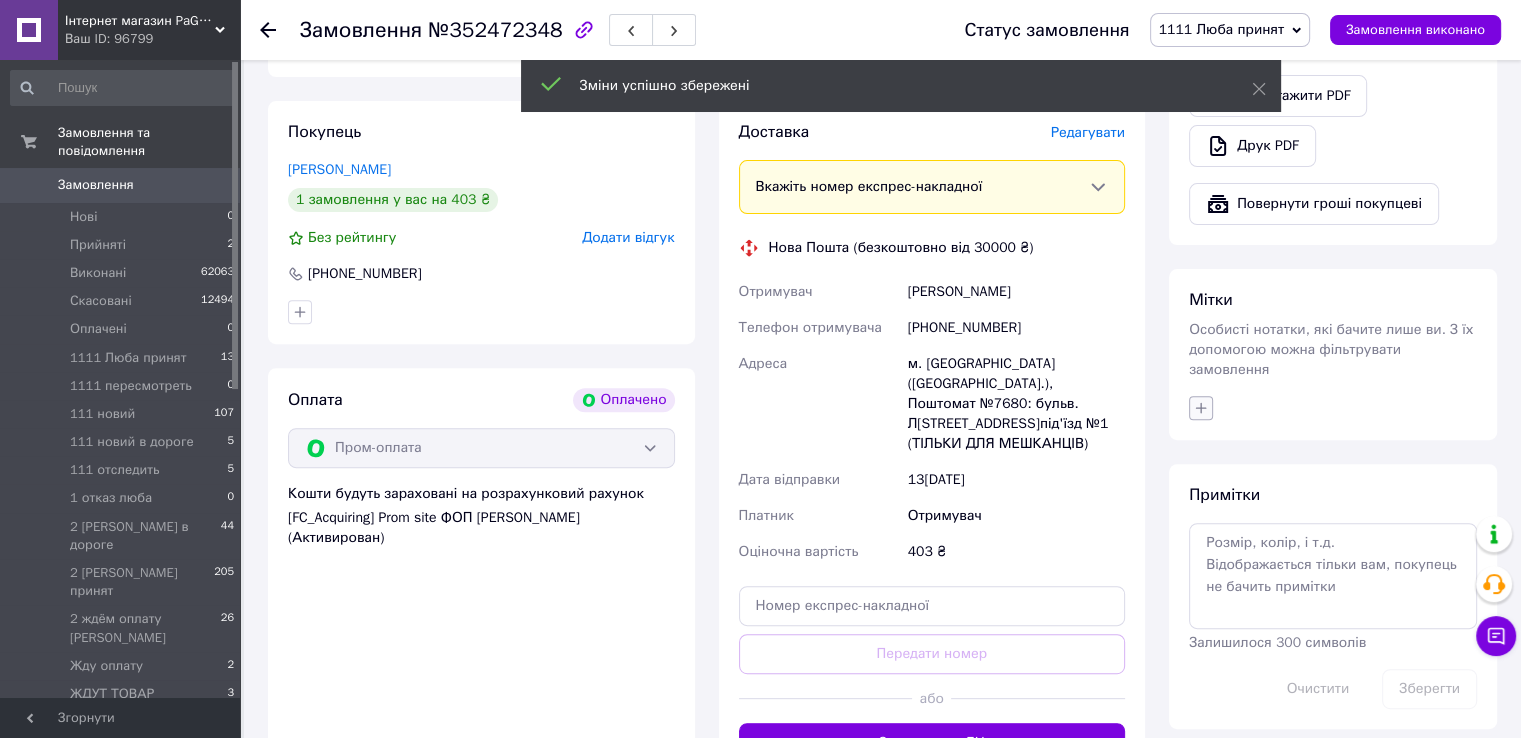 click 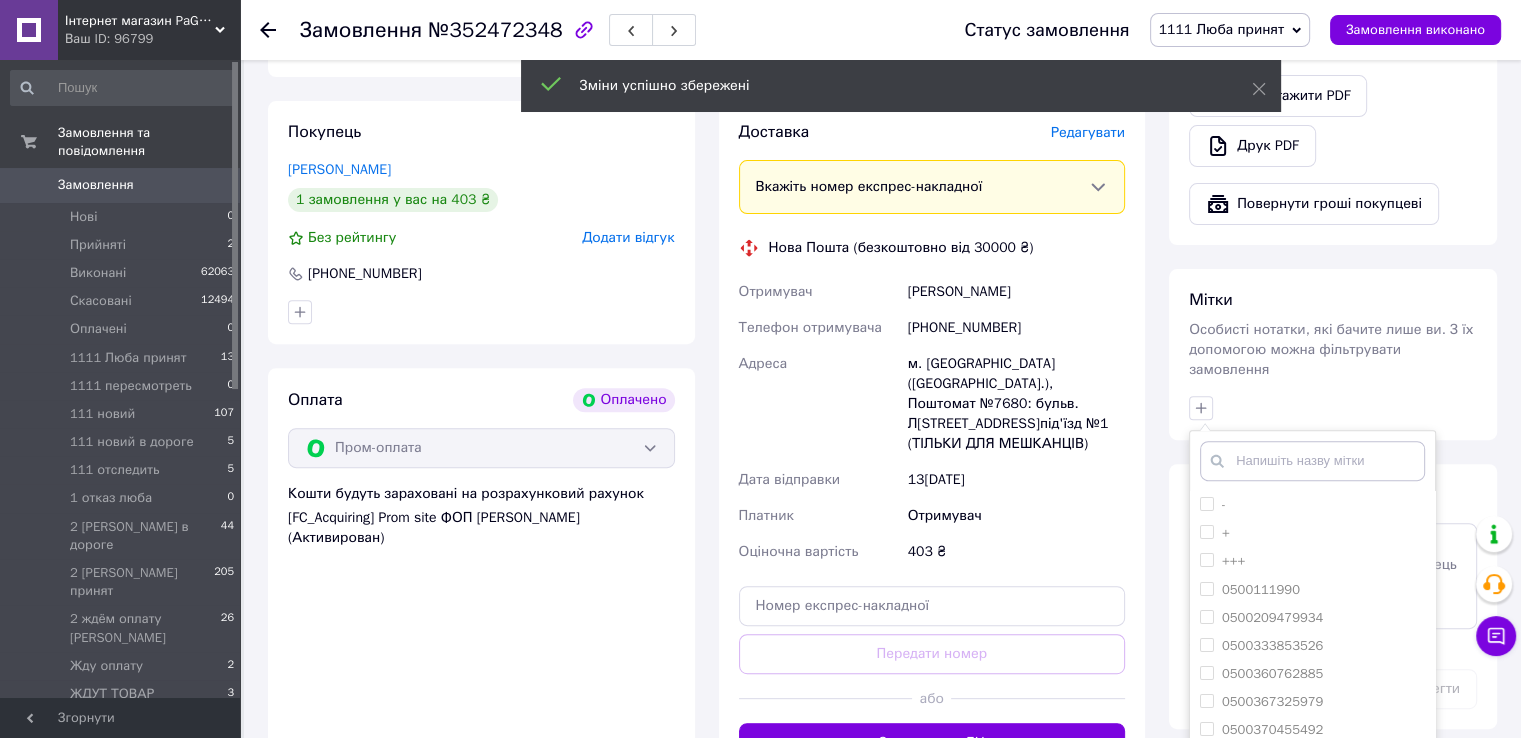 drag, startPoint x: 1210, startPoint y: 499, endPoint x: 1159, endPoint y: 553, distance: 74.27651 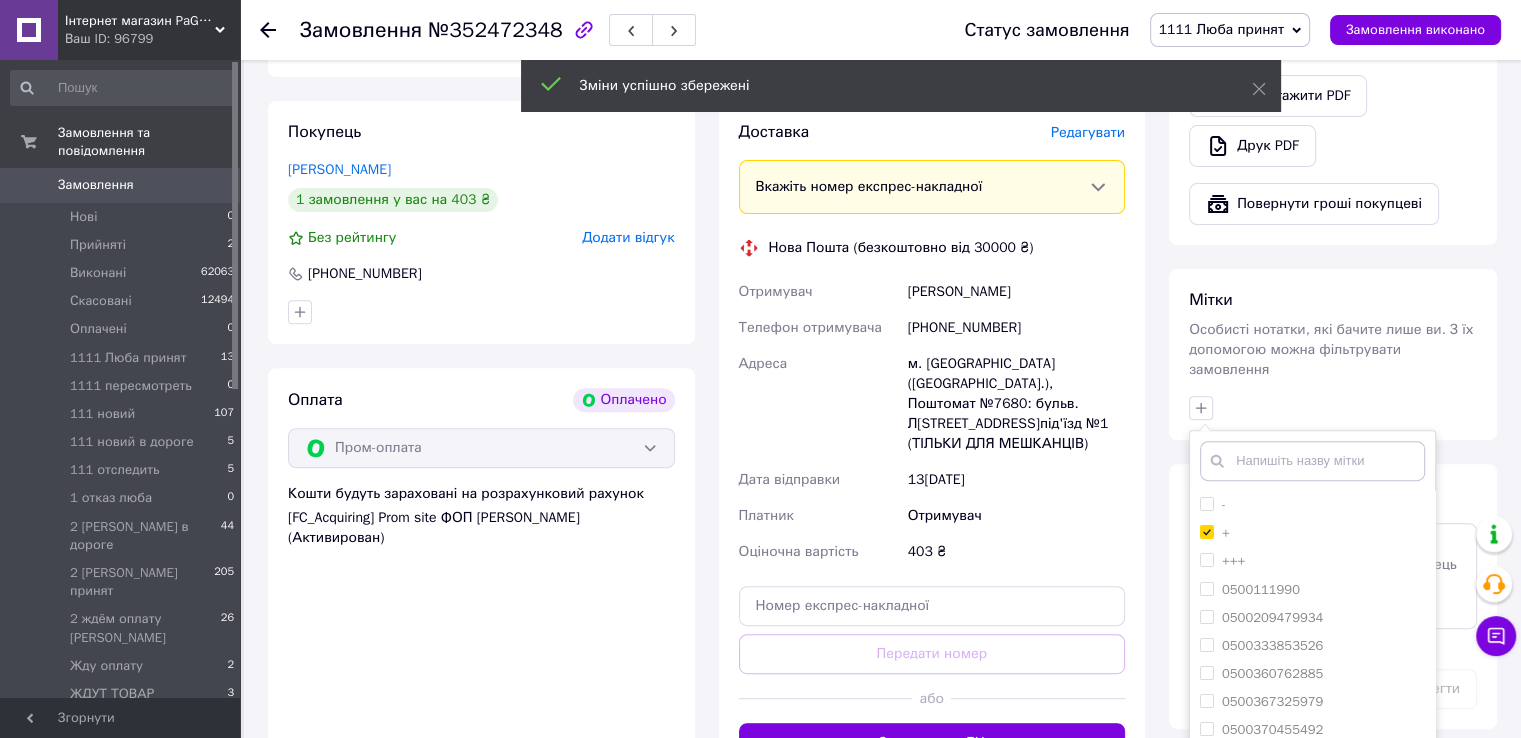 checkbox on "true" 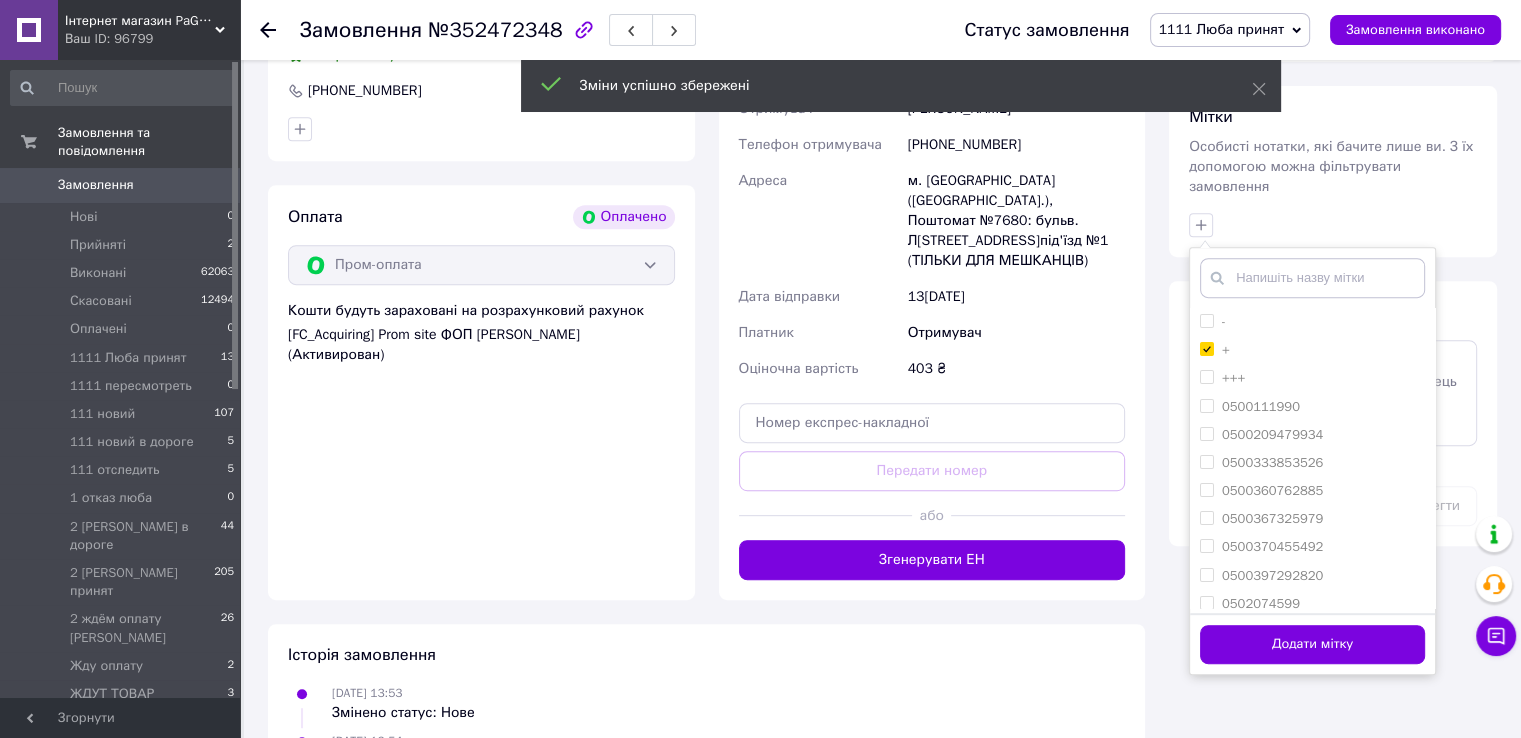 scroll, scrollTop: 976, scrollLeft: 0, axis: vertical 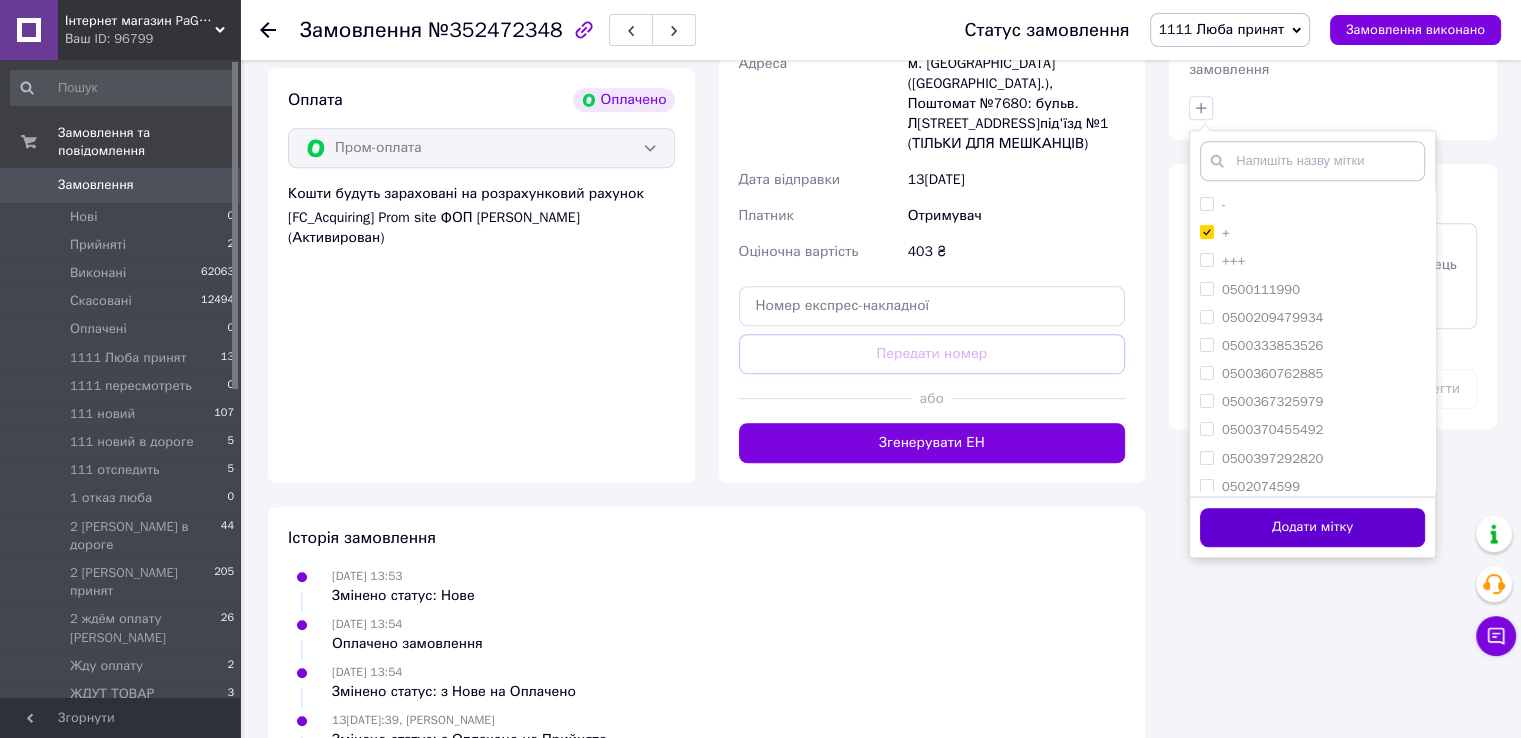 click on "Додати мітку" at bounding box center (1312, 527) 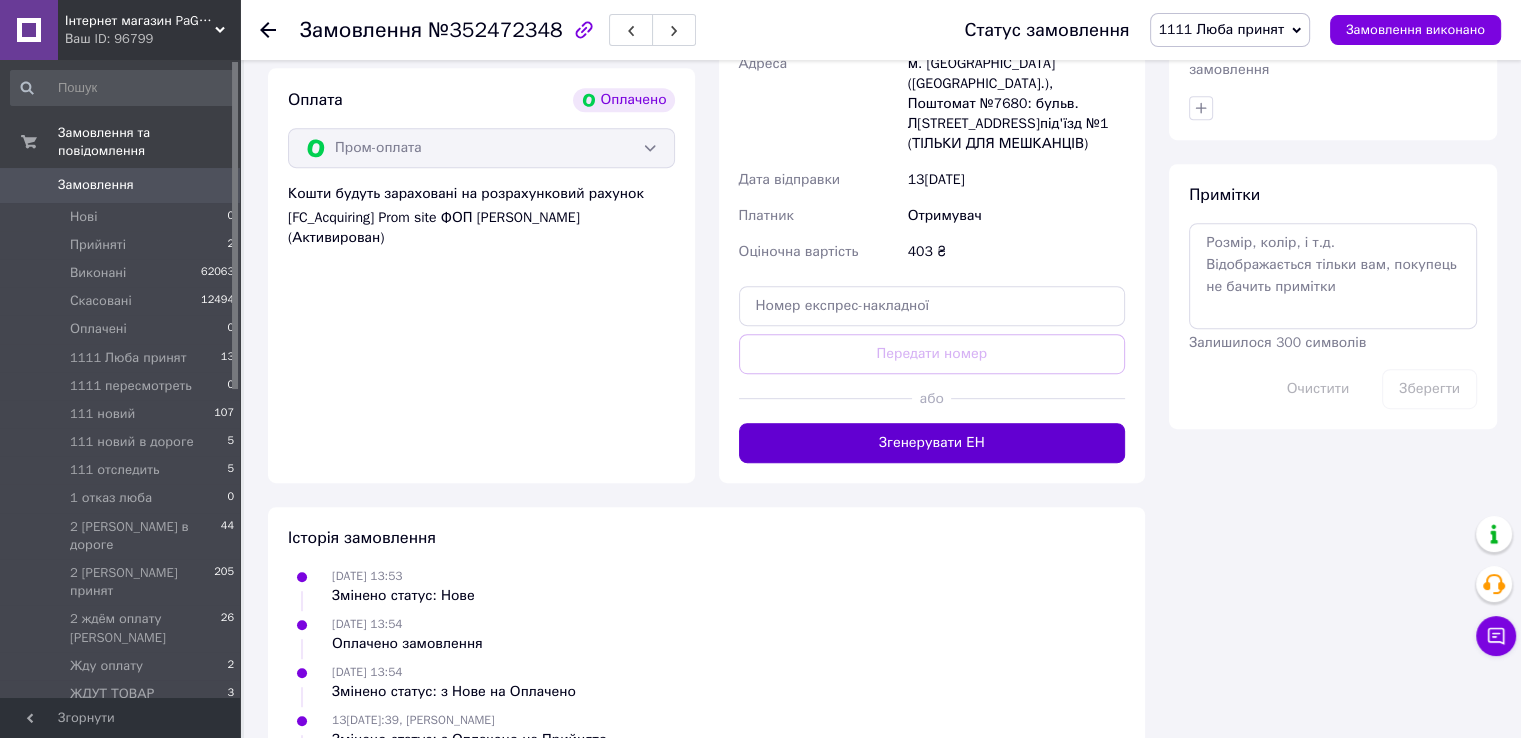 click on "Згенерувати ЕН" at bounding box center [932, 443] 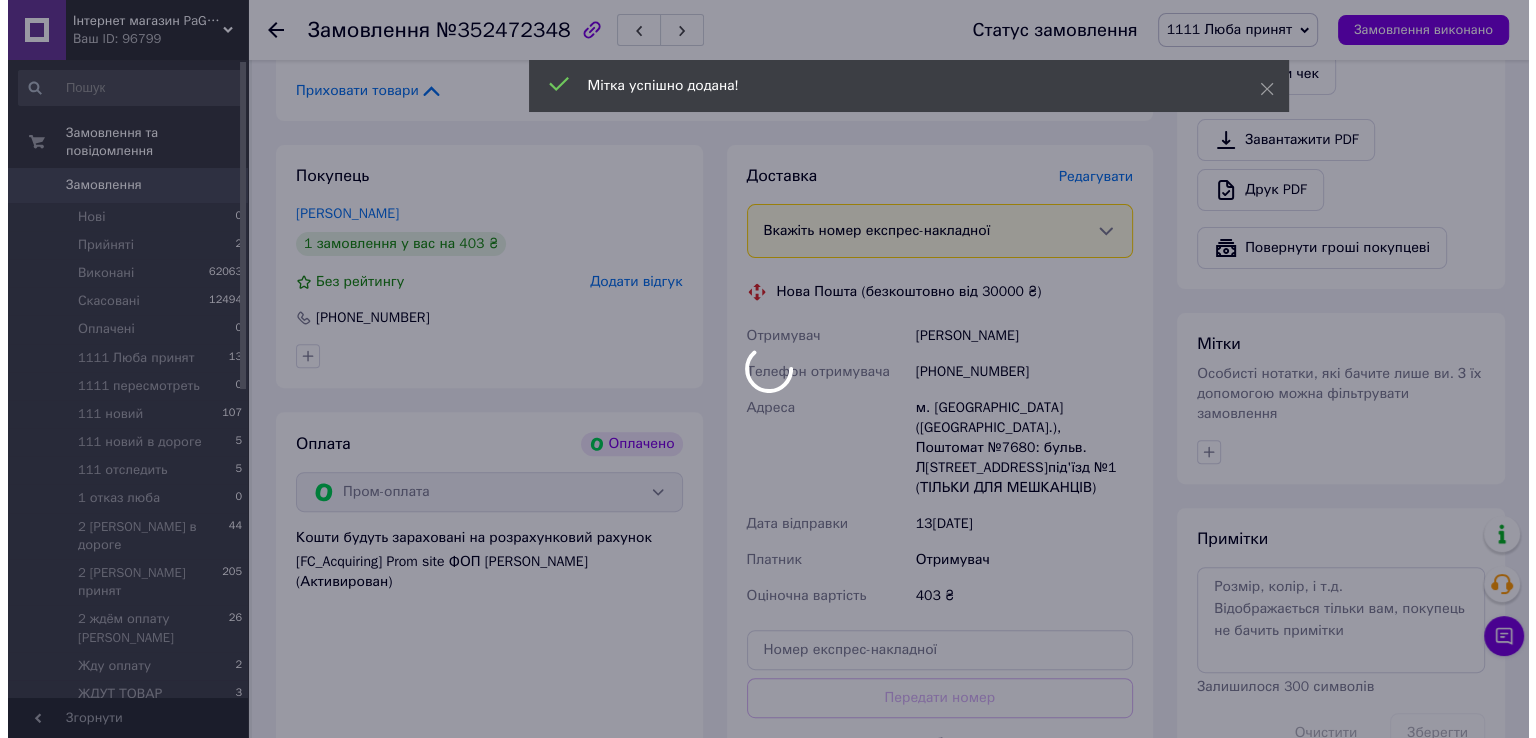 scroll, scrollTop: 476, scrollLeft: 0, axis: vertical 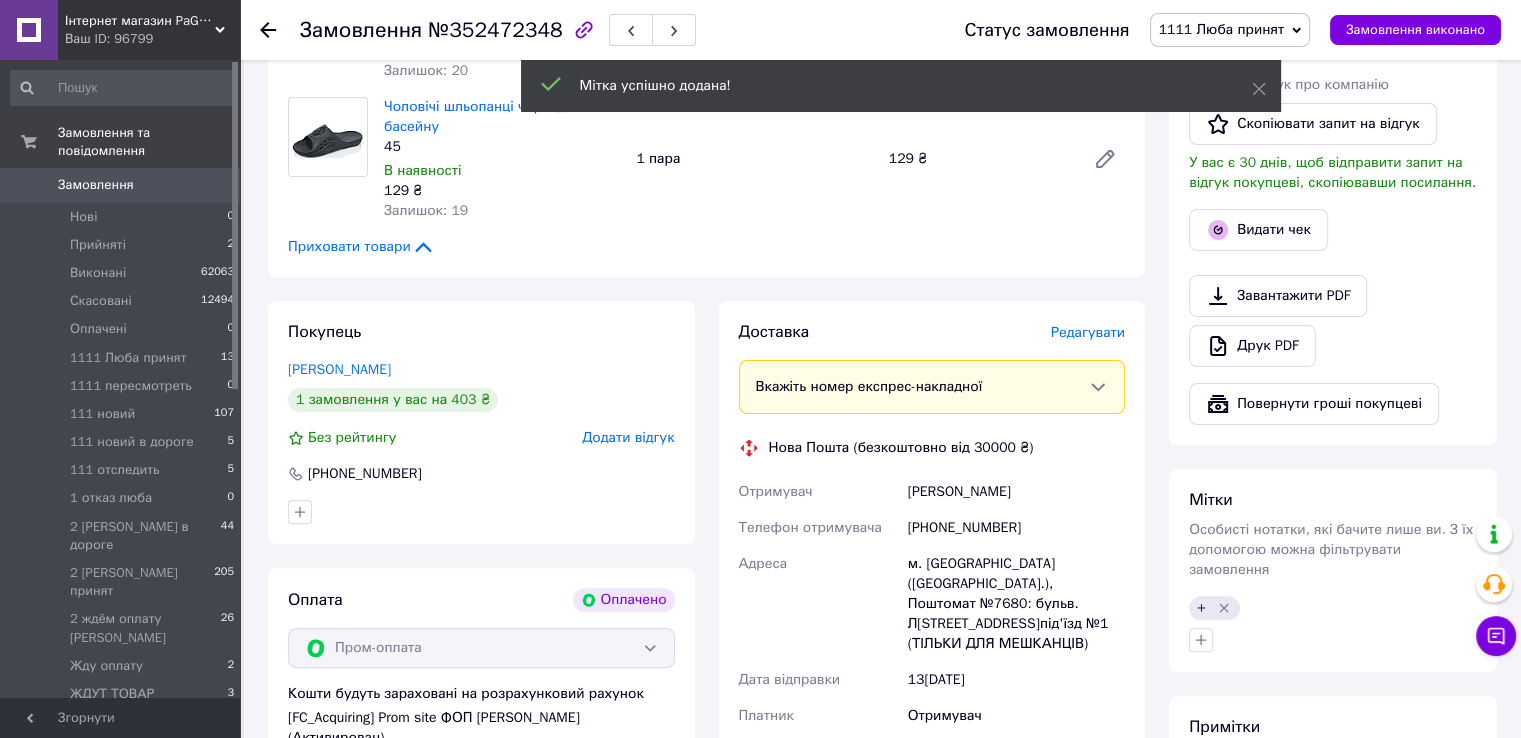 click on "У вас є 30 днів, щоб відправити запит на відгук покупцеві, скопіювавши посилання." at bounding box center [1332, 172] 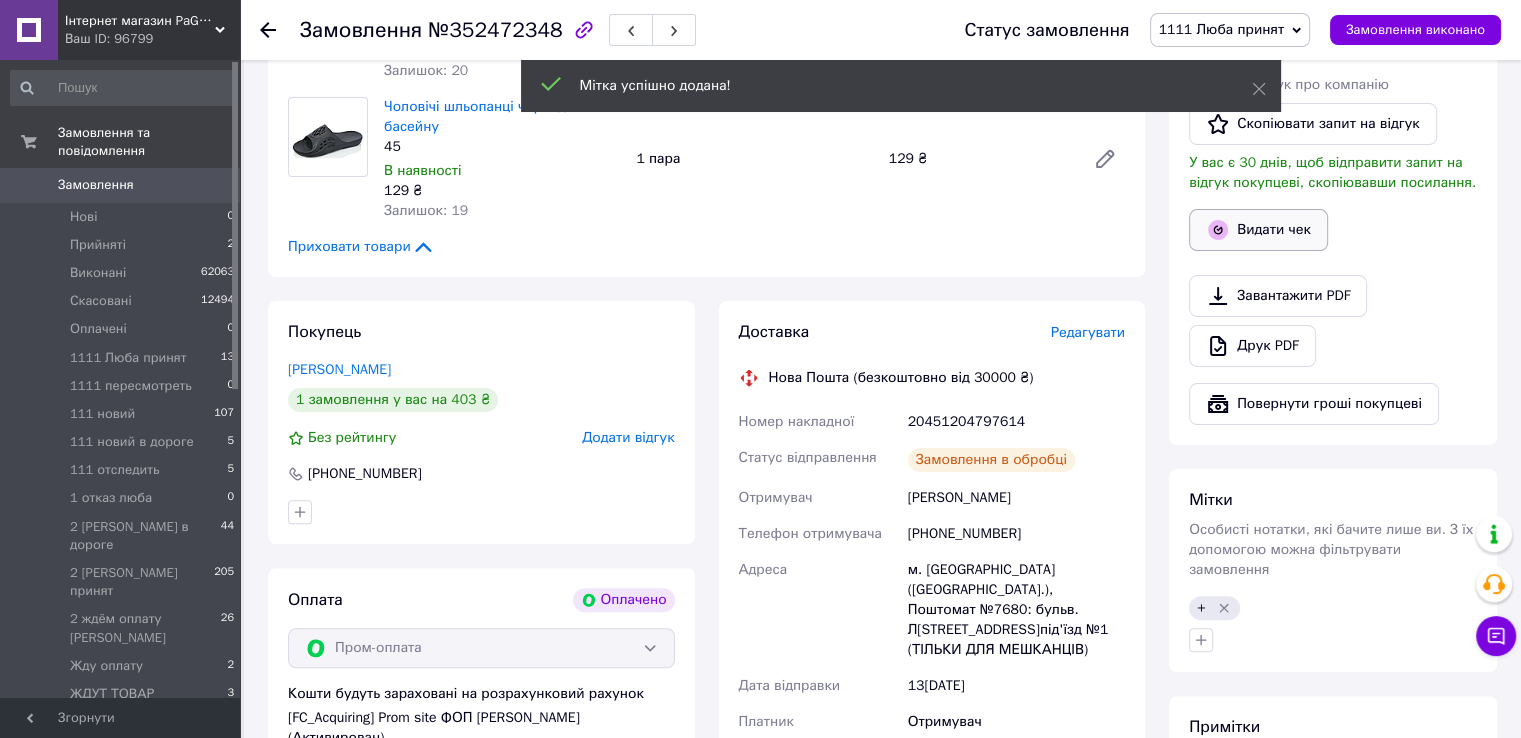 click on "Видати чек" at bounding box center [1258, 230] 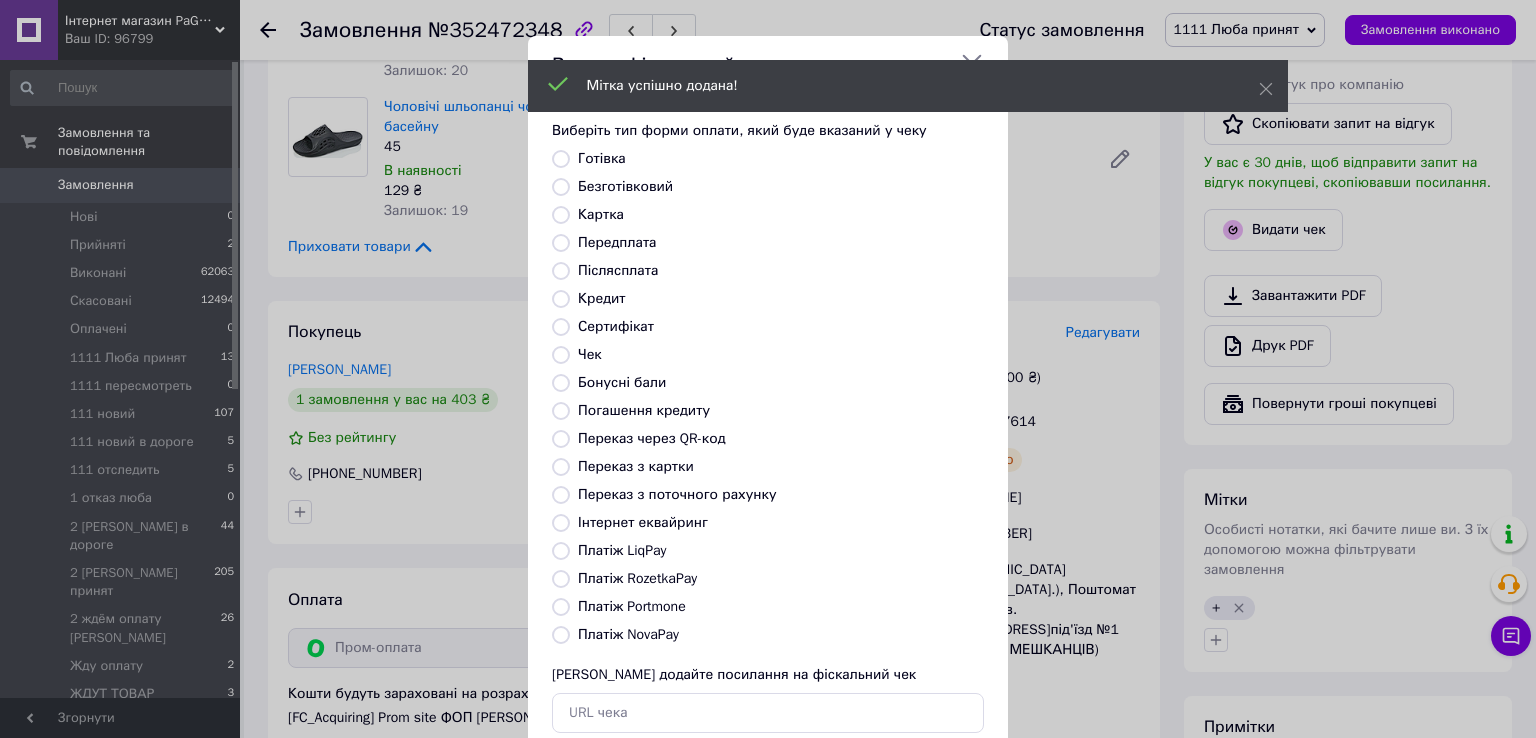 click on "Безготівковий" at bounding box center (625, 186) 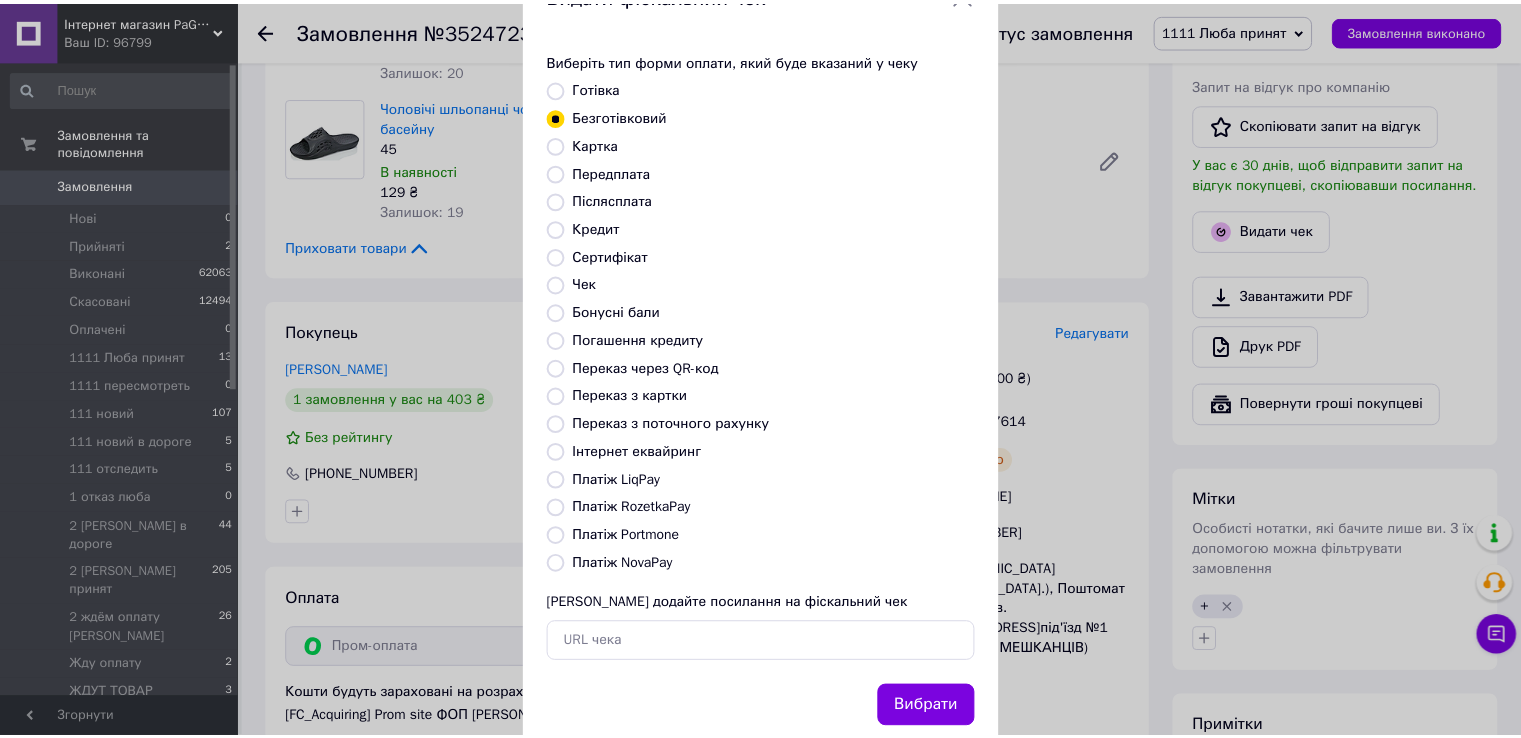 scroll, scrollTop: 120, scrollLeft: 0, axis: vertical 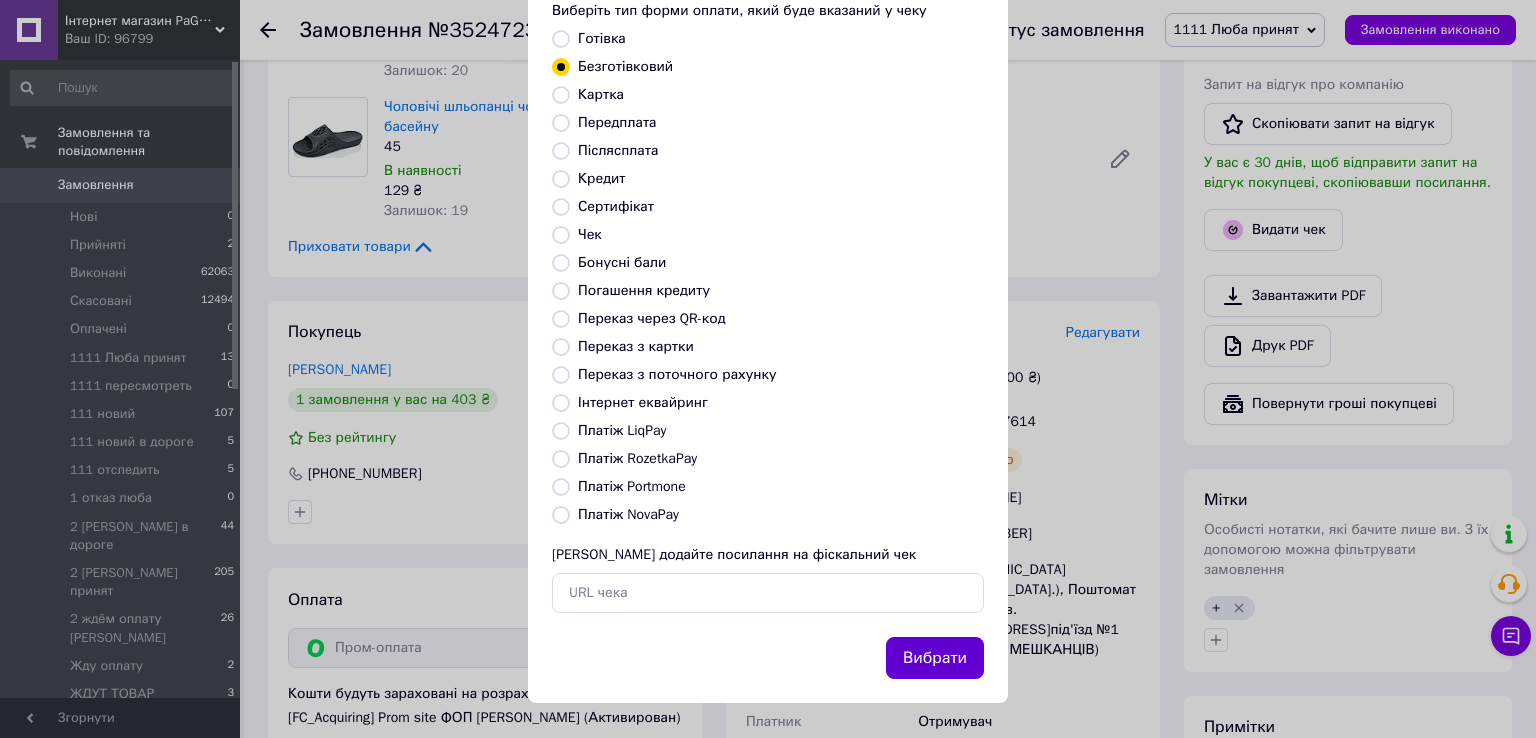 drag, startPoint x: 932, startPoint y: 659, endPoint x: 1082, endPoint y: 588, distance: 165.95482 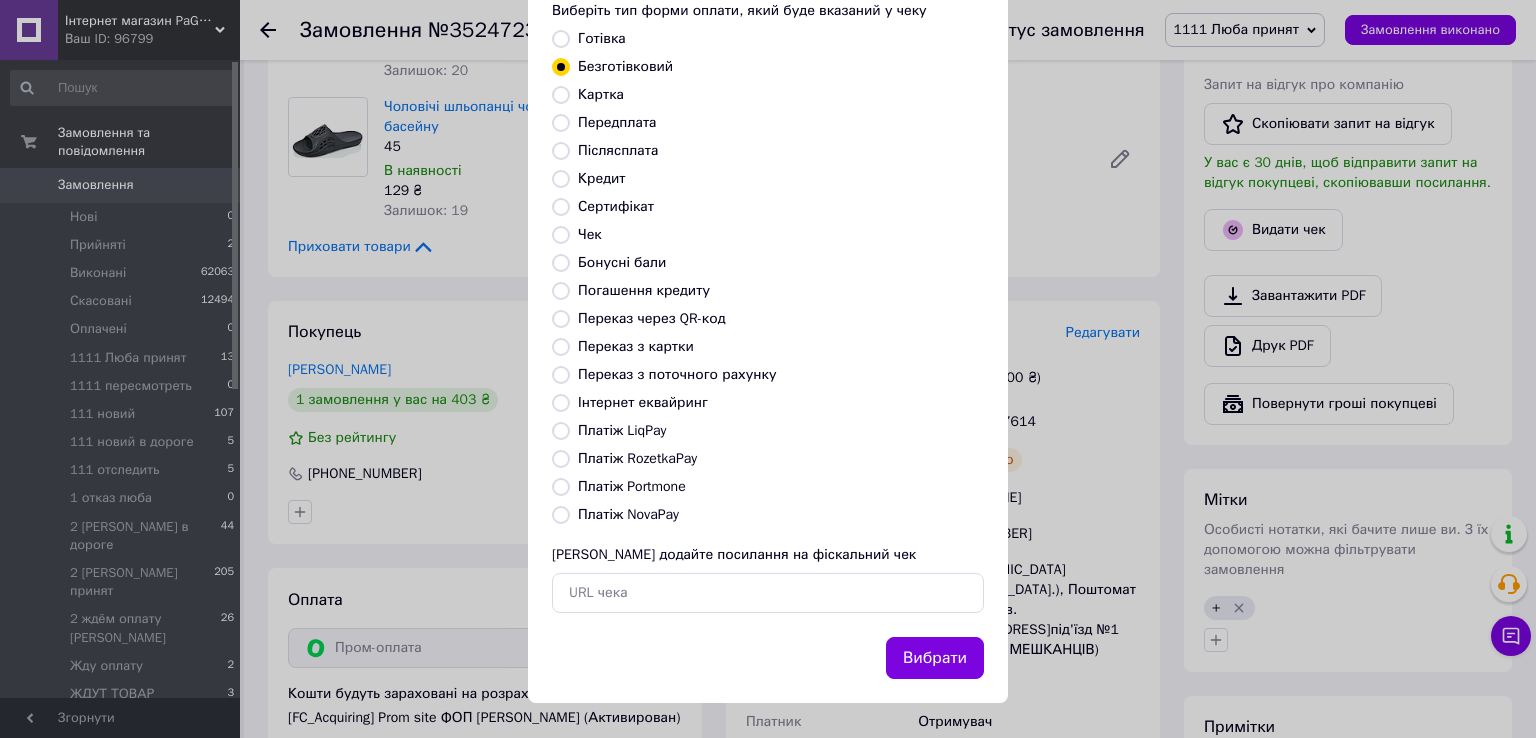 click on "Видати фіскальний чек Виберіть тип форми оплати, який буде вказаний у чеку Готівка Безготівковий Картка Передплата Післясплата Кредит Сертифікат Чек Бонусні бали Погашення кредиту Переказ через QR-код [GEOGRAPHIC_DATA] з картки Переказ з поточного рахунку Інтернет еквайринг Платіж LiqPay Платіж RozetkaPay Платіж Portmone Платіж NovaPay Або додайте посилання на фіскальний чек Вибрати" at bounding box center [768, 309] 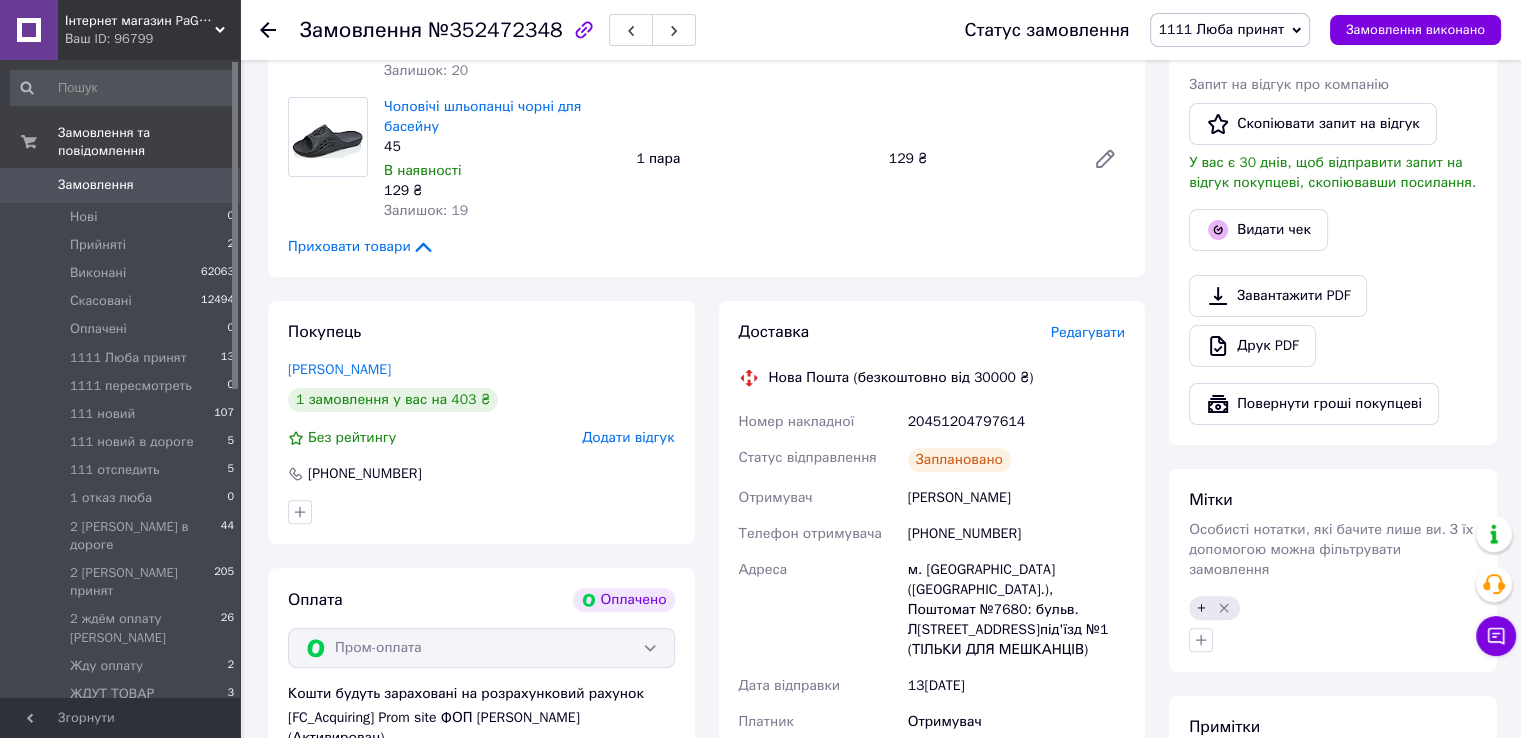 click on "Заплановано" at bounding box center (1016, 460) 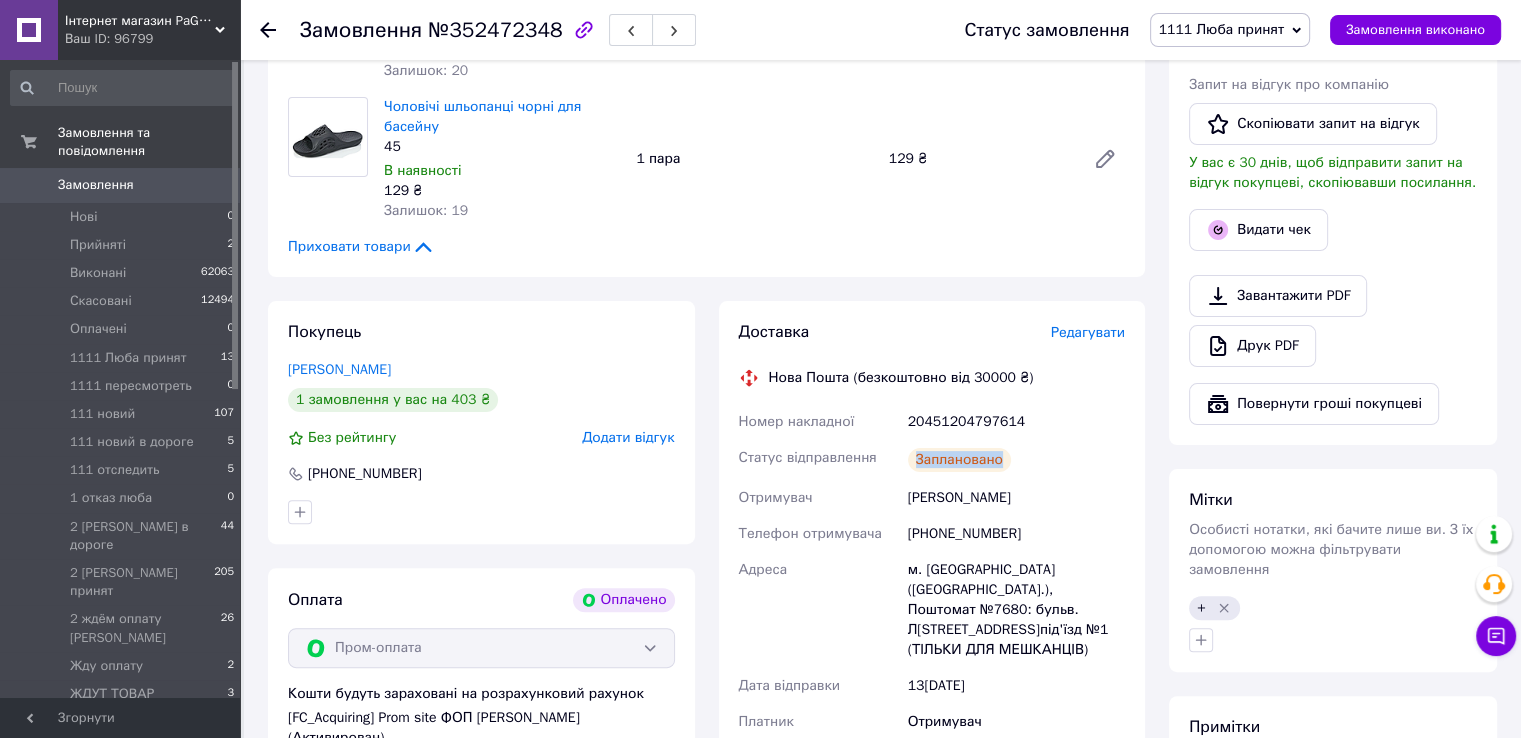 click on "Заплановано" at bounding box center (1016, 460) 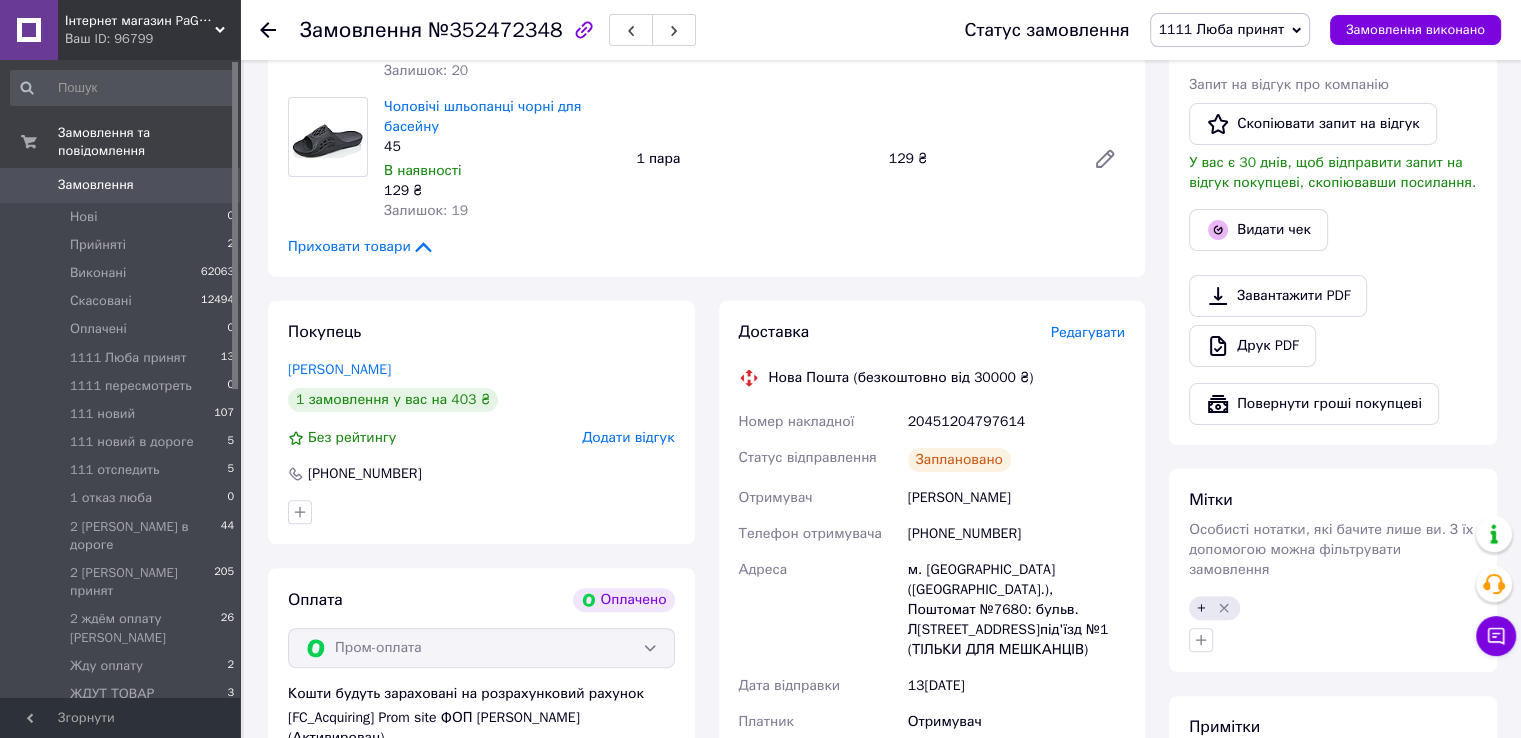 click on "20451204797614" at bounding box center [1016, 422] 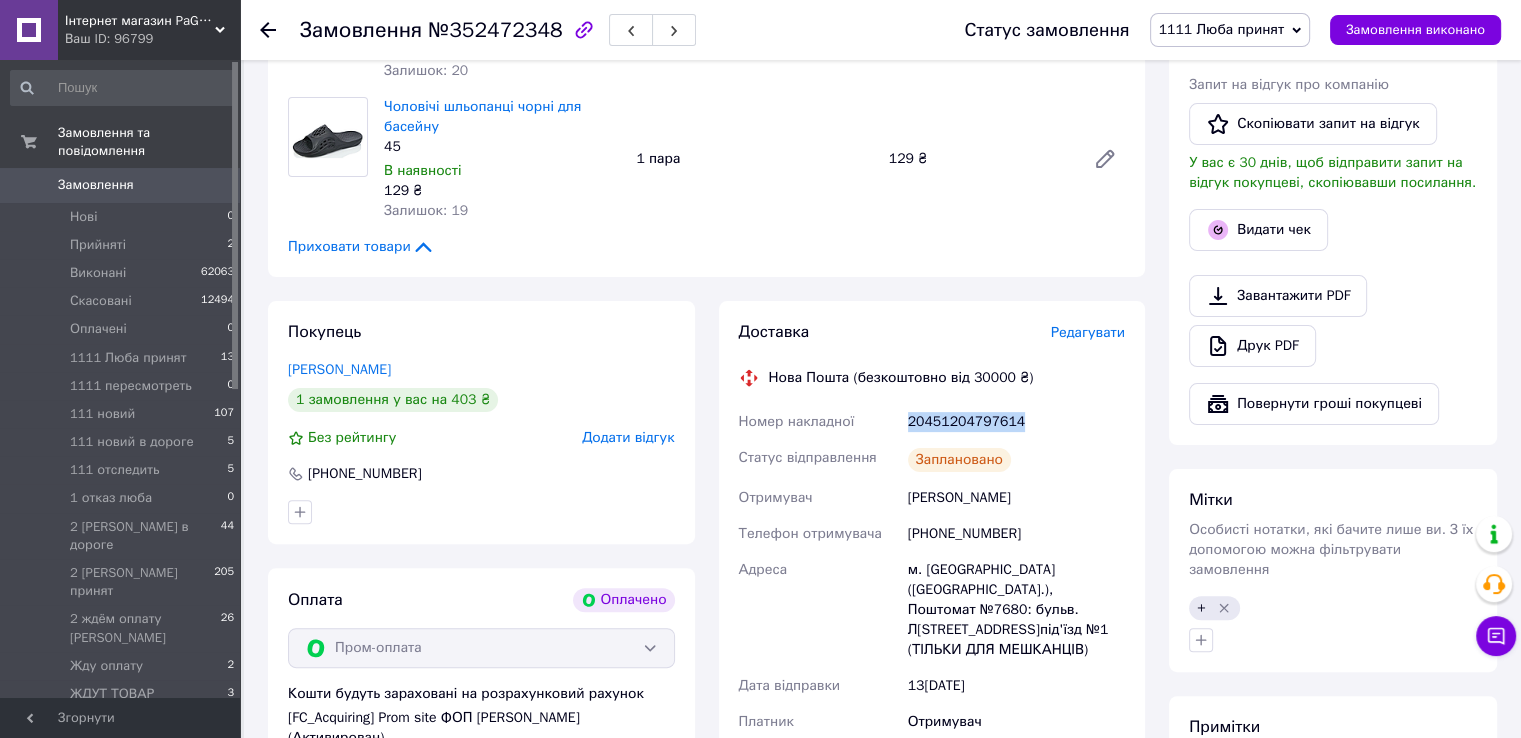 click on "20451204797614" at bounding box center (1016, 422) 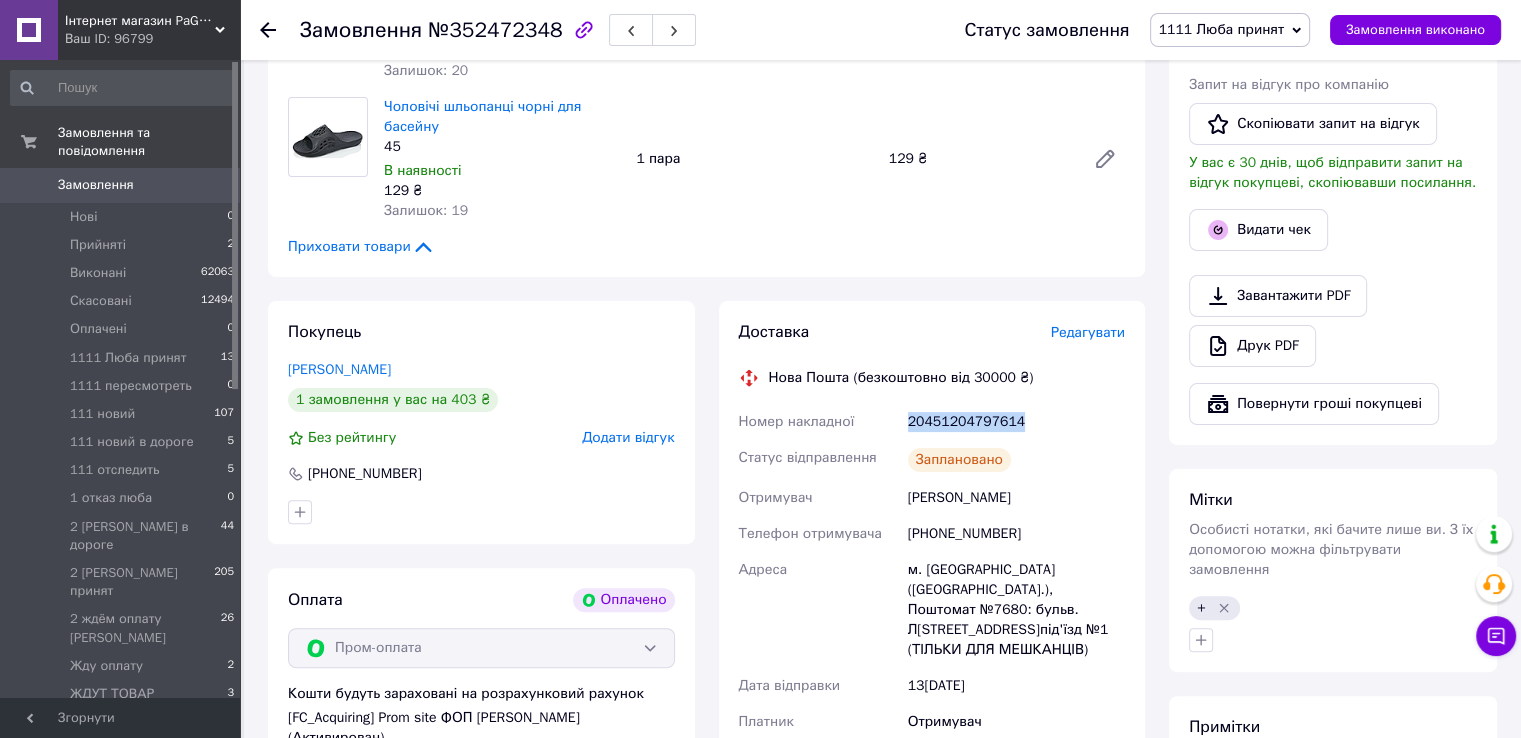 copy on "20451204797614" 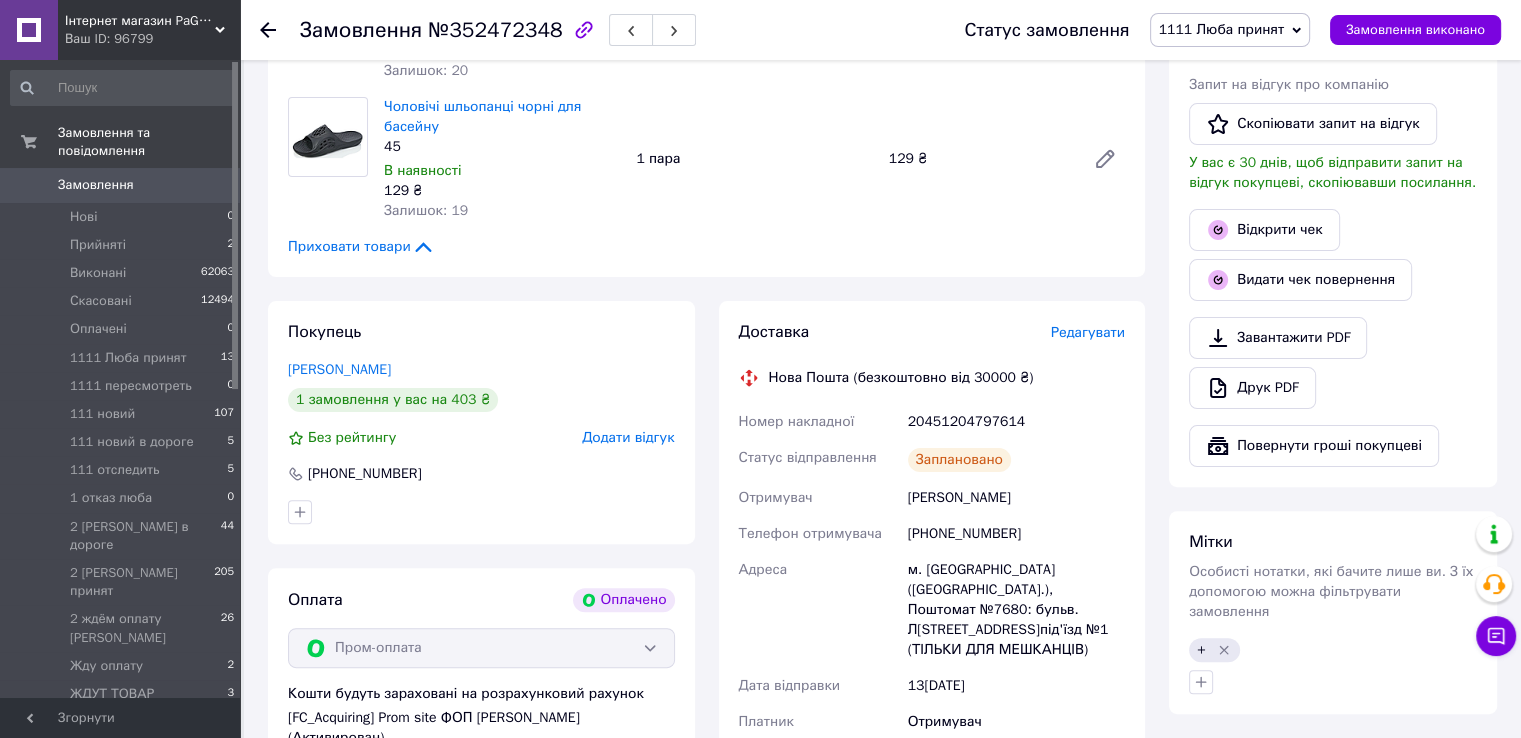 drag, startPoint x: 1430, startPoint y: 263, endPoint x: 1404, endPoint y: 250, distance: 29.068884 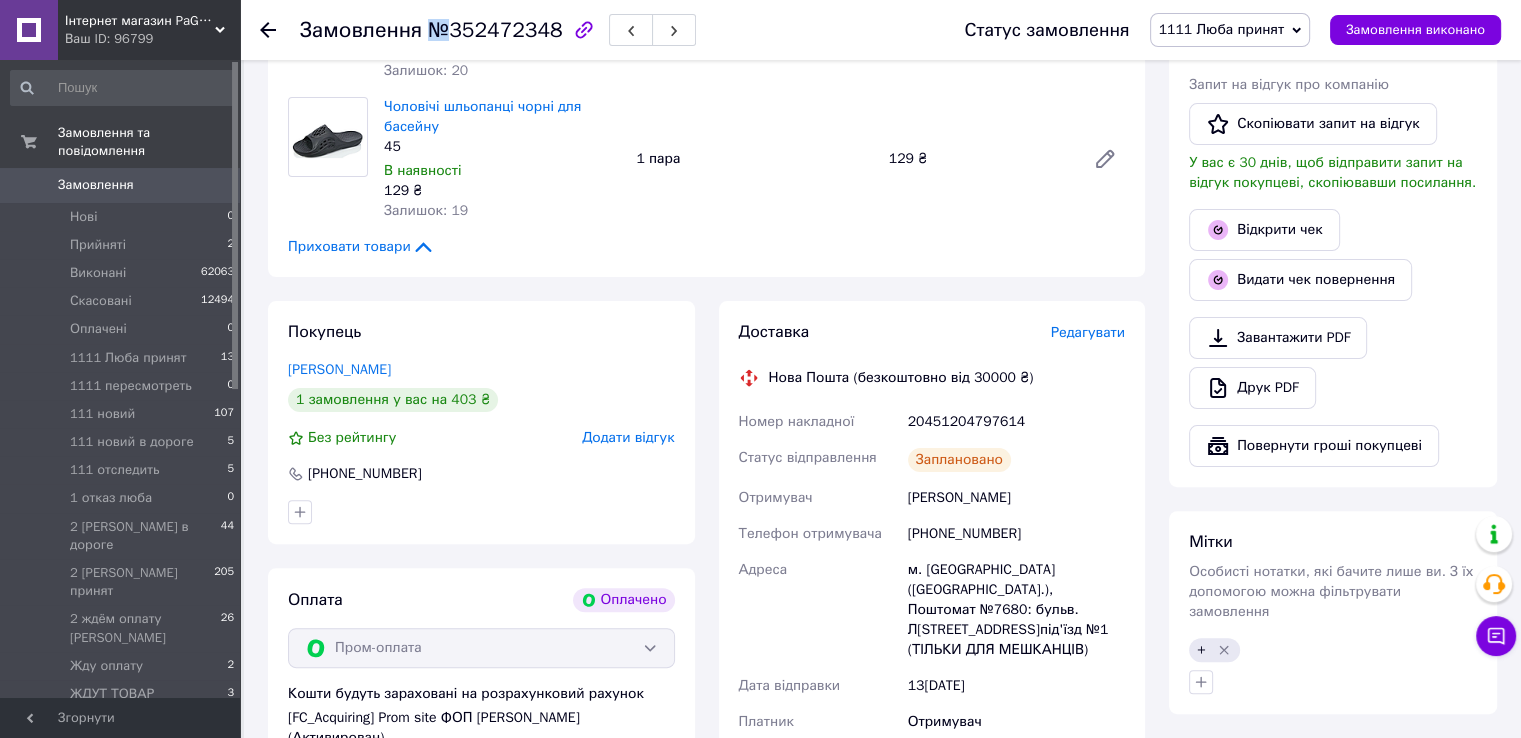 click on "Замовлення №352472348" at bounding box center [498, 30] 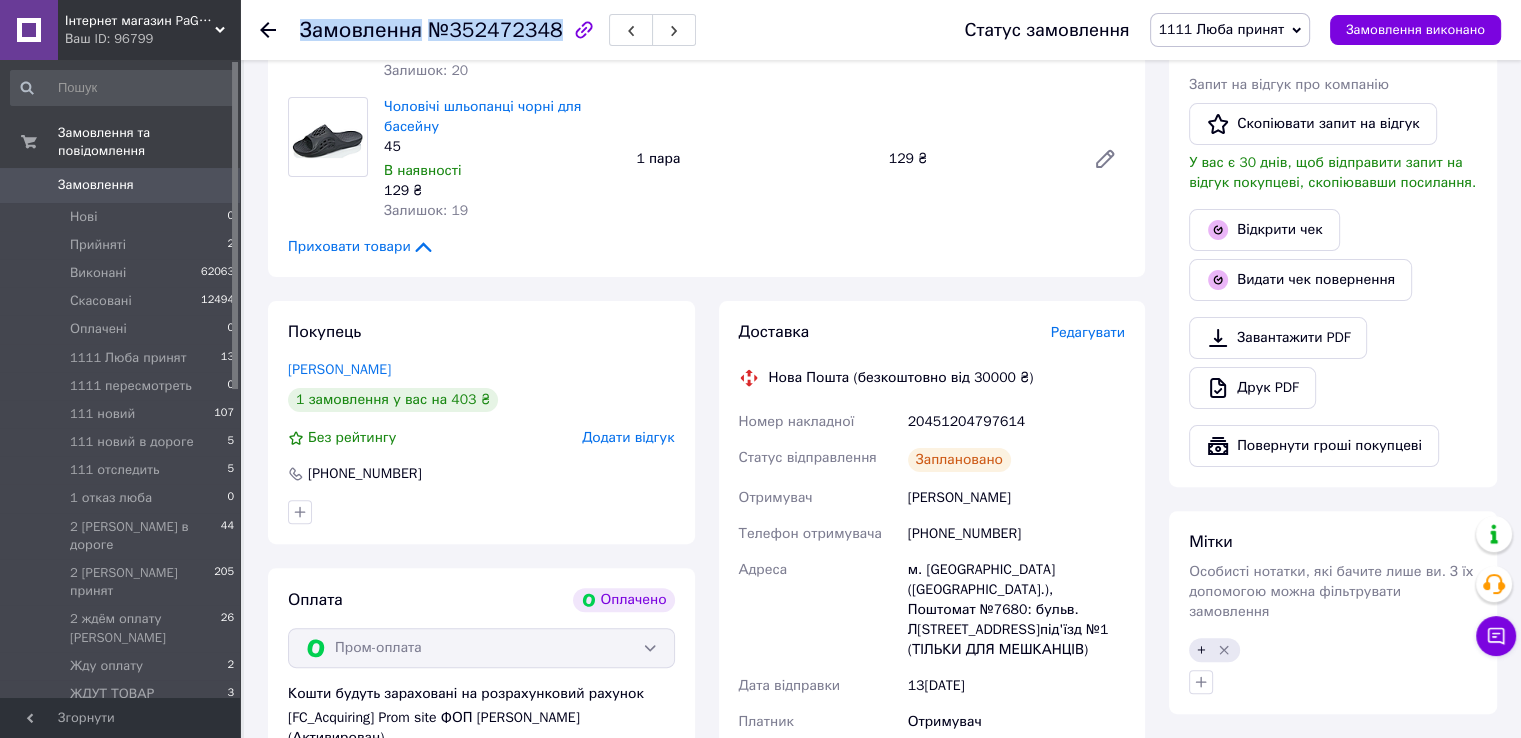 drag, startPoint x: 431, startPoint y: 14, endPoint x: 471, endPoint y: 71, distance: 69.63476 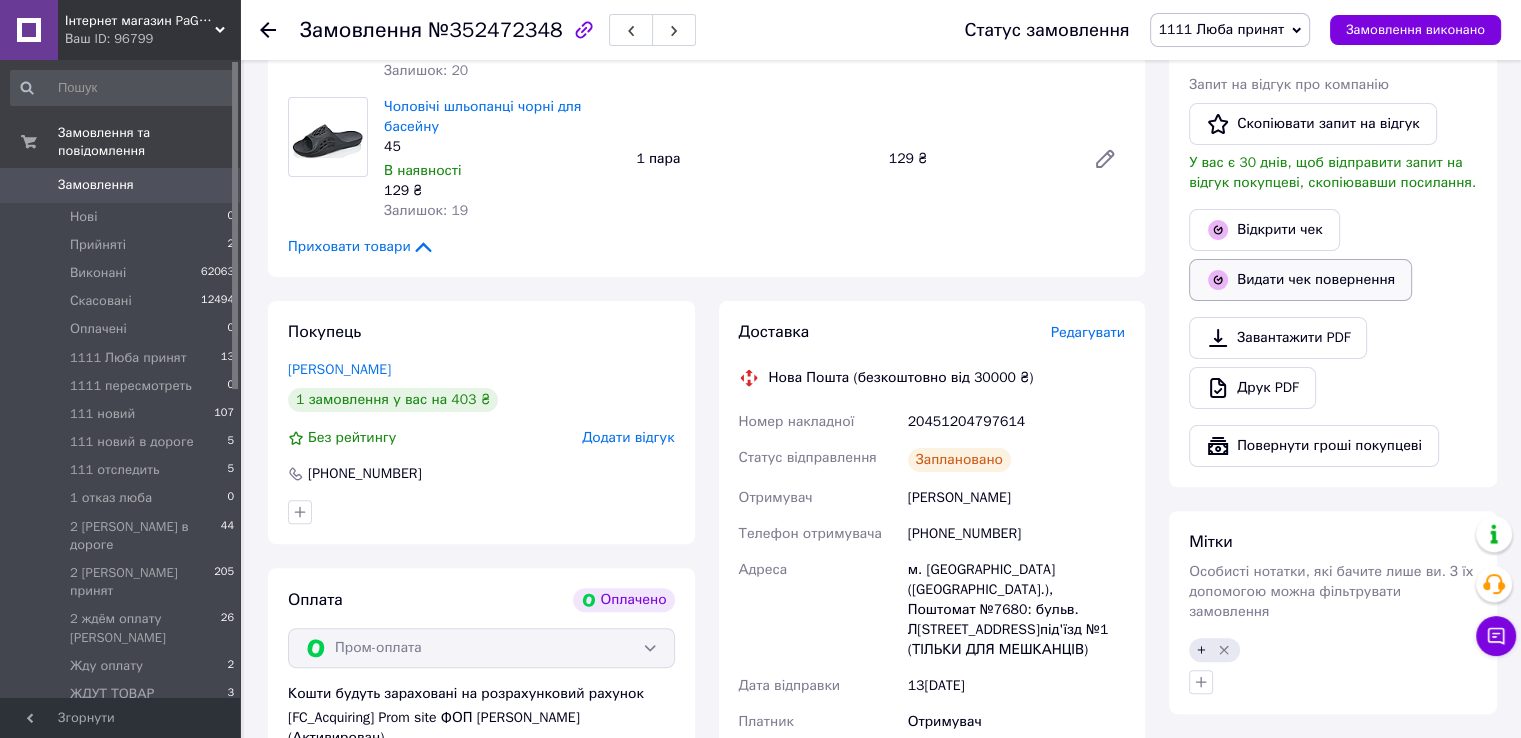 drag, startPoint x: 1444, startPoint y: 265, endPoint x: 1383, endPoint y: 289, distance: 65.551506 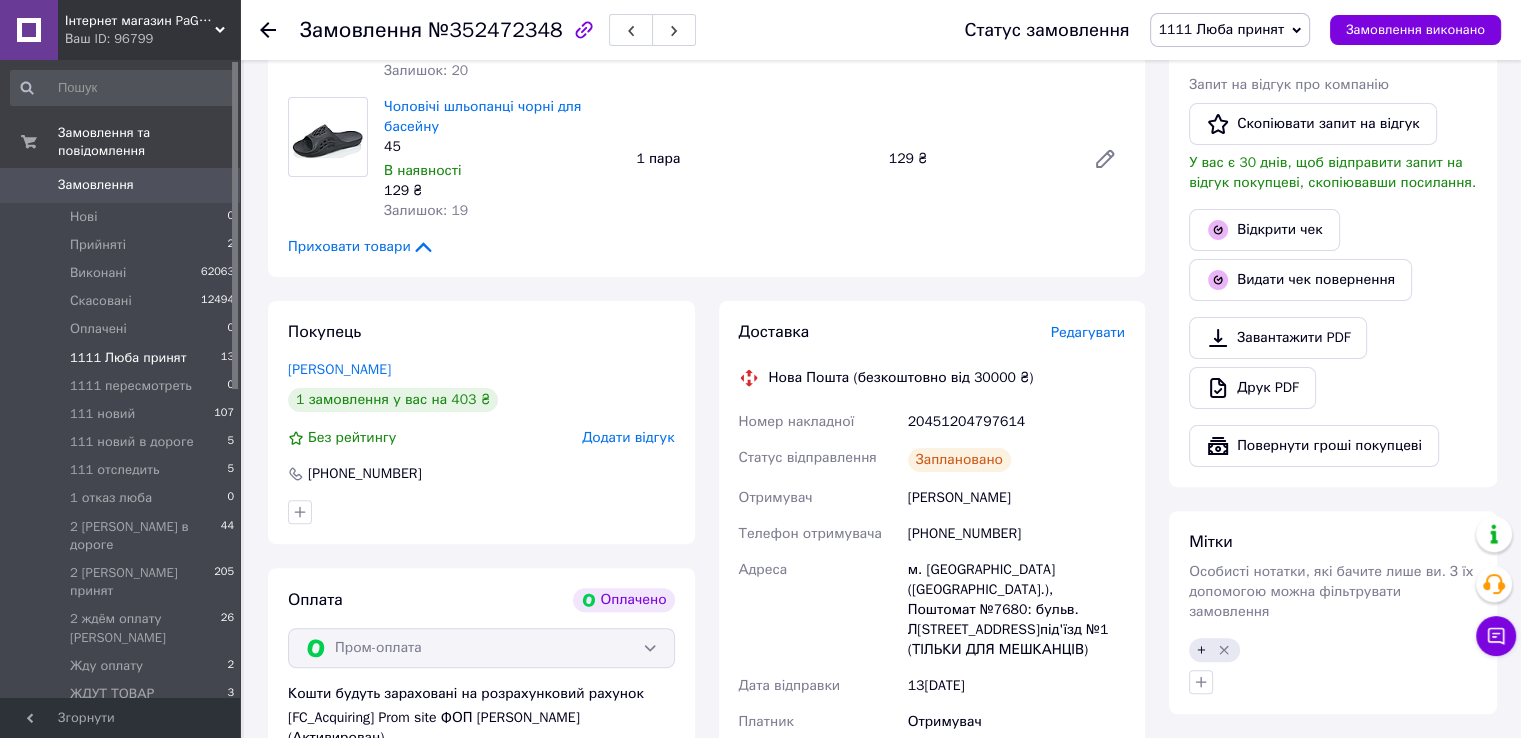 click on "1111 Люба принят 13" at bounding box center [123, 358] 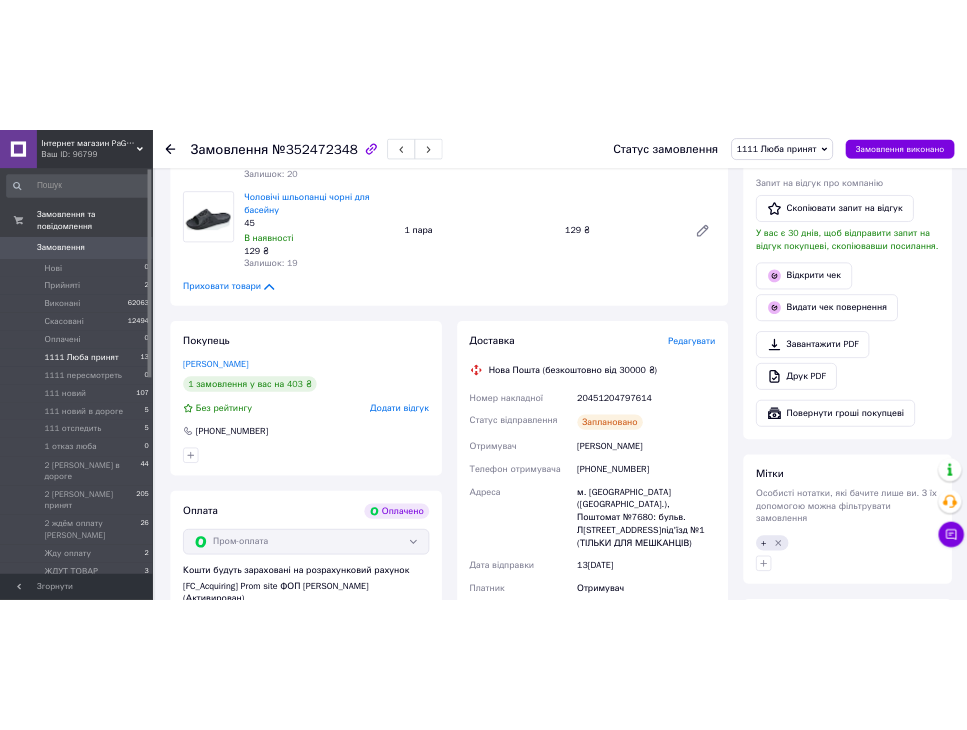 scroll, scrollTop: 0, scrollLeft: 0, axis: both 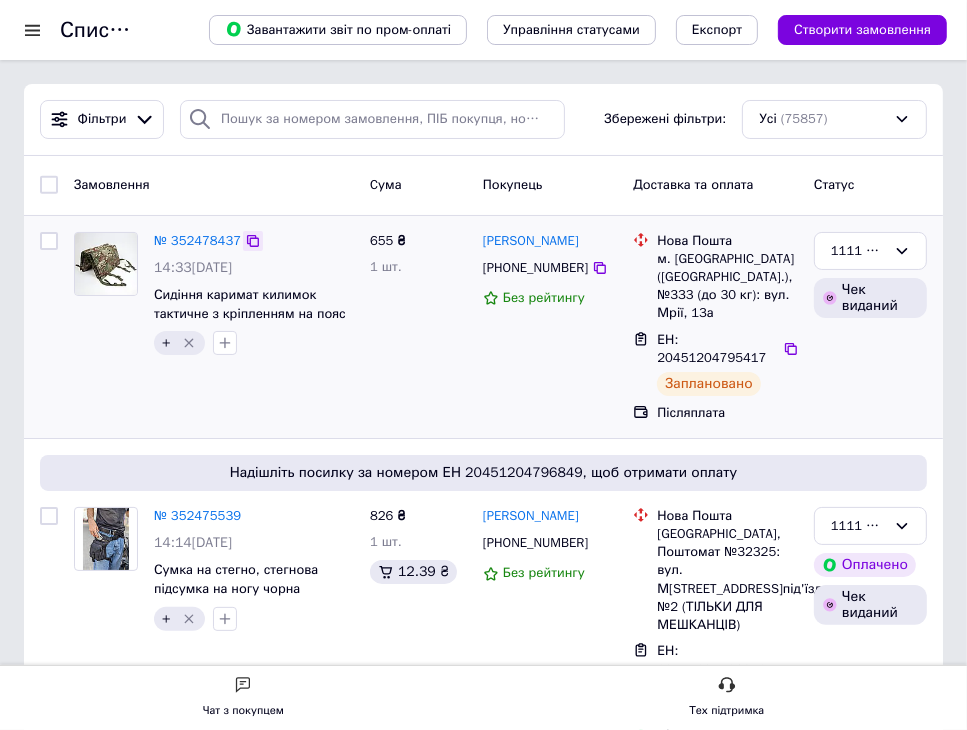 click 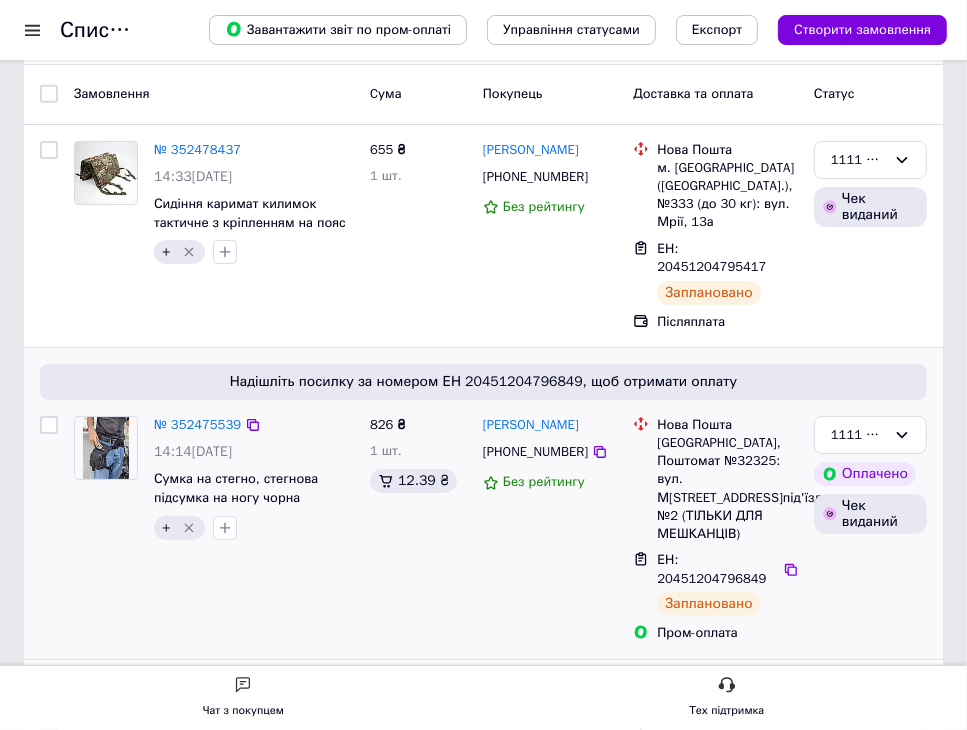 scroll, scrollTop: 200, scrollLeft: 0, axis: vertical 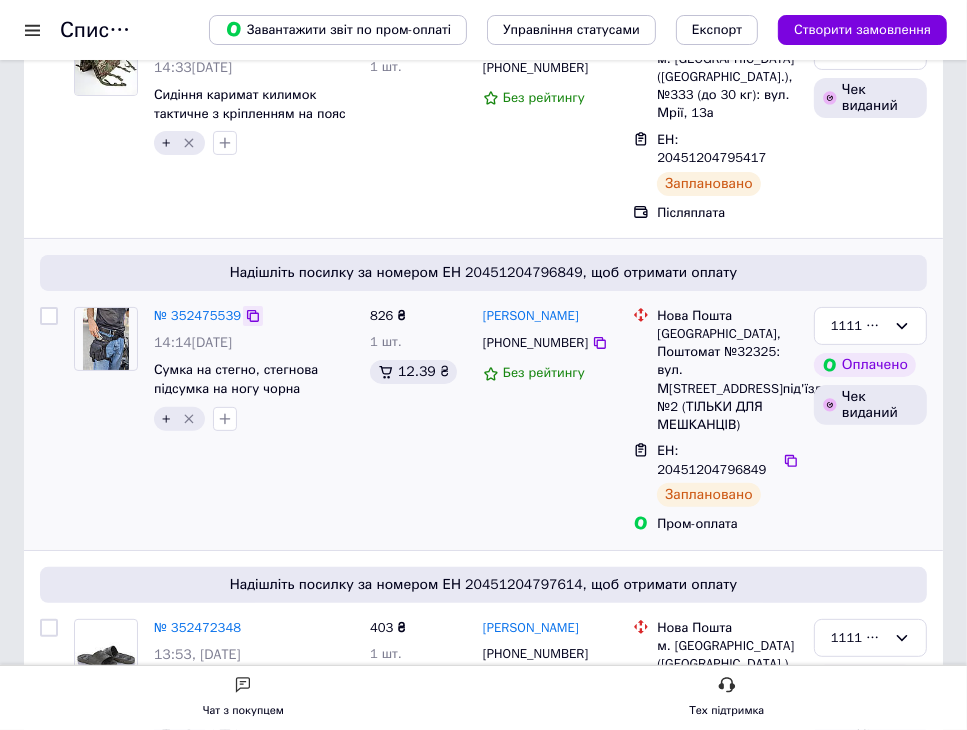 click 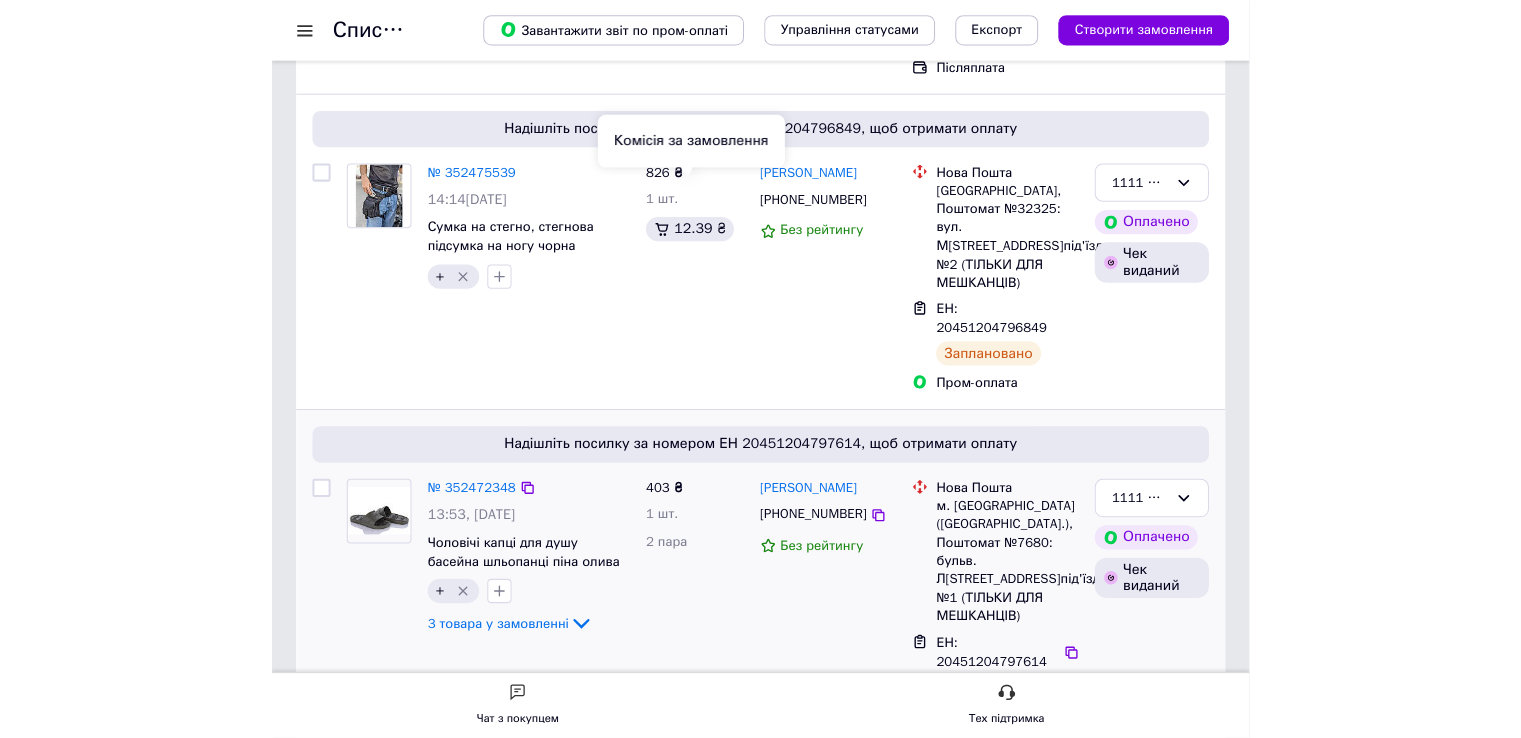 scroll, scrollTop: 400, scrollLeft: 0, axis: vertical 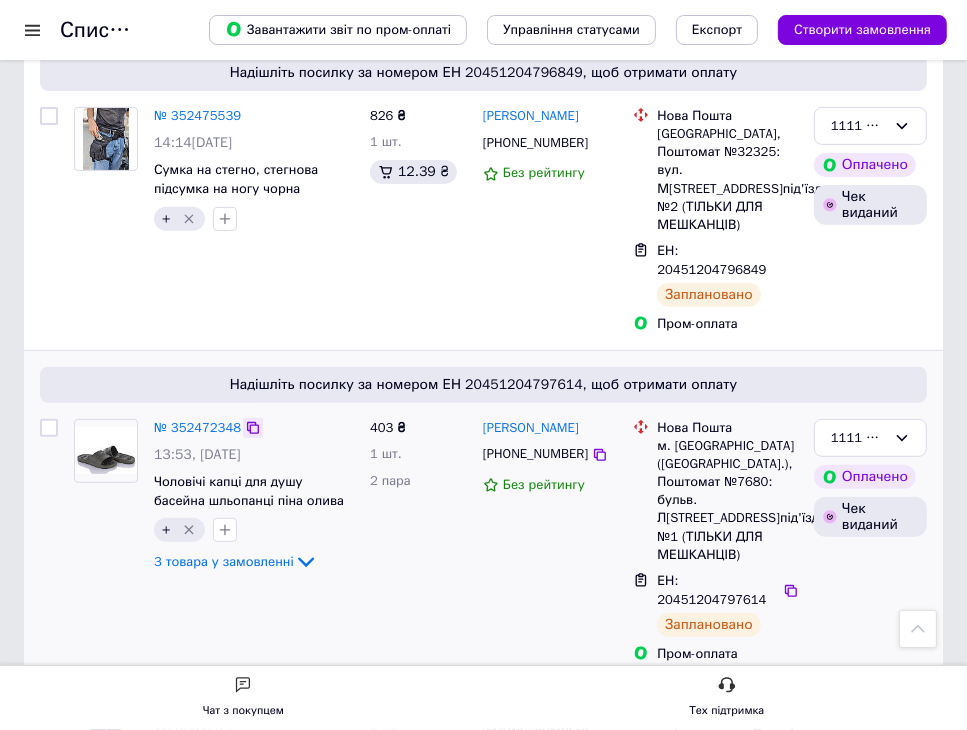 click 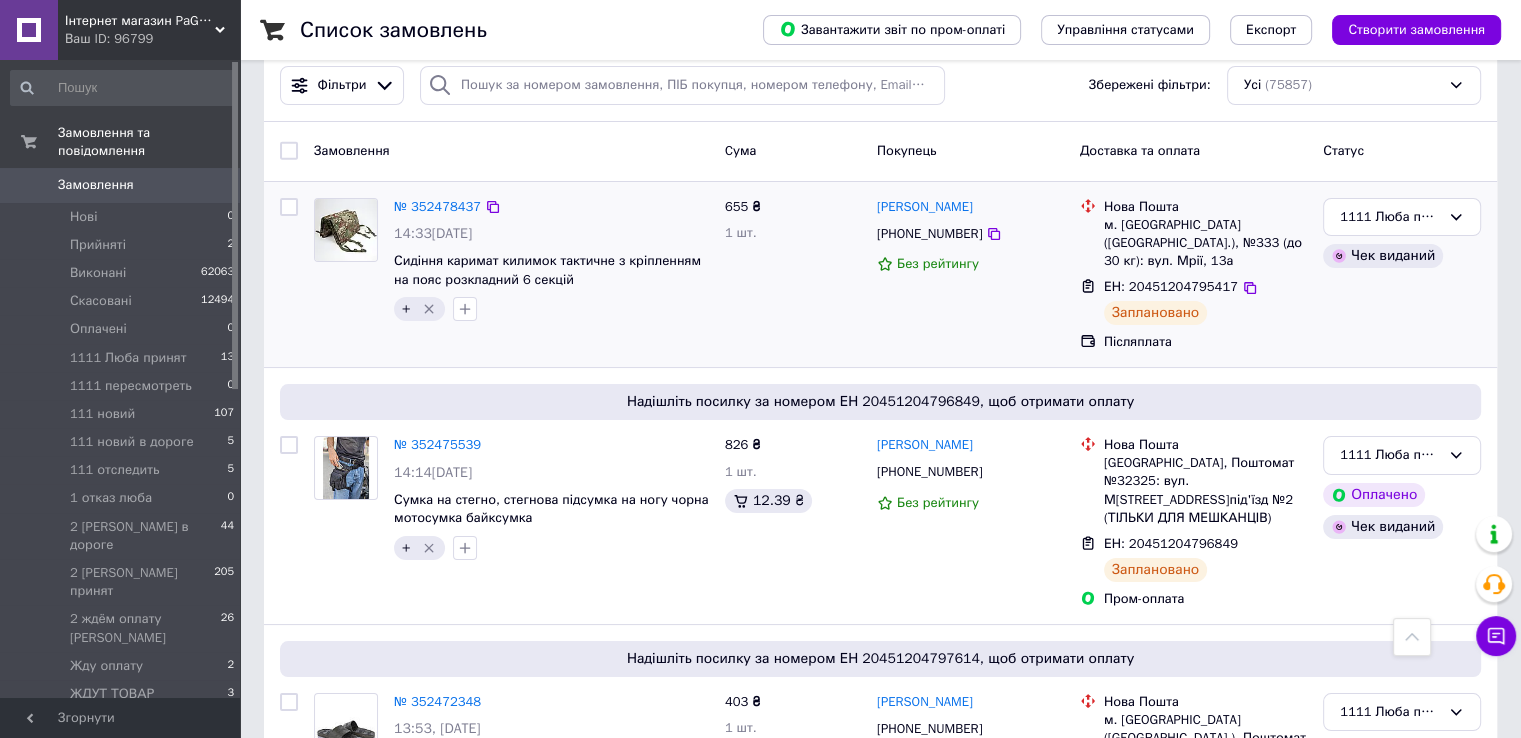 scroll, scrollTop: 0, scrollLeft: 0, axis: both 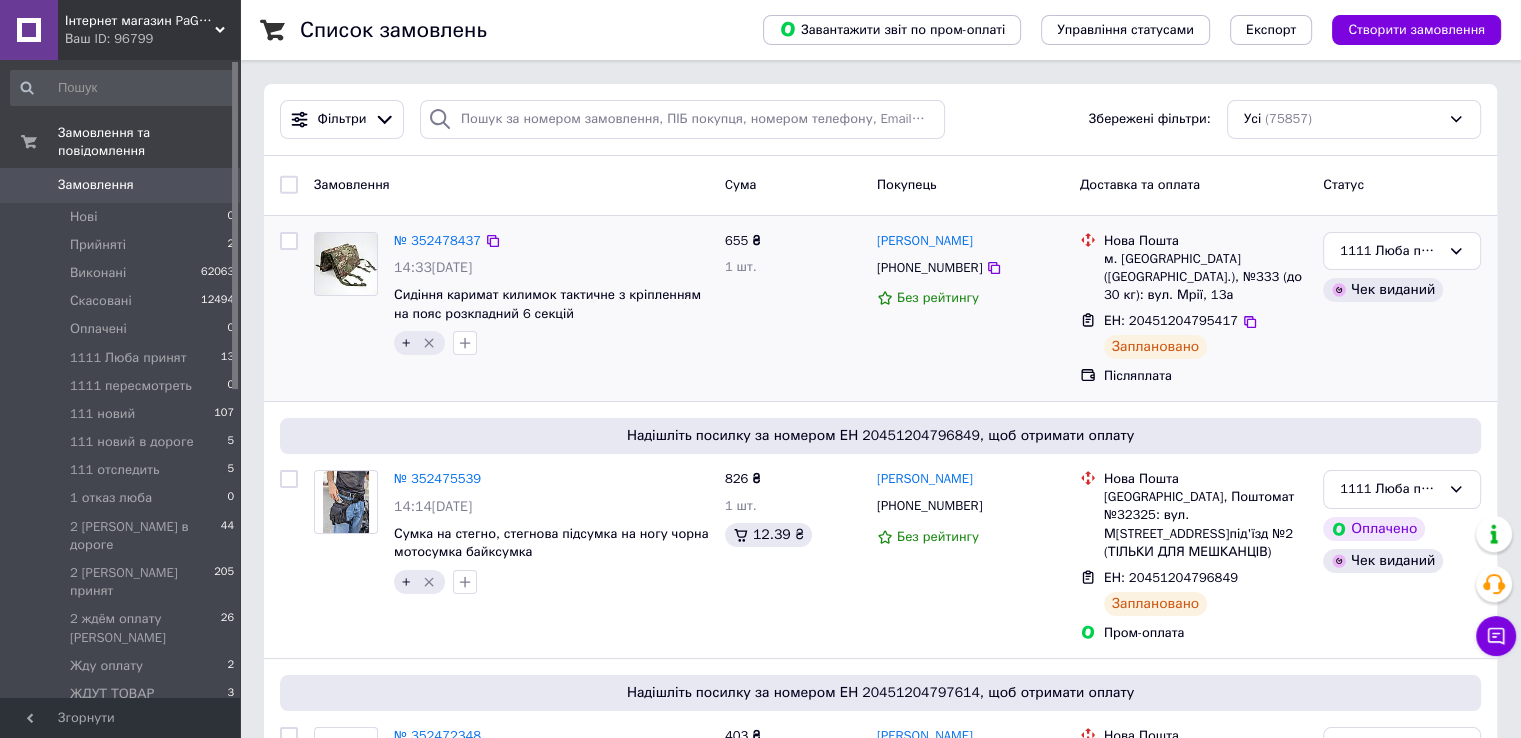 click on "1111 Люба принят Чек виданий" at bounding box center [1402, 309] 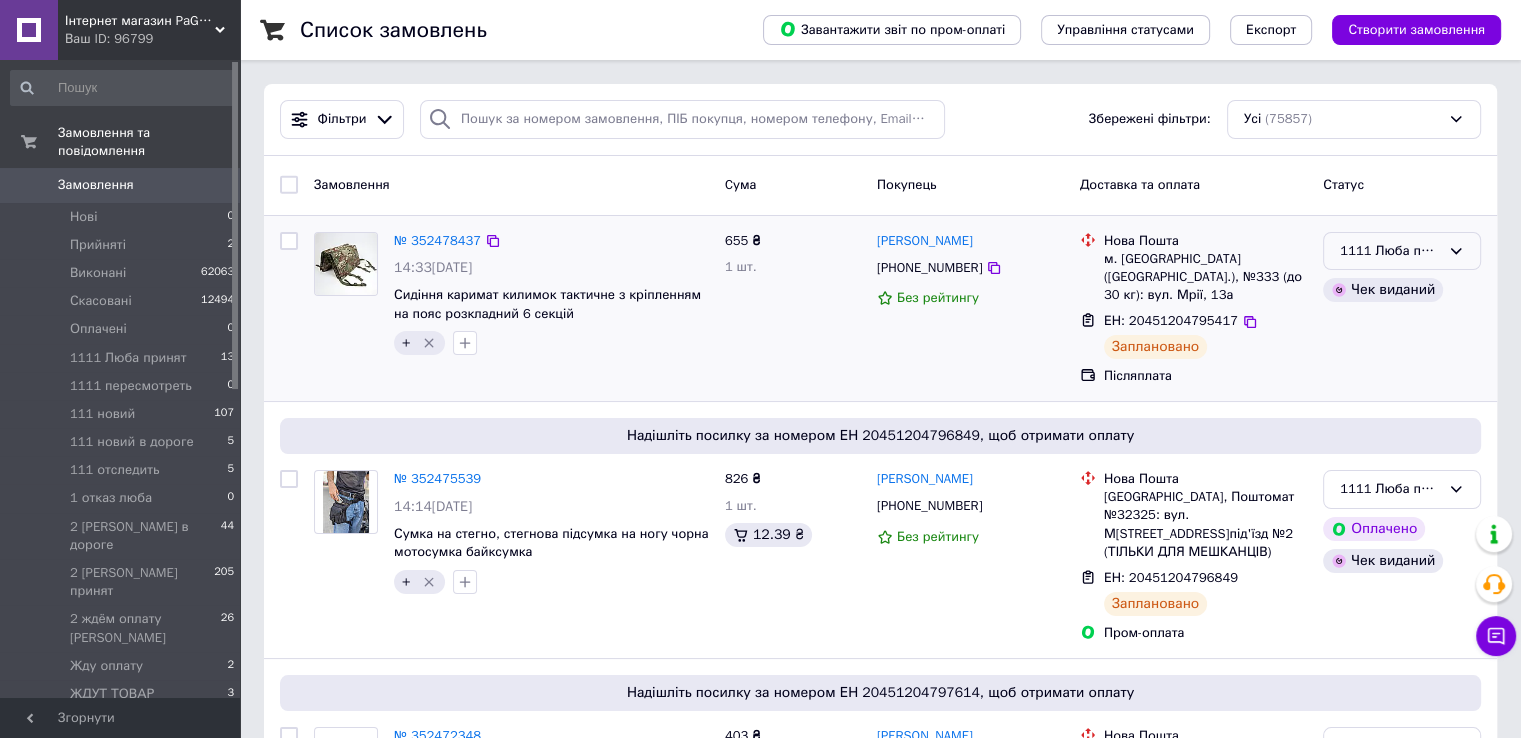 click on "1111 Люба принят" at bounding box center [1402, 251] 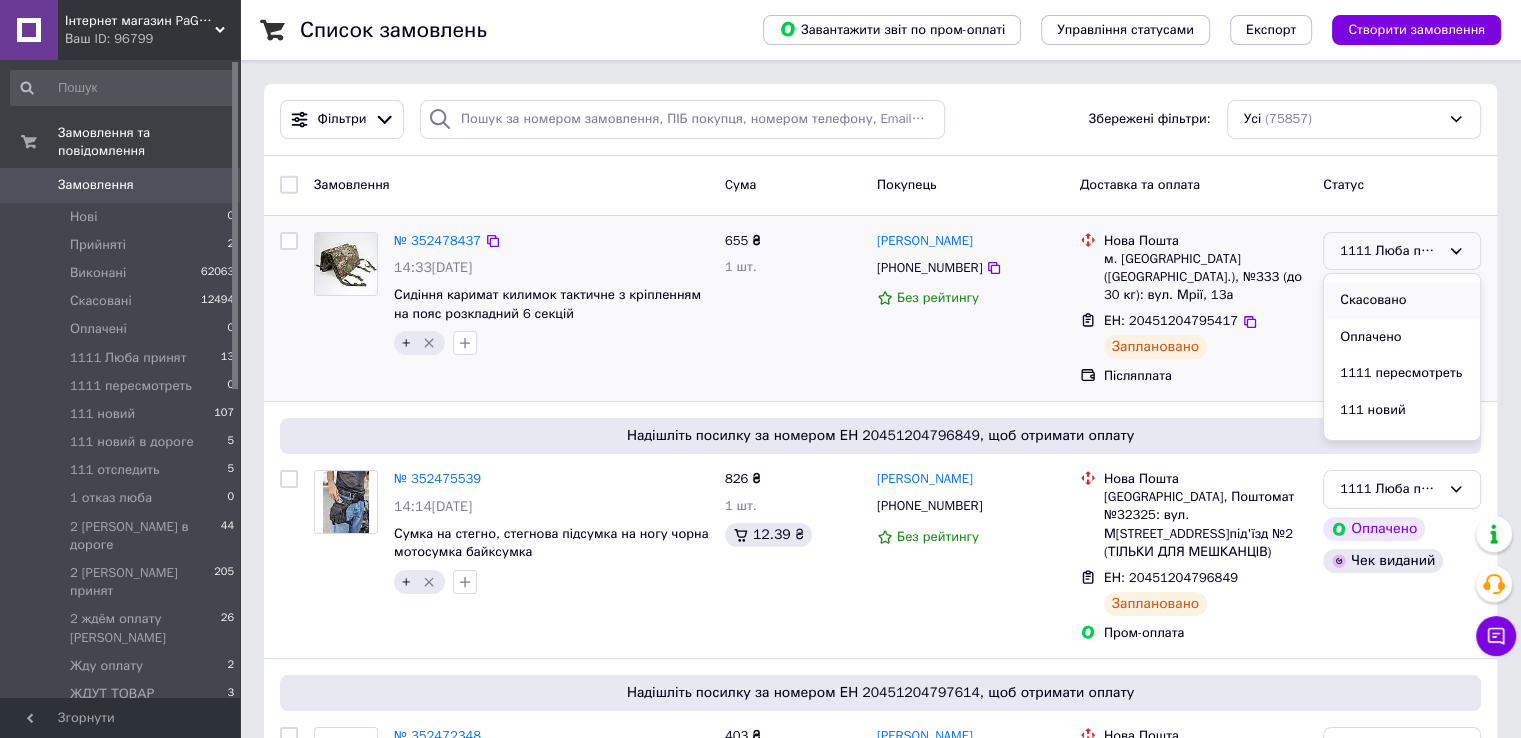 scroll, scrollTop: 100, scrollLeft: 0, axis: vertical 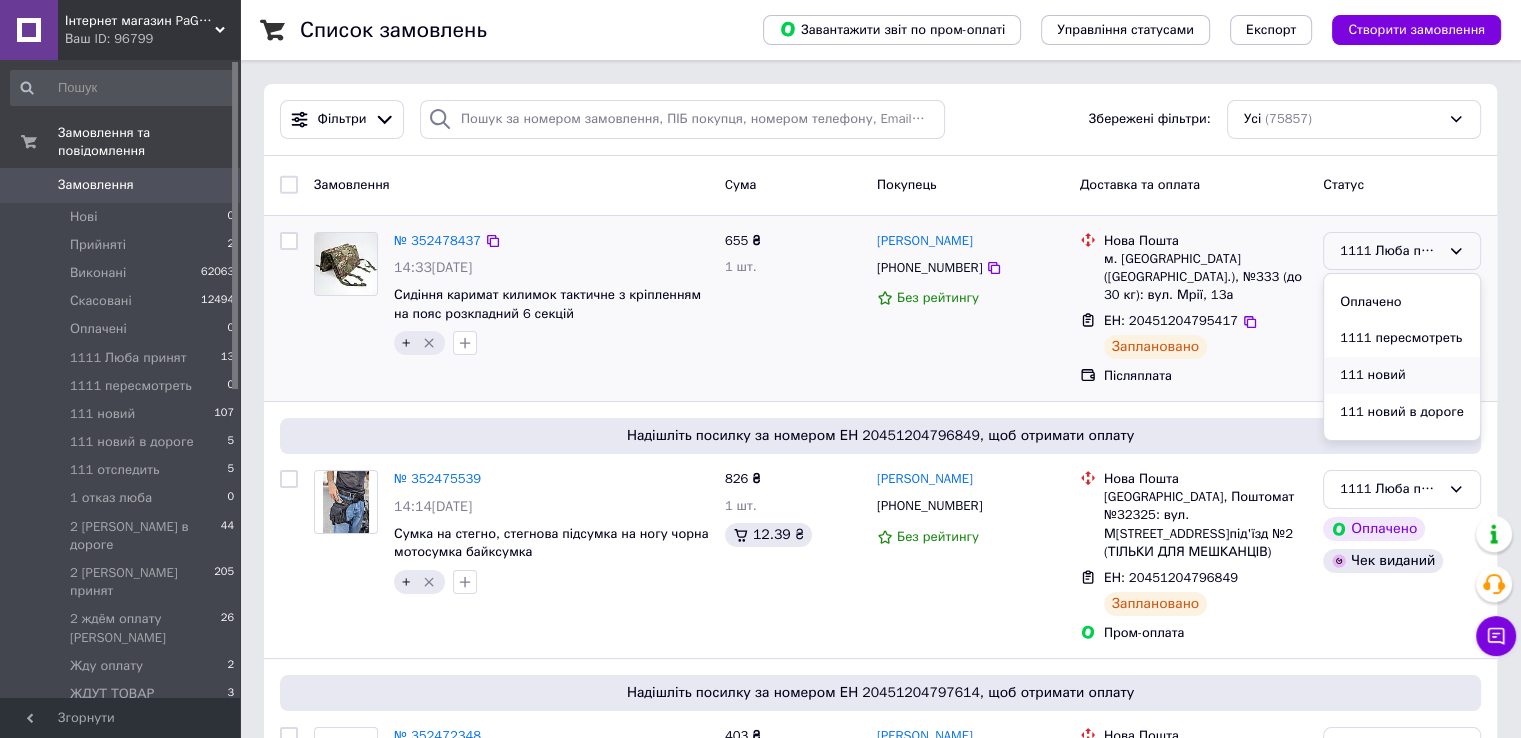 click on "111 новий" at bounding box center [1402, 375] 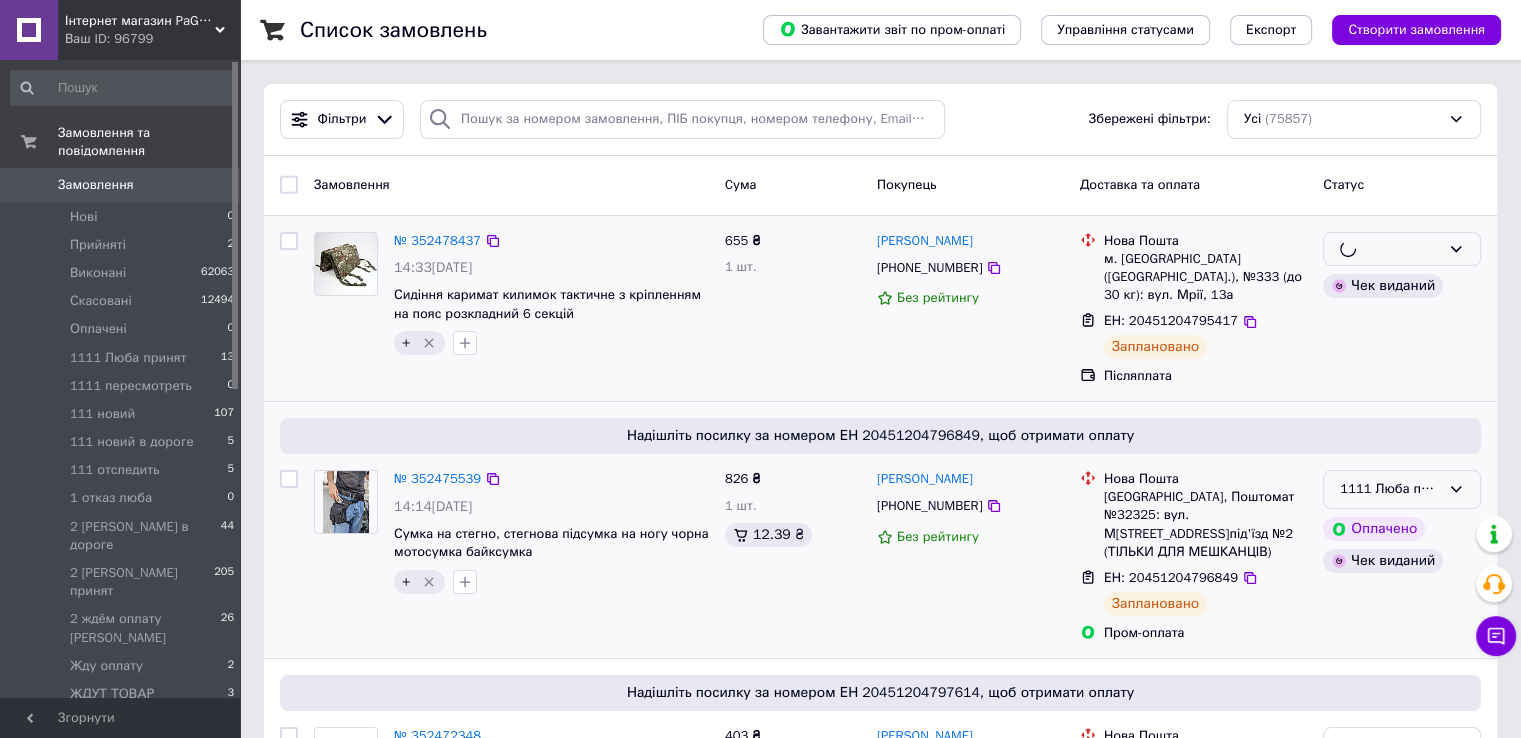 drag, startPoint x: 1405, startPoint y: 454, endPoint x: 1355, endPoint y: 484, distance: 58.30952 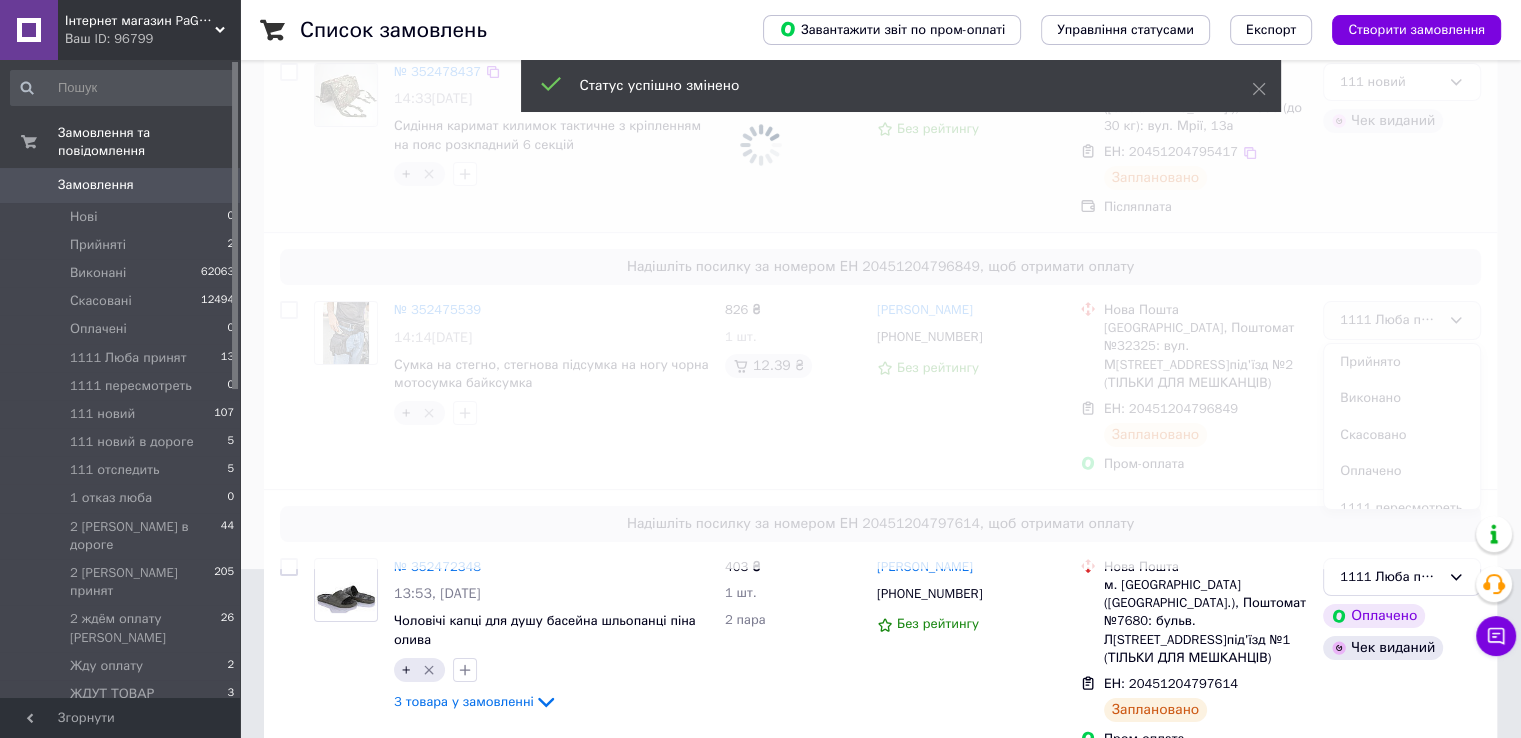 scroll, scrollTop: 300, scrollLeft: 0, axis: vertical 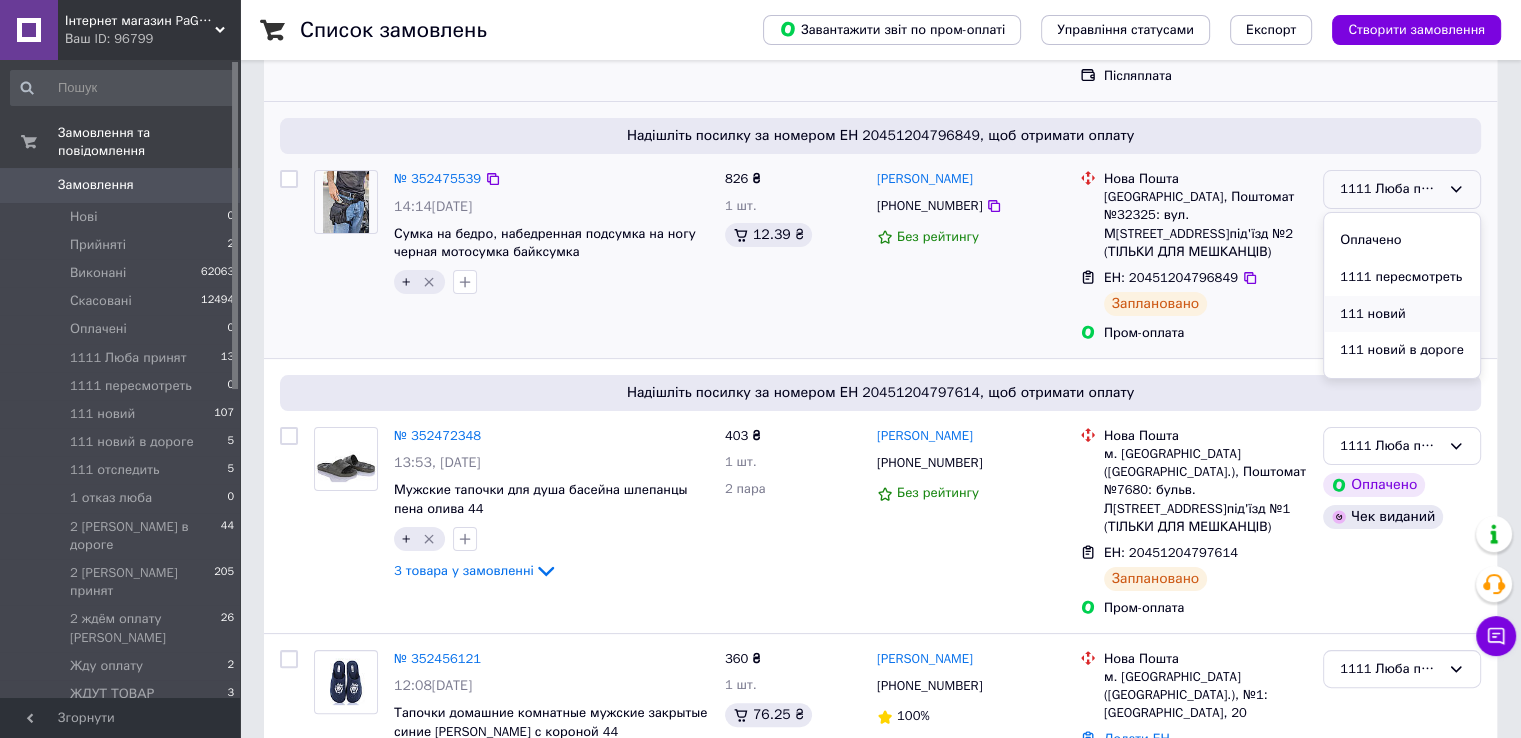 click on "111 новий" at bounding box center (1402, 314) 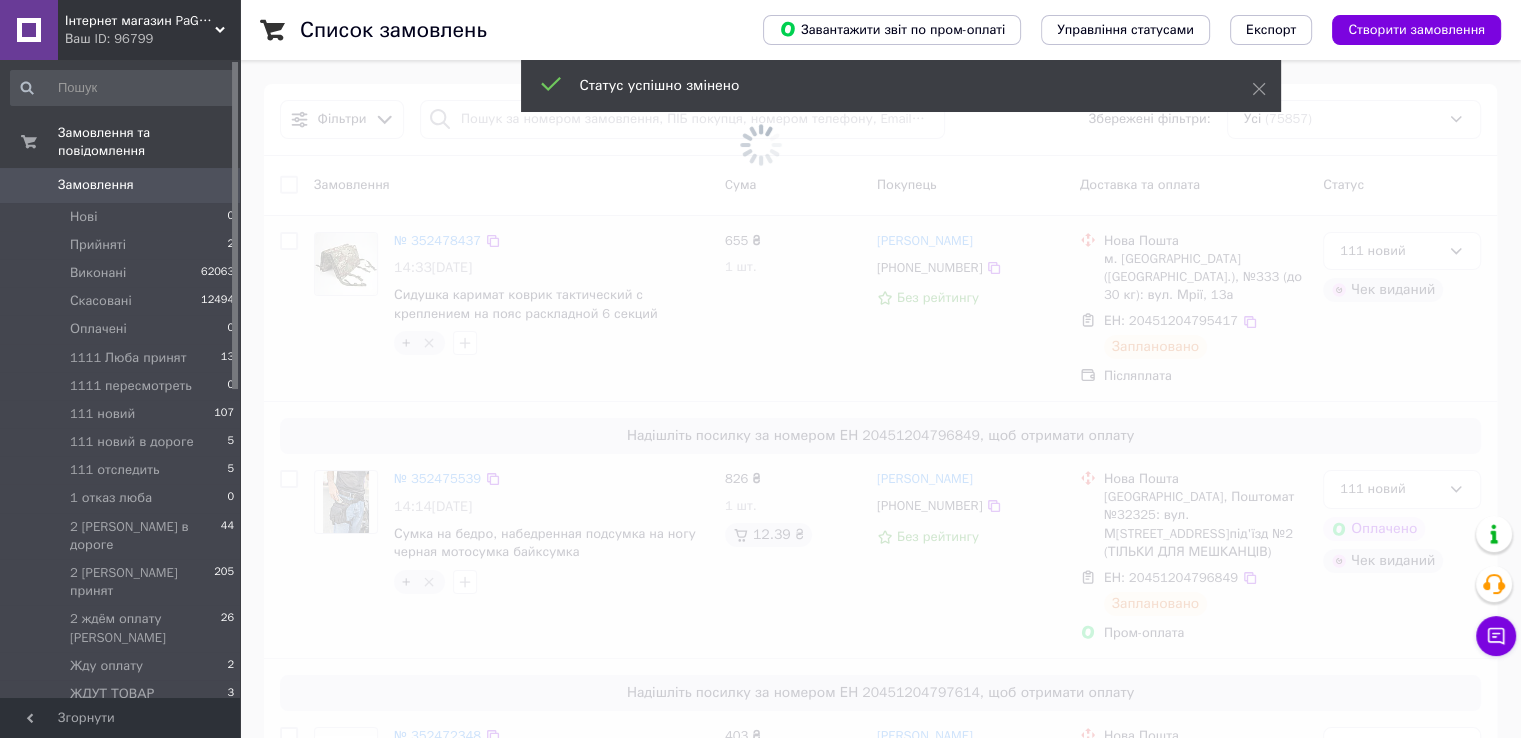 scroll, scrollTop: 300, scrollLeft: 0, axis: vertical 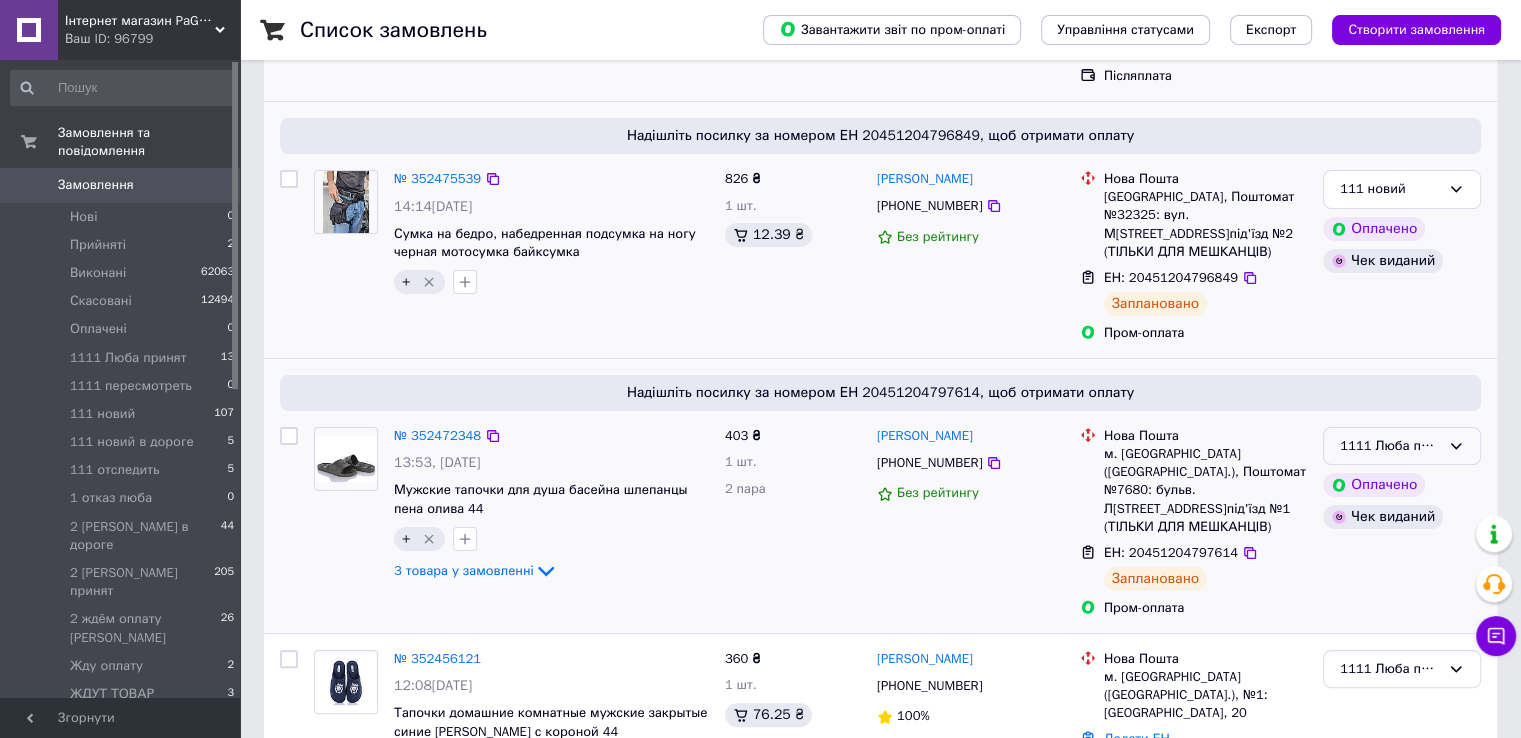 click 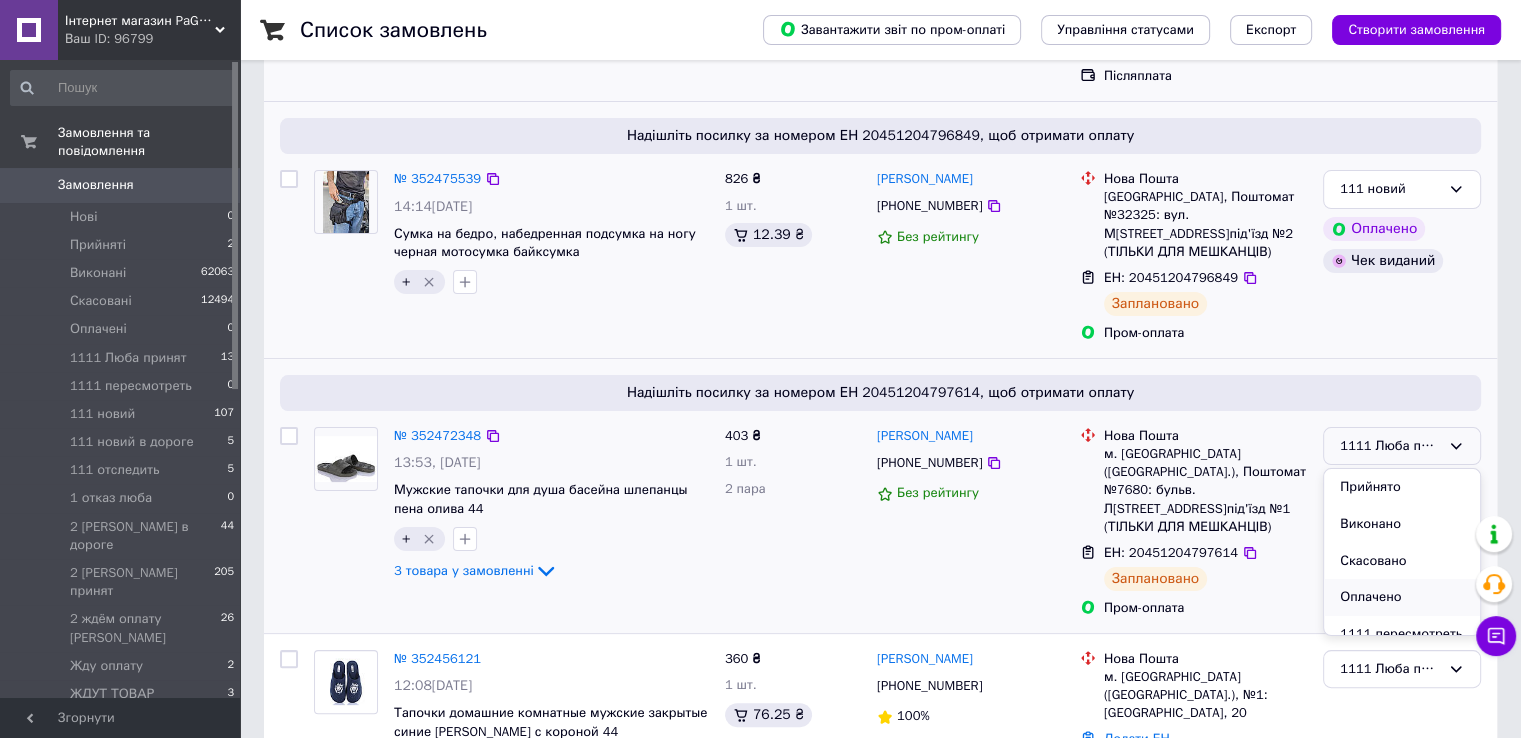 scroll, scrollTop: 100, scrollLeft: 0, axis: vertical 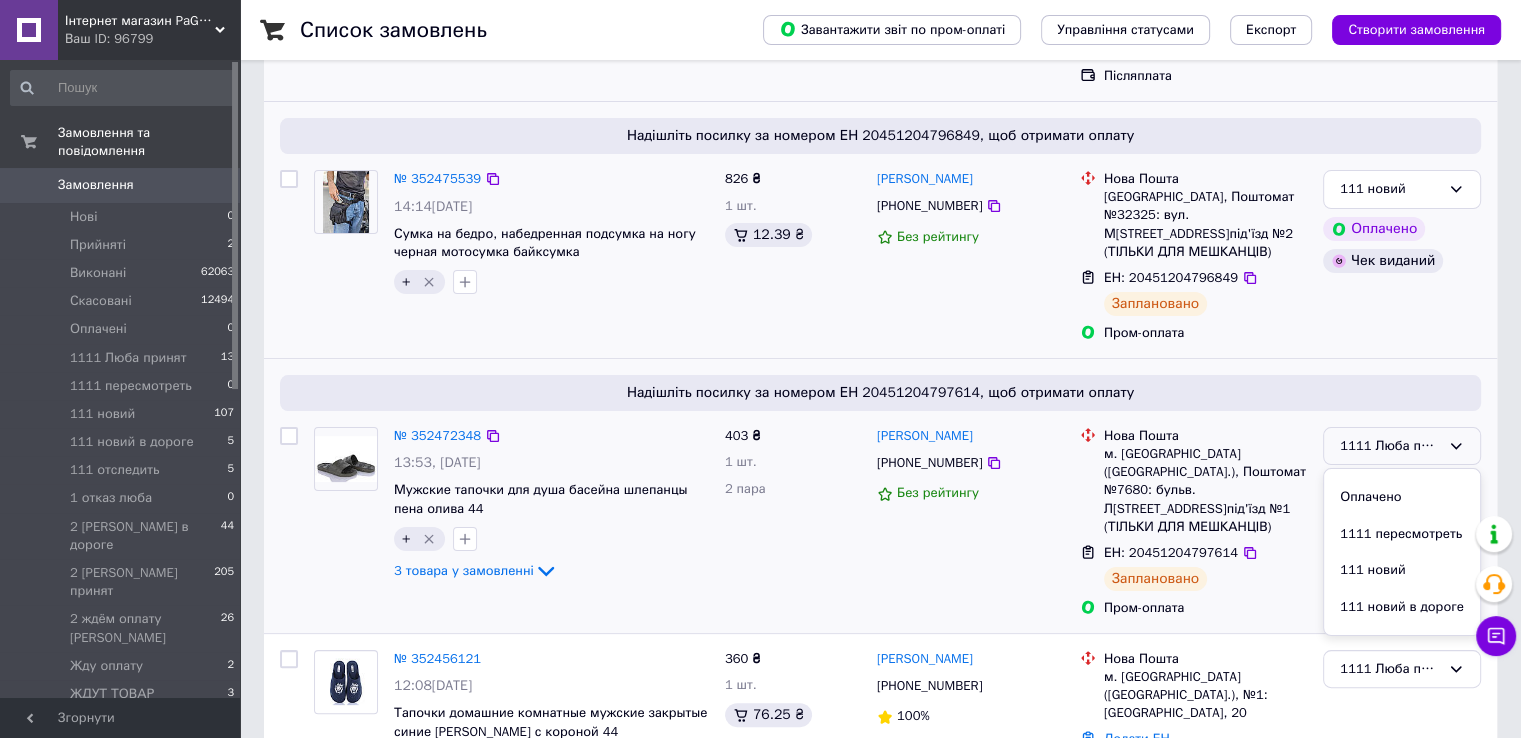 click on "111 новий" at bounding box center [1402, 570] 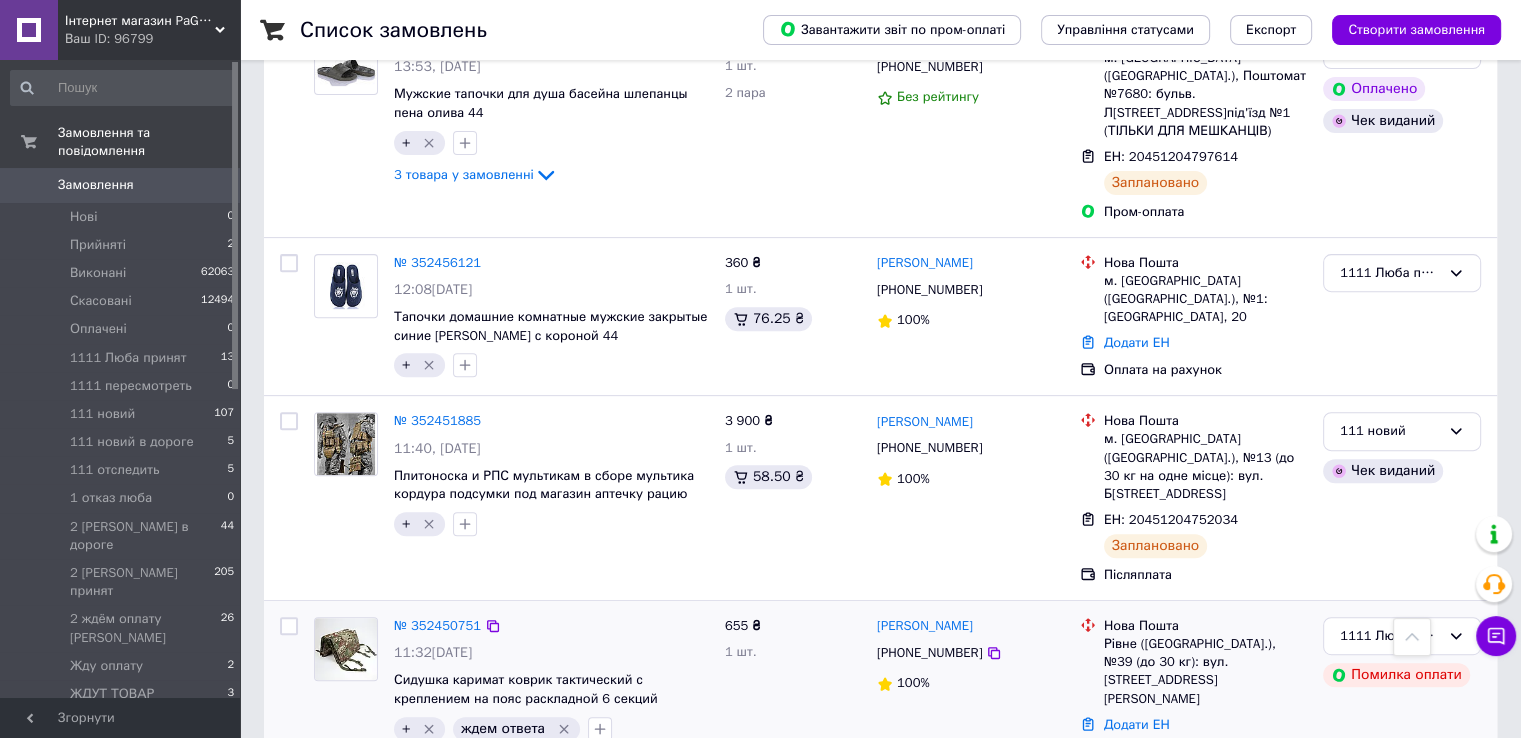 scroll, scrollTop: 800, scrollLeft: 0, axis: vertical 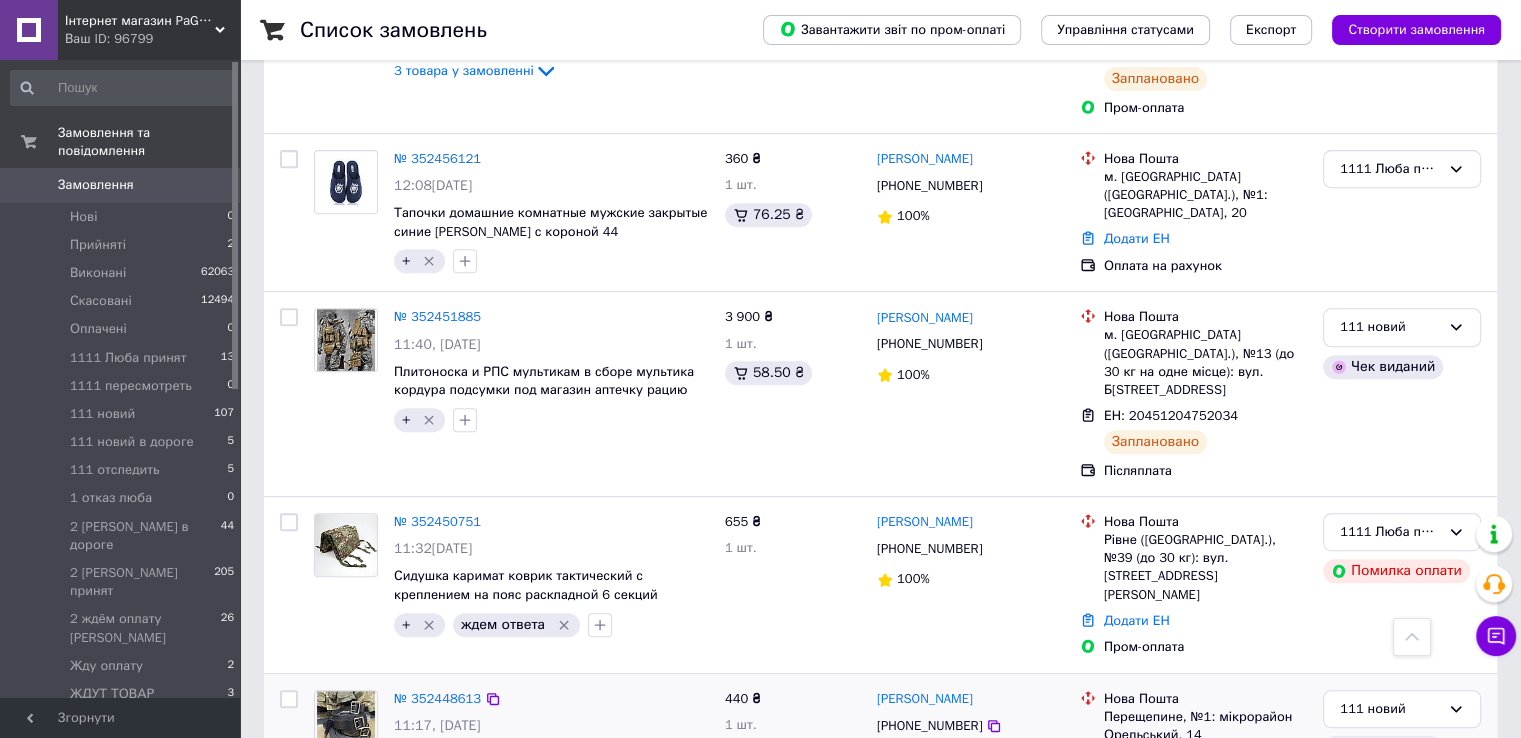 drag, startPoint x: 186, startPoint y: 337, endPoint x: 1002, endPoint y: 709, distance: 896.7943 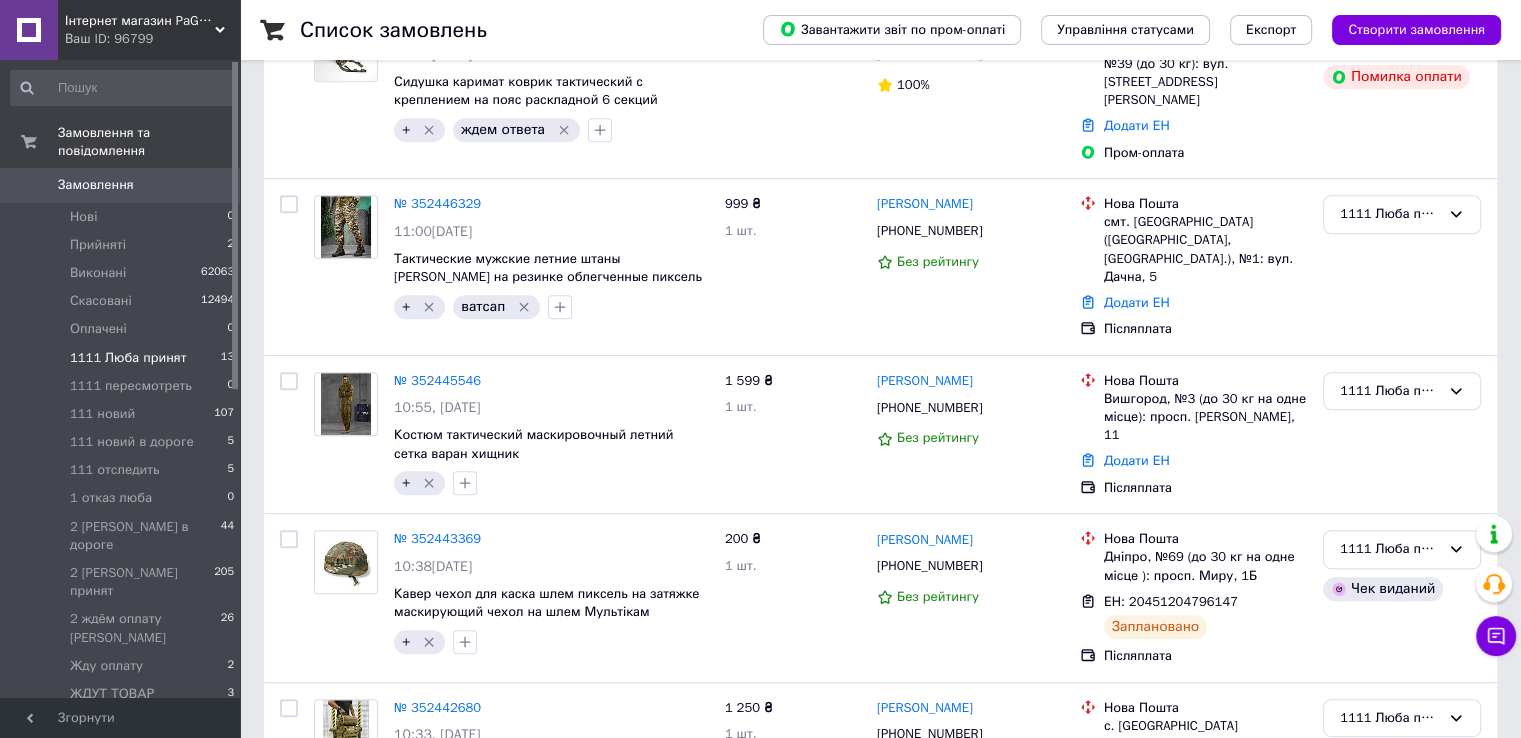 scroll, scrollTop: 0, scrollLeft: 0, axis: both 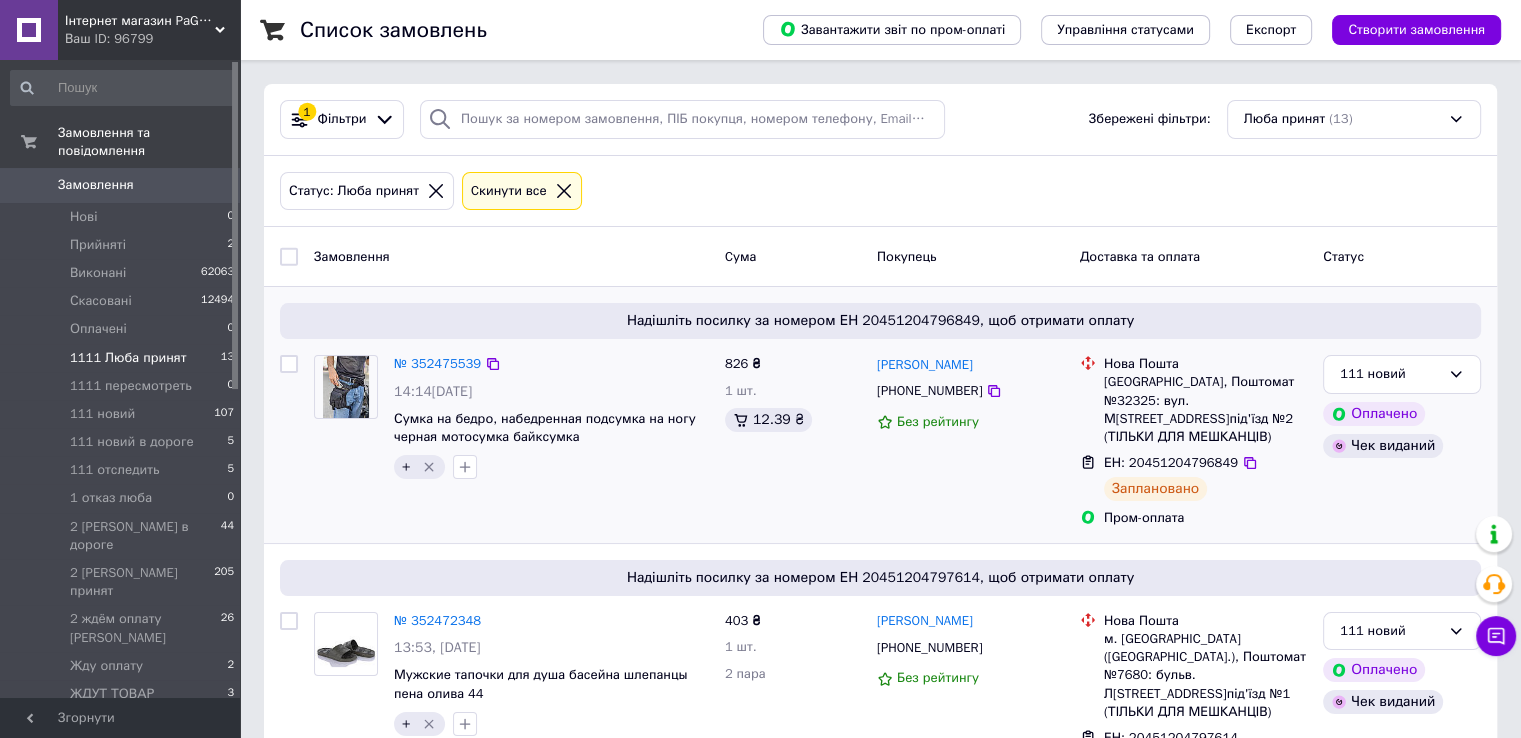 click on "111 новий Оплачено Чек виданий" at bounding box center [1402, 441] 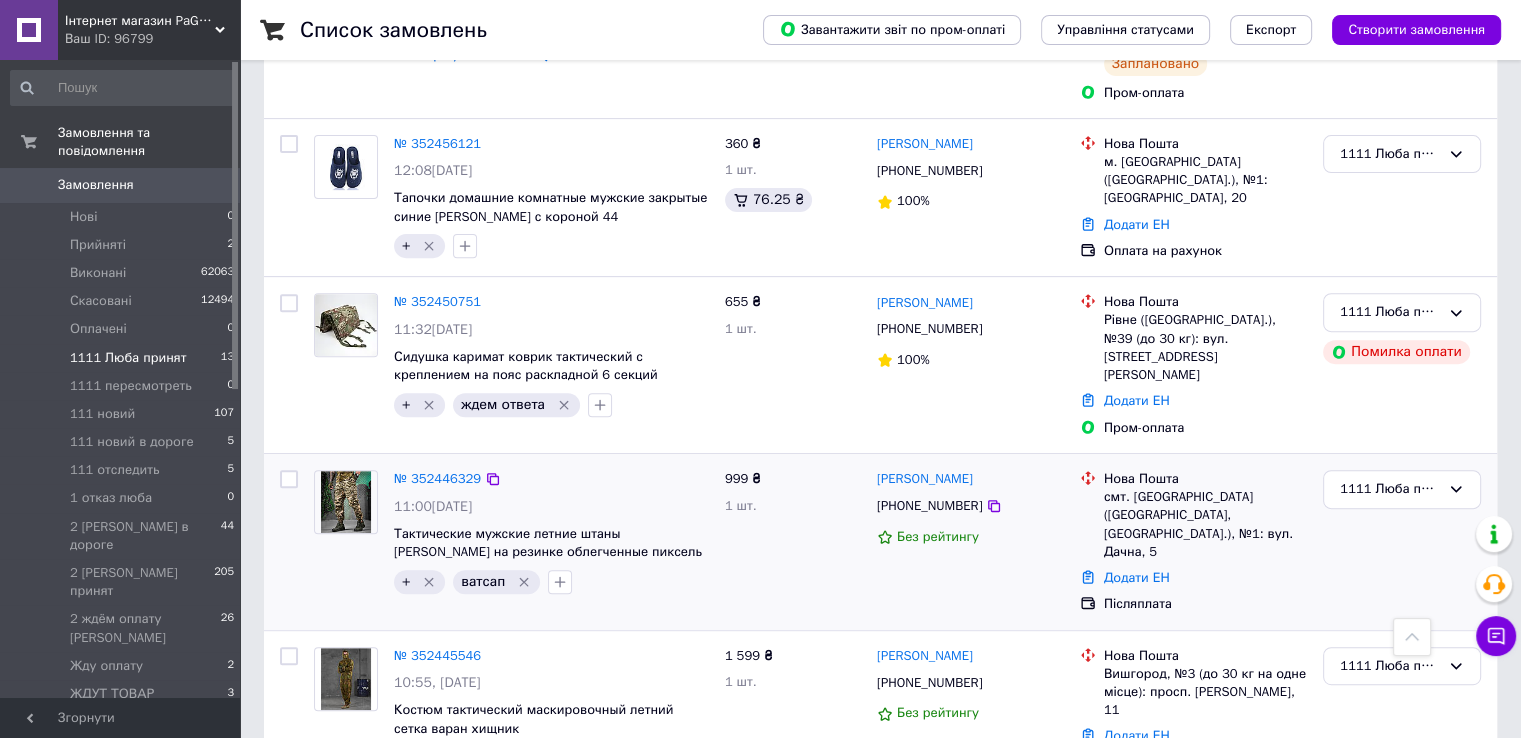 scroll, scrollTop: 800, scrollLeft: 0, axis: vertical 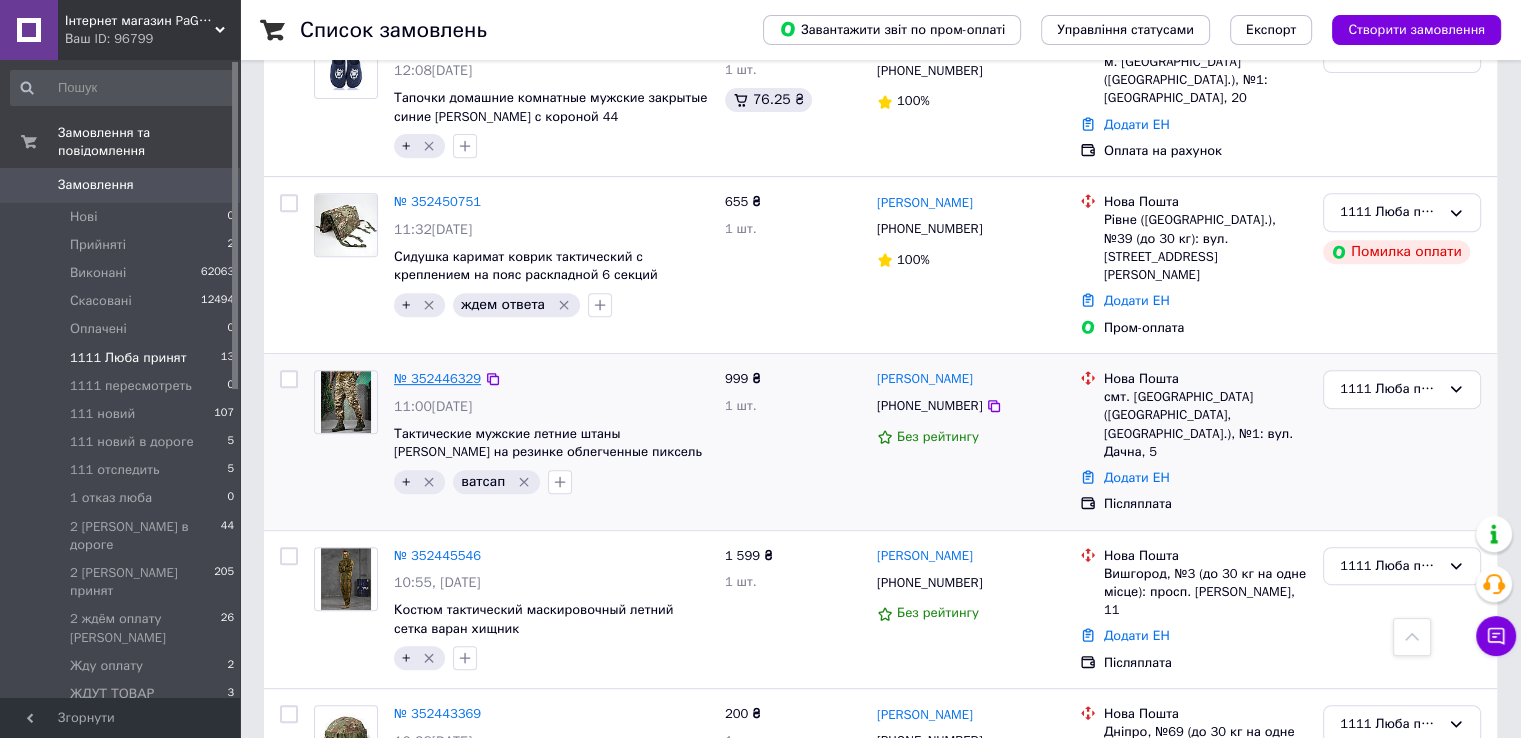click on "№ 352446329" at bounding box center [437, 378] 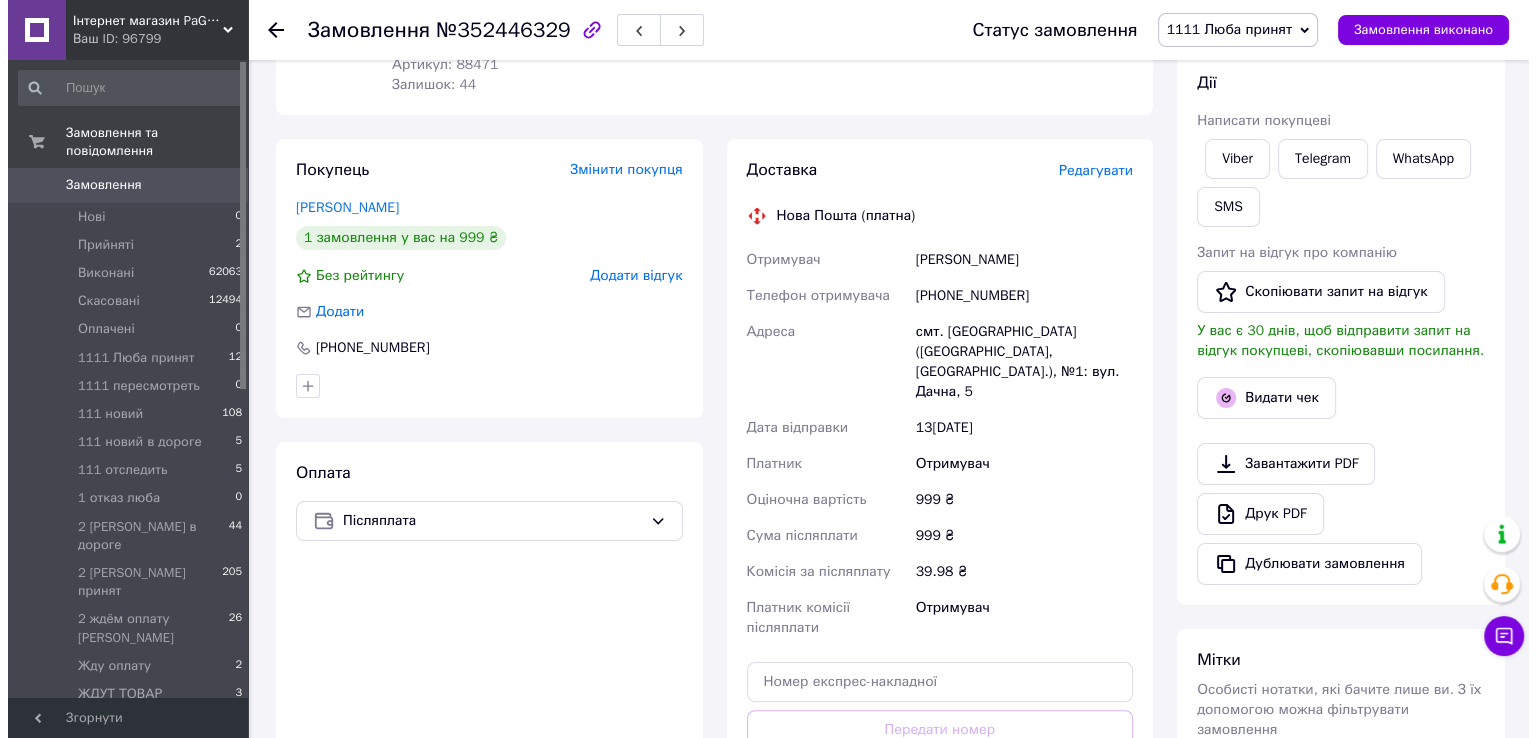 scroll, scrollTop: 100, scrollLeft: 0, axis: vertical 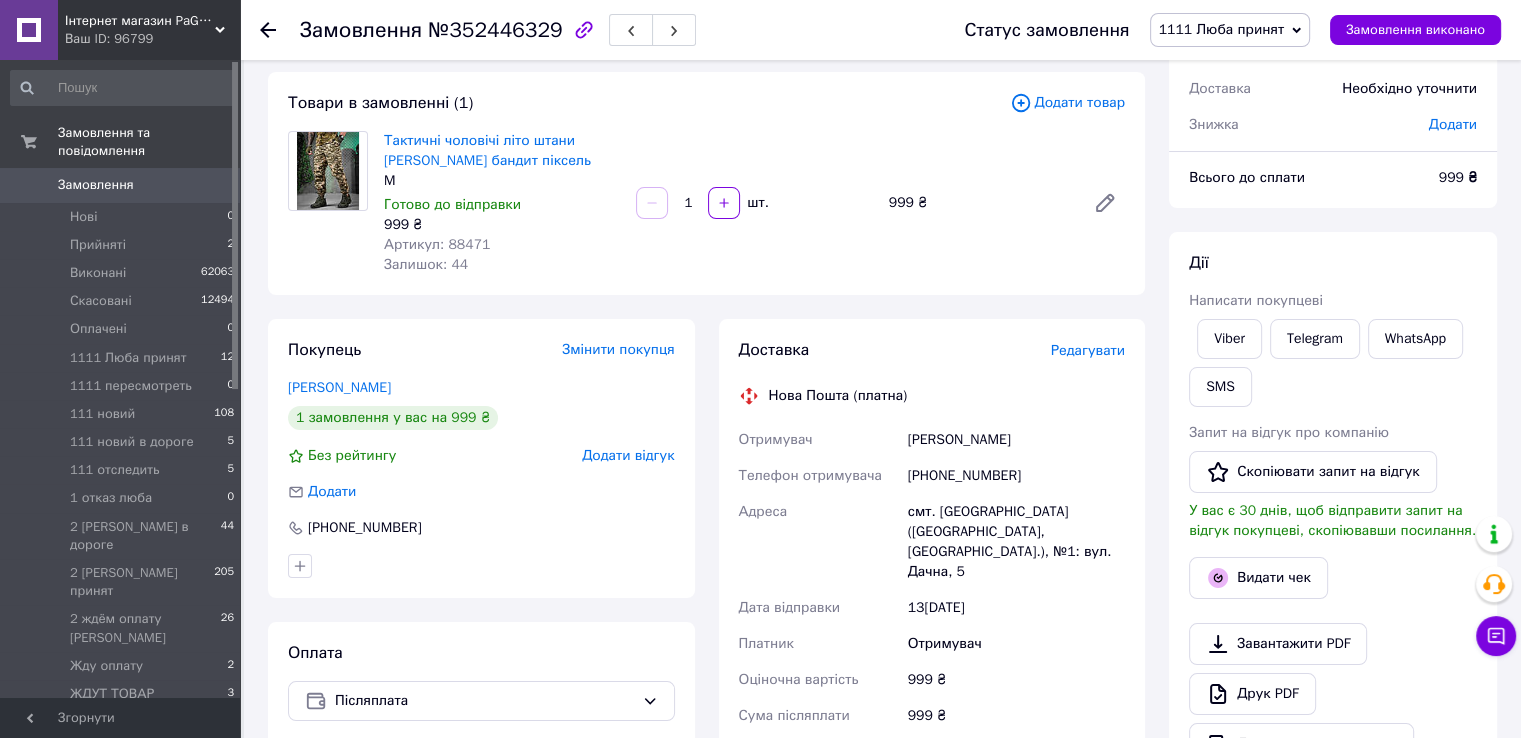 click on "Редагувати" at bounding box center [1088, 350] 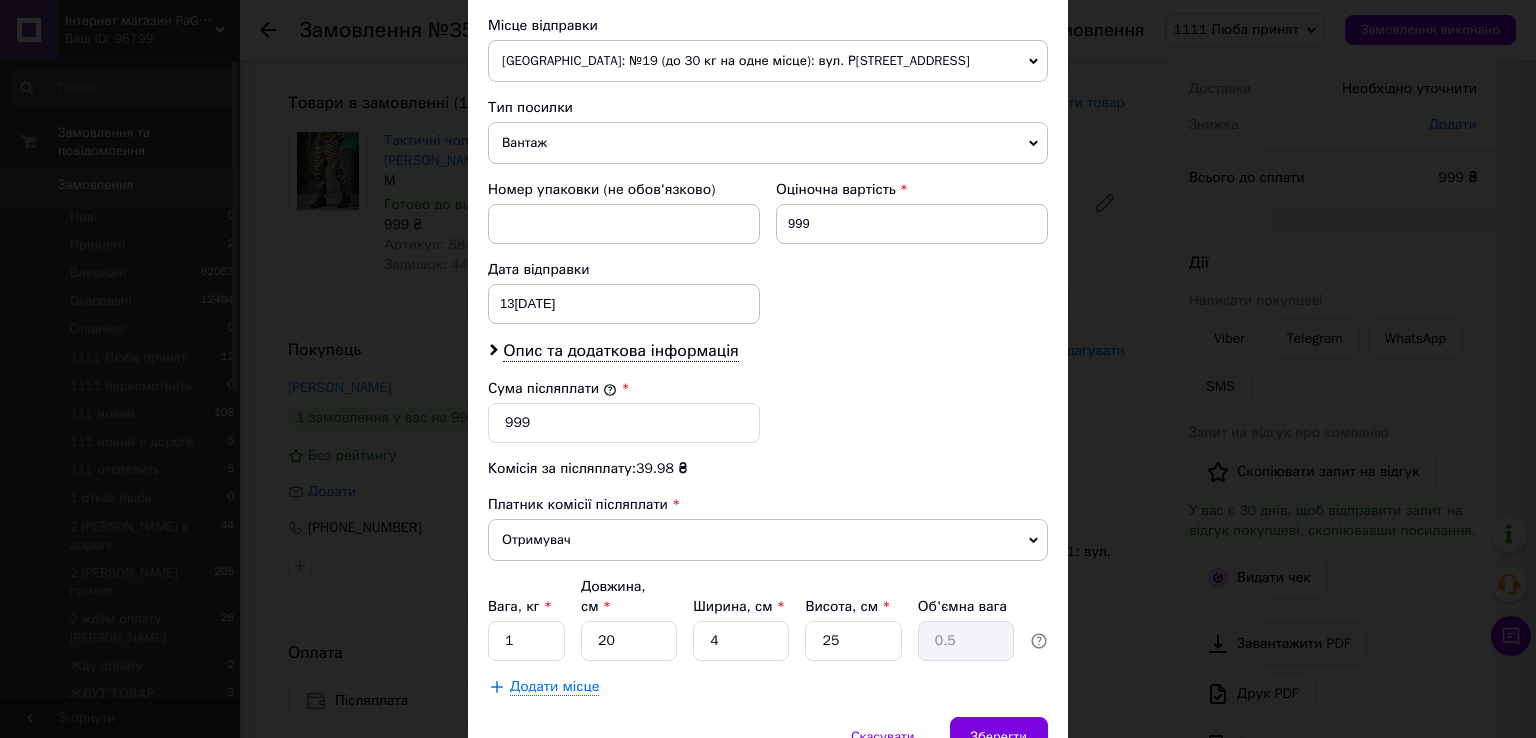 scroll, scrollTop: 700, scrollLeft: 0, axis: vertical 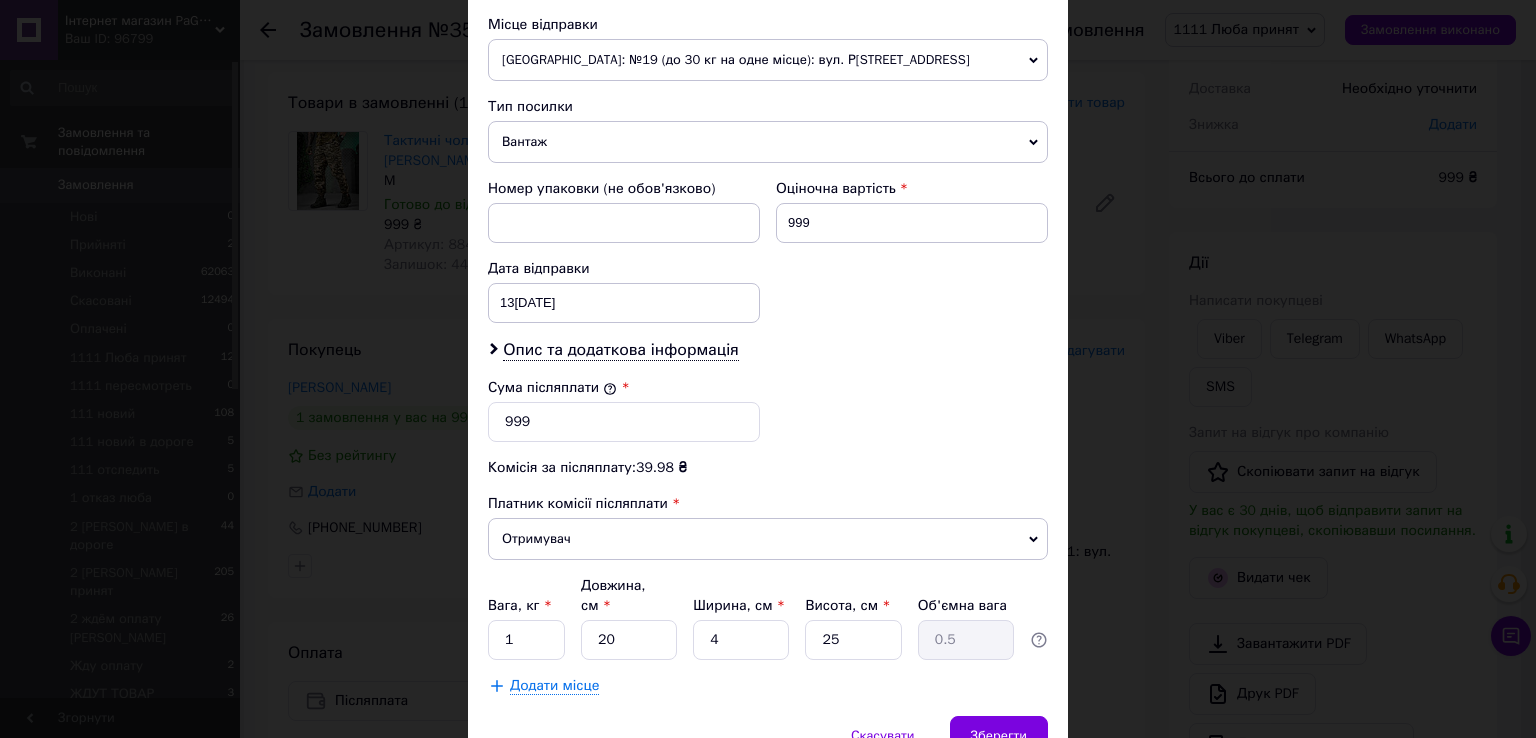 click on "× Редагування доставки Спосіб доставки Нова Пошта (платна) Платник Отримувач Відправник Прізвище отримувача [PERSON_NAME] отримувача [PERSON_NAME] батькові отримувача Телефон отримувача [PHONE_NUMBER] Тип доставки У відділенні Кур'єром В поштоматі Місто смт. [GEOGRAPHIC_DATA] ([GEOGRAPHIC_DATA], [GEOGRAPHIC_DATA].) Відділення №1: вул. Дачна, 5 Місце відправки [GEOGRAPHIC_DATA]: №19 (до 30 кг на одне місце): вул. Р[STREET_ADDRESS]�деса: №68 (до 1100 кг): вул. Р[STREET_ADDRESS]заїзд з вул. Ріхтера) Додати ще місце відправки Тип посилки Вантаж Документи Номер упаковки (не обов'язково) Оціночна вартість 999" at bounding box center (768, 369) 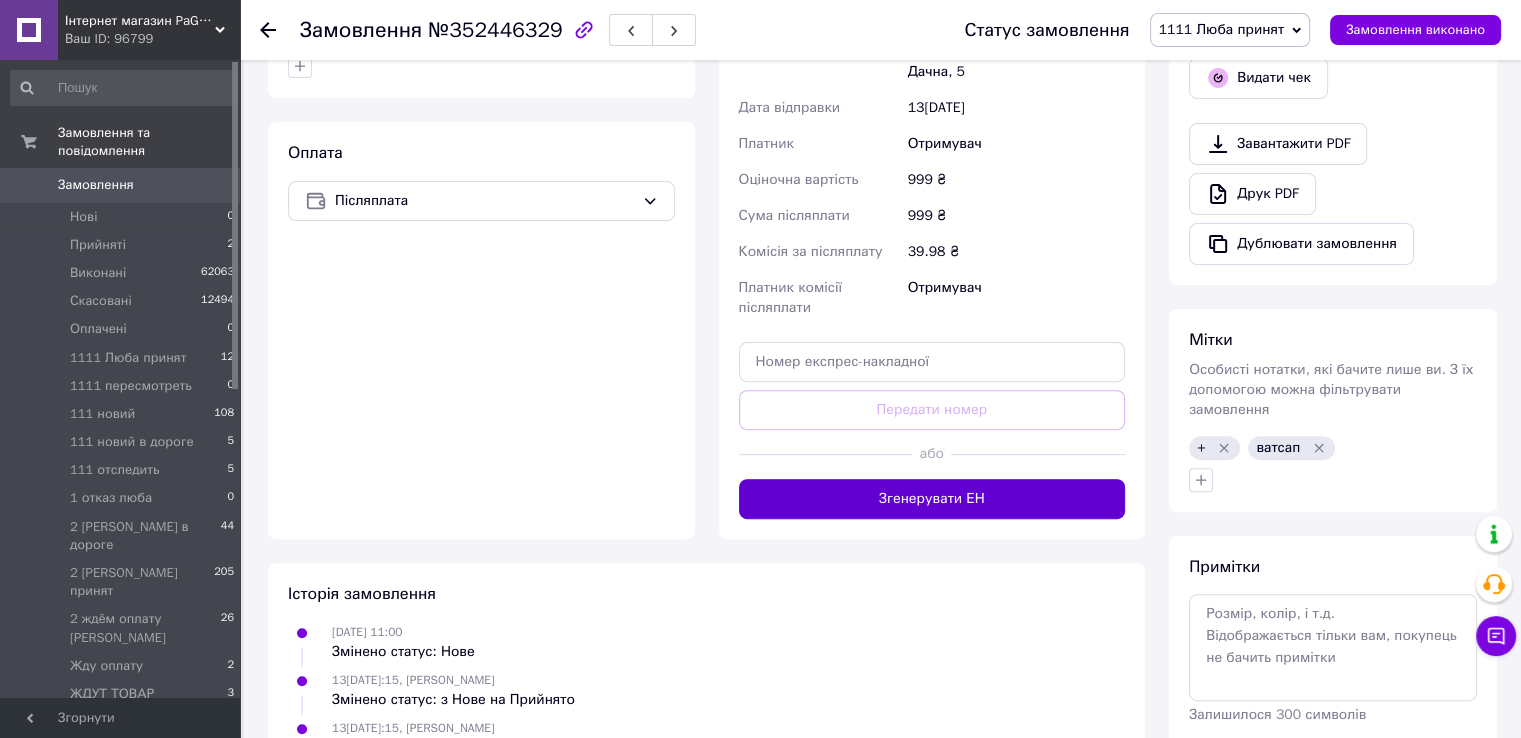 click on "Згенерувати ЕН" at bounding box center (932, 499) 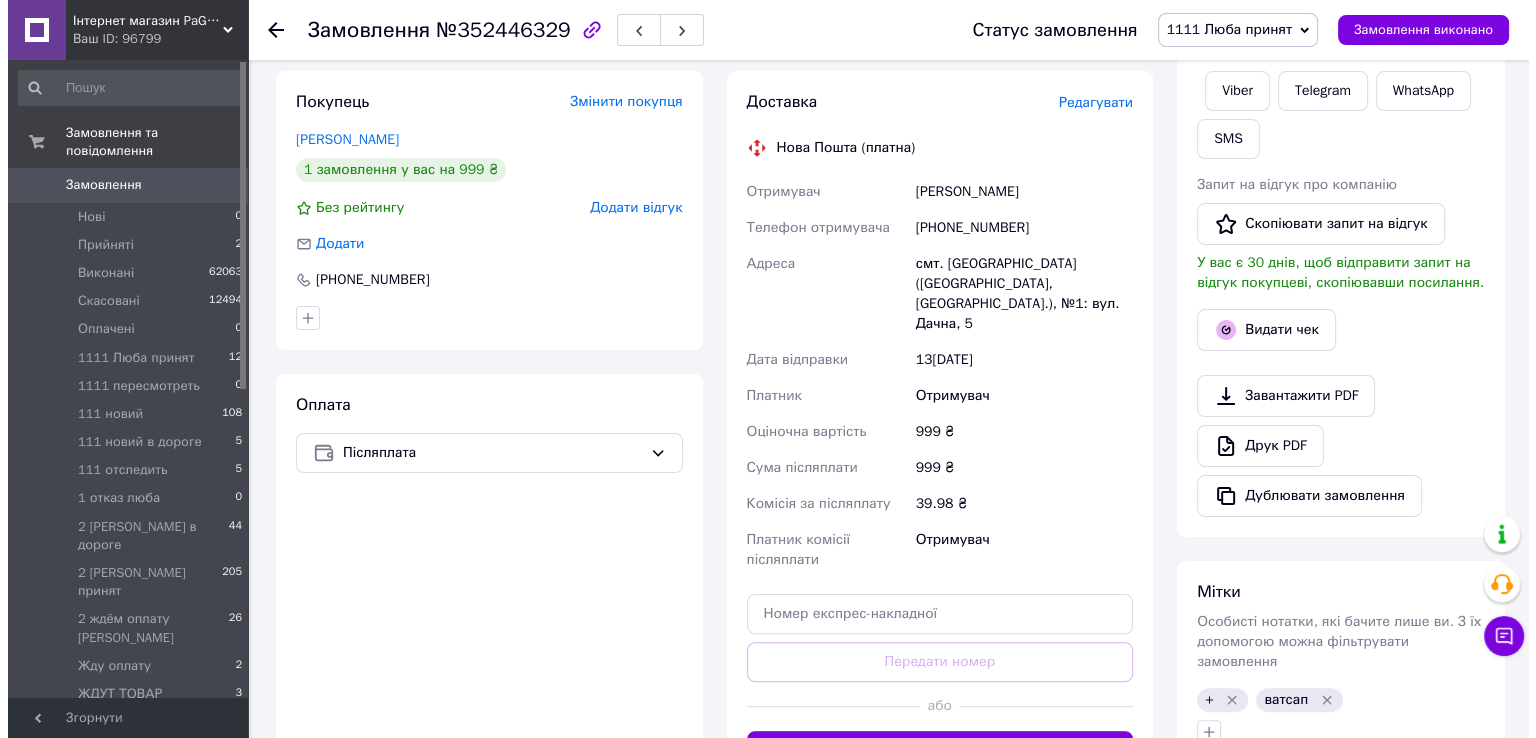 scroll, scrollTop: 200, scrollLeft: 0, axis: vertical 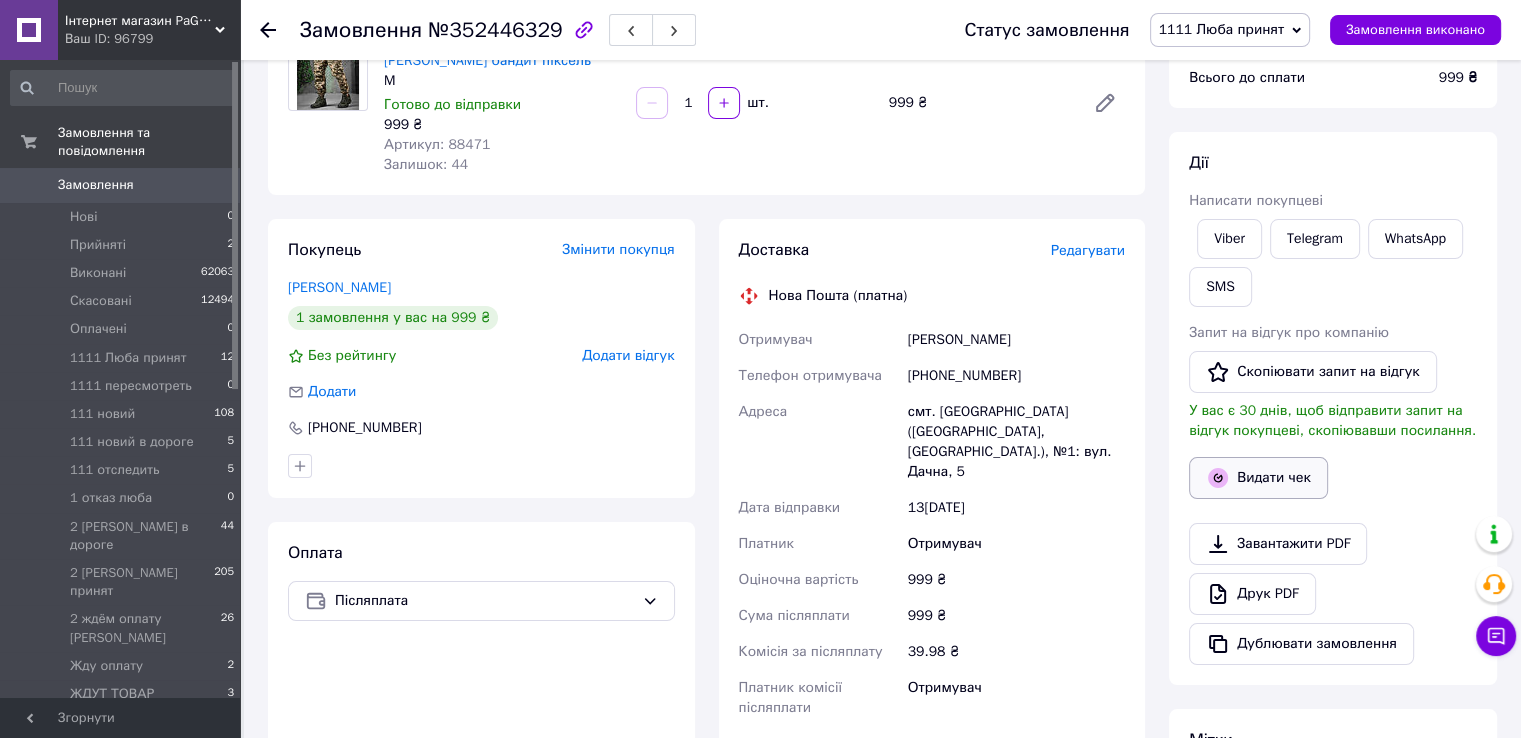 click on "Видати чек" at bounding box center [1258, 478] 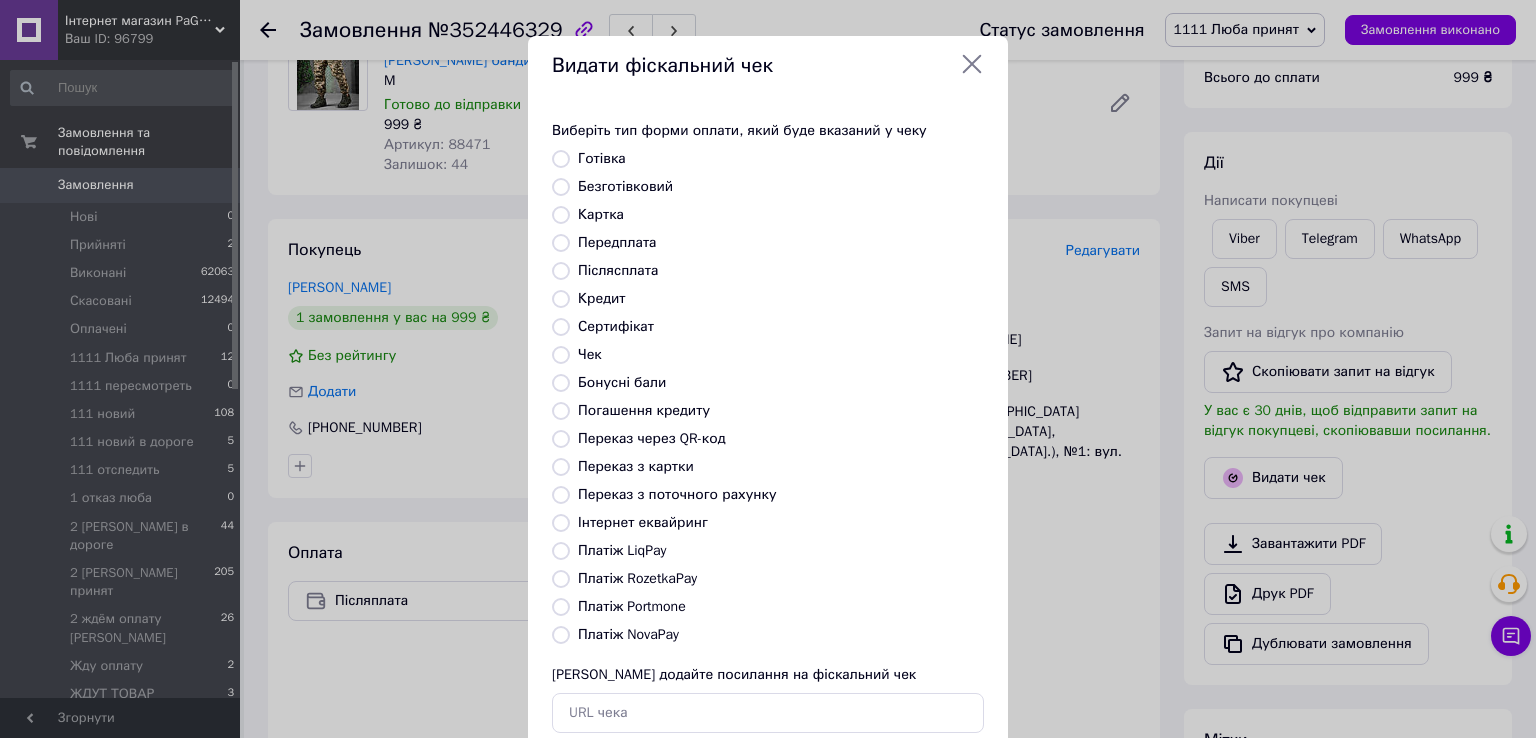 click on "Безготівковий" at bounding box center [625, 186] 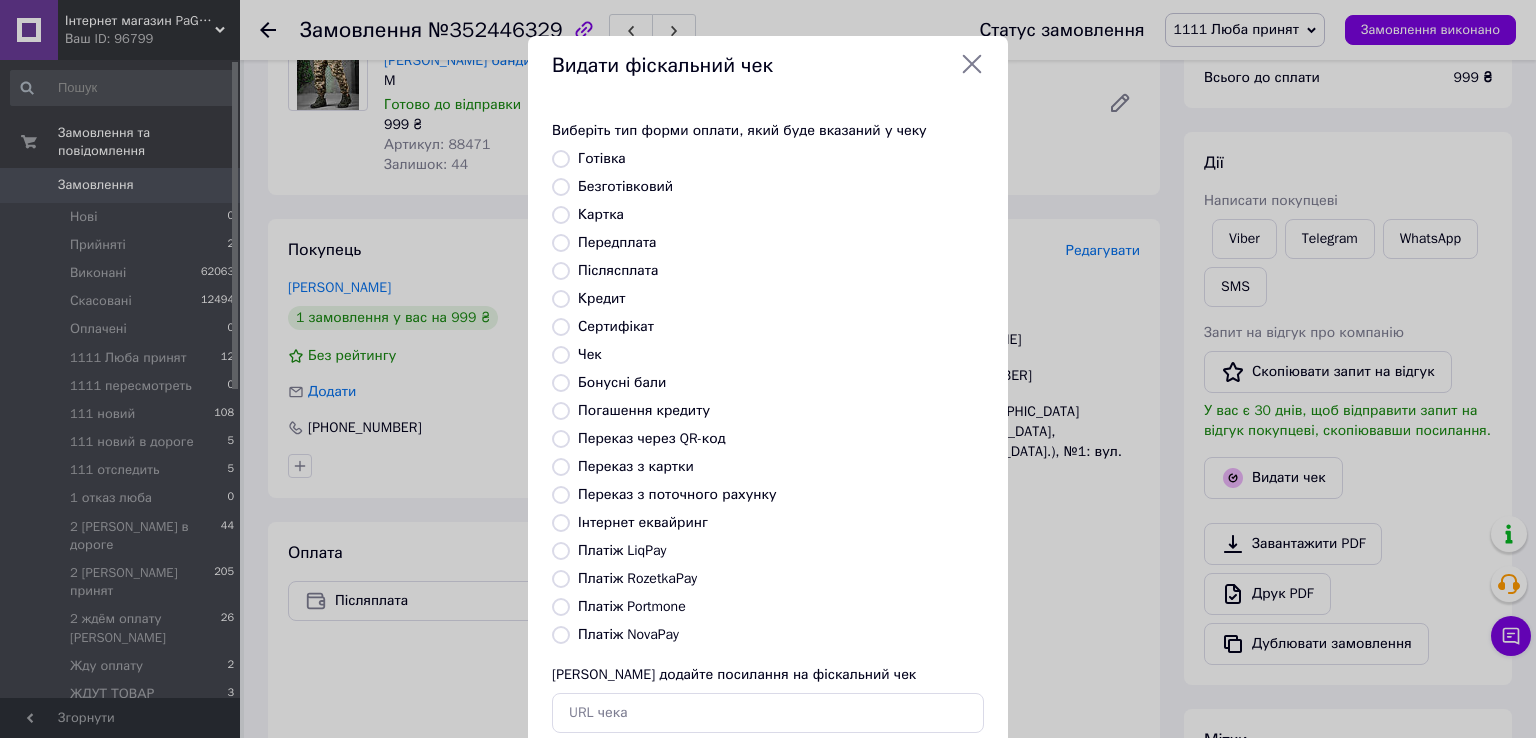 radio on "true" 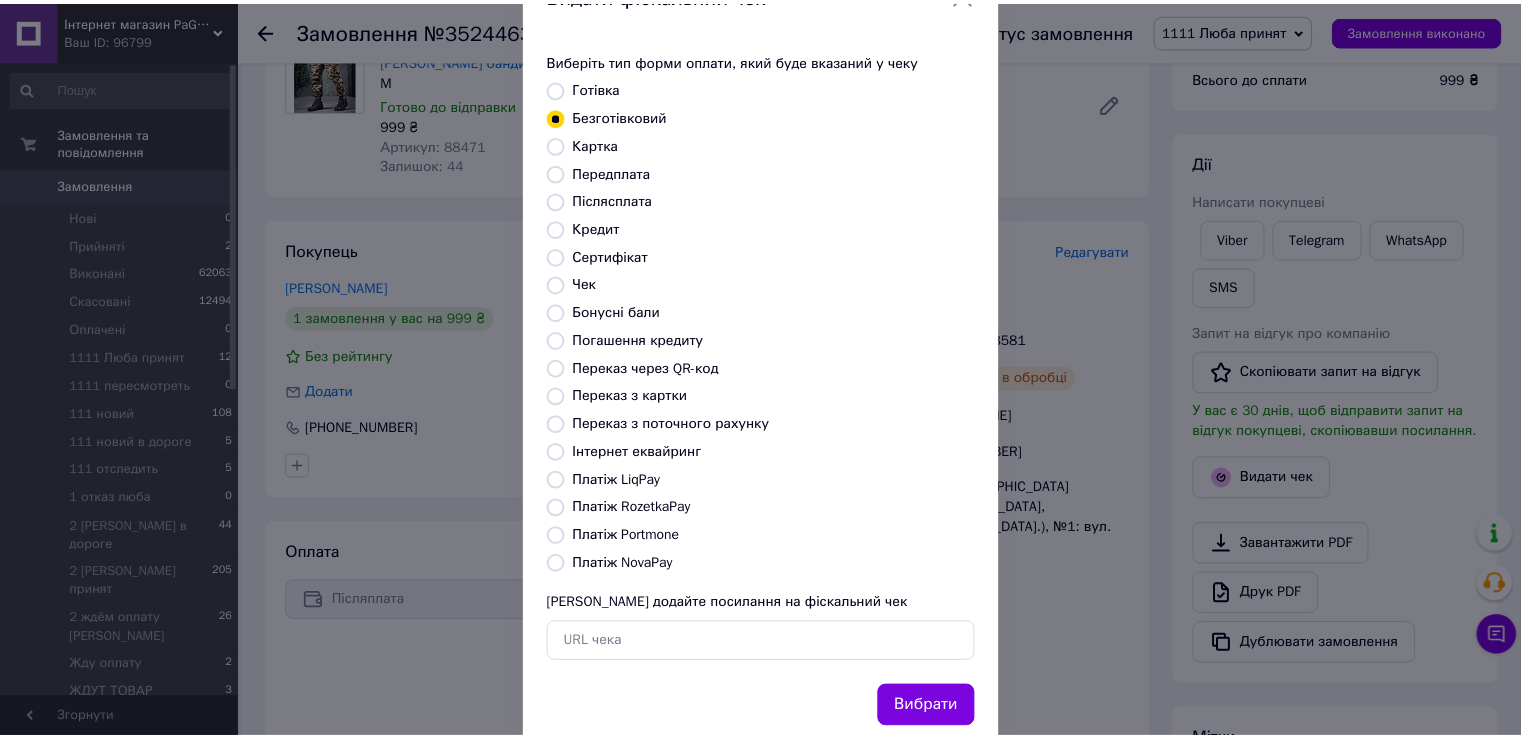 scroll, scrollTop: 120, scrollLeft: 0, axis: vertical 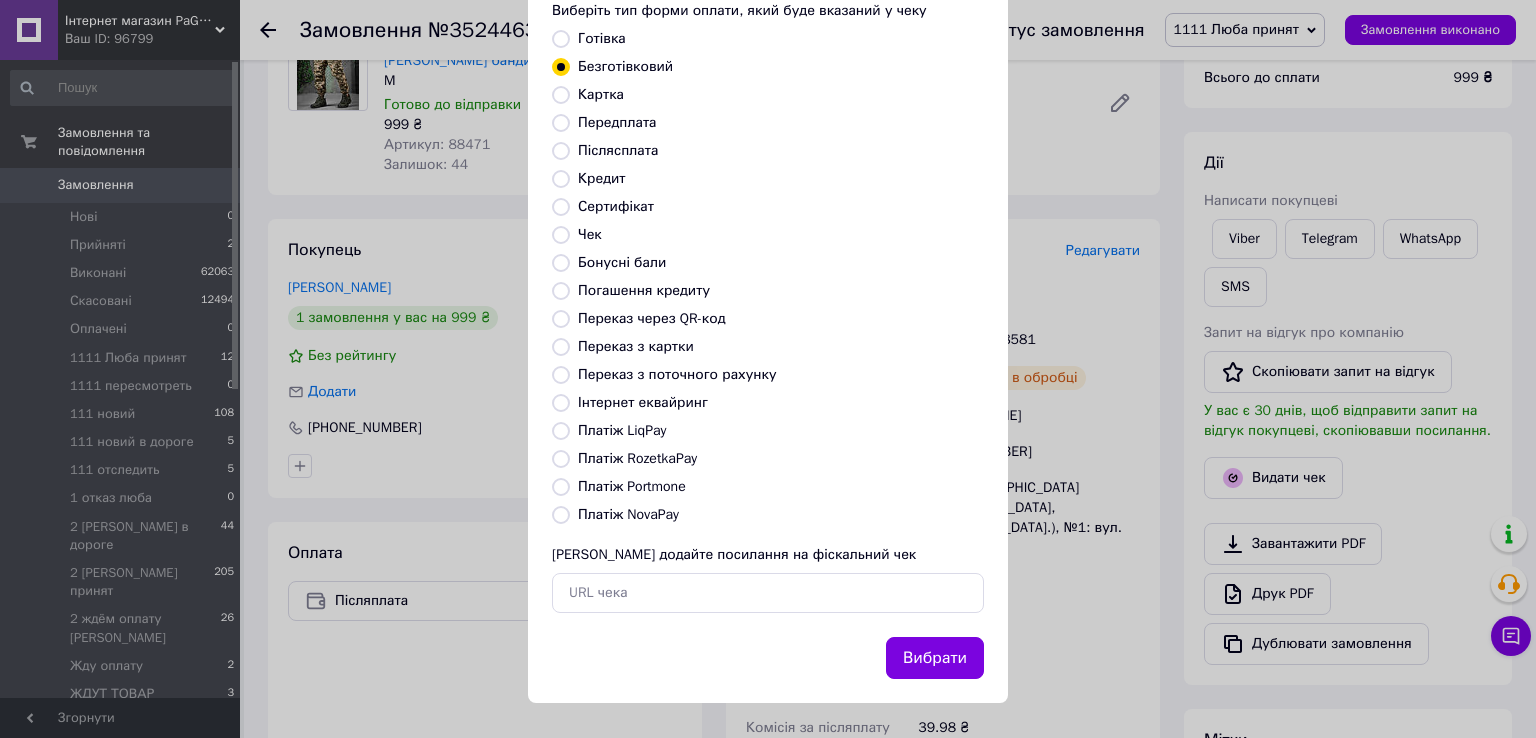 drag, startPoint x: 912, startPoint y: 653, endPoint x: 1004, endPoint y: 625, distance: 96.16652 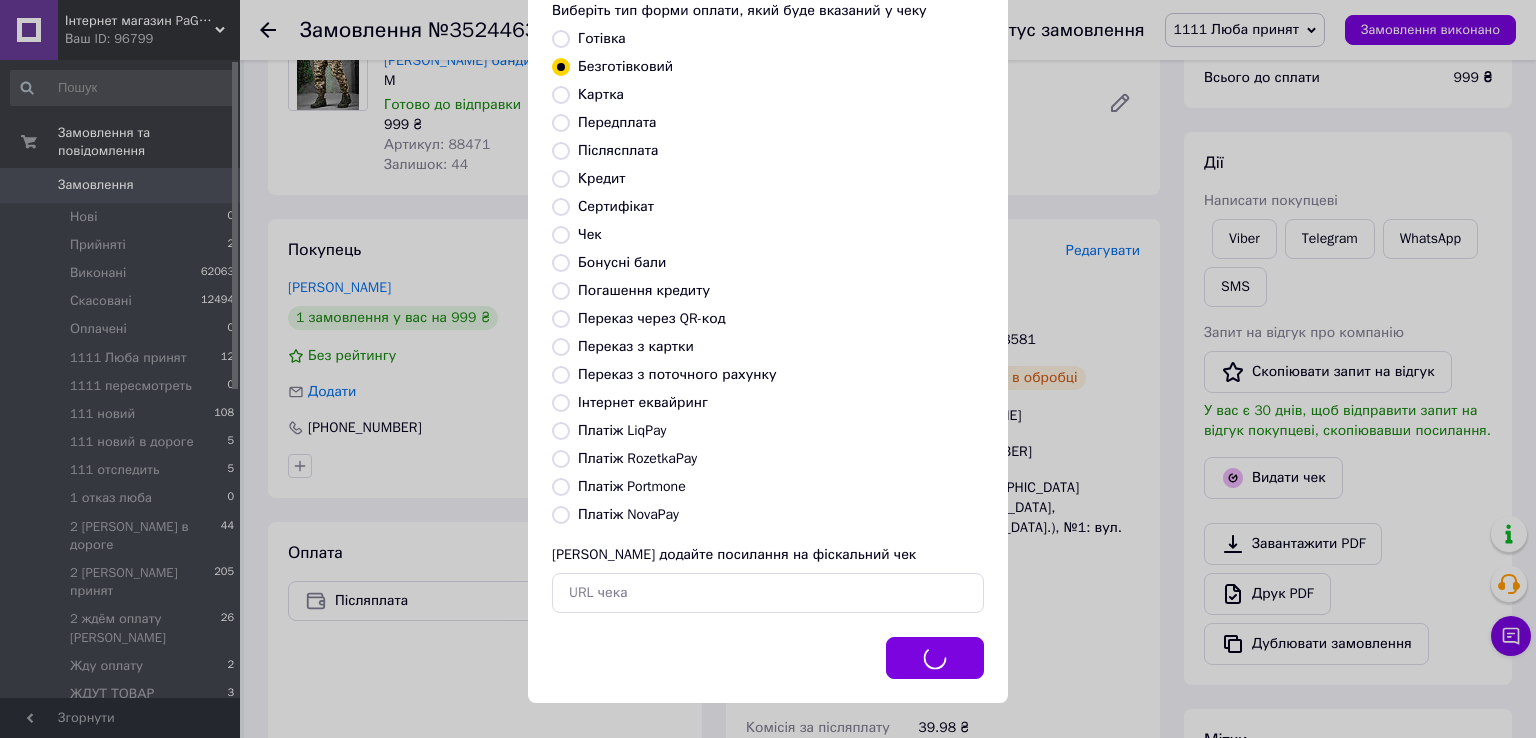 drag, startPoint x: 1004, startPoint y: 625, endPoint x: 997, endPoint y: 496, distance: 129.18979 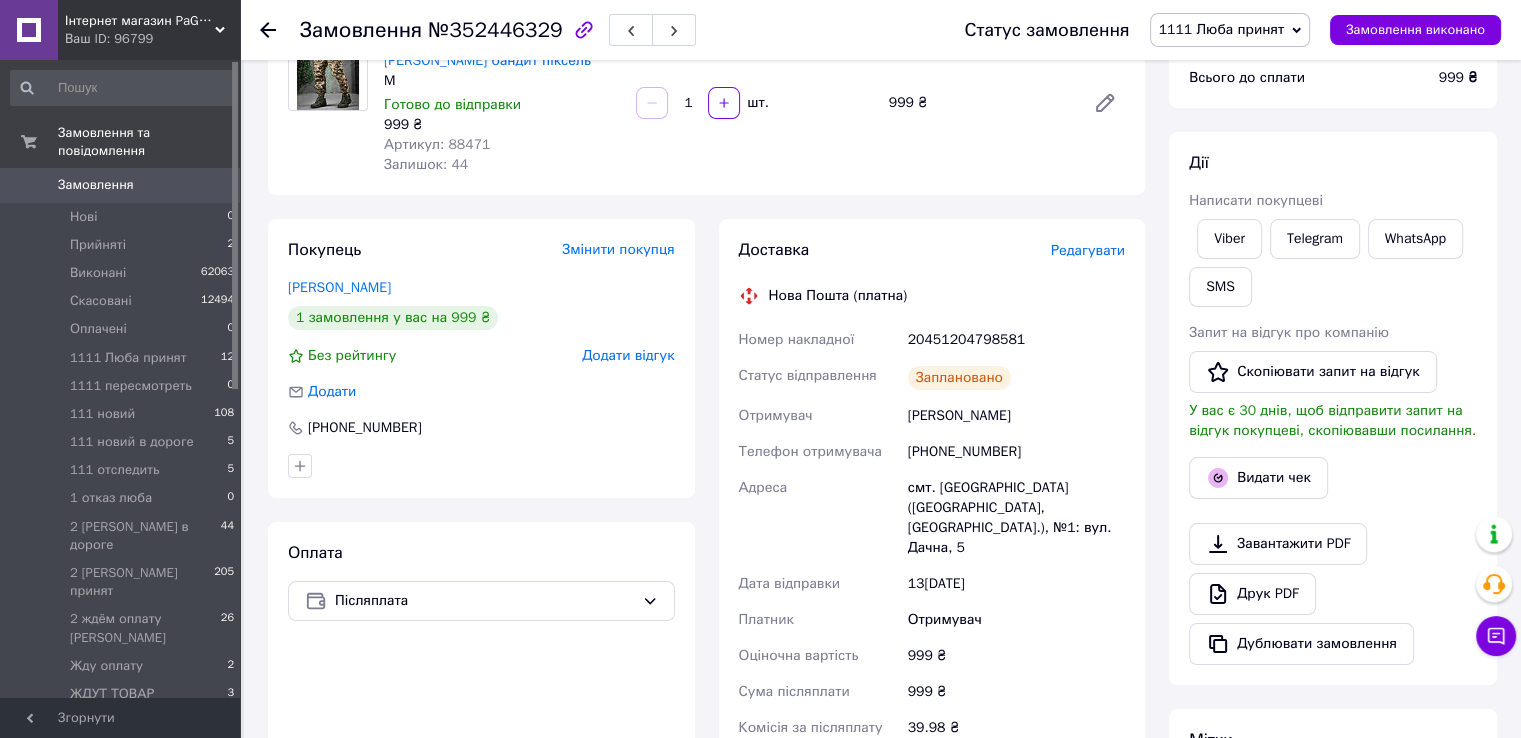 click on "Заплановано" at bounding box center [959, 378] 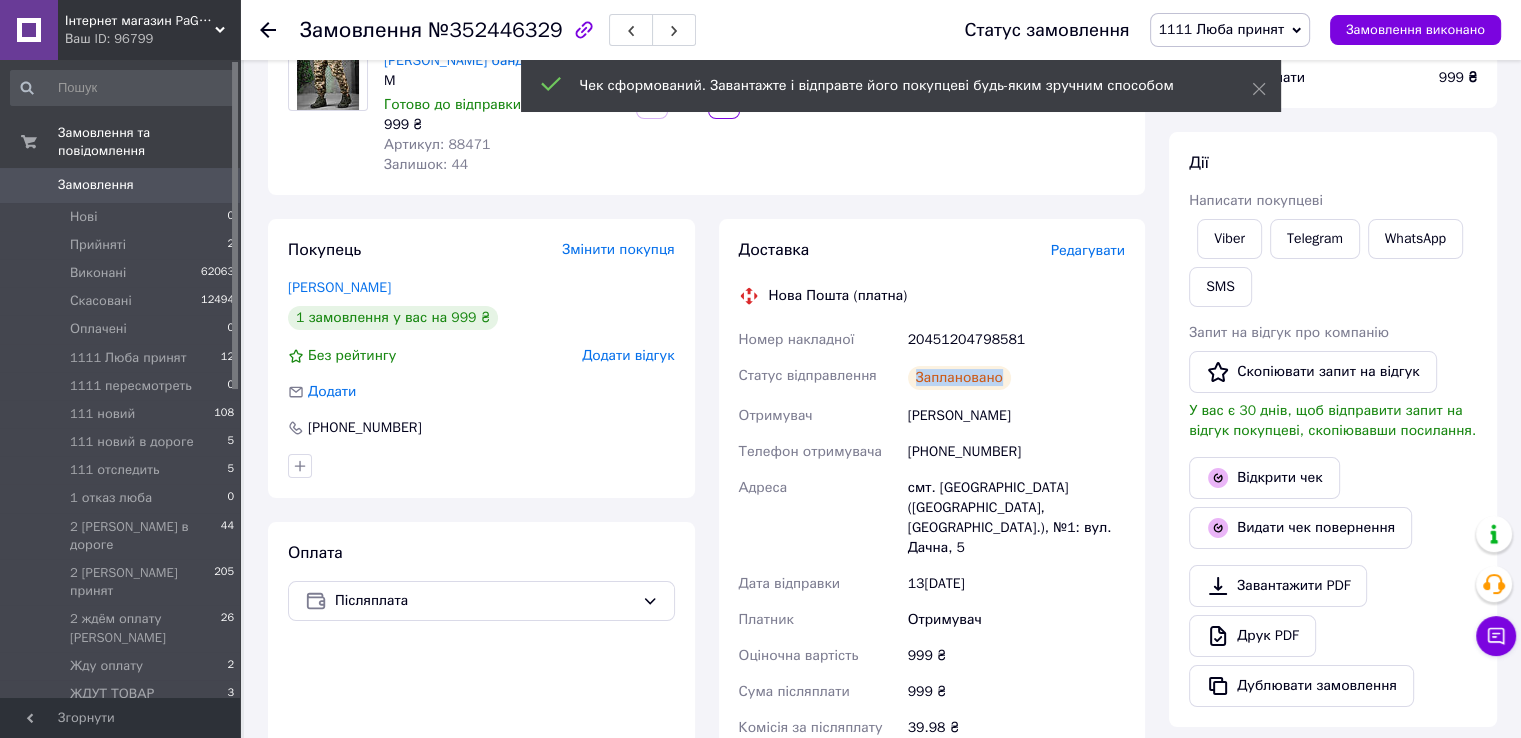 click on "Заплановано" at bounding box center (1016, 378) 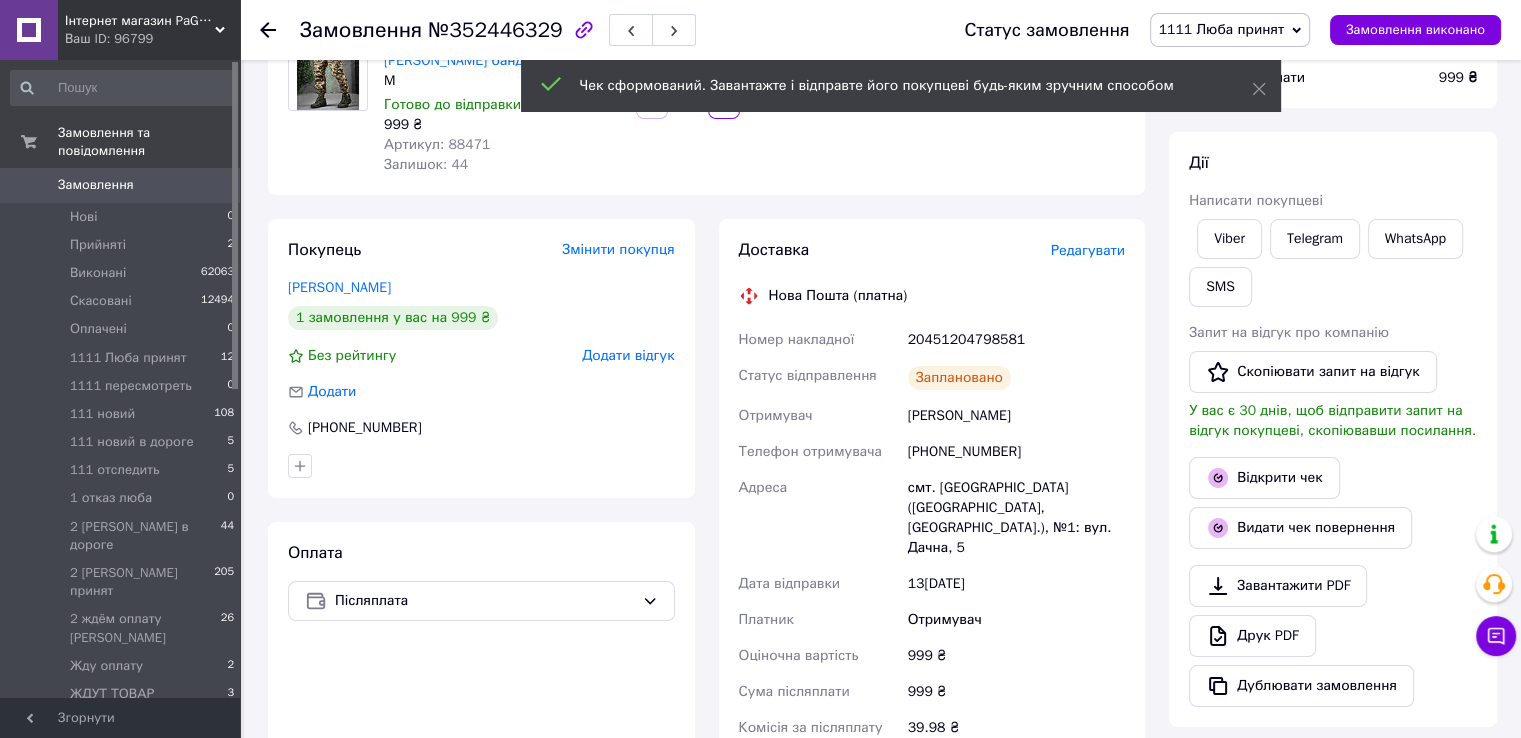 click on "20451204798581" at bounding box center (1016, 340) 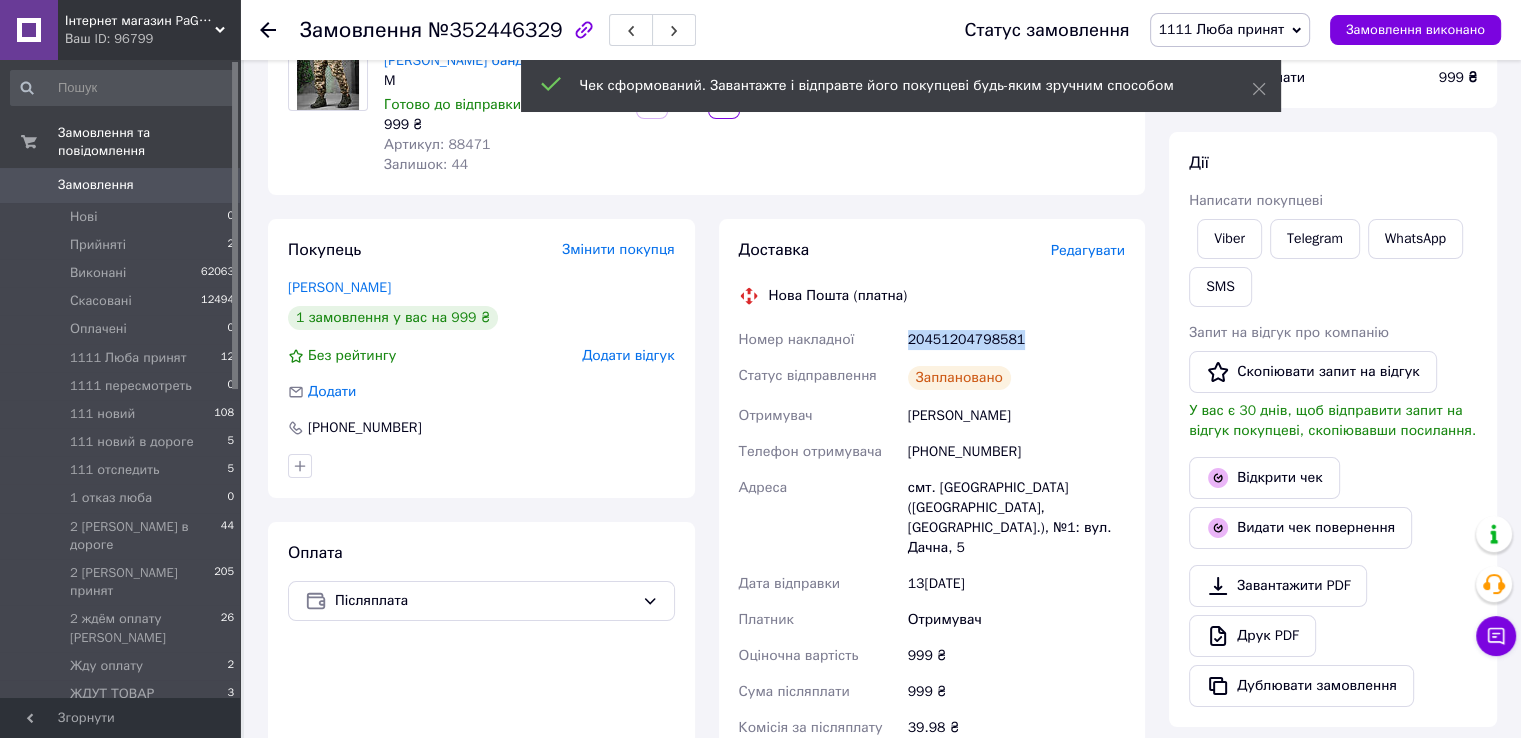 click on "20451204798581" at bounding box center (1016, 340) 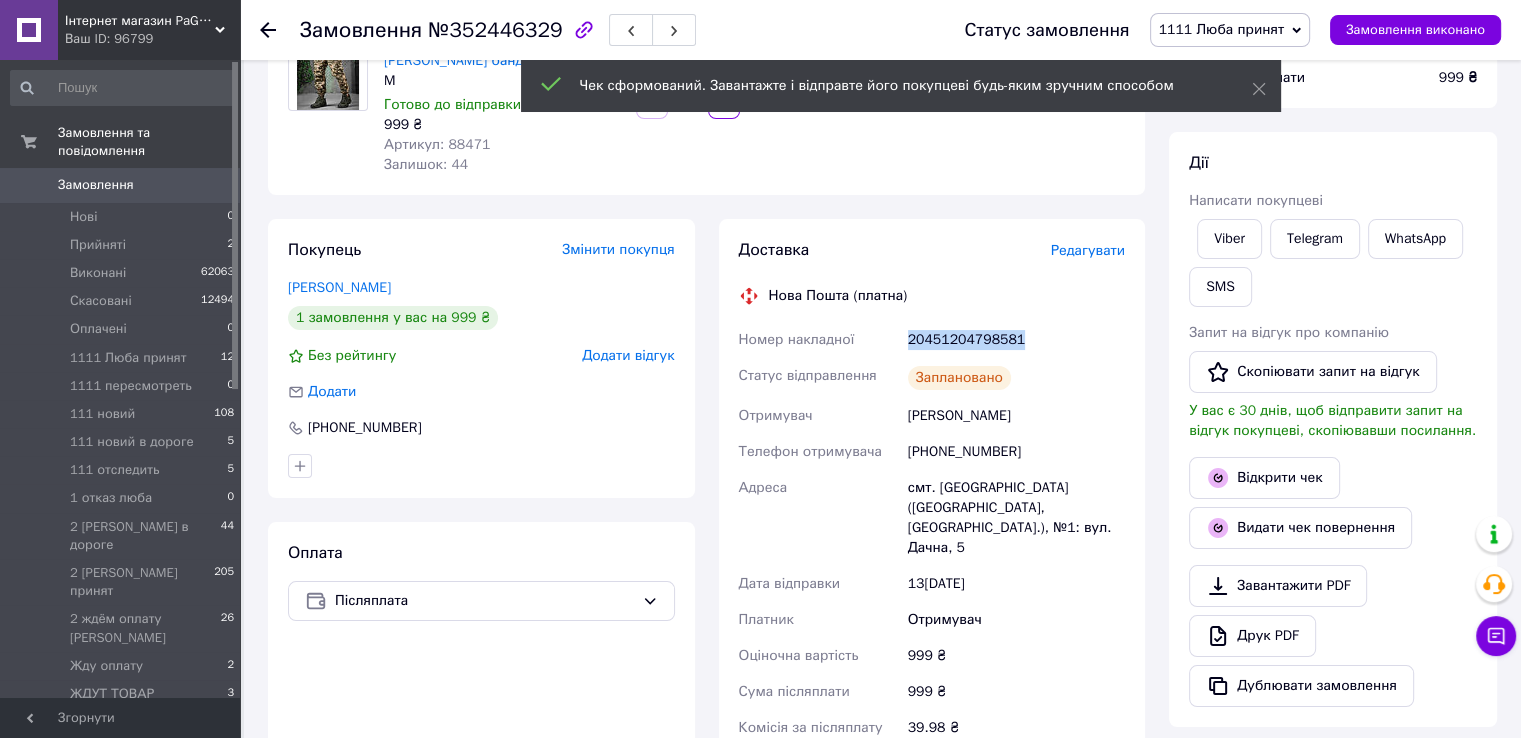 copy on "20451204798581" 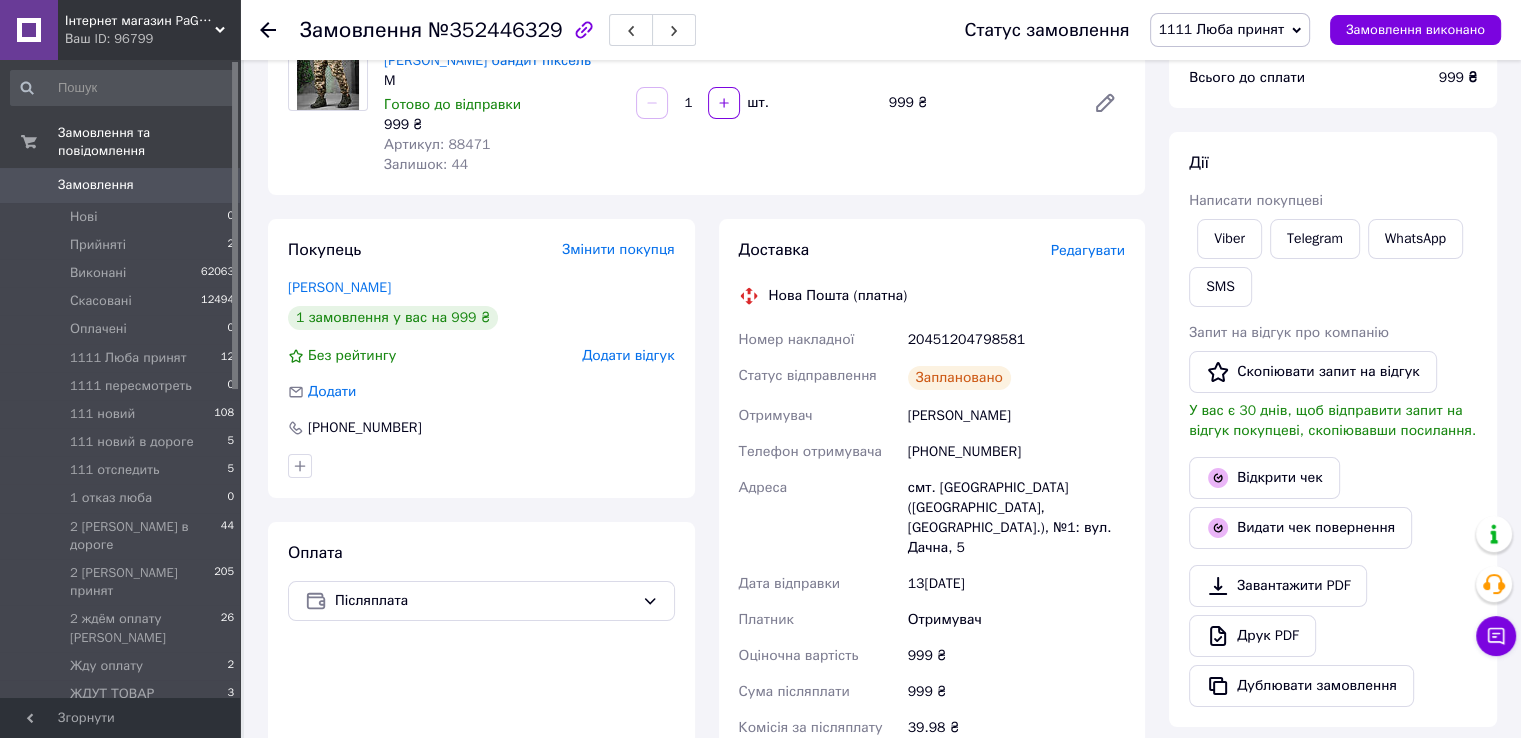 drag, startPoint x: 1404, startPoint y: 155, endPoint x: 686, endPoint y: 59, distance: 724.3894 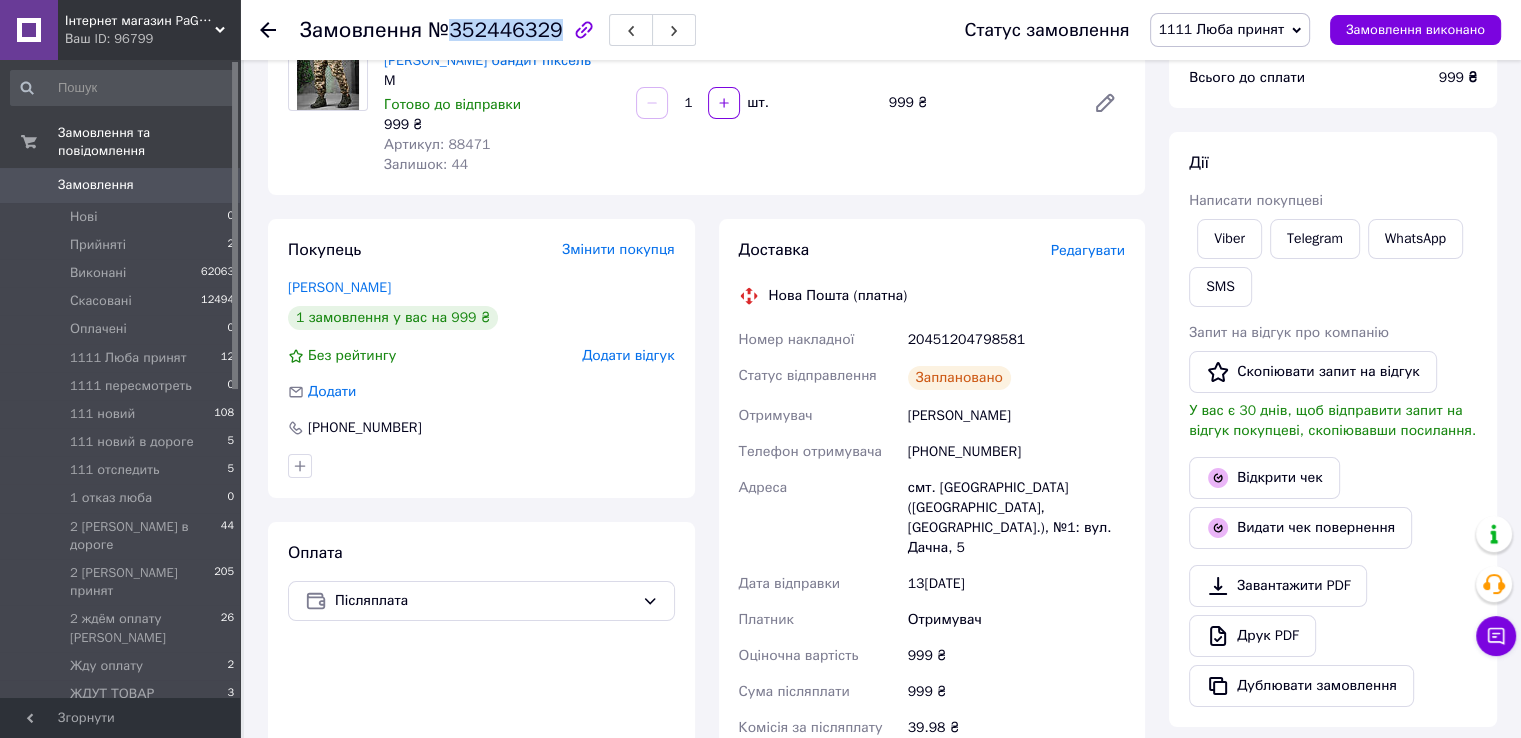click on "№352446329" at bounding box center [495, 30] 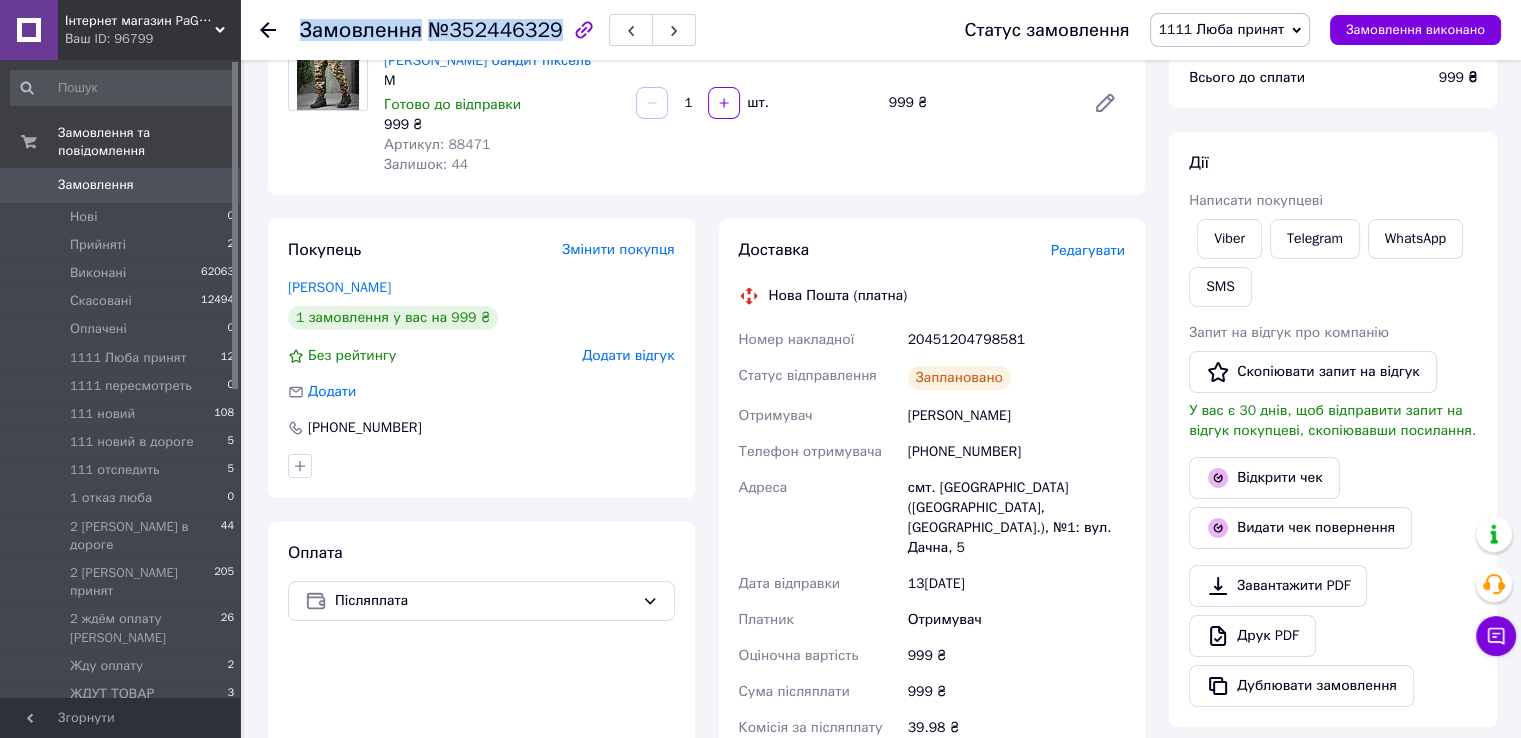 drag, startPoint x: 455, startPoint y: 33, endPoint x: 764, endPoint y: 403, distance: 482.0591 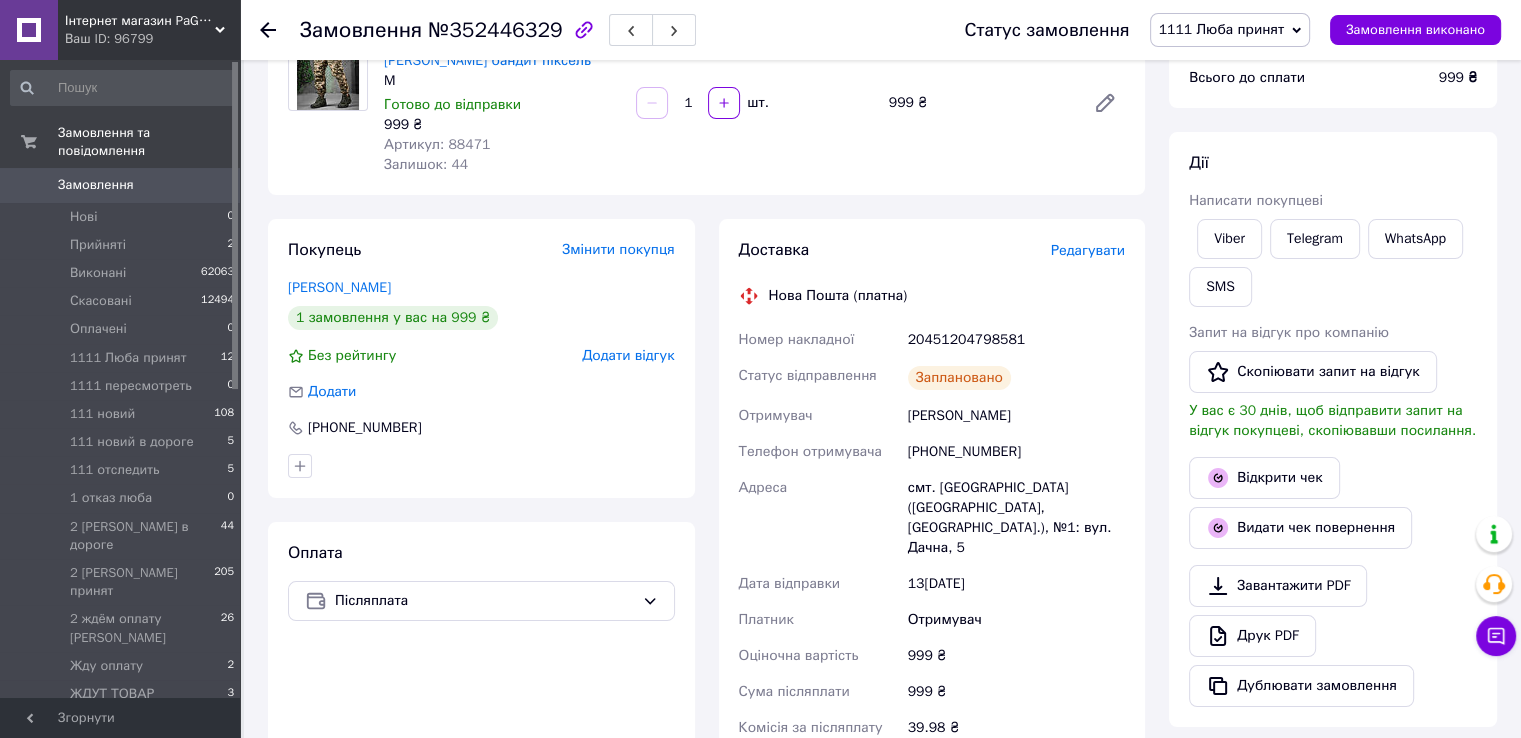 click on "Viber Telegram WhatsApp SMS" at bounding box center [1333, 263] 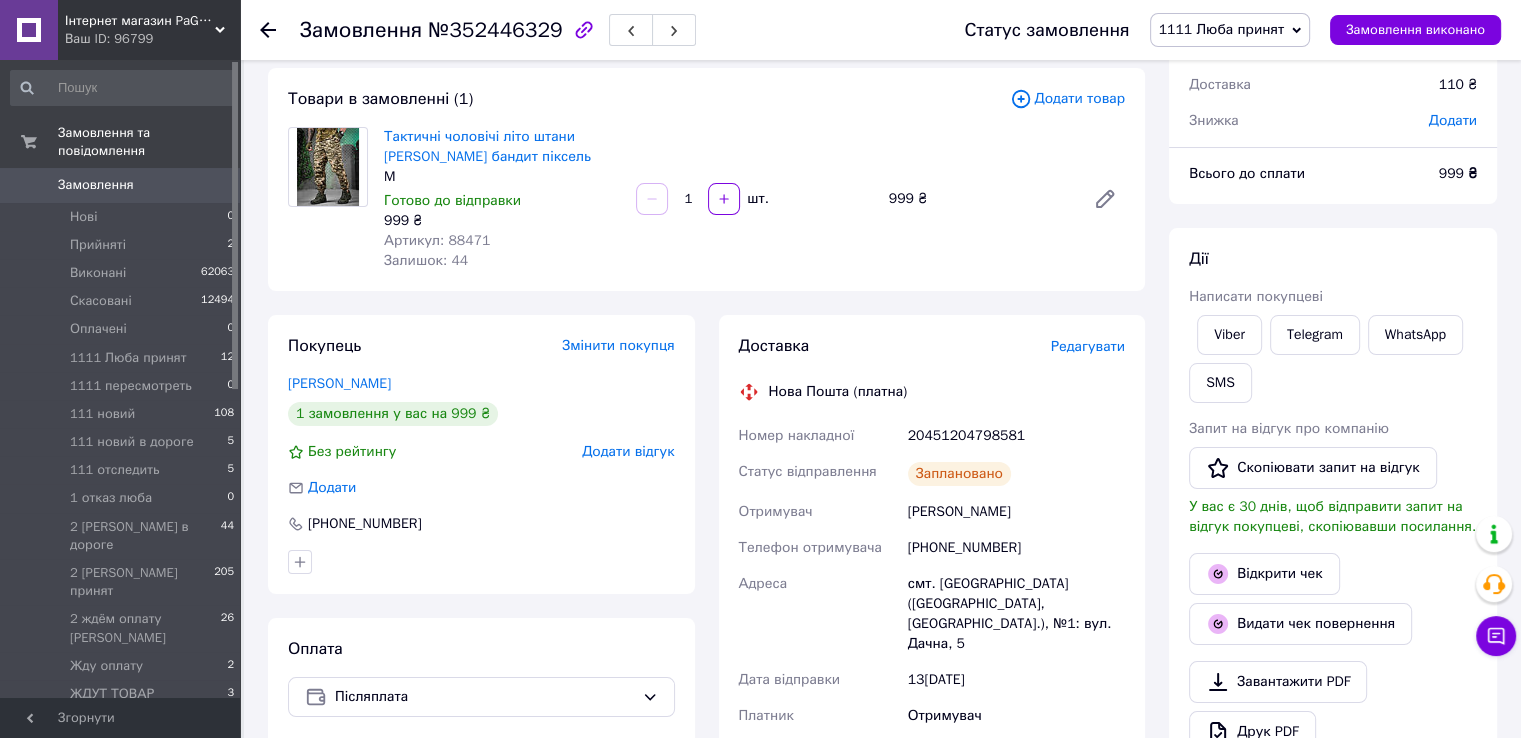 scroll, scrollTop: 0, scrollLeft: 0, axis: both 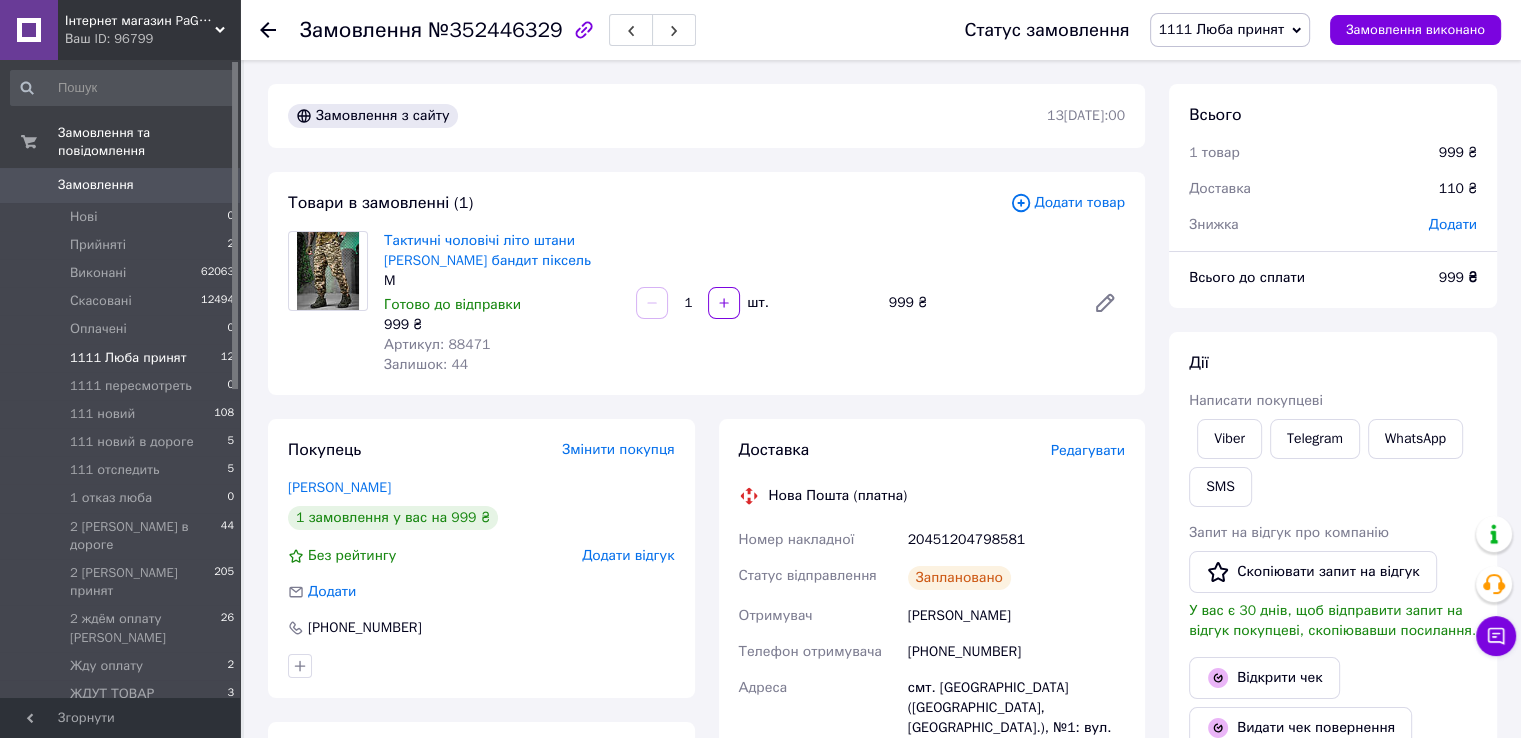 click on "1111 Люба принят 12" at bounding box center (123, 358) 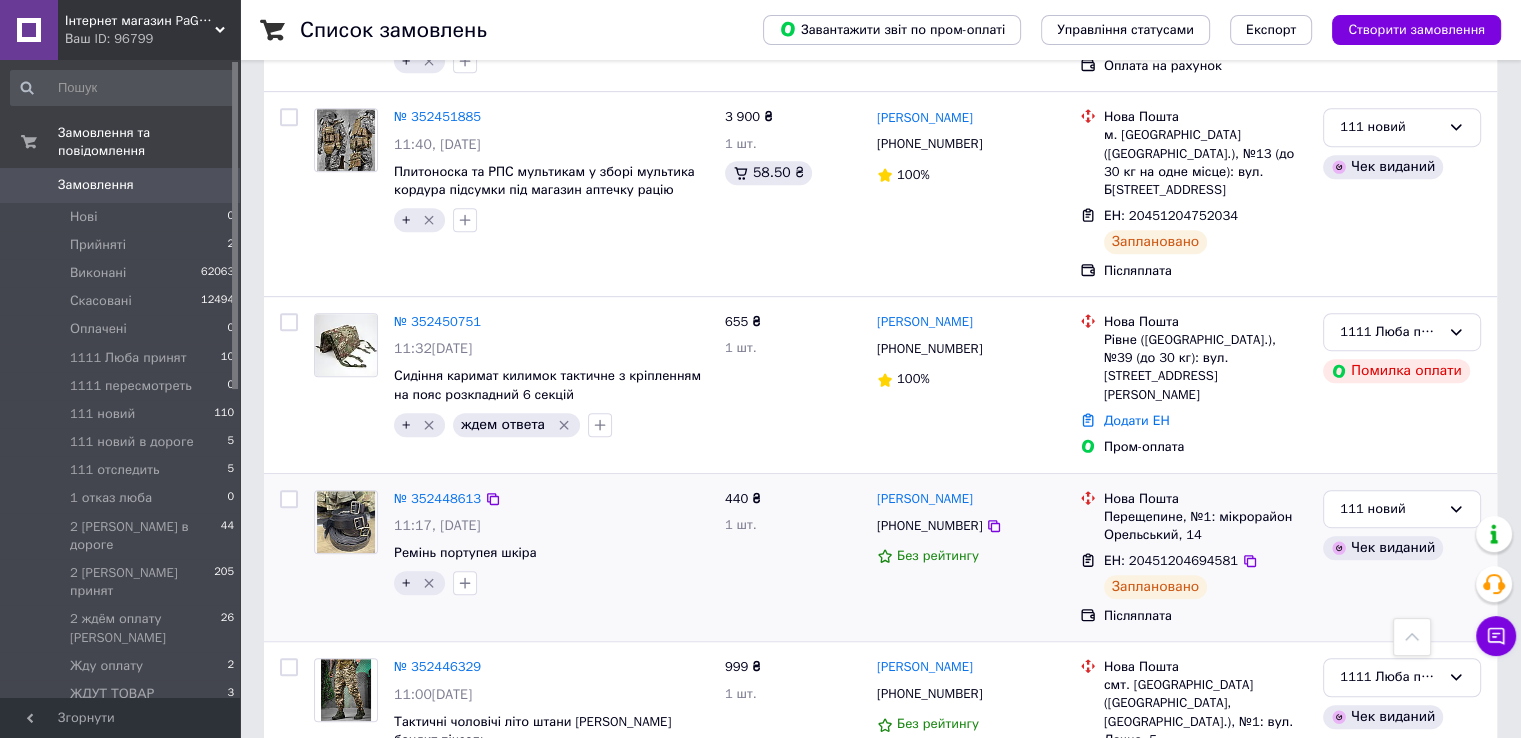 scroll, scrollTop: 1200, scrollLeft: 0, axis: vertical 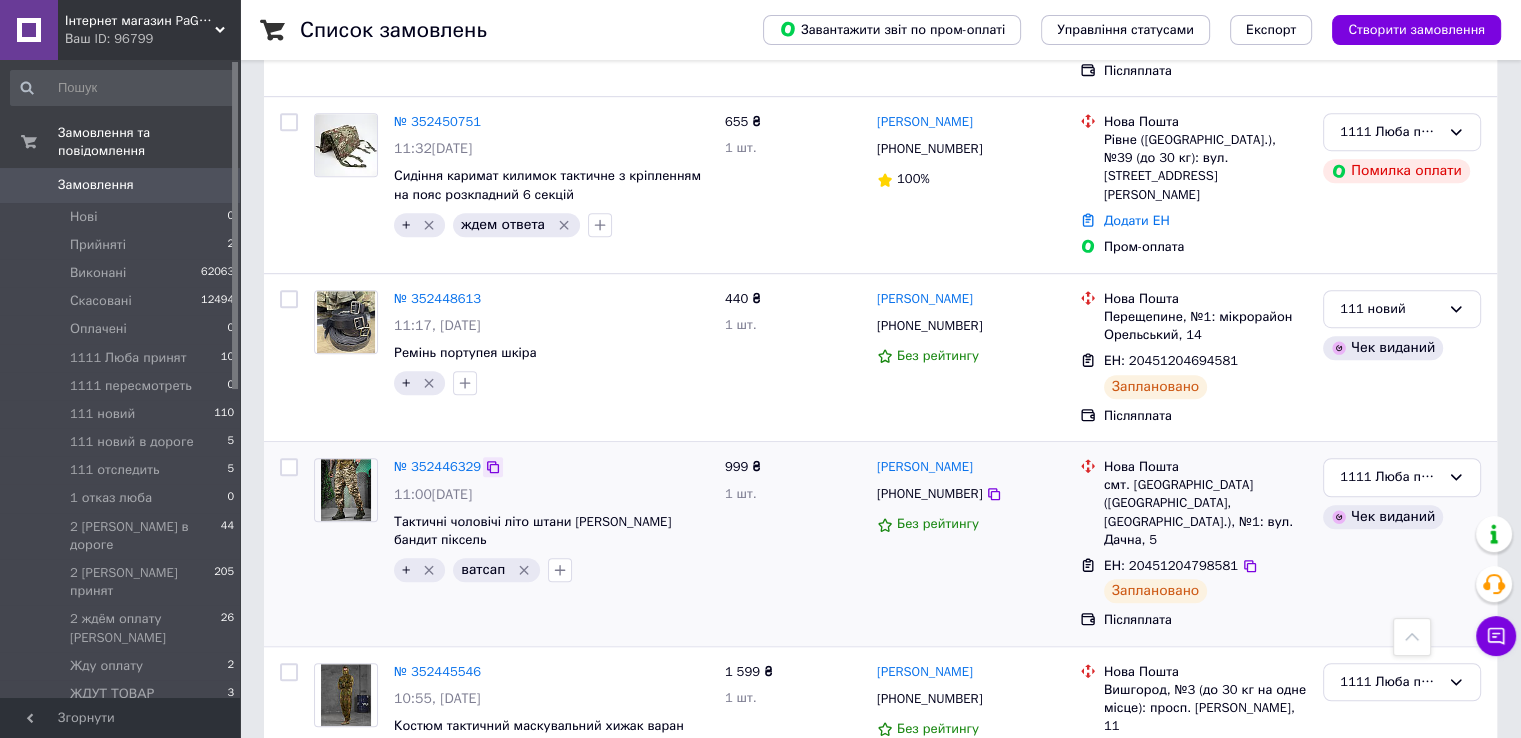 click 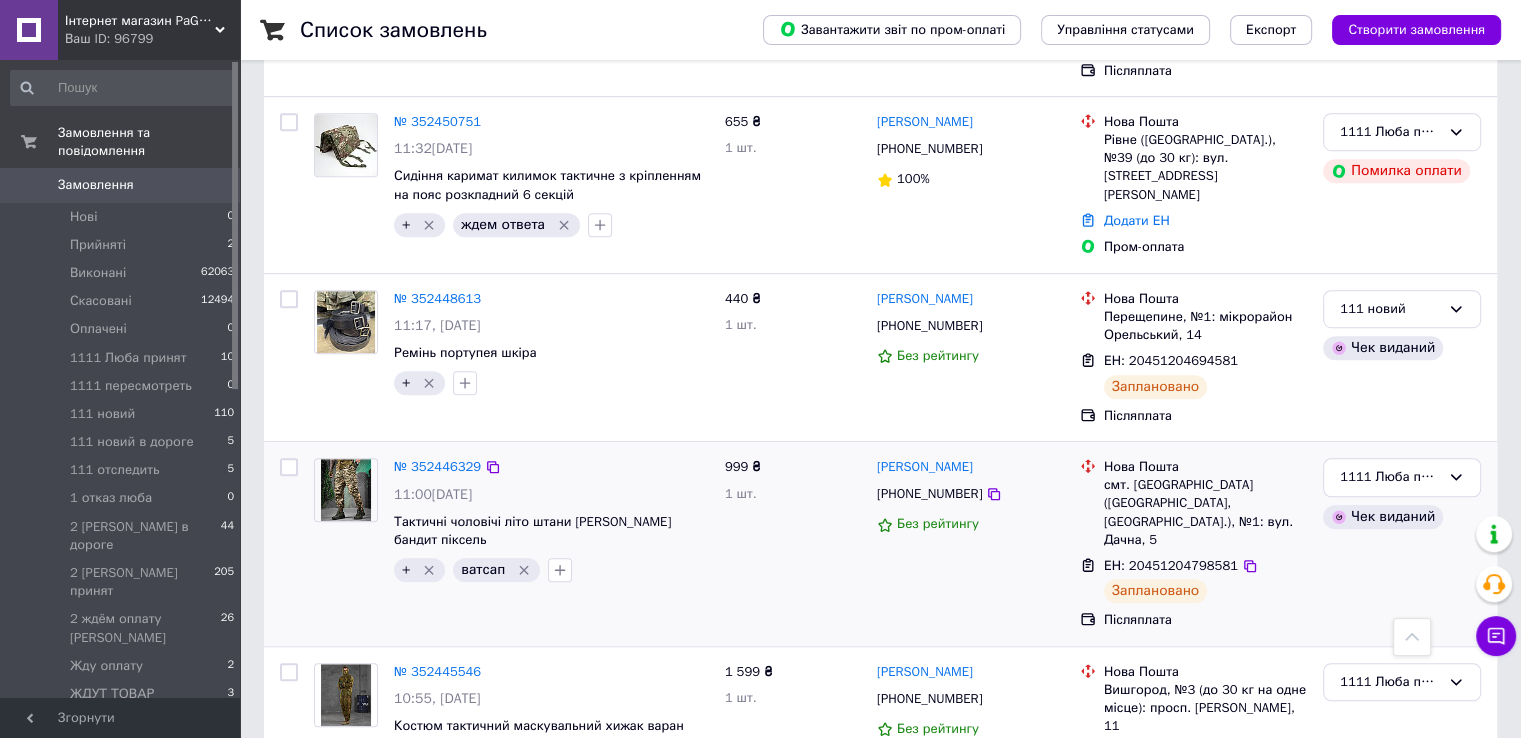 drag, startPoint x: 1416, startPoint y: 345, endPoint x: 1418, endPoint y: 396, distance: 51.0392 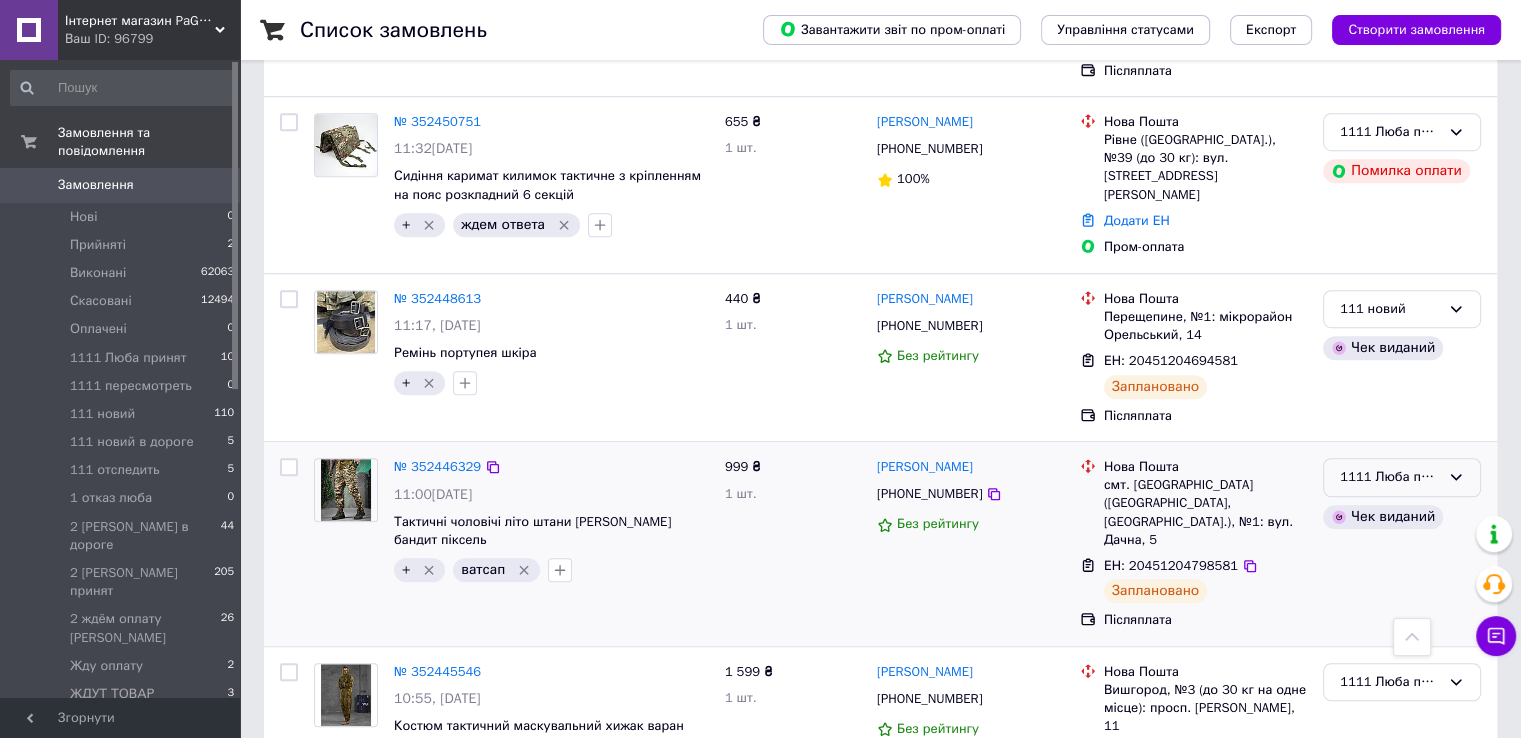click on "1111 Люба принят" at bounding box center (1402, 477) 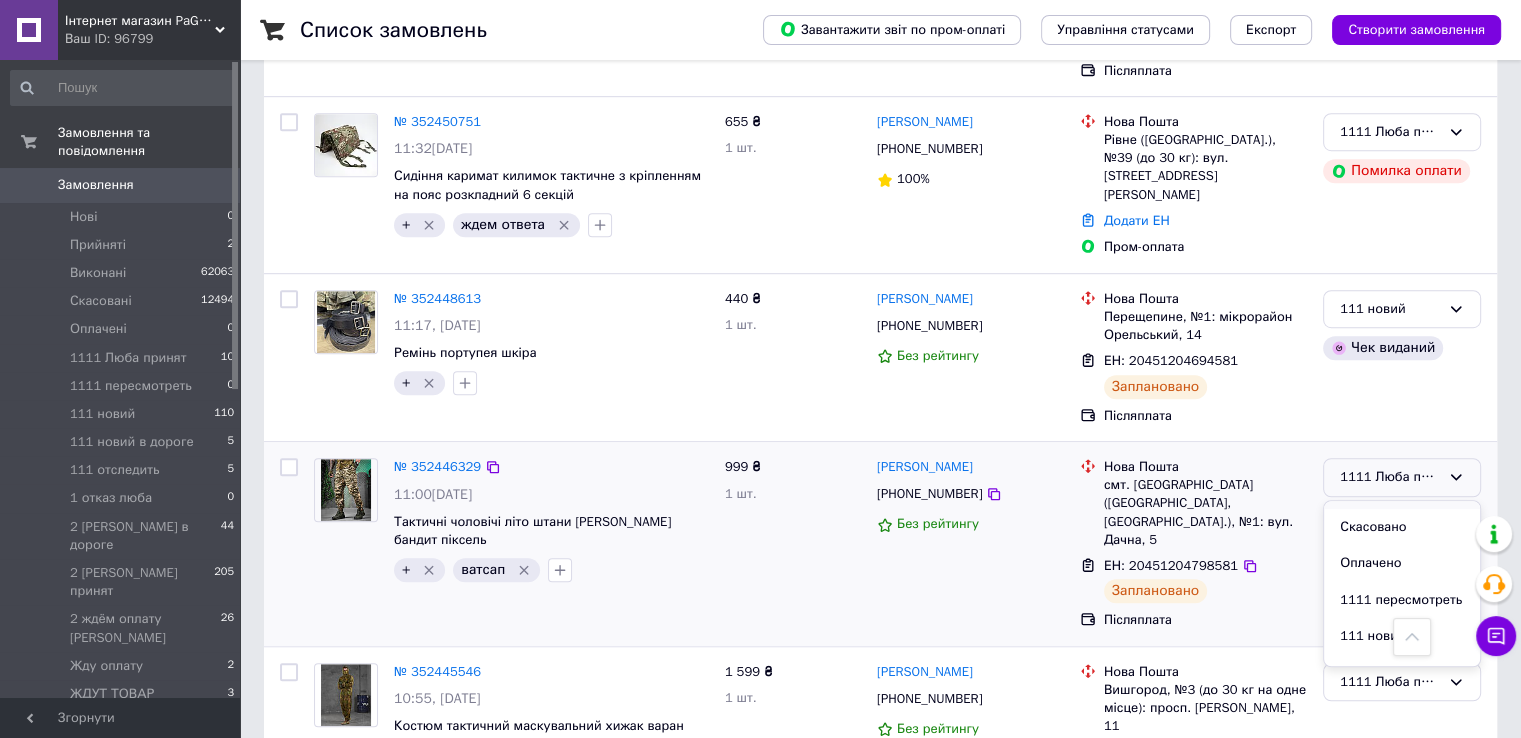 scroll, scrollTop: 100, scrollLeft: 0, axis: vertical 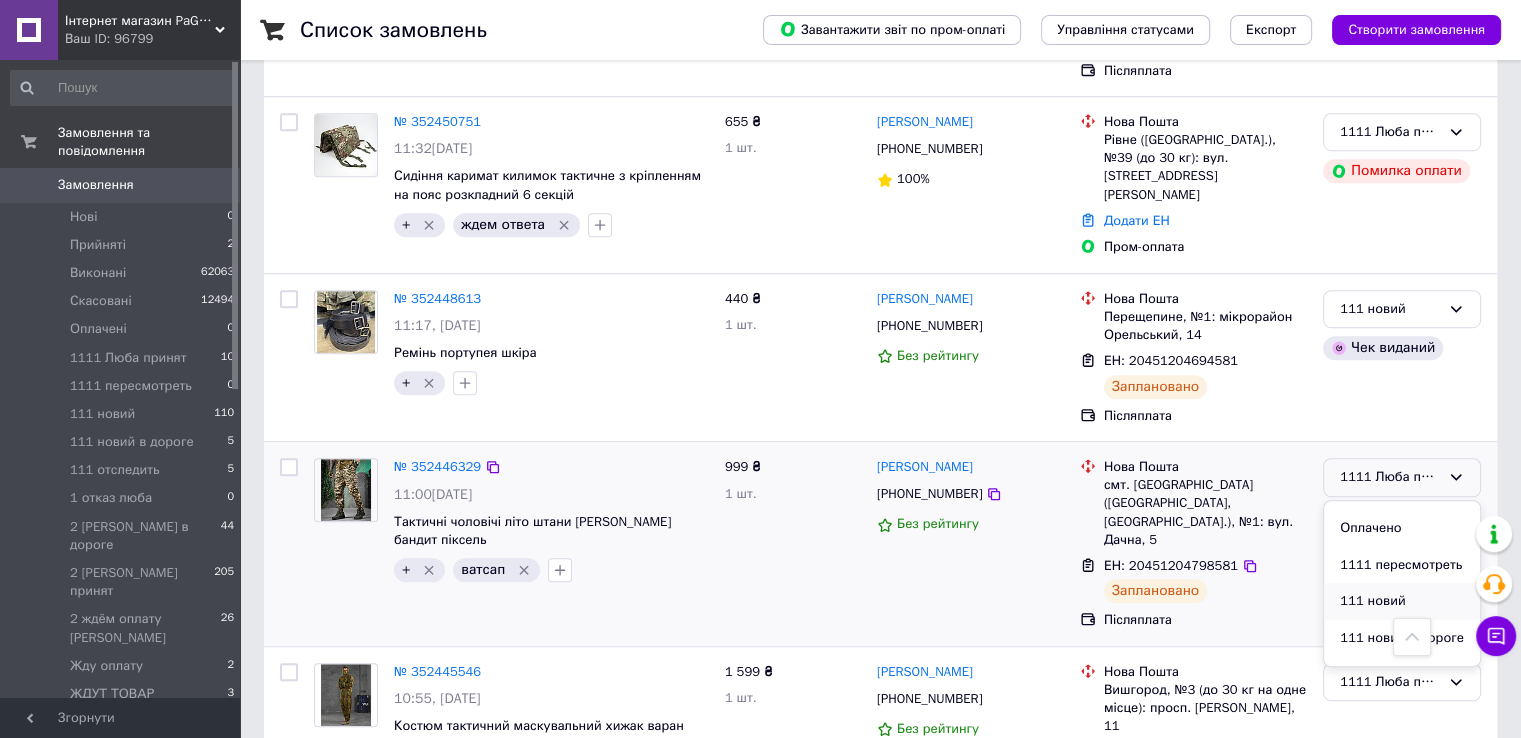 click on "111 новий" at bounding box center (1402, 601) 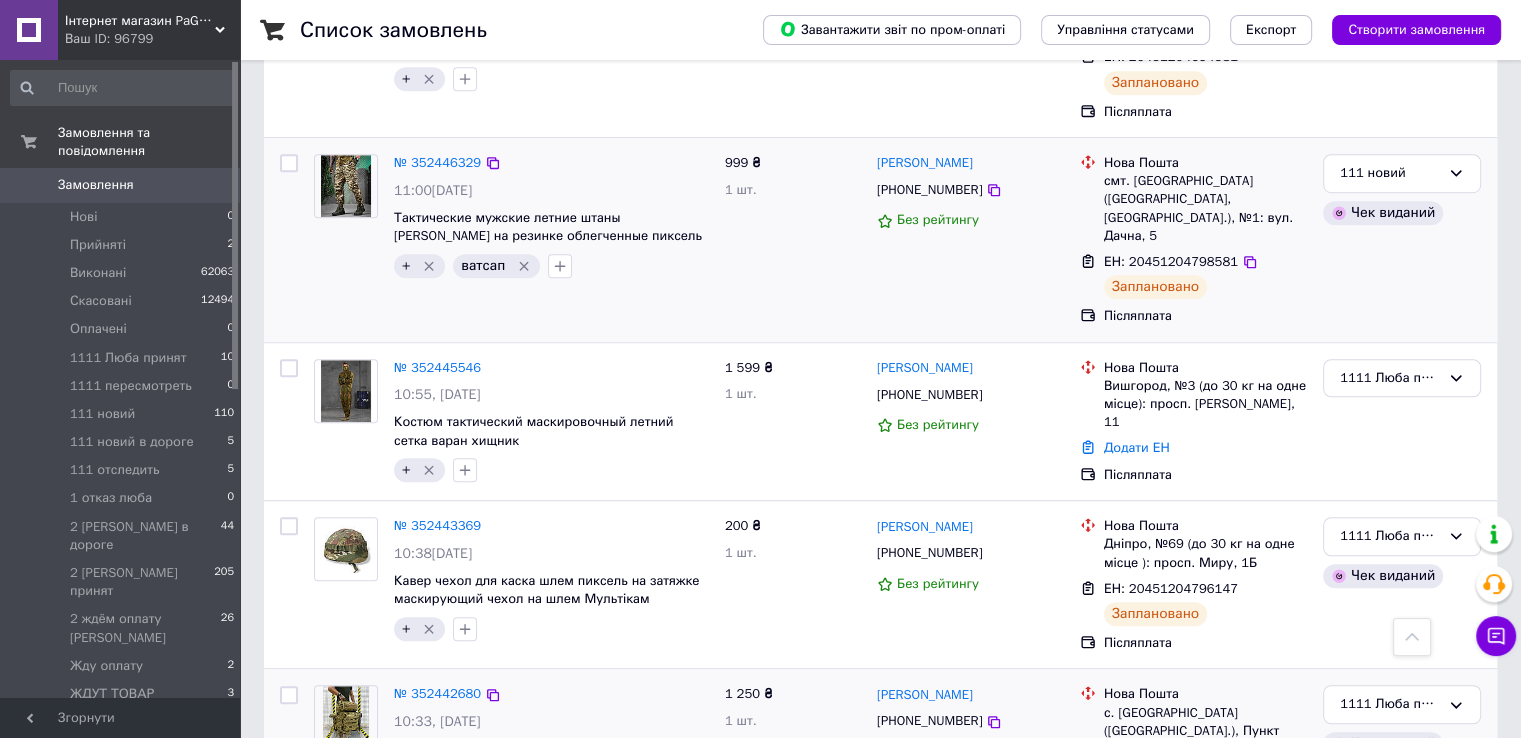 scroll, scrollTop: 1416, scrollLeft: 0, axis: vertical 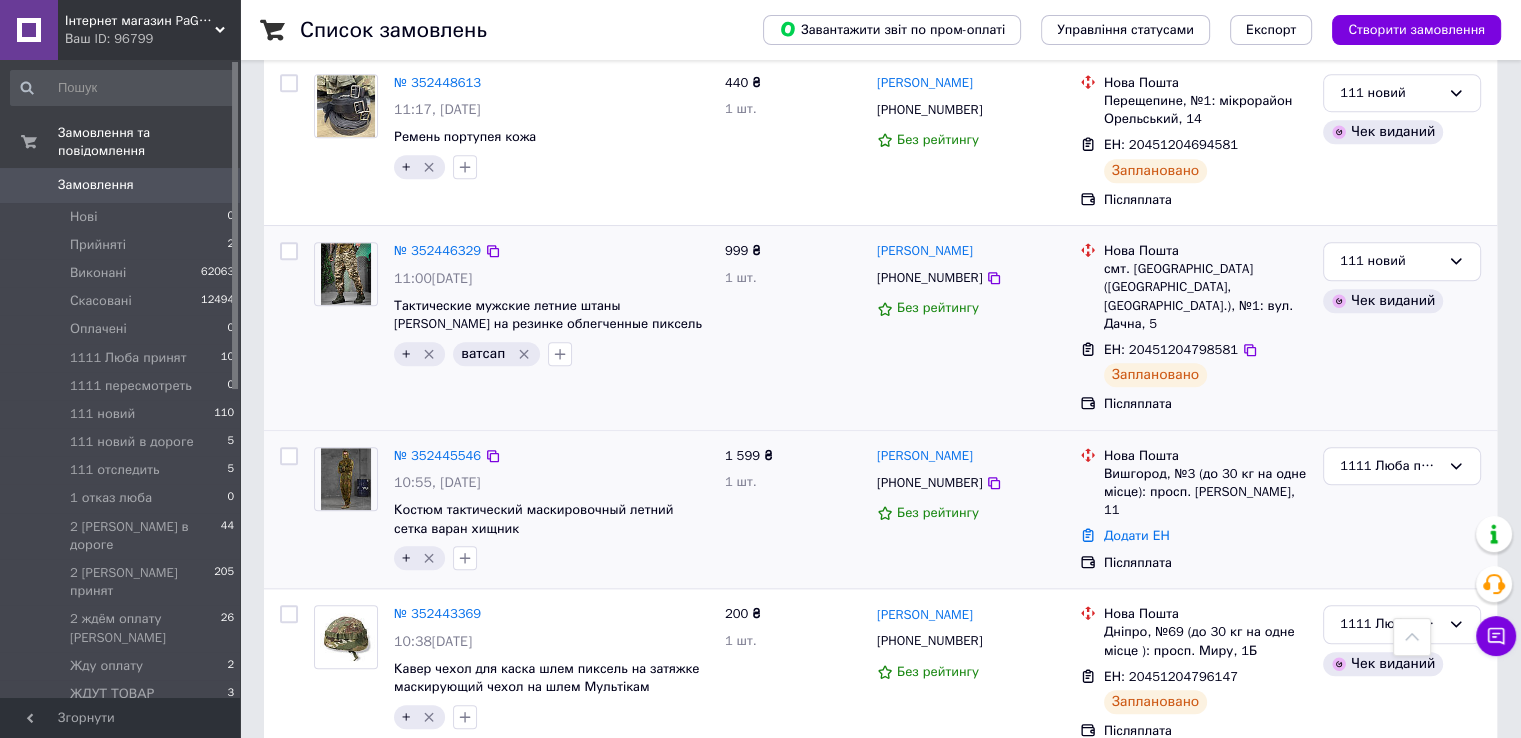 click on "1111 Люба принят" at bounding box center [1402, 510] 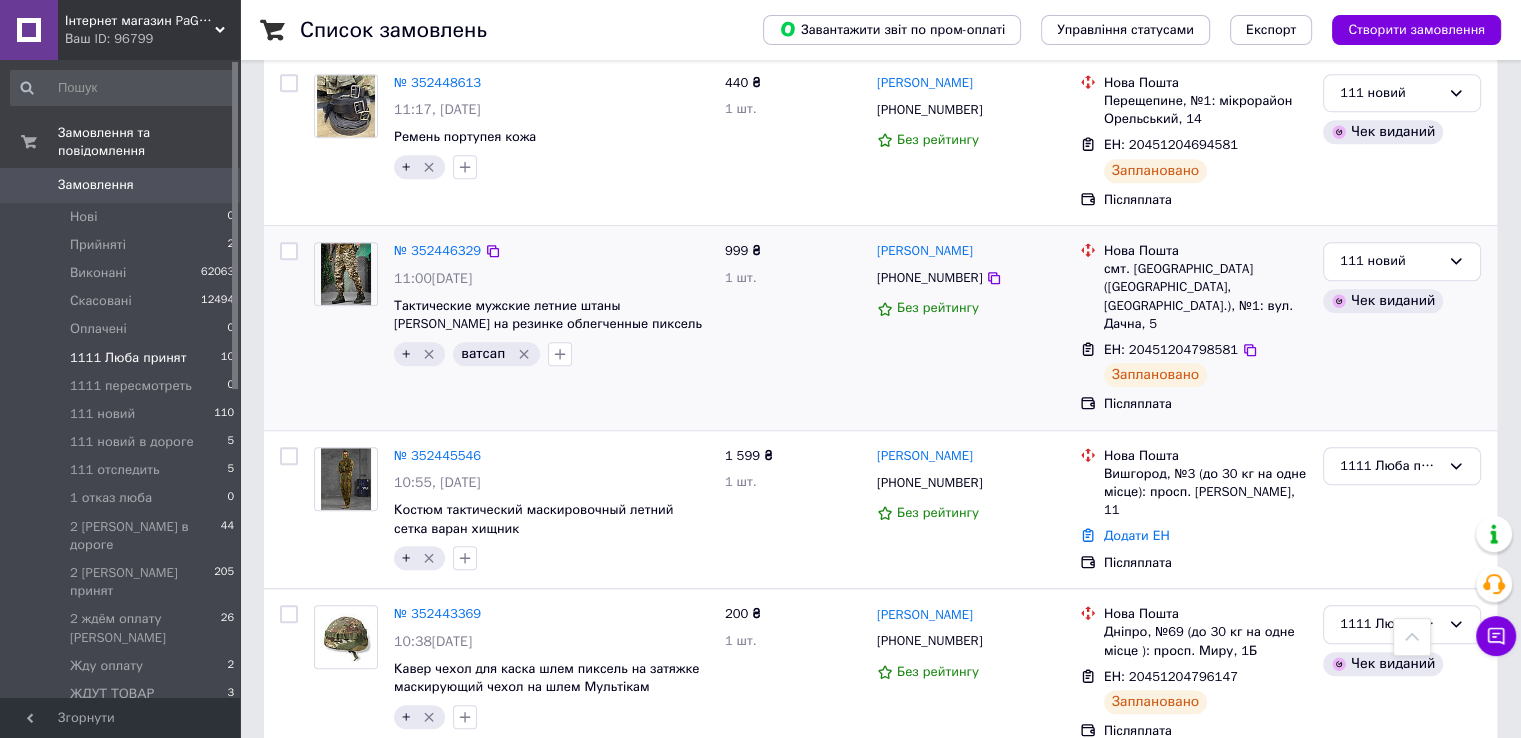 click on "1111 Люба принят 10" at bounding box center [123, 358] 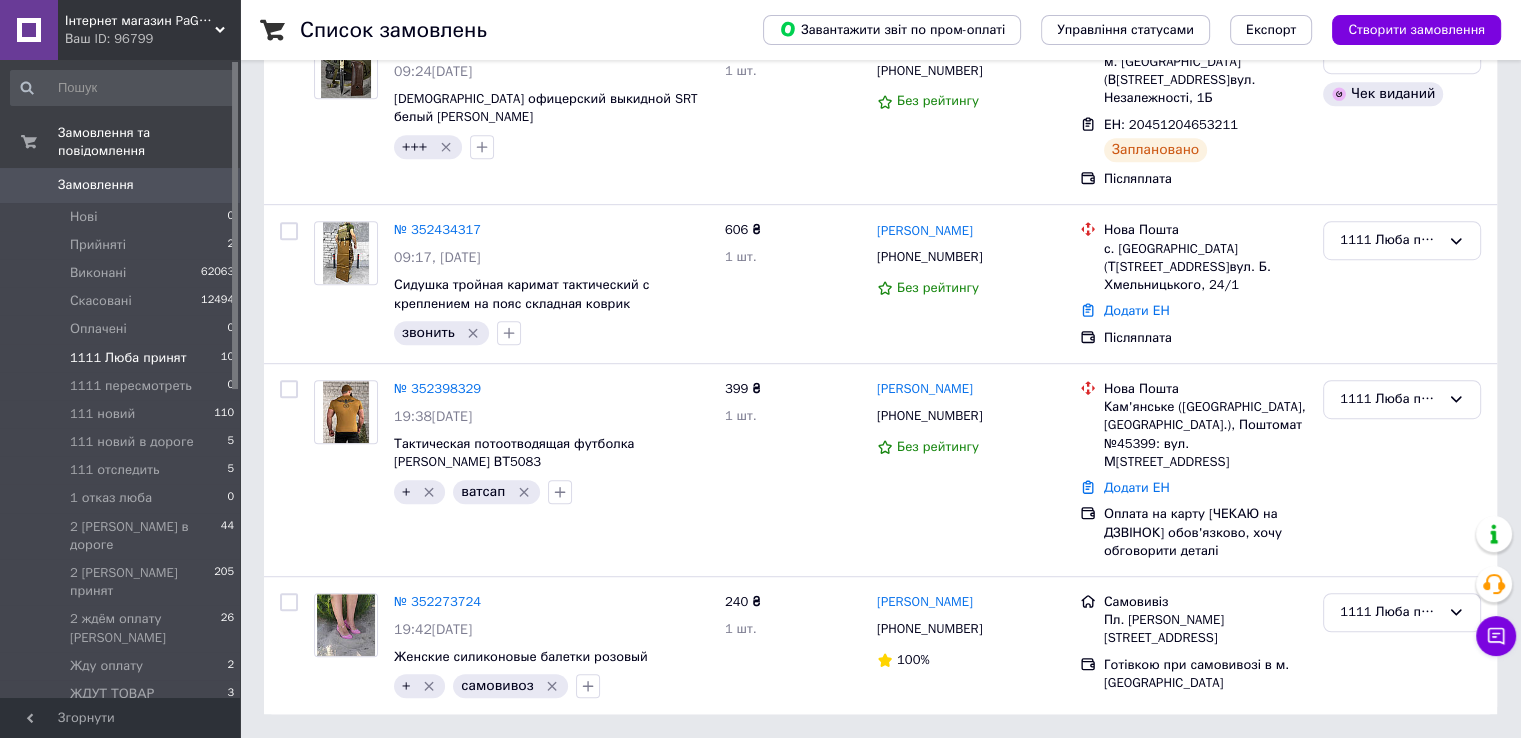 scroll, scrollTop: 0, scrollLeft: 0, axis: both 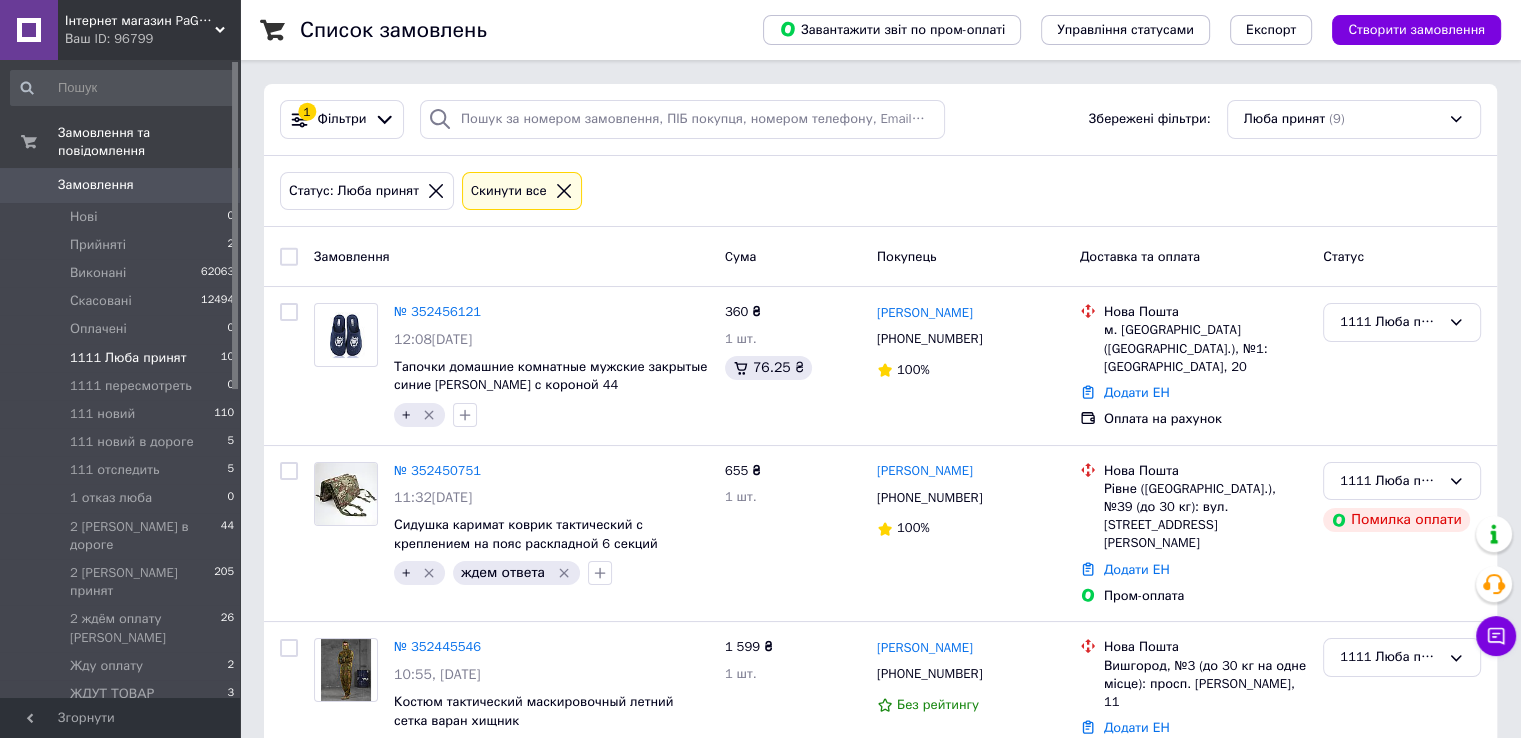click on "Статус" at bounding box center [1402, 256] 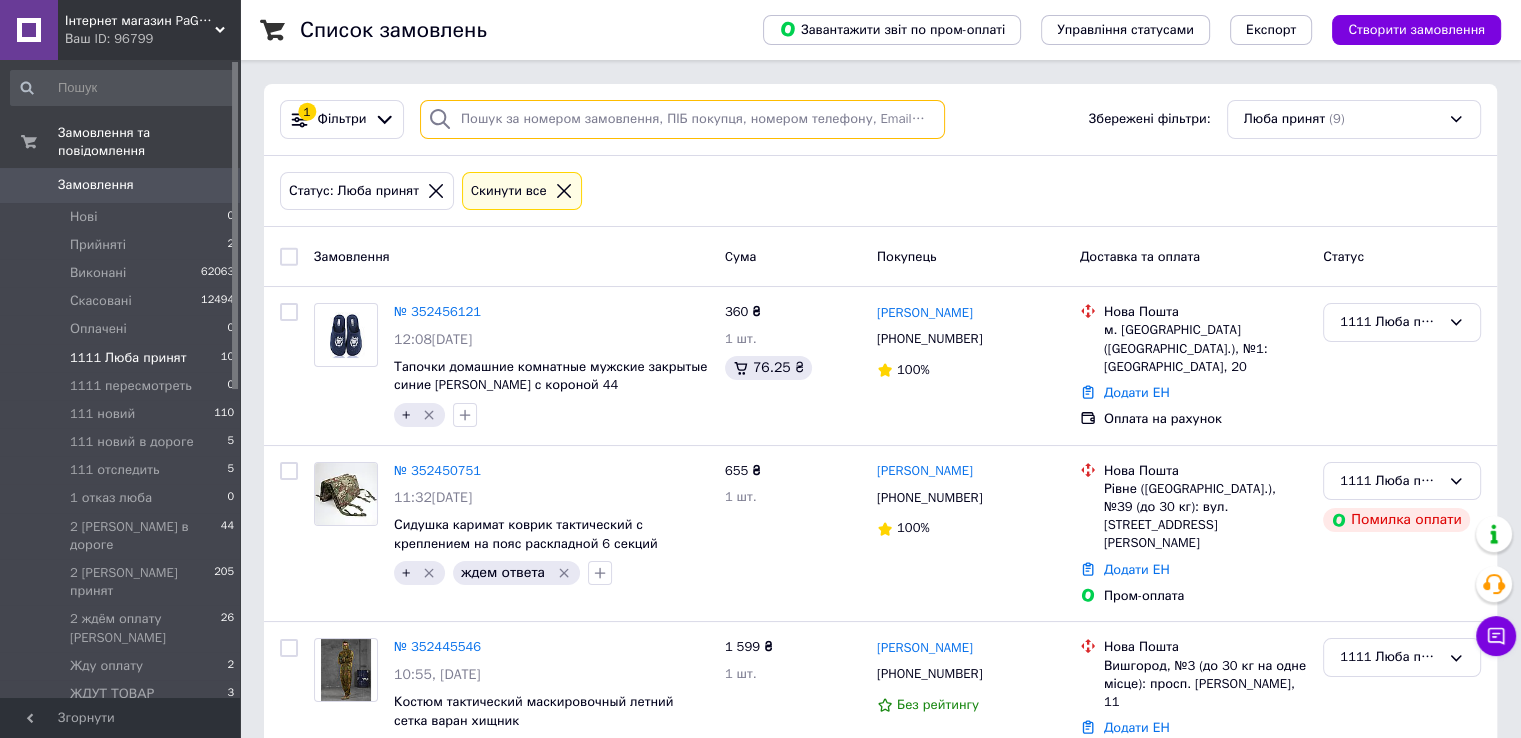 click at bounding box center (682, 119) 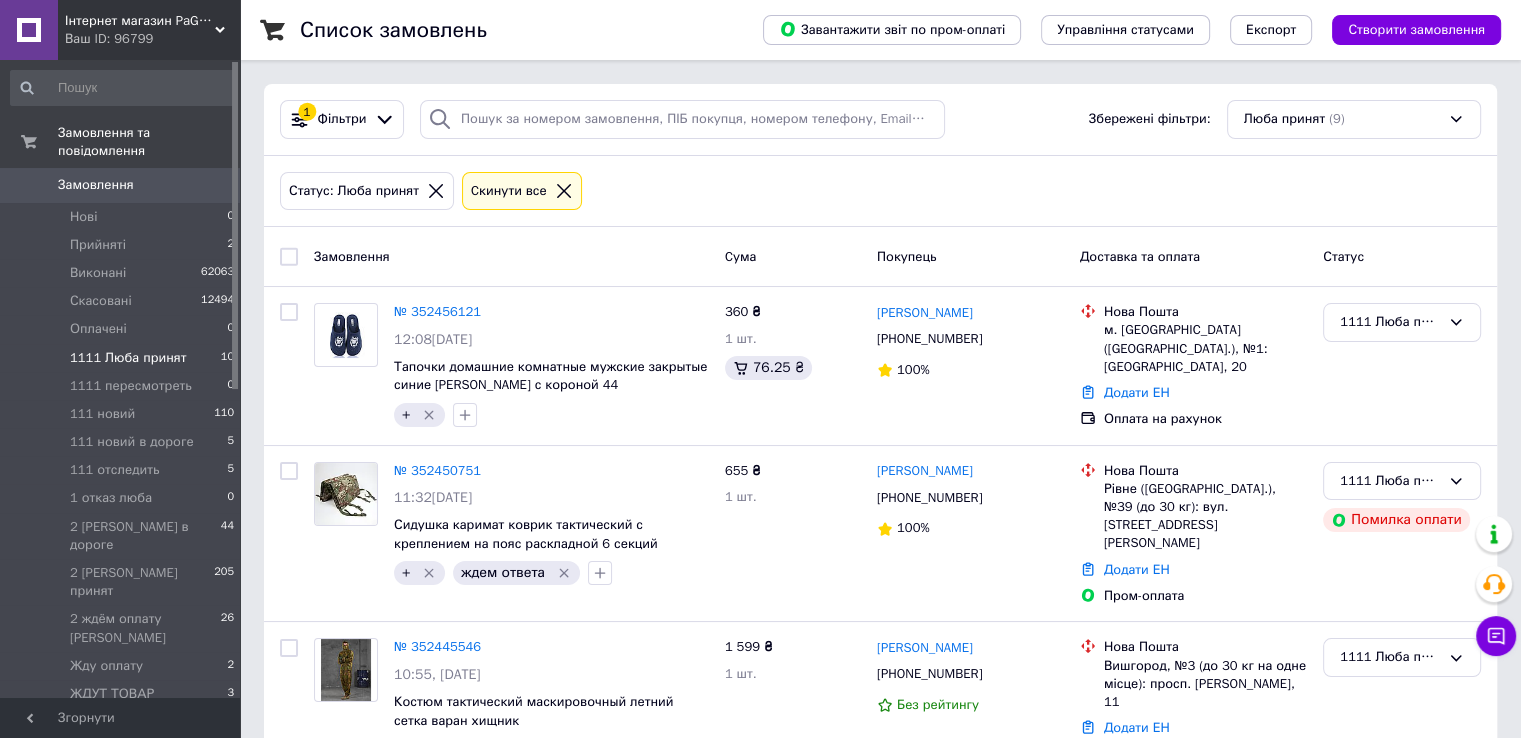 click on "Замовлення 0" at bounding box center [123, 185] 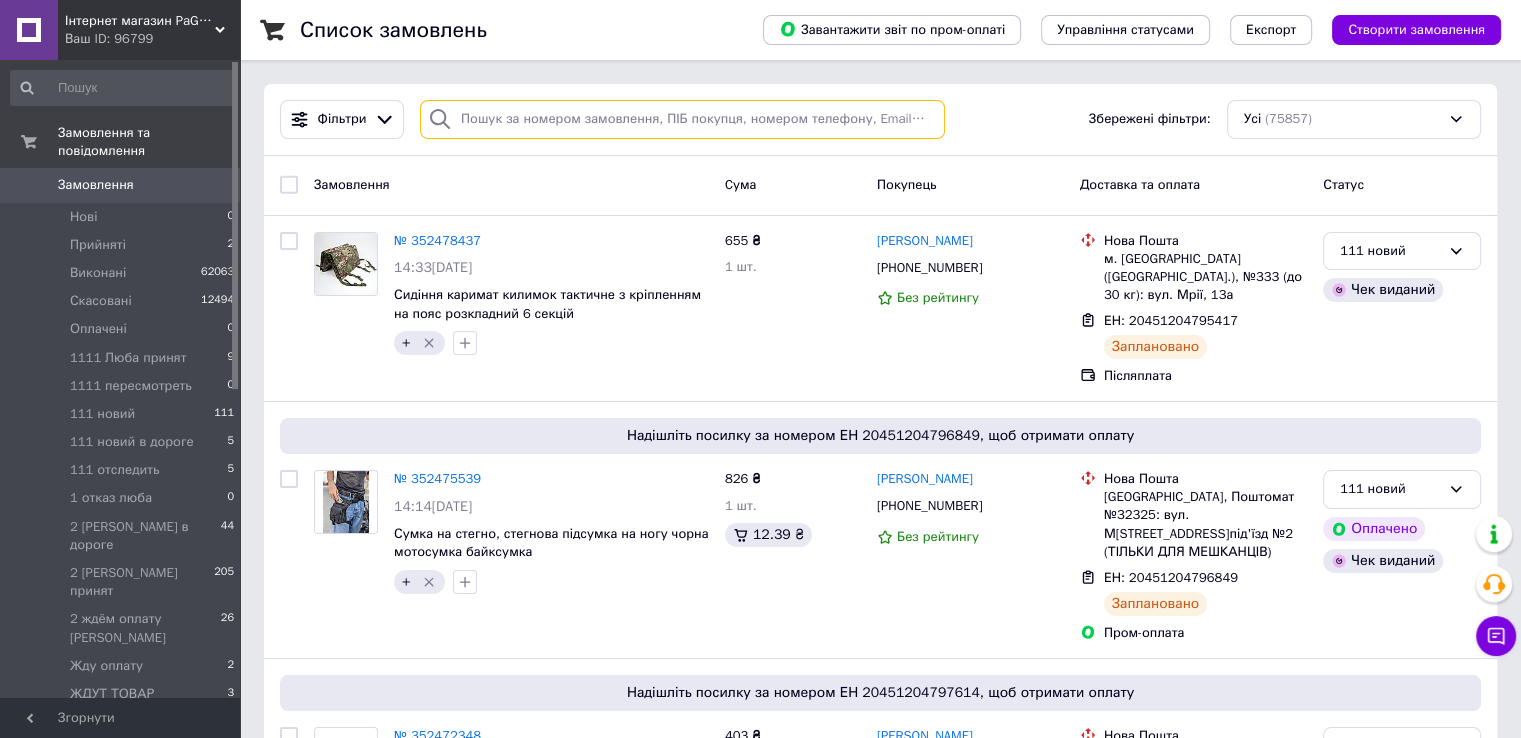 click at bounding box center [682, 119] 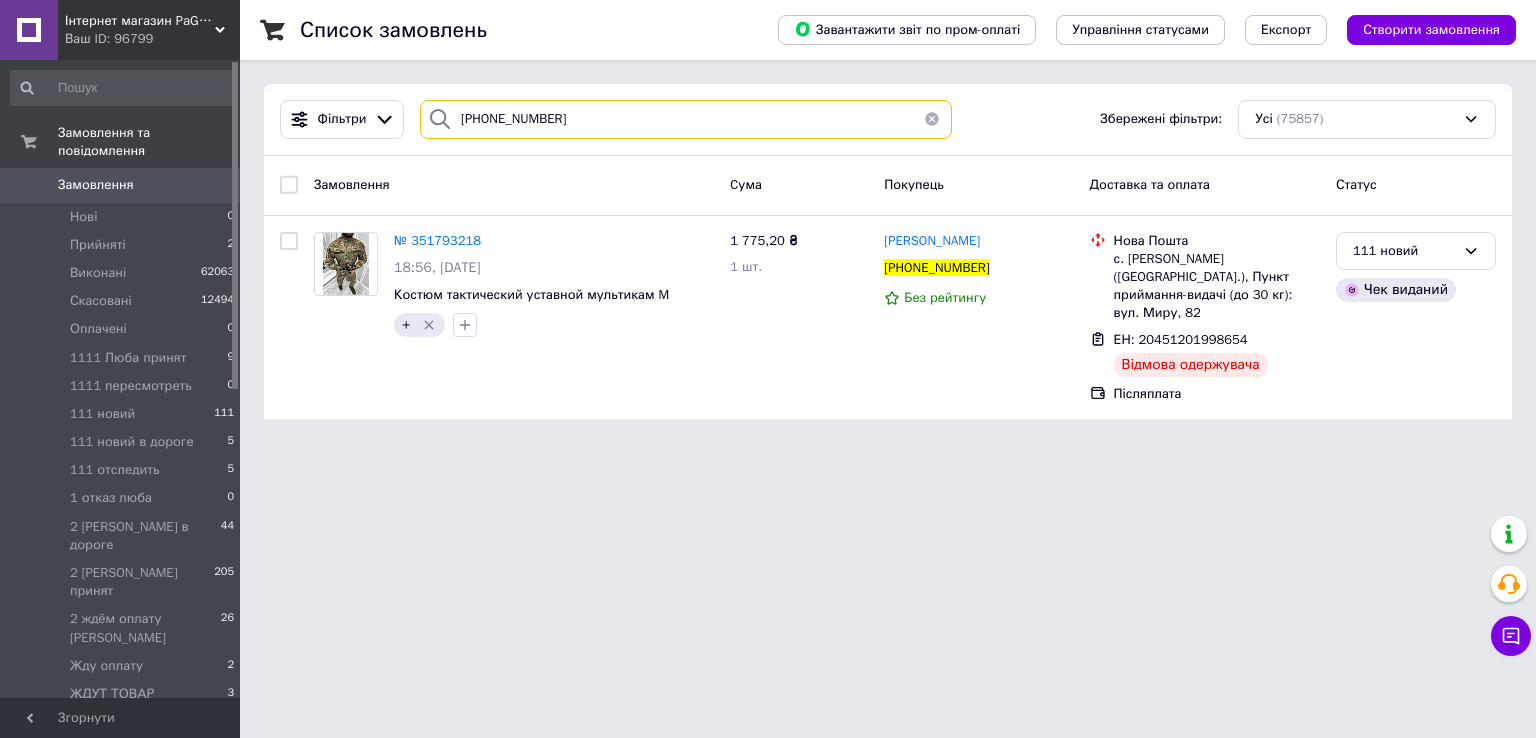 type on "[PHONE_NUMBER]" 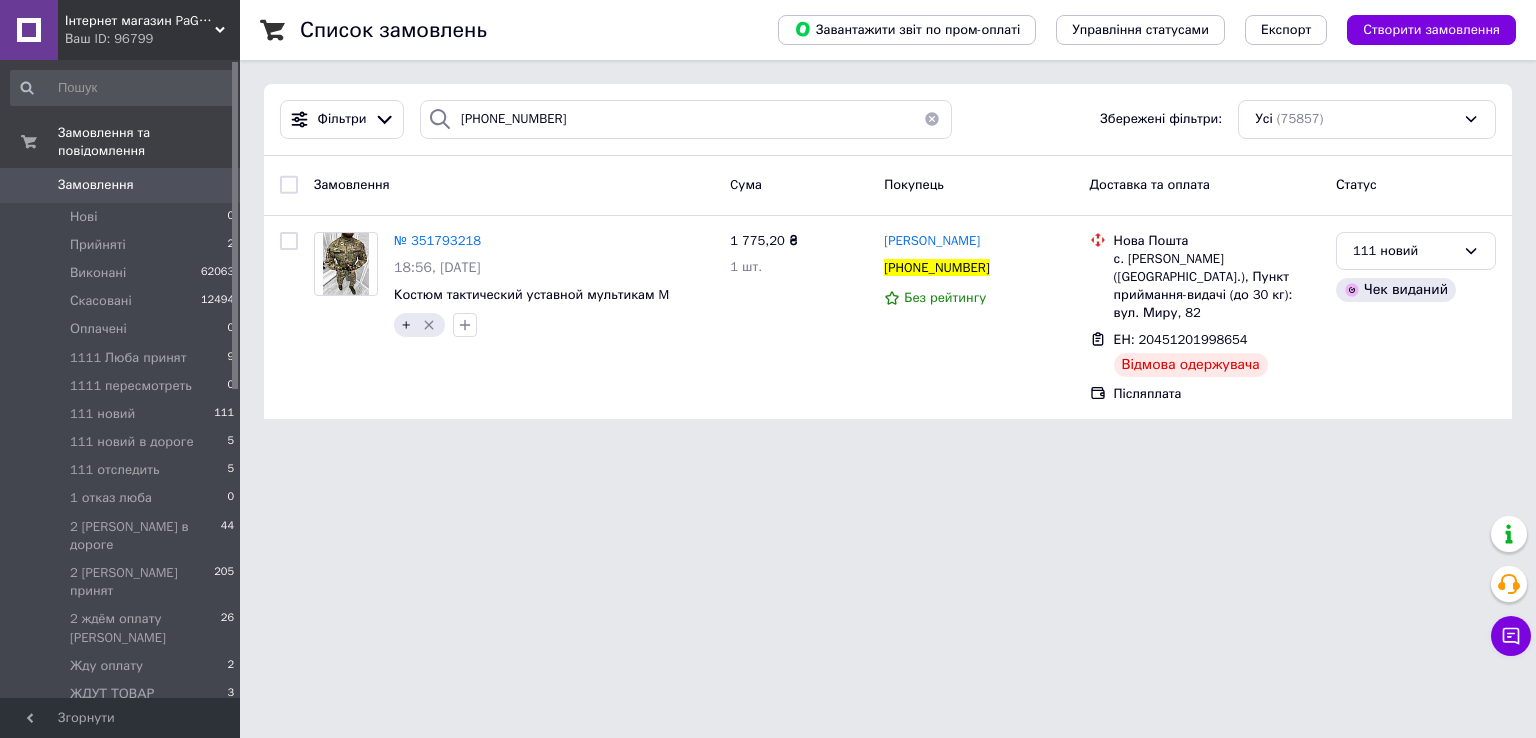 click on "Інтернет магазин PaGo це товари від виробника, капці, військова амуніція, тапочки Ваш ID: 96799 Сайт Інтернет магазин PaGo це товари від... Кабінет покупця Перевірити стан системи Сторінка на порталі Prosto Shop интернет магазин простых пок... Довідка Вийти Замовлення та повідомлення Замовлення 0 Нові 0 Прийняті 2 Виконані 62063 Скасовані 12494 Оплачені 0 1111 Люба принят 9 1111 пересмотреть 0 111 новий 111 111 новий в дороге 5 111 отследить 5 1 отказ люба 0 2 [PERSON_NAME] в дороге 44 2 [PERSON_NAME] принят 205 2 ждём оплату  [PERSON_NAME] 26 Жду оплату 2  ЖДУТ ТОВАР 3 1 887" at bounding box center [768, 221] 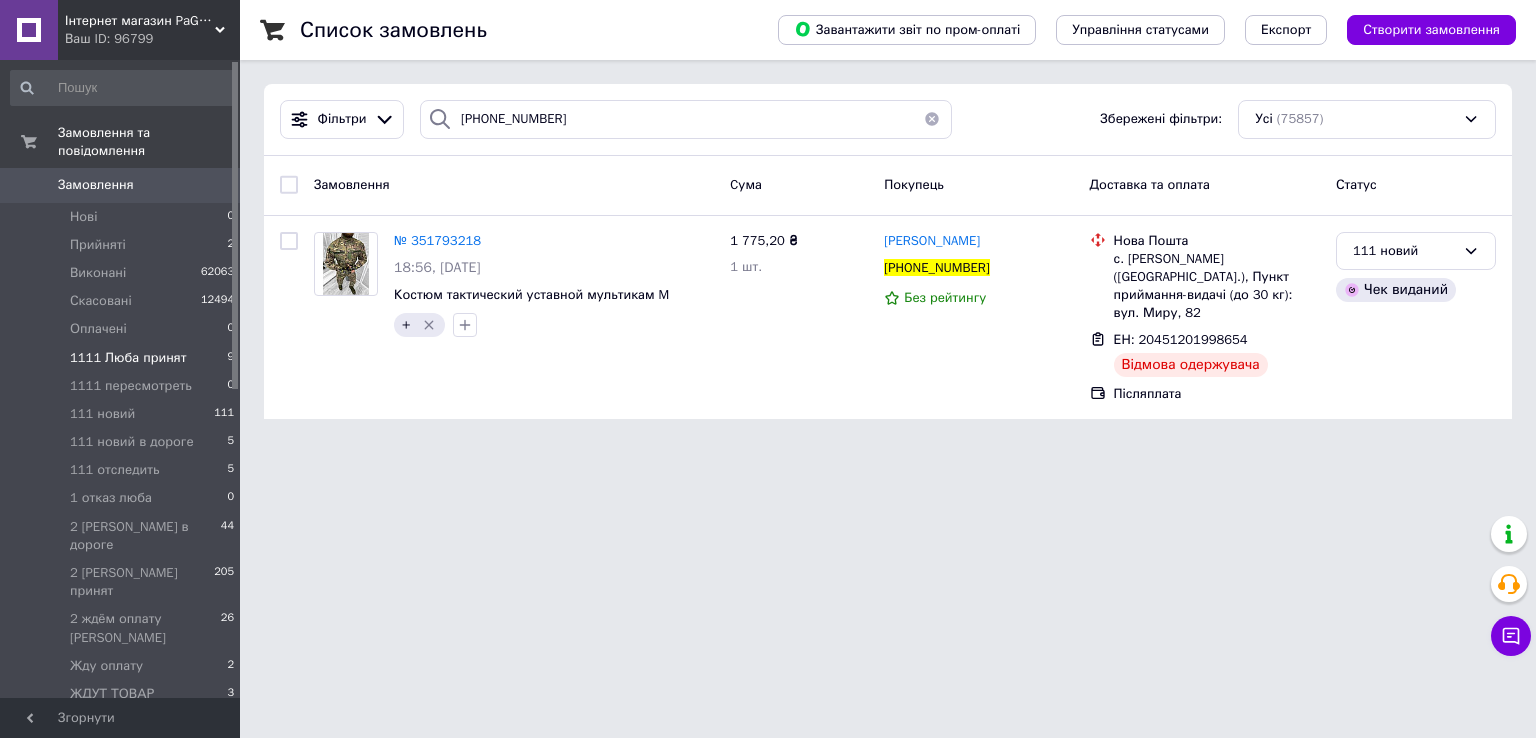 drag, startPoint x: 220, startPoint y: 330, endPoint x: 208, endPoint y: 333, distance: 12.369317 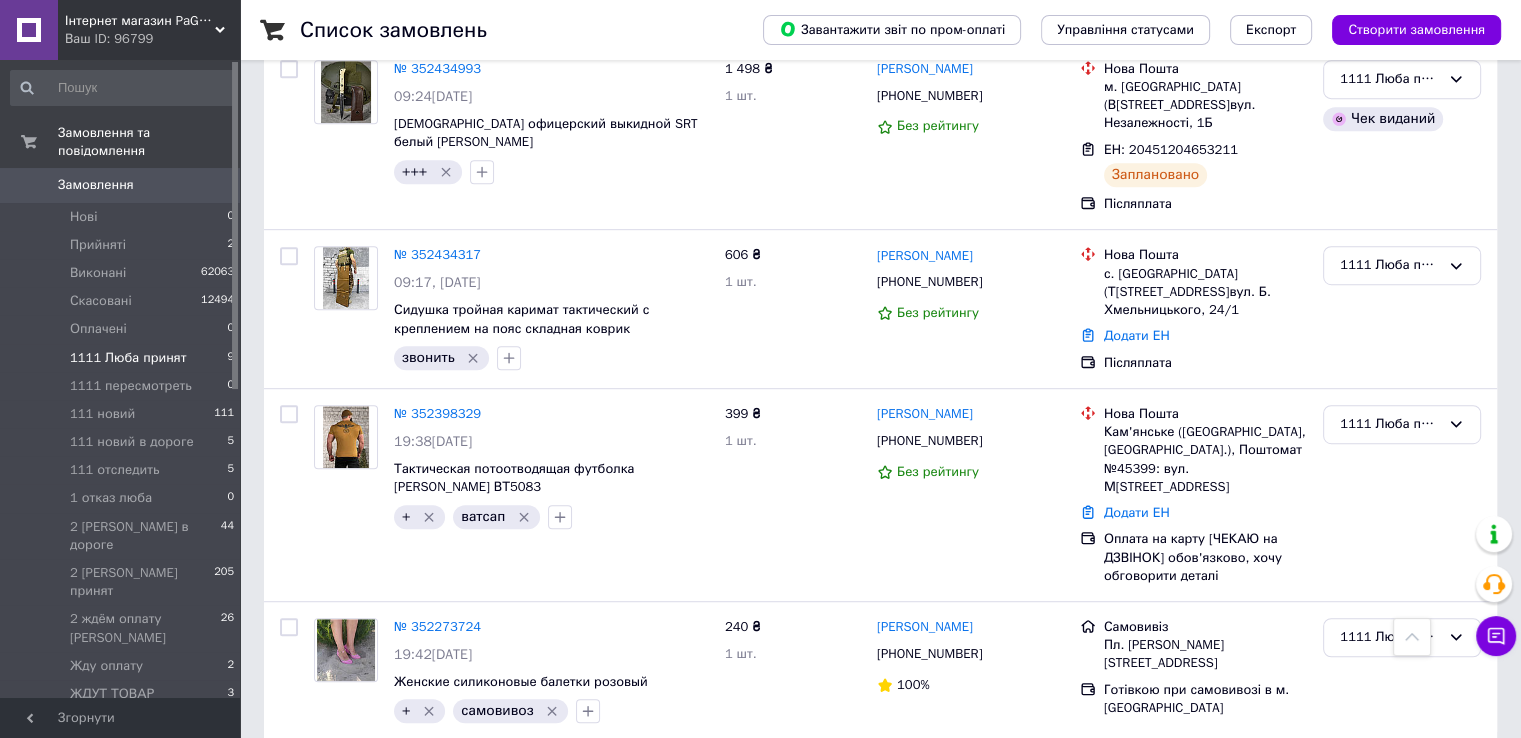 scroll, scrollTop: 1111, scrollLeft: 0, axis: vertical 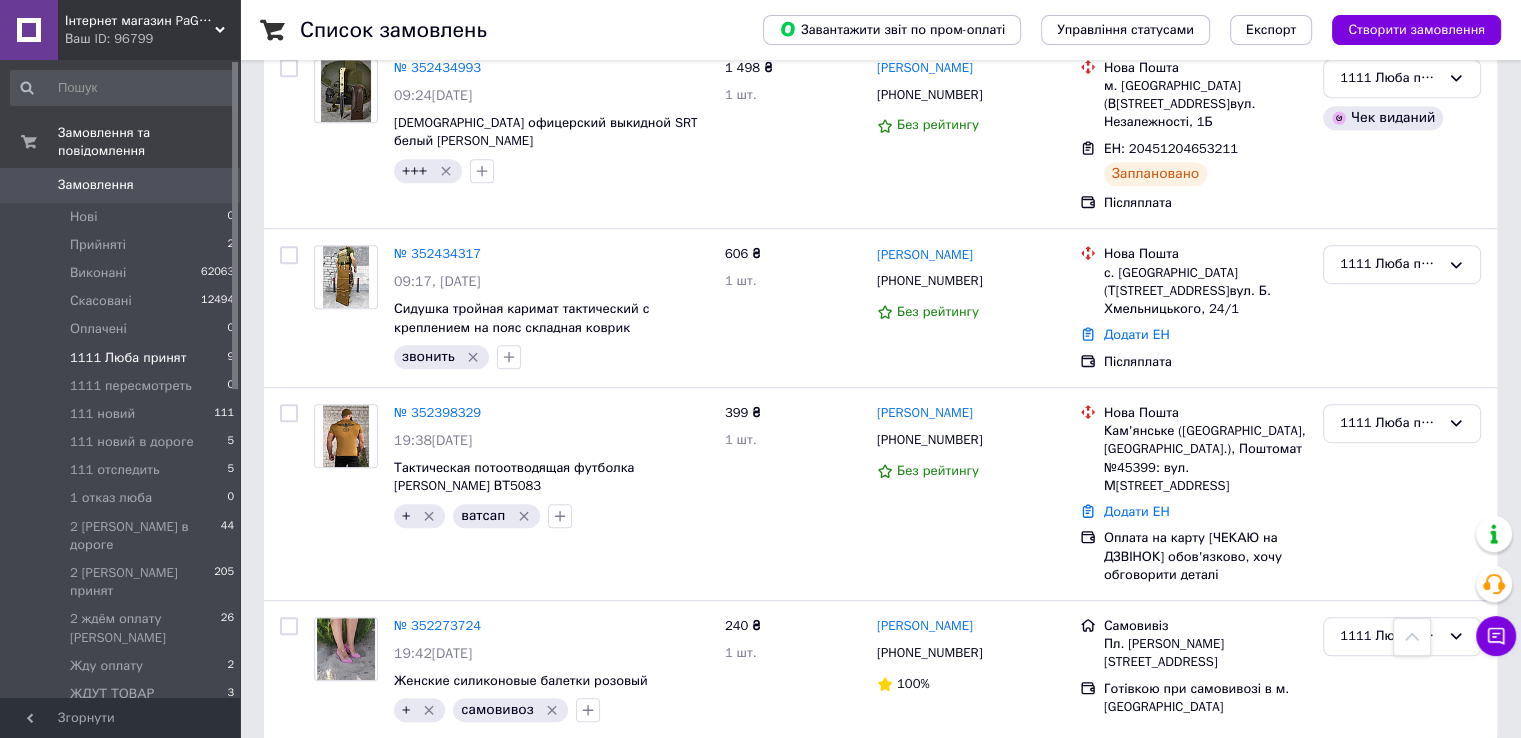 click on "0" at bounding box center [212, 185] 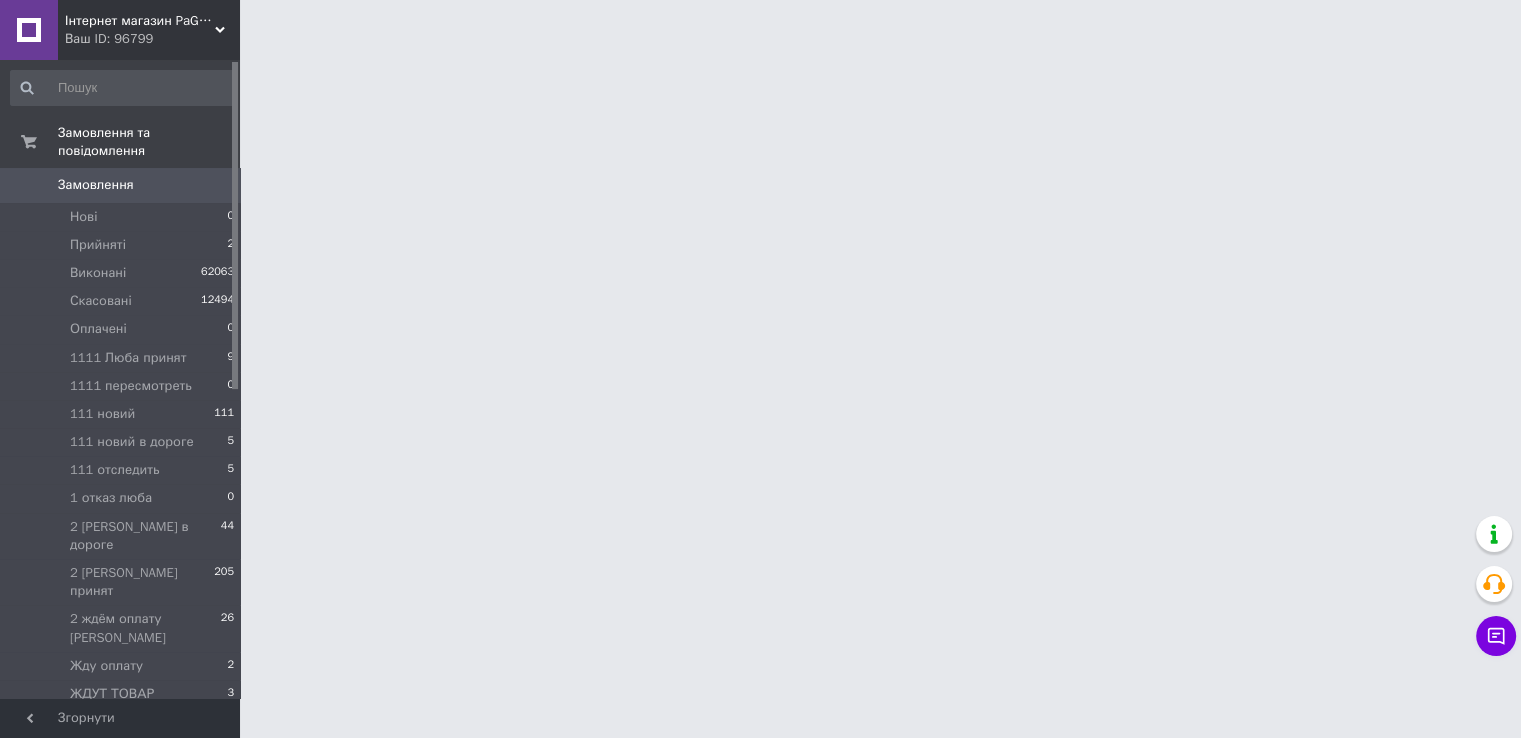 scroll, scrollTop: 0, scrollLeft: 0, axis: both 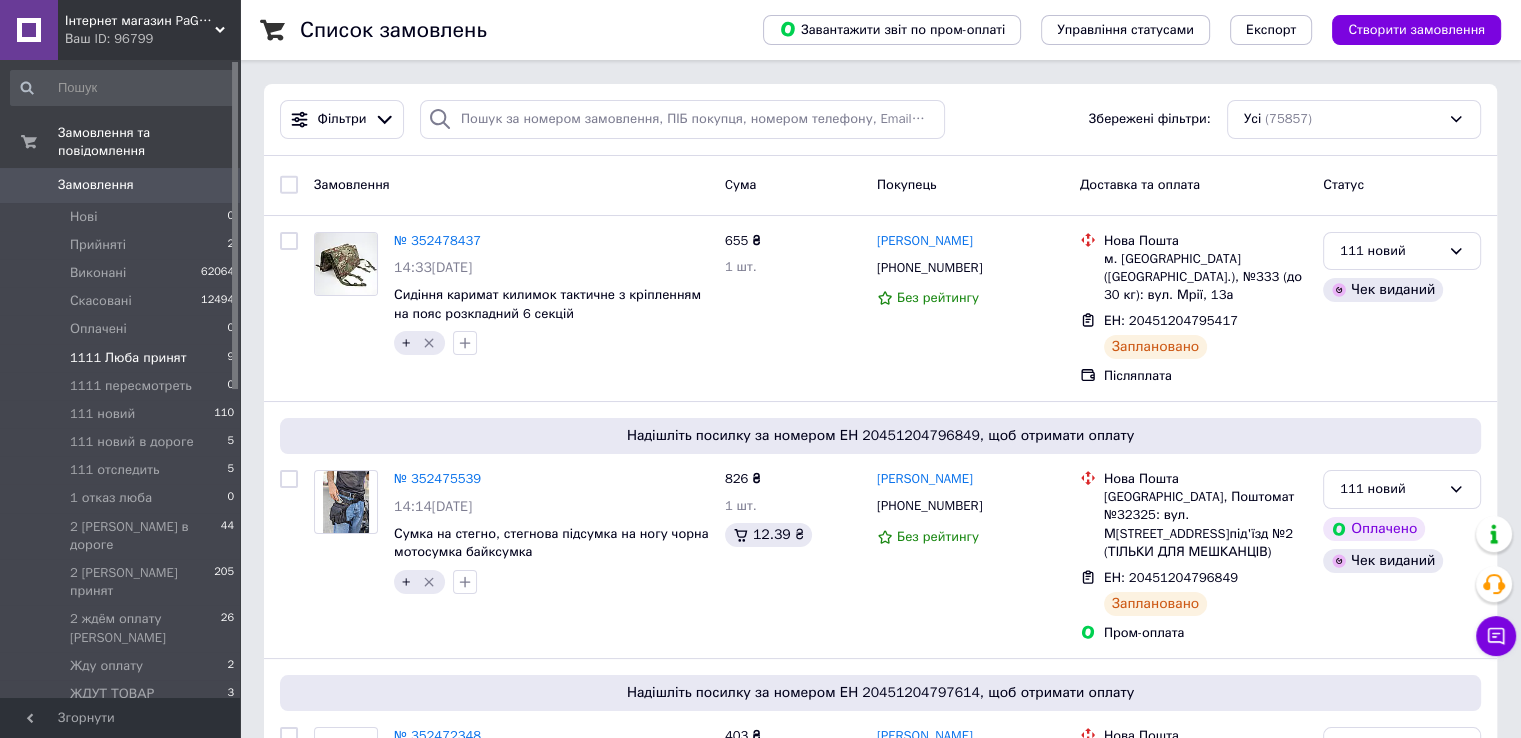 click on "9" at bounding box center (230, 358) 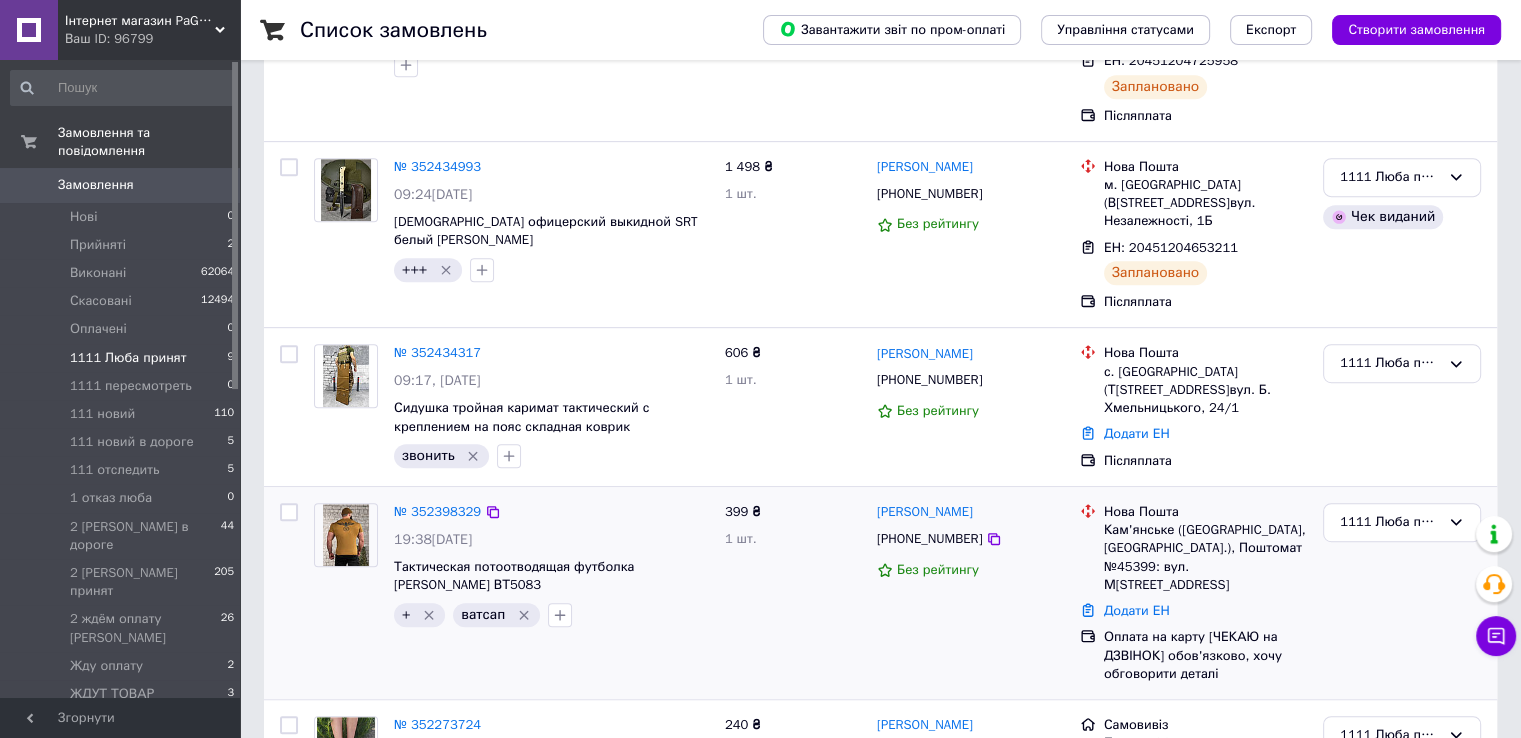 scroll, scrollTop: 1111, scrollLeft: 0, axis: vertical 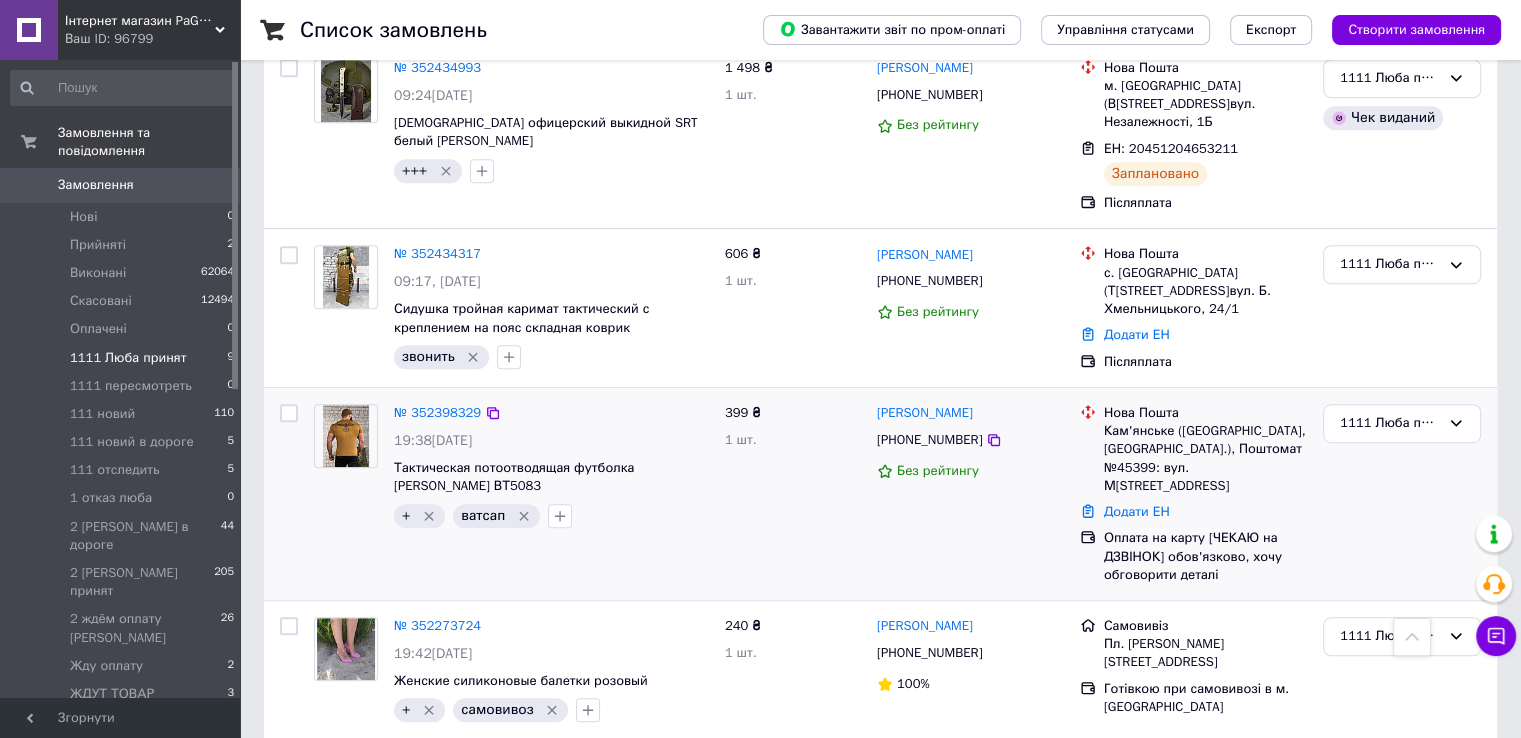click at bounding box center (346, 466) 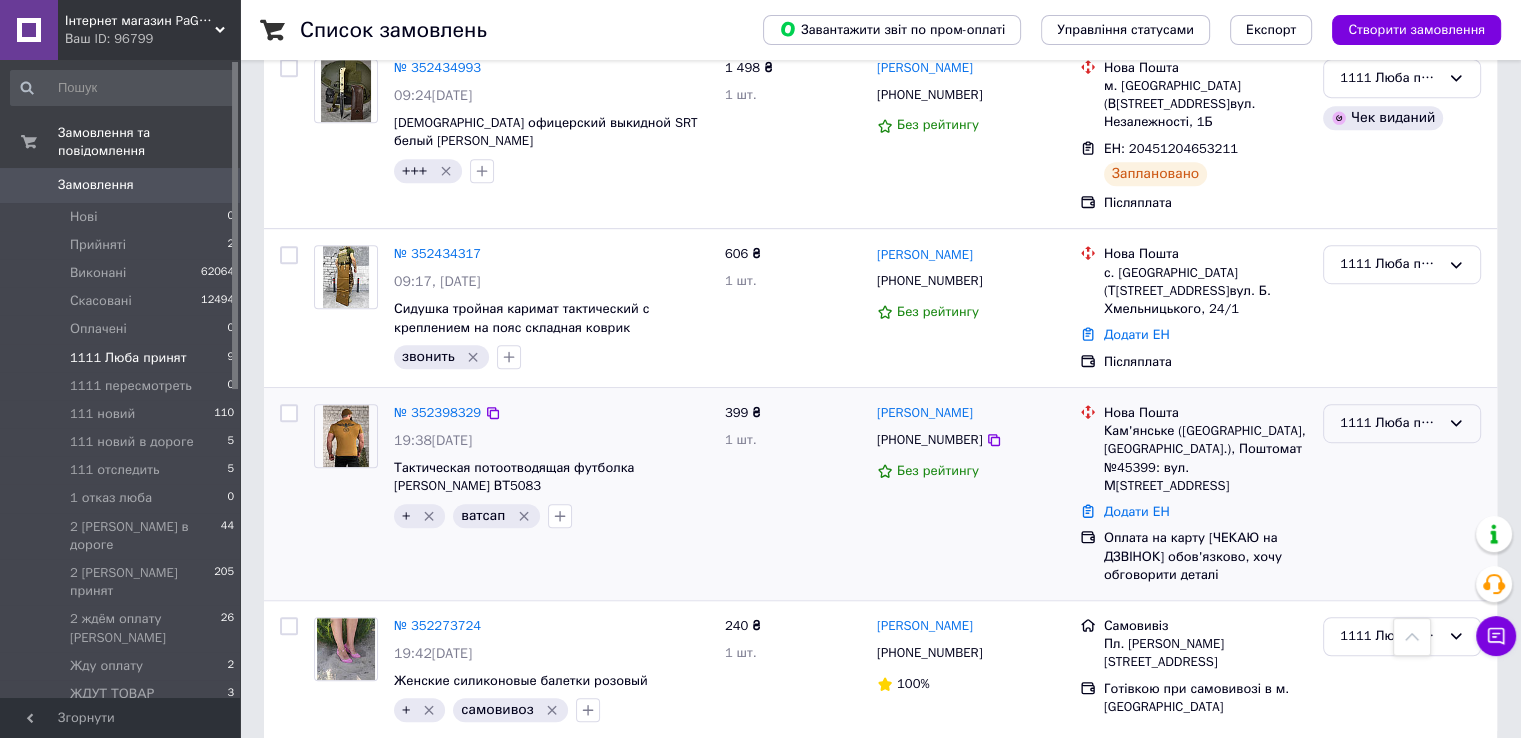 click on "1111 Люба принят" at bounding box center [1390, 423] 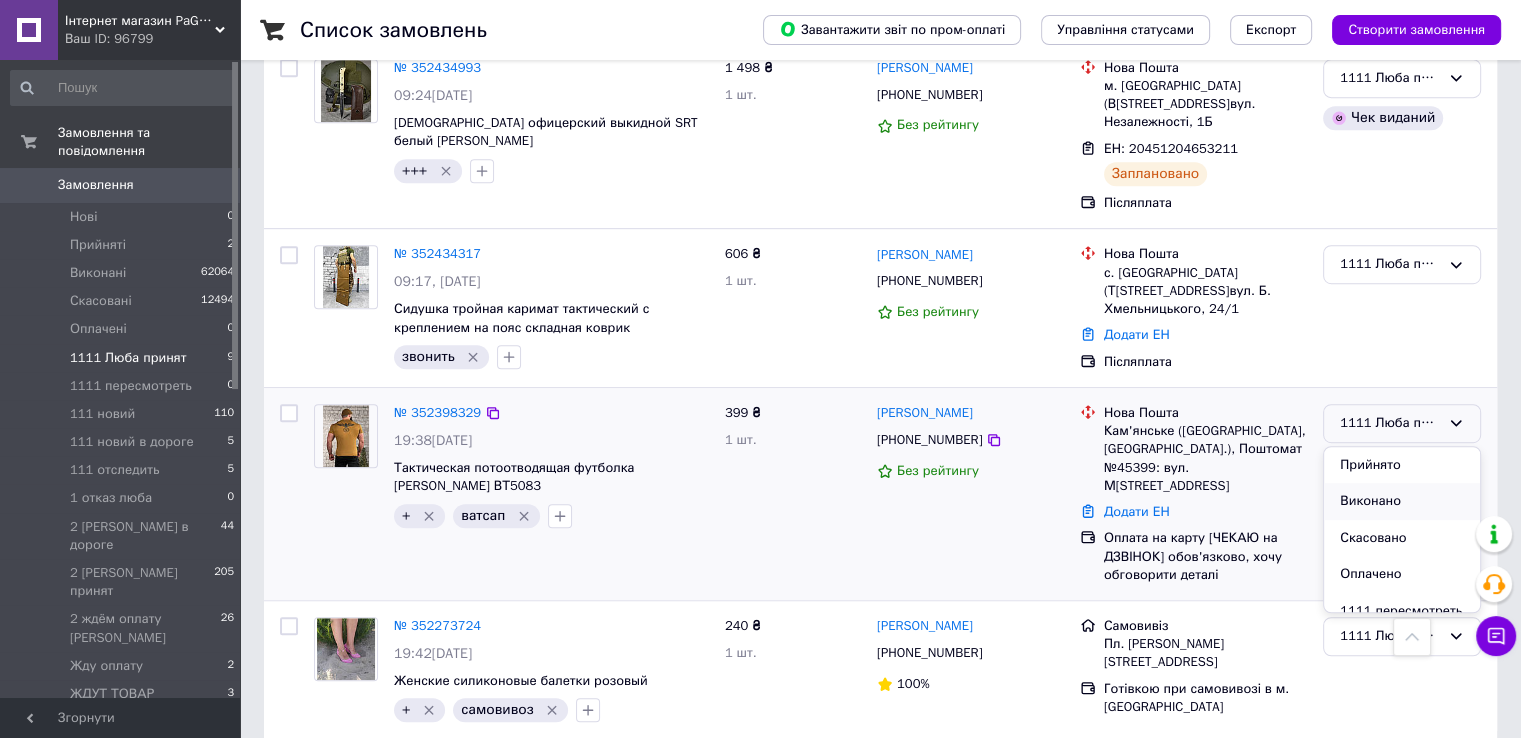 click on "Виконано" at bounding box center [1402, 501] 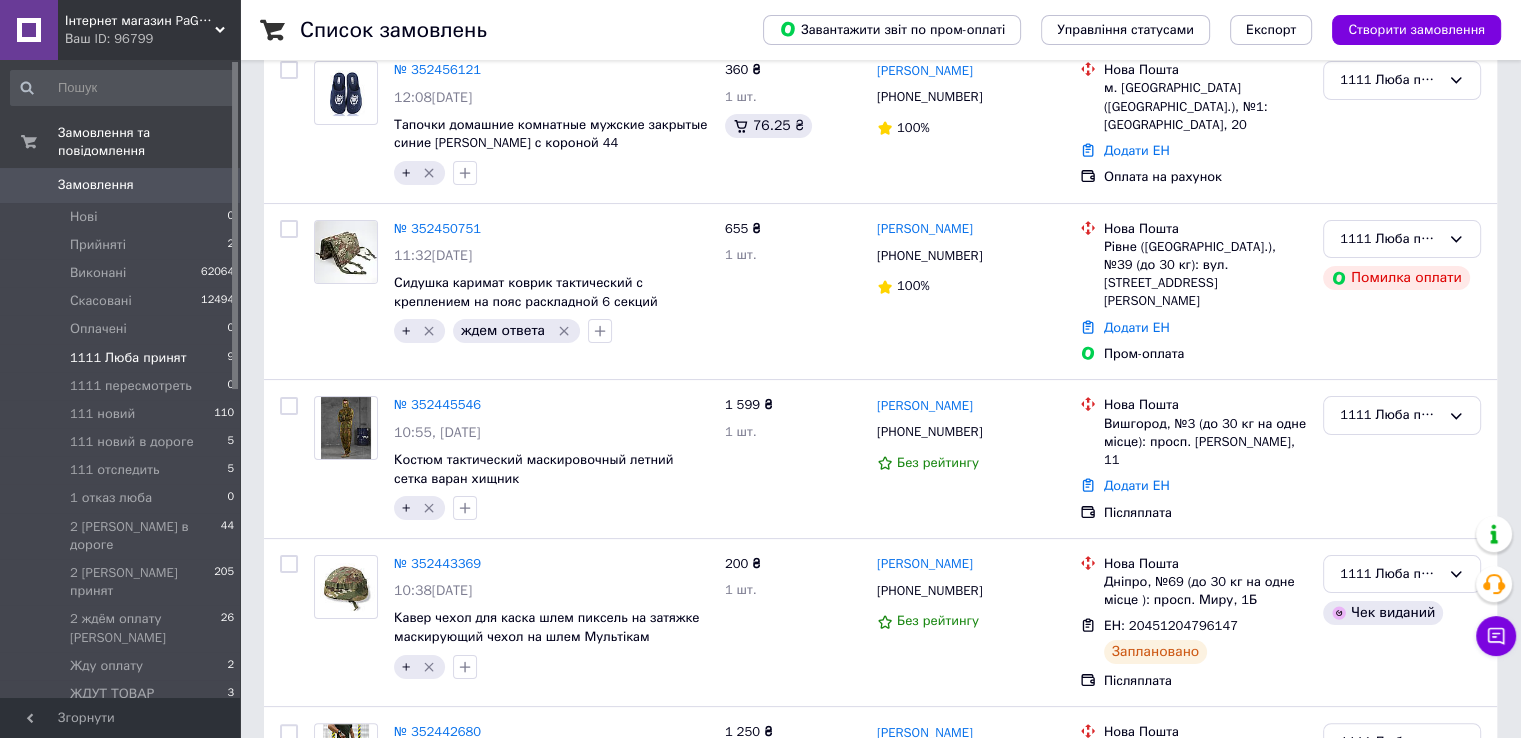 scroll, scrollTop: 284, scrollLeft: 0, axis: vertical 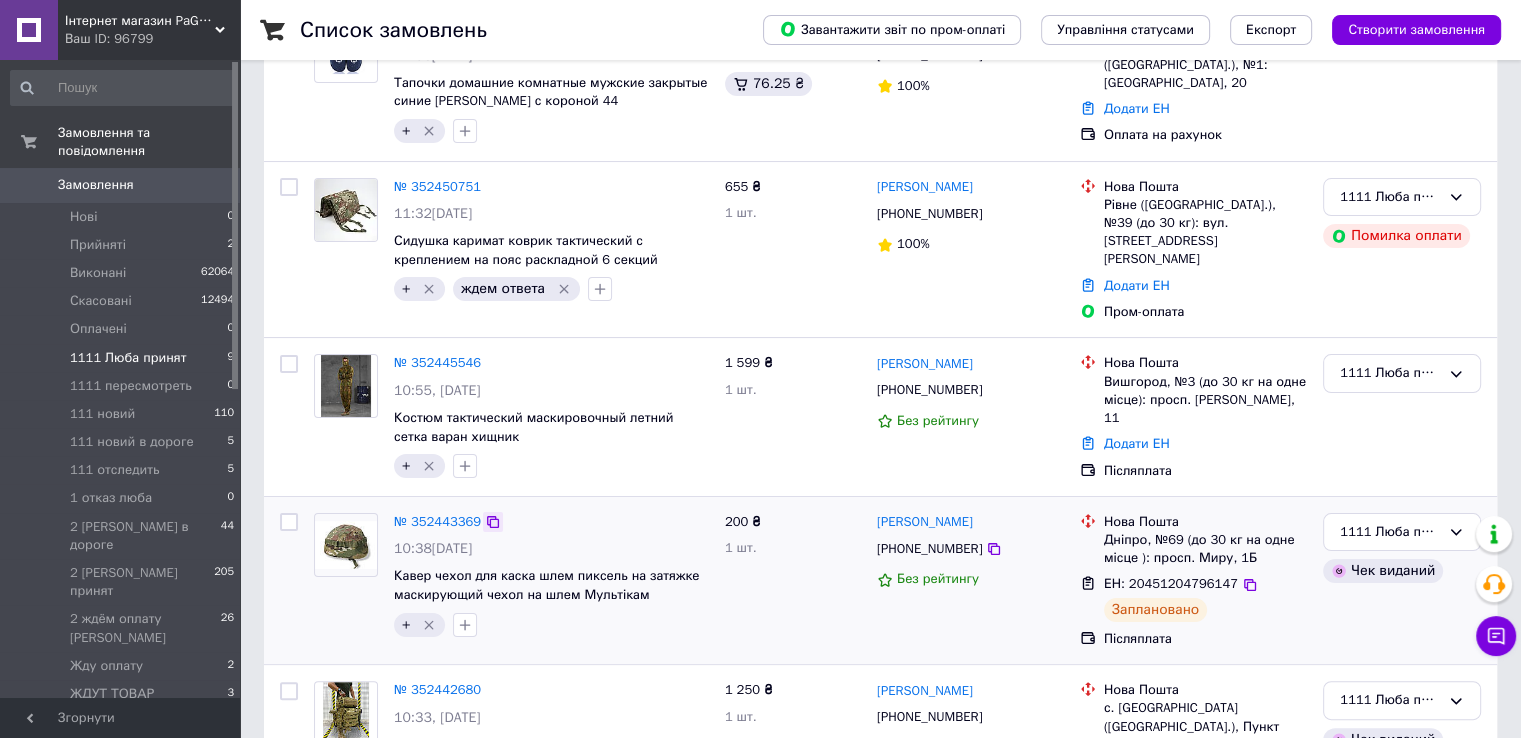 click 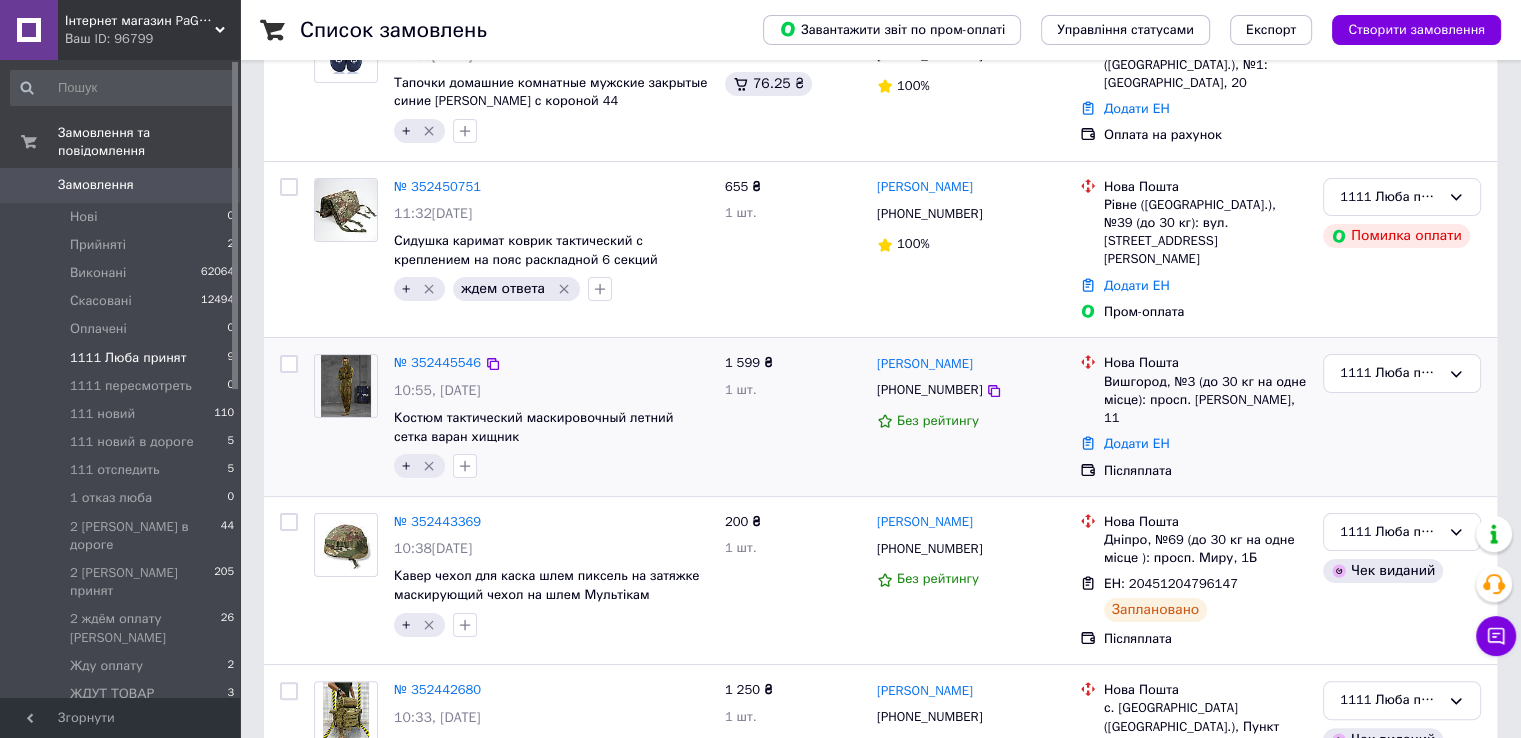 drag, startPoint x: 552, startPoint y: 313, endPoint x: 620, endPoint y: 349, distance: 76.941536 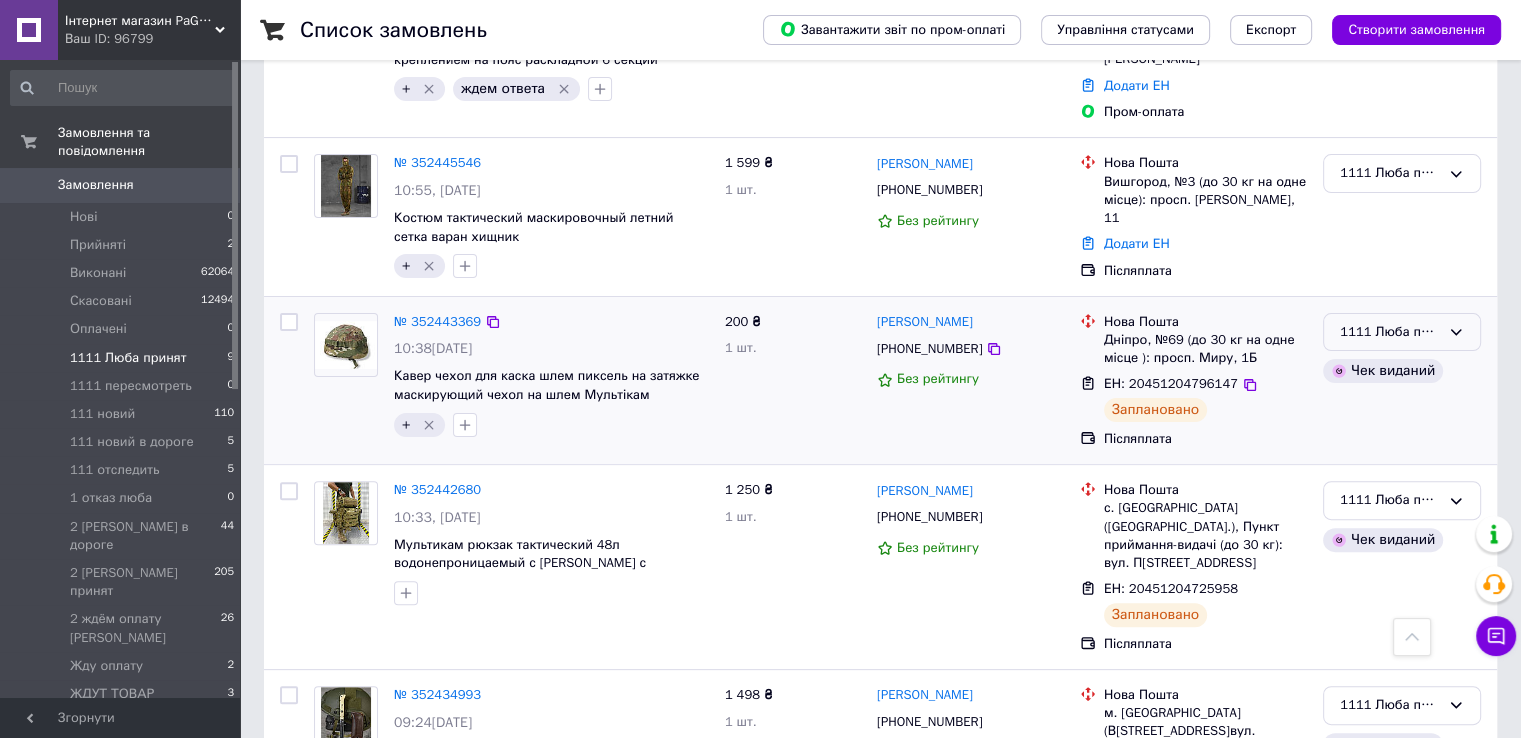 click on "1111 Люба принят" at bounding box center [1390, 332] 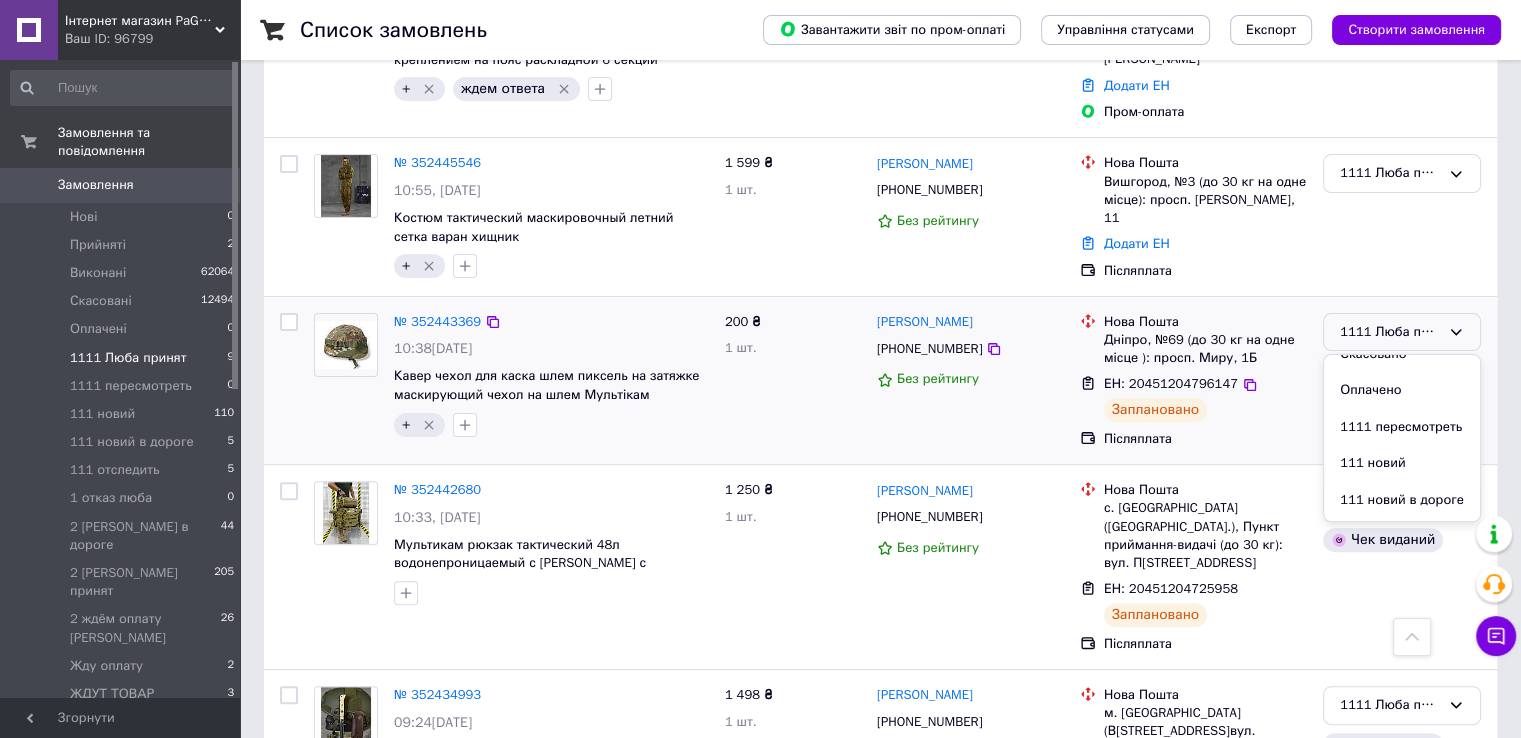 scroll, scrollTop: 200, scrollLeft: 0, axis: vertical 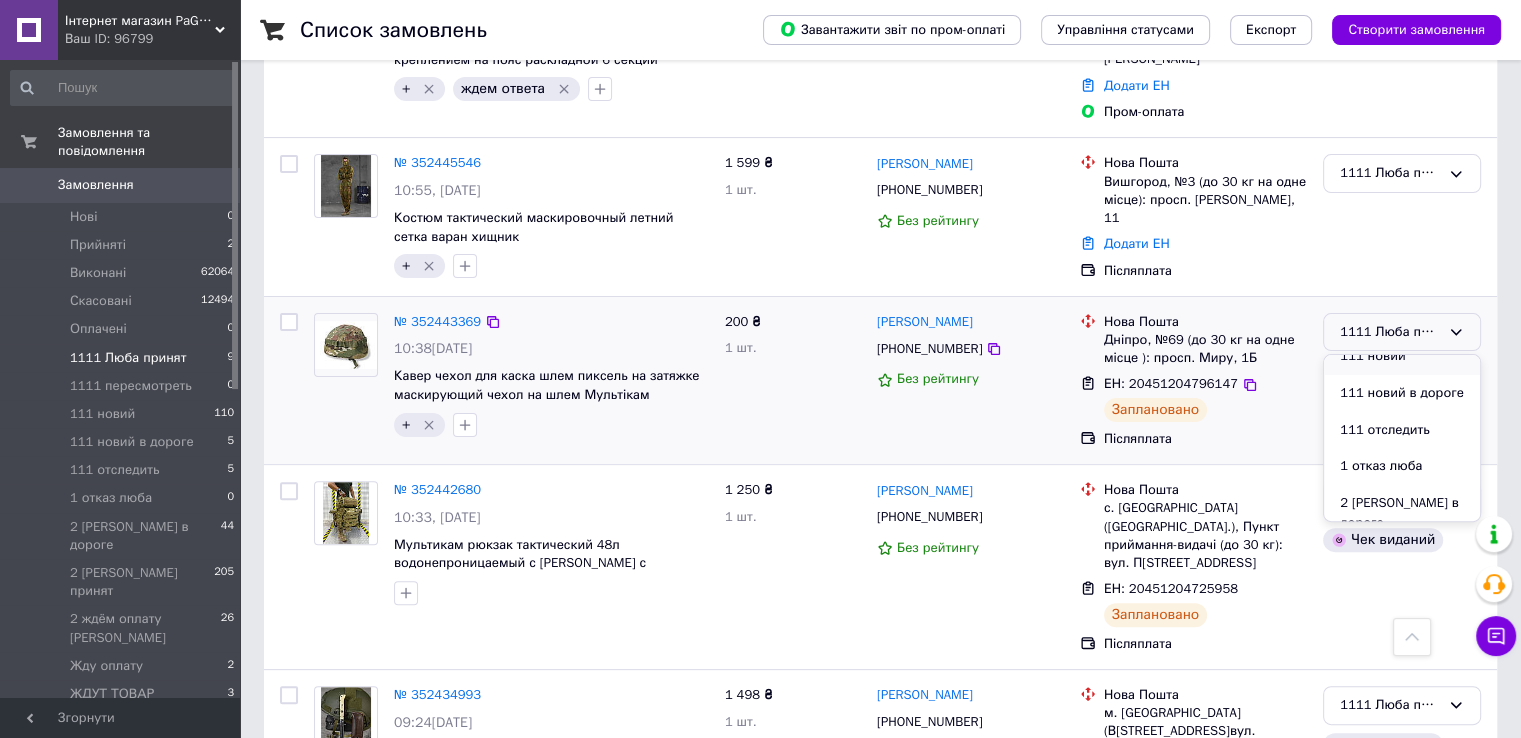 click on "111 новий" at bounding box center [1402, 356] 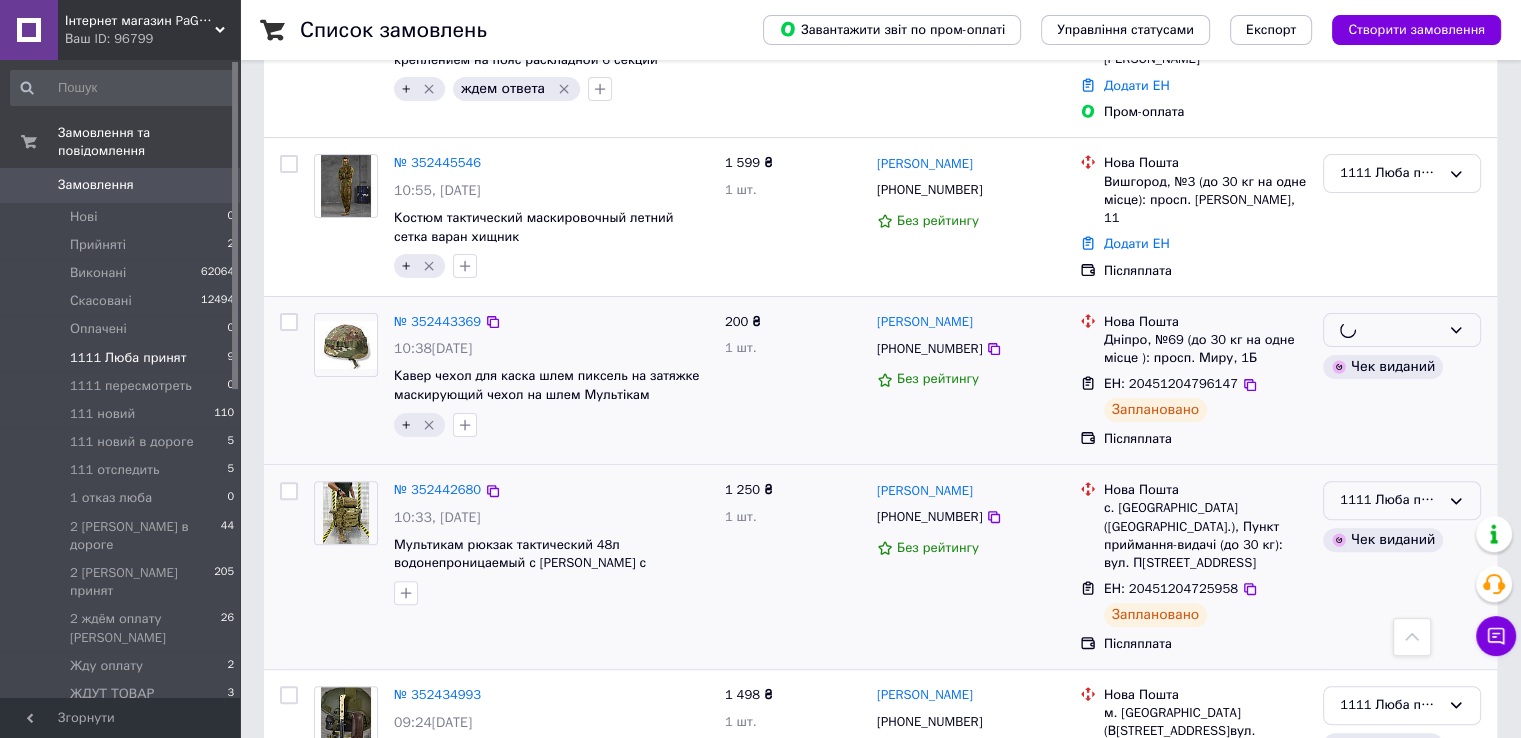 click on "1111 Люба принят" at bounding box center [1390, 500] 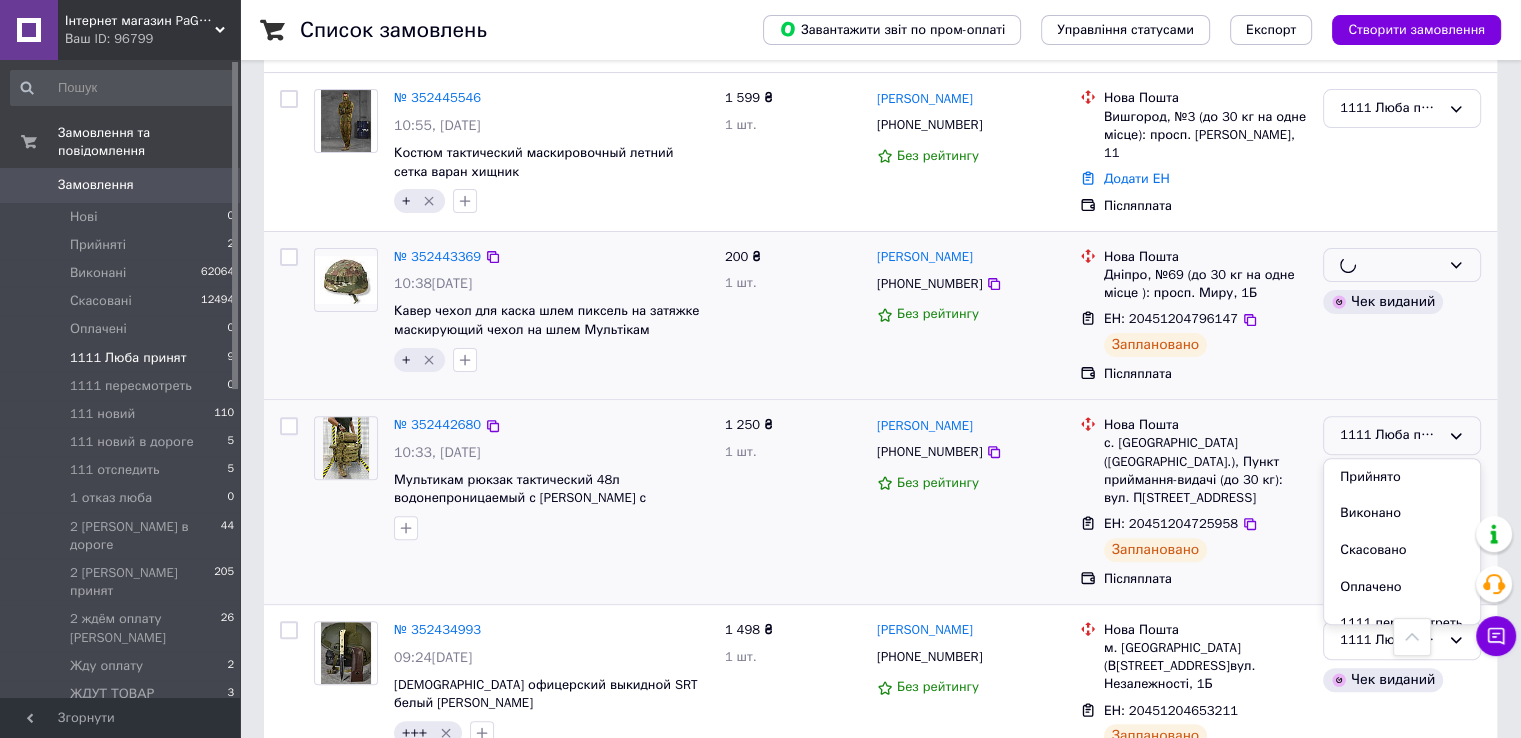 scroll, scrollTop: 584, scrollLeft: 0, axis: vertical 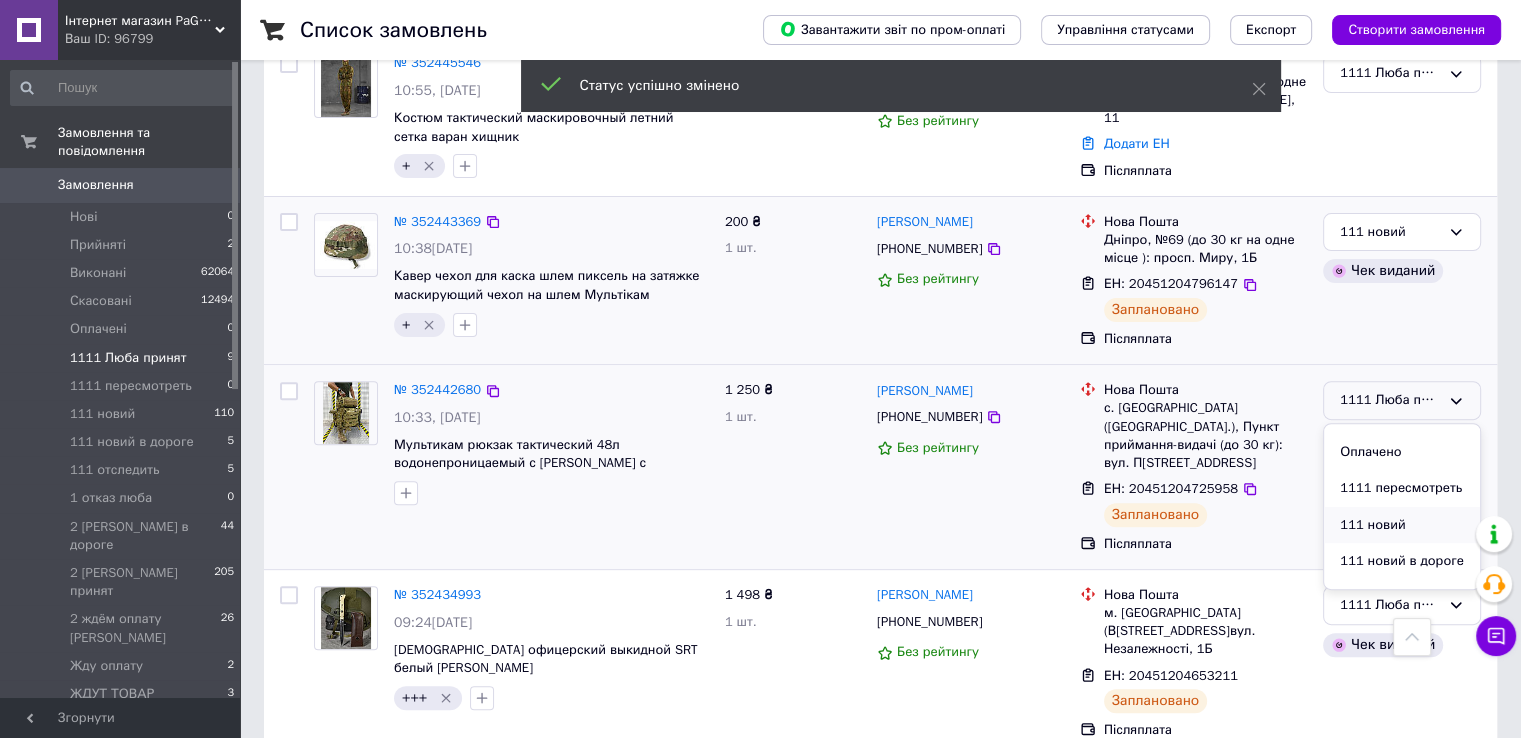 click on "111 новий" at bounding box center [1402, 525] 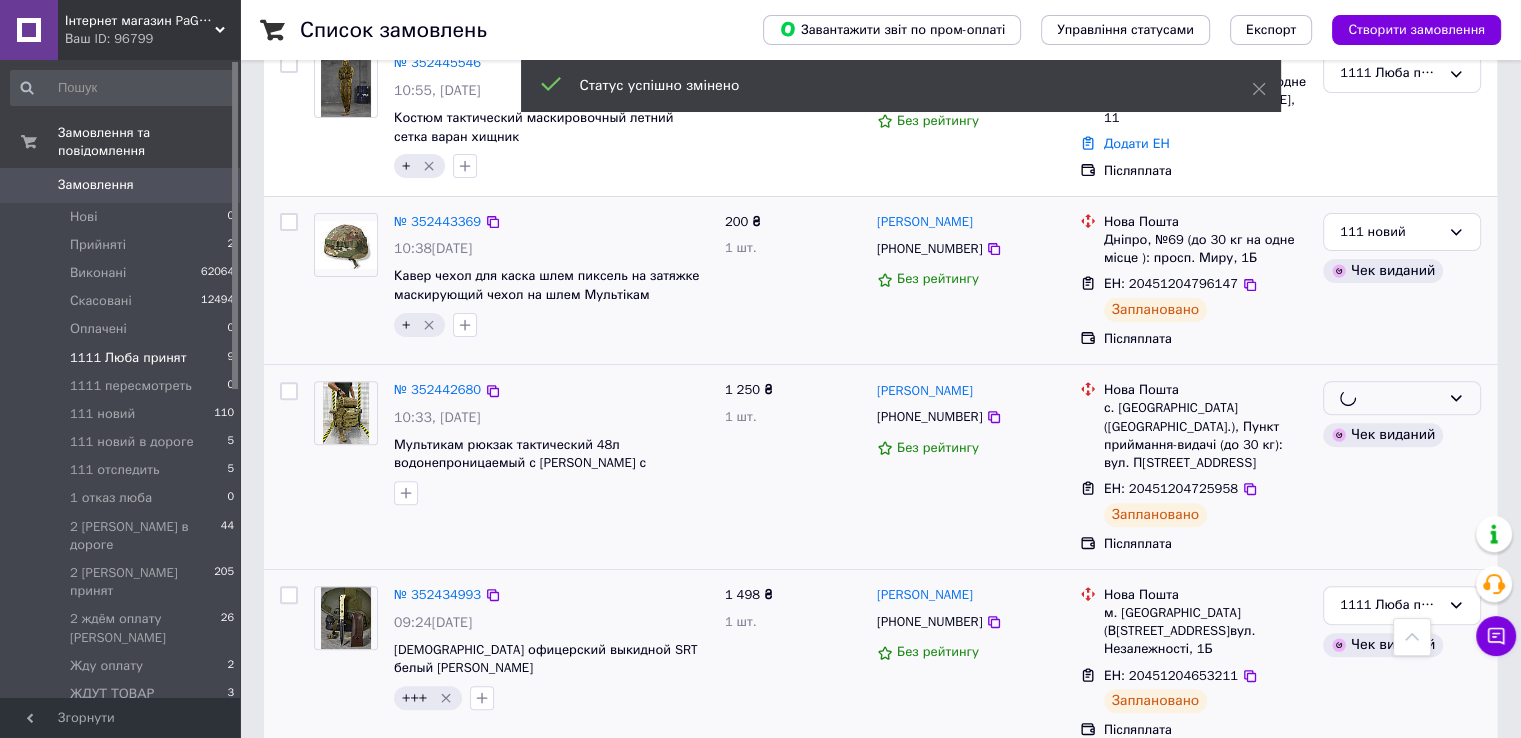 scroll, scrollTop: 784, scrollLeft: 0, axis: vertical 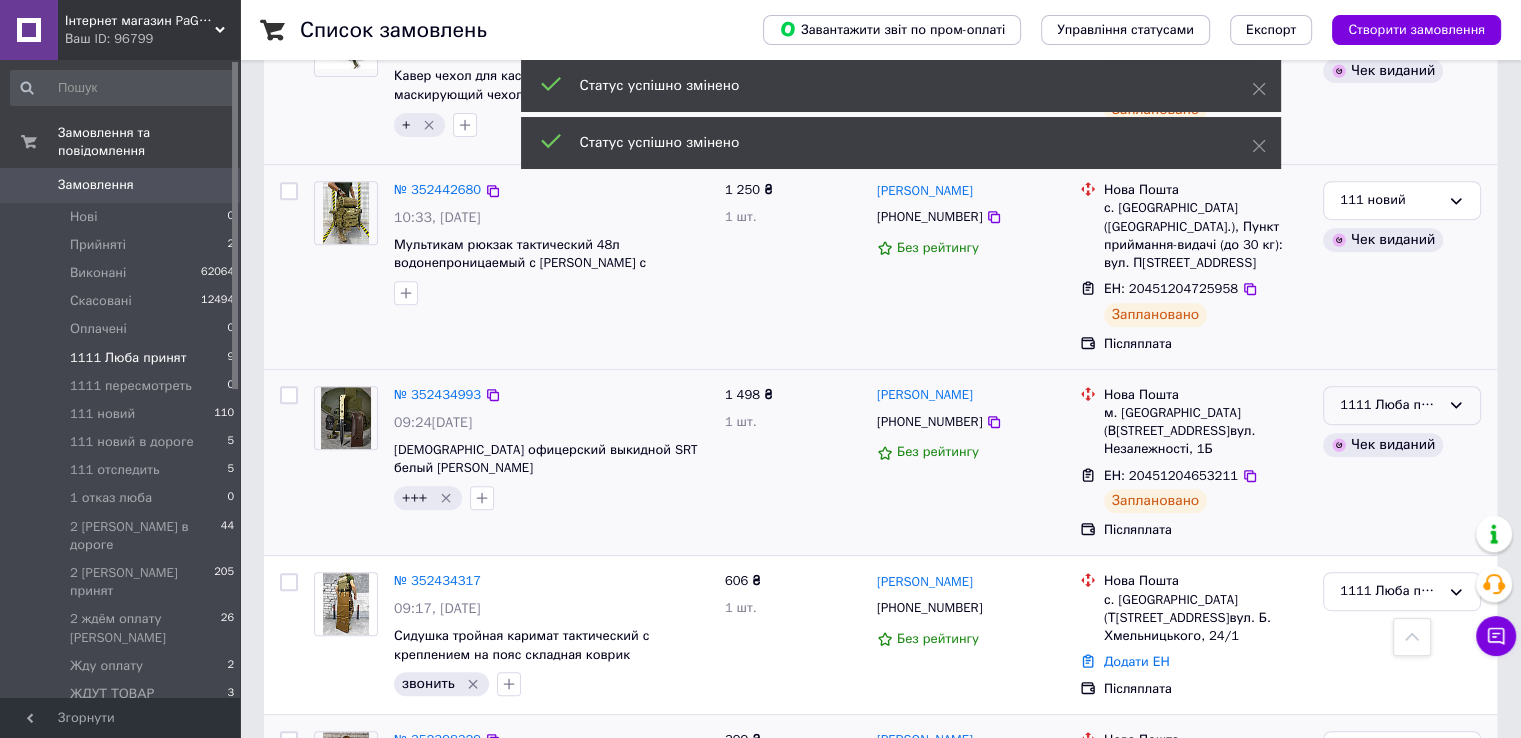click 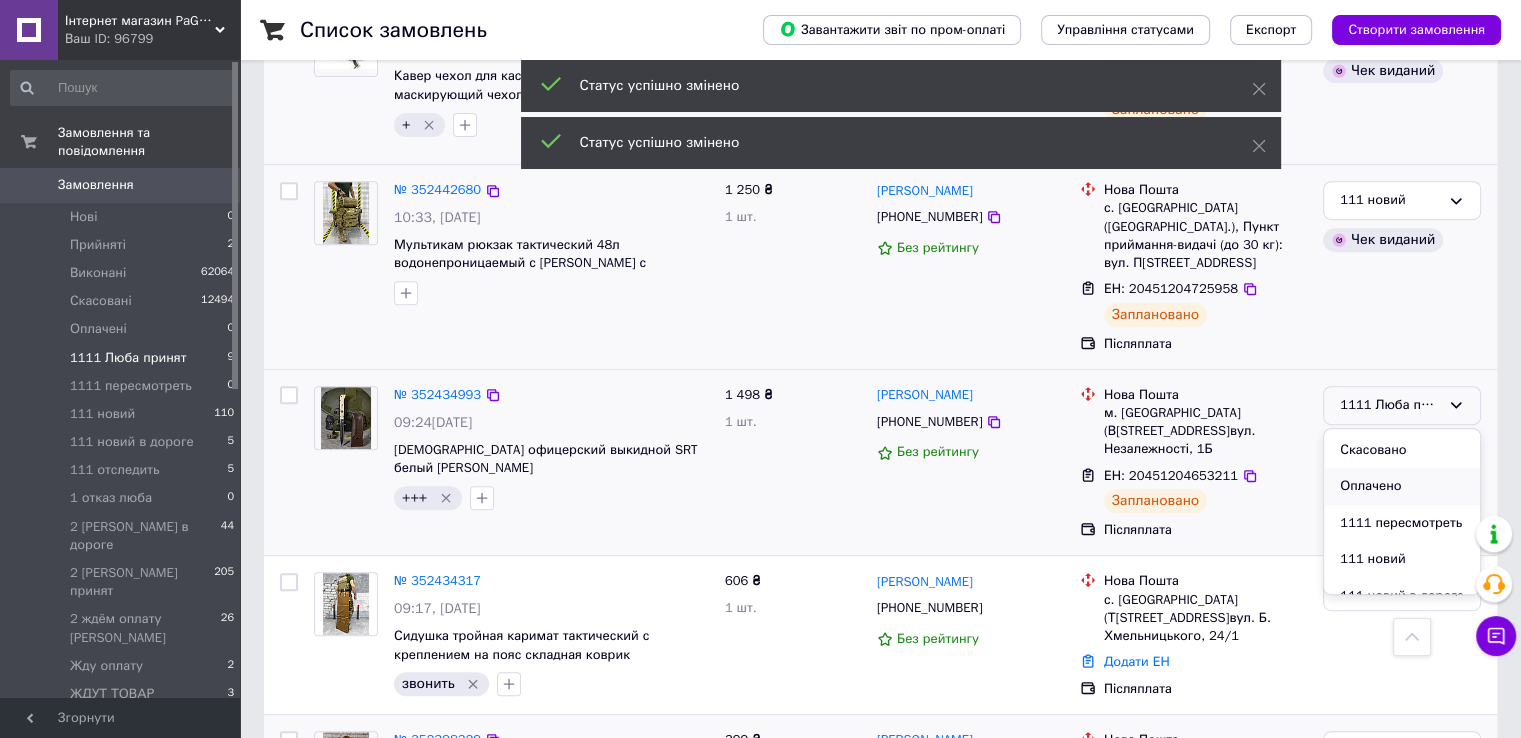 scroll, scrollTop: 100, scrollLeft: 0, axis: vertical 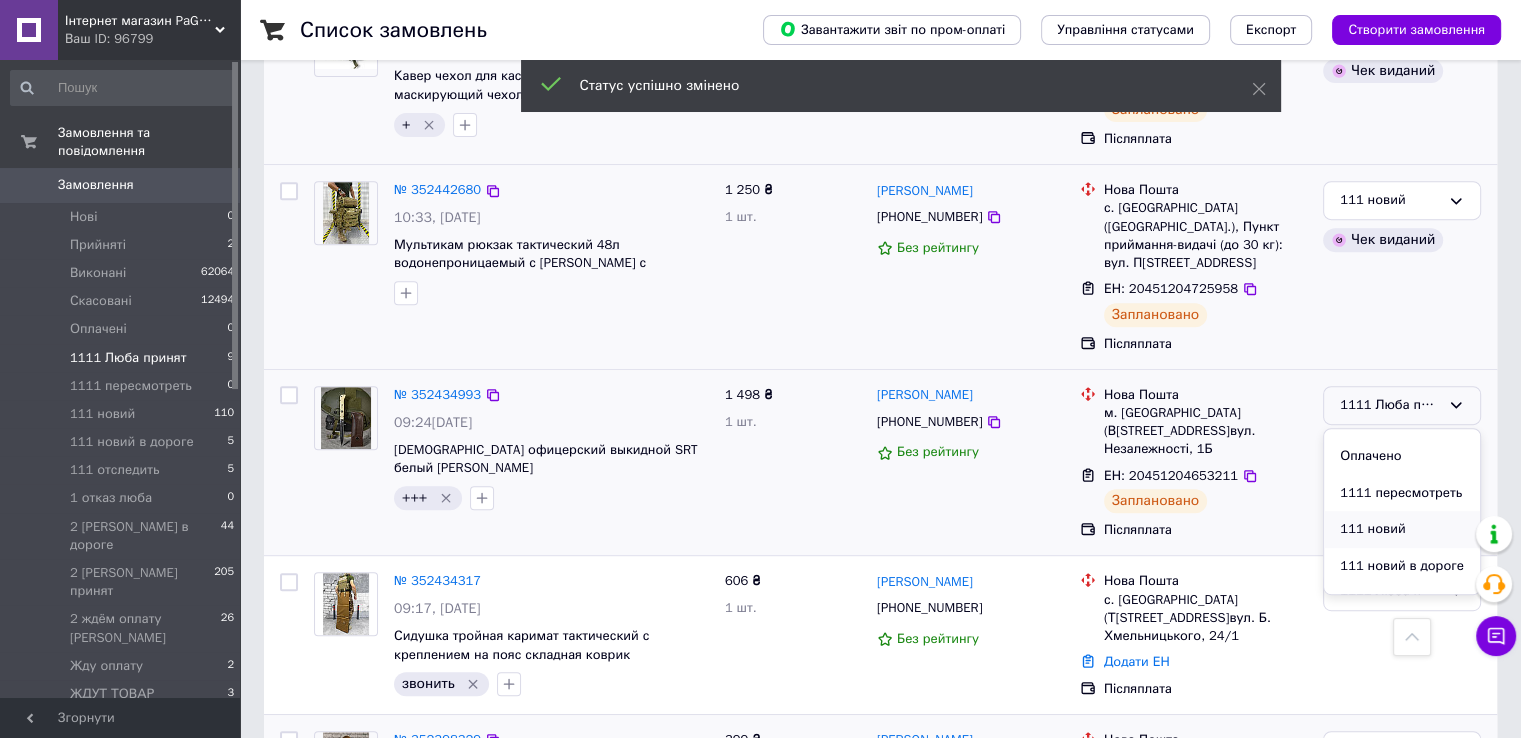 click on "111 новий" at bounding box center [1402, 529] 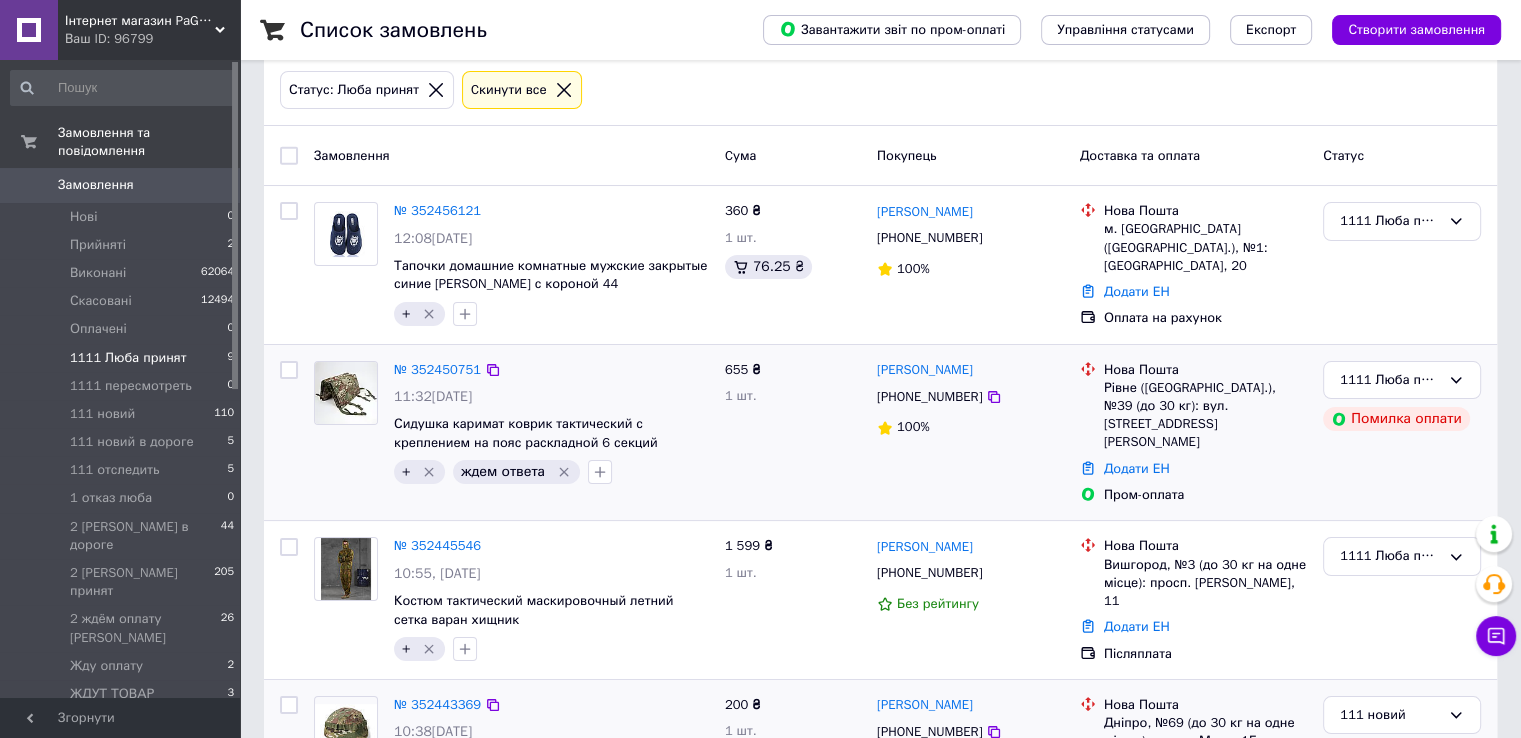 scroll, scrollTop: 200, scrollLeft: 0, axis: vertical 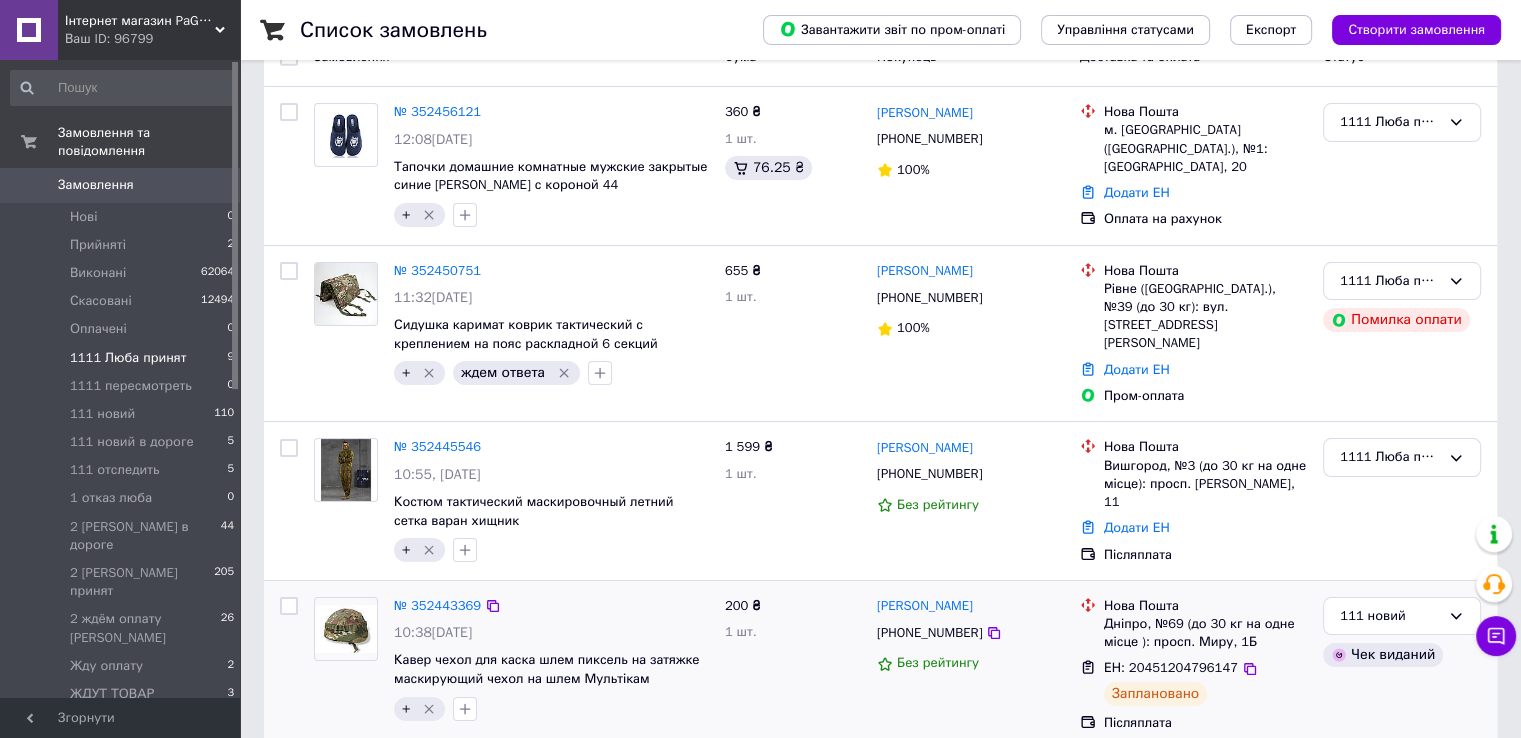 click on "Замовлення" at bounding box center [121, 185] 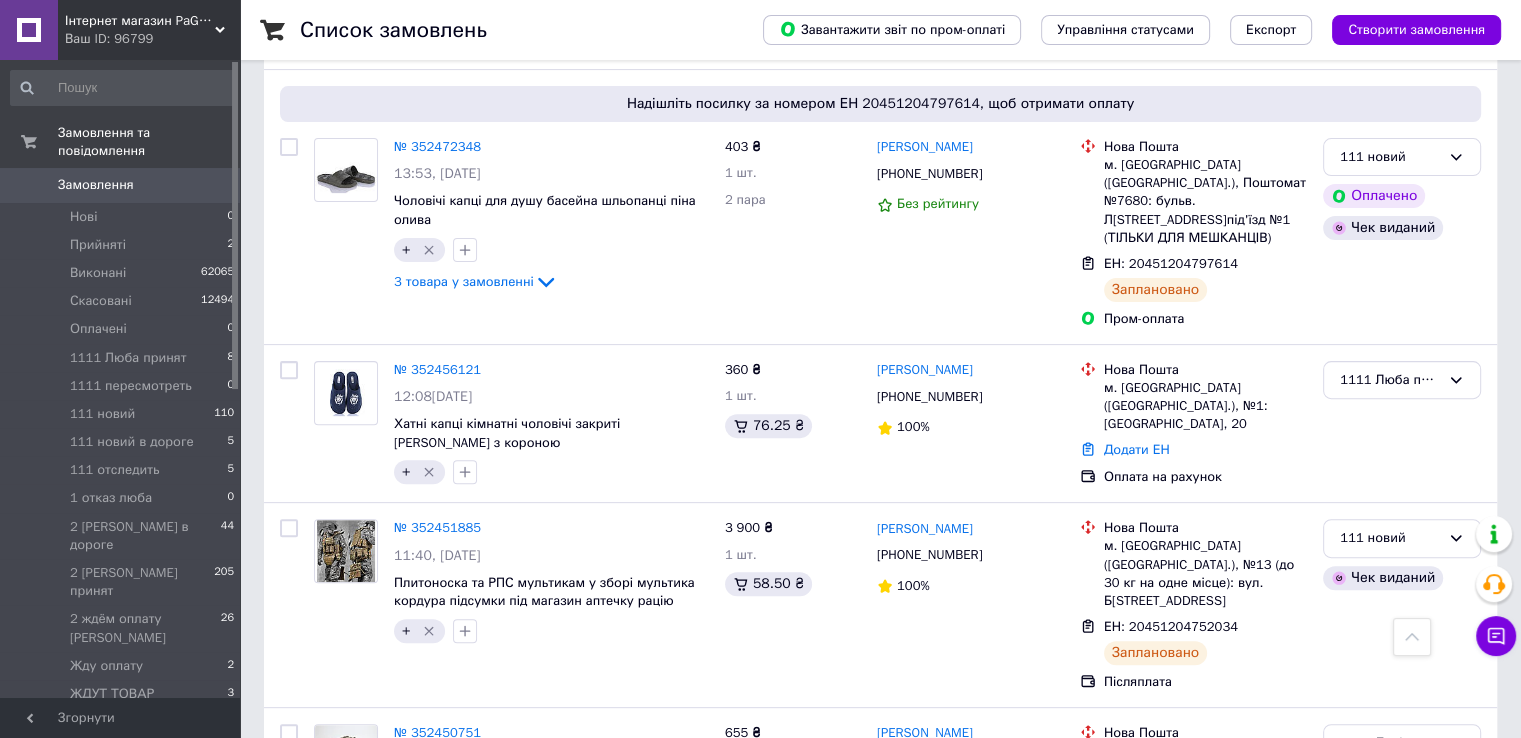 scroll, scrollTop: 600, scrollLeft: 0, axis: vertical 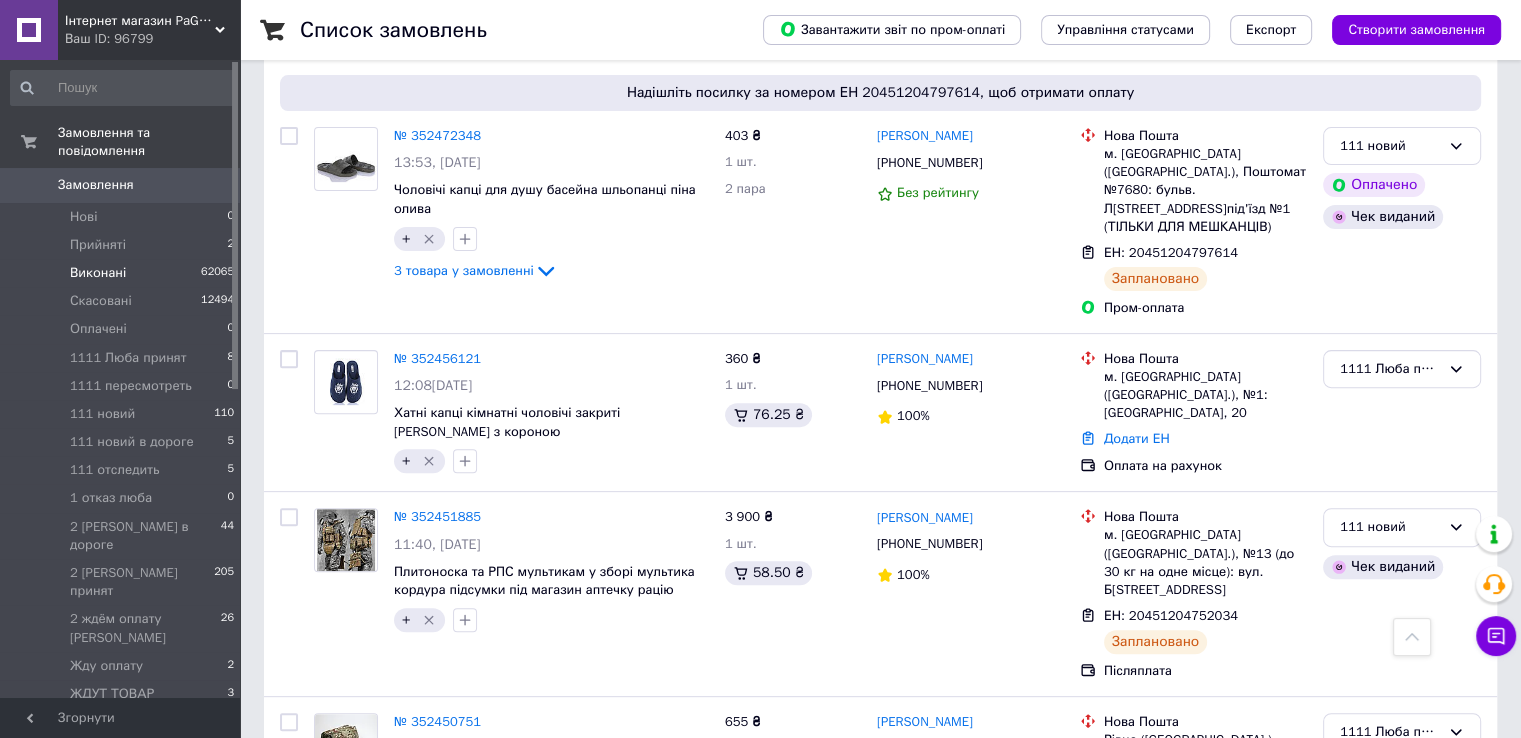 drag, startPoint x: 128, startPoint y: 162, endPoint x: 203, endPoint y: 241, distance: 108.93117 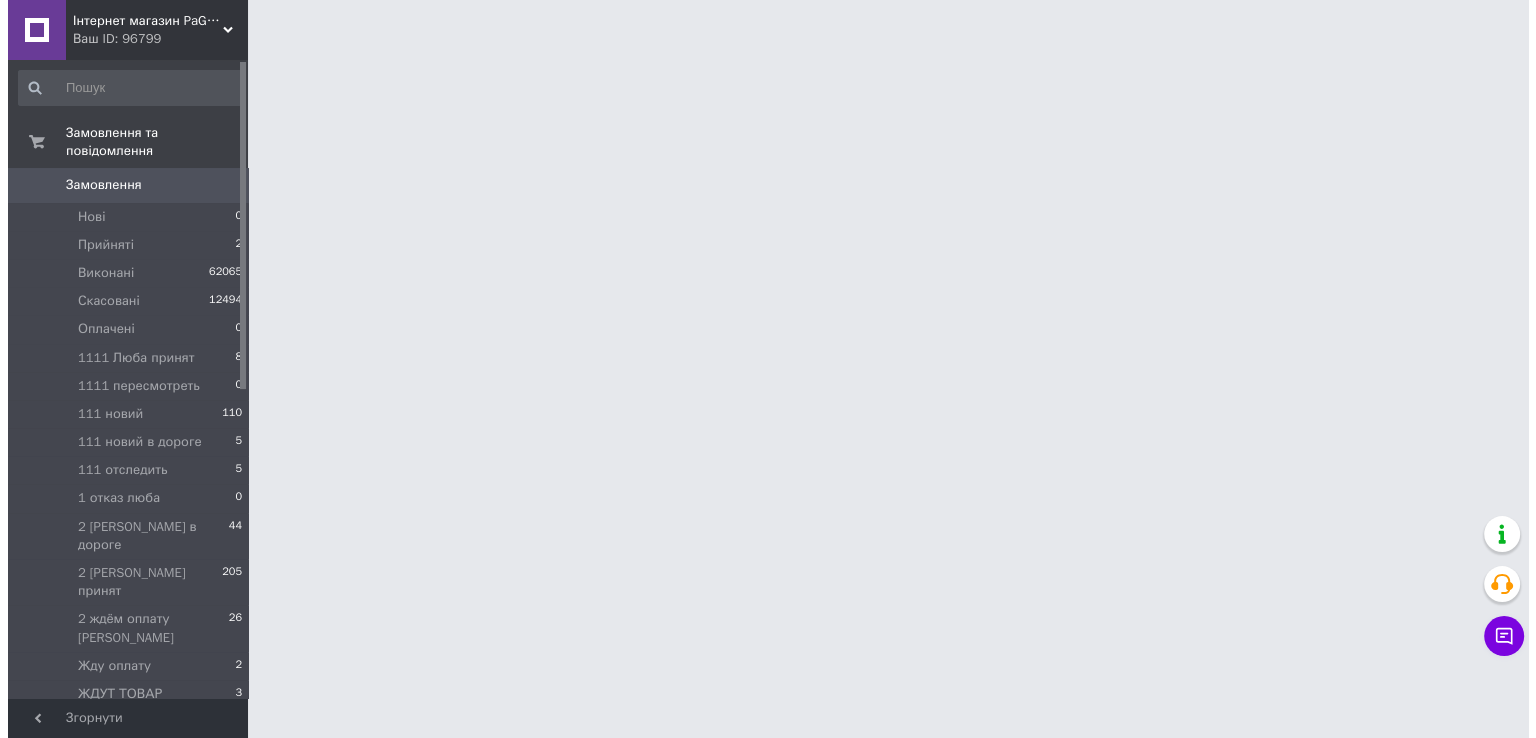 scroll, scrollTop: 0, scrollLeft: 0, axis: both 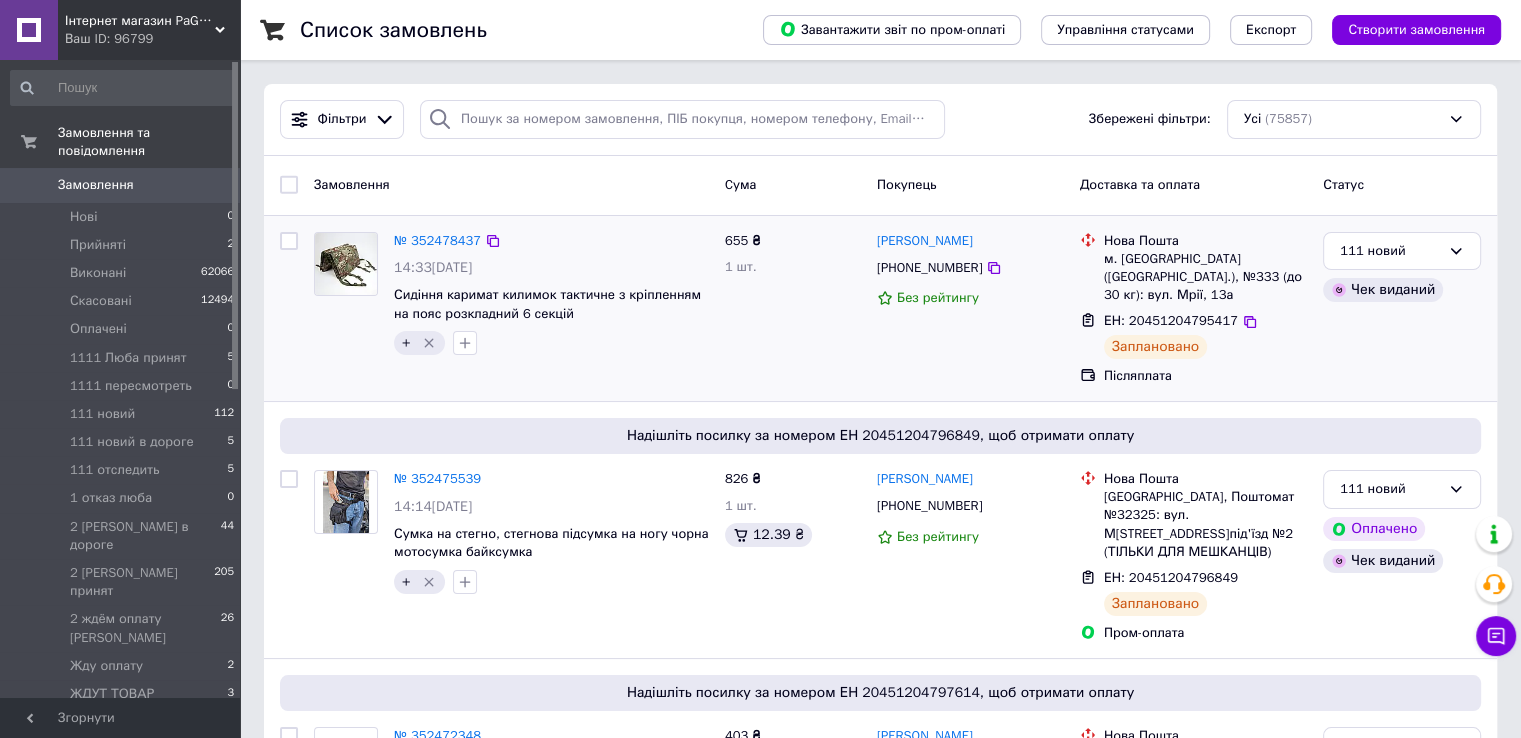 click on "111 новий Чек виданий" at bounding box center (1402, 309) 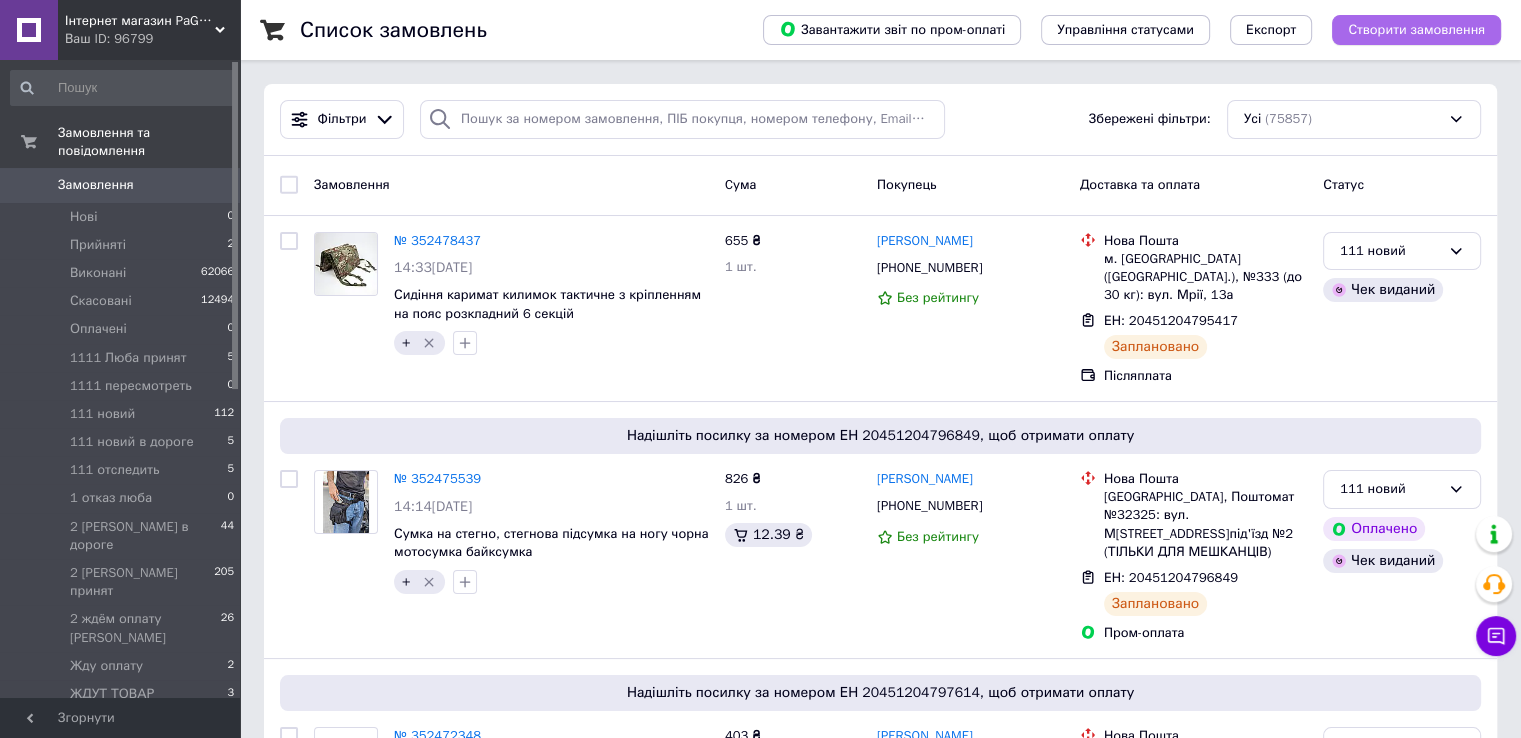 click on "Створити замовлення" at bounding box center [1416, 30] 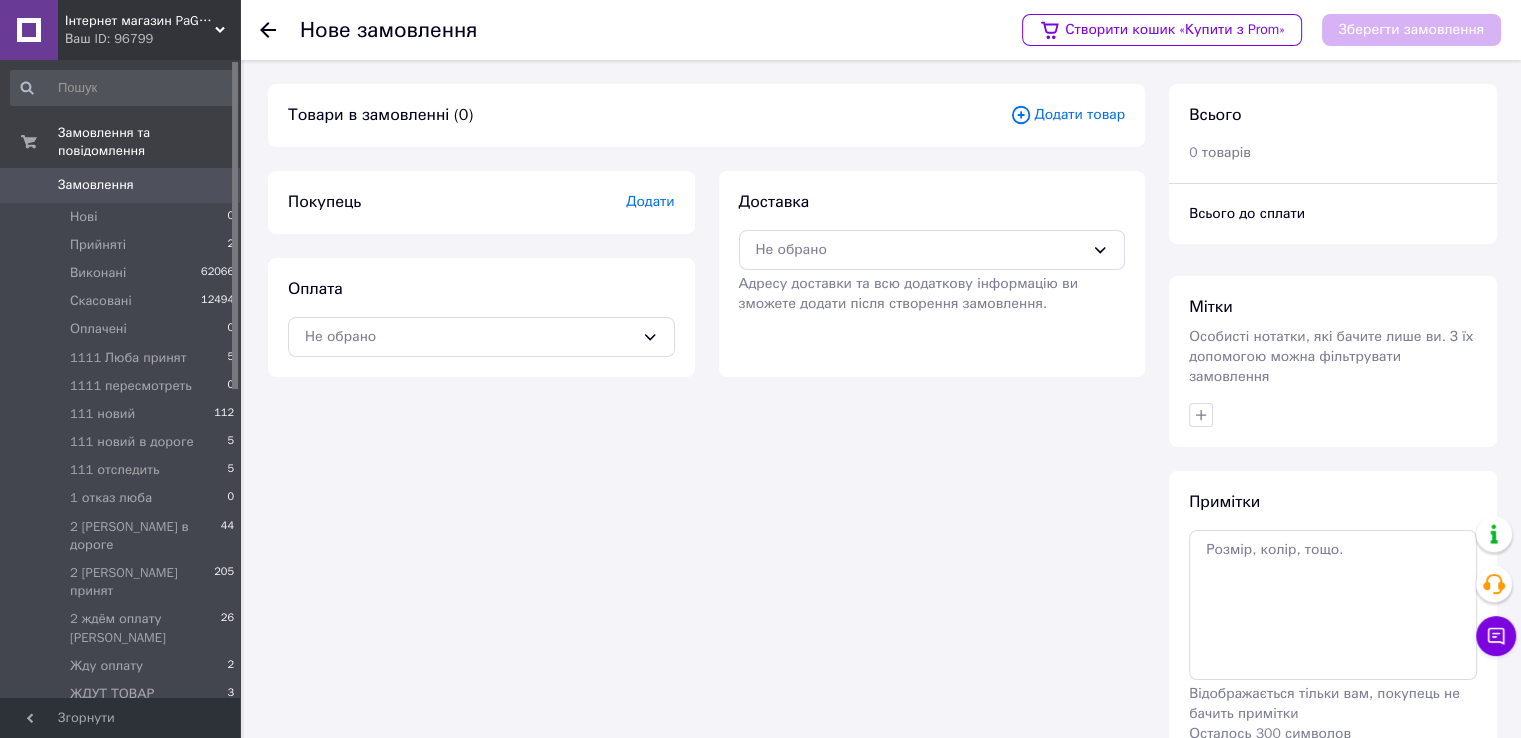 click on "Всього до сплати" at bounding box center [1333, 213] 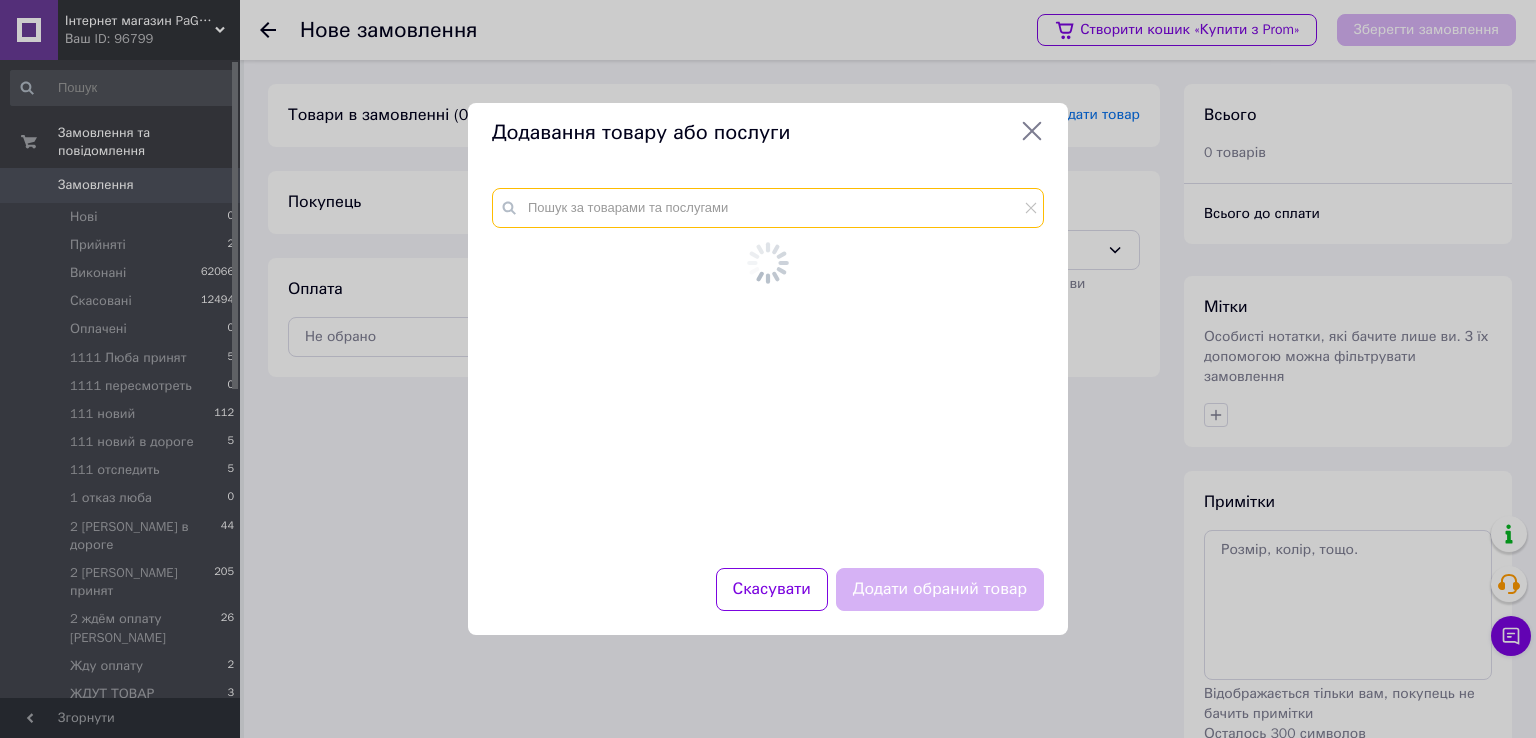 click at bounding box center (768, 208) 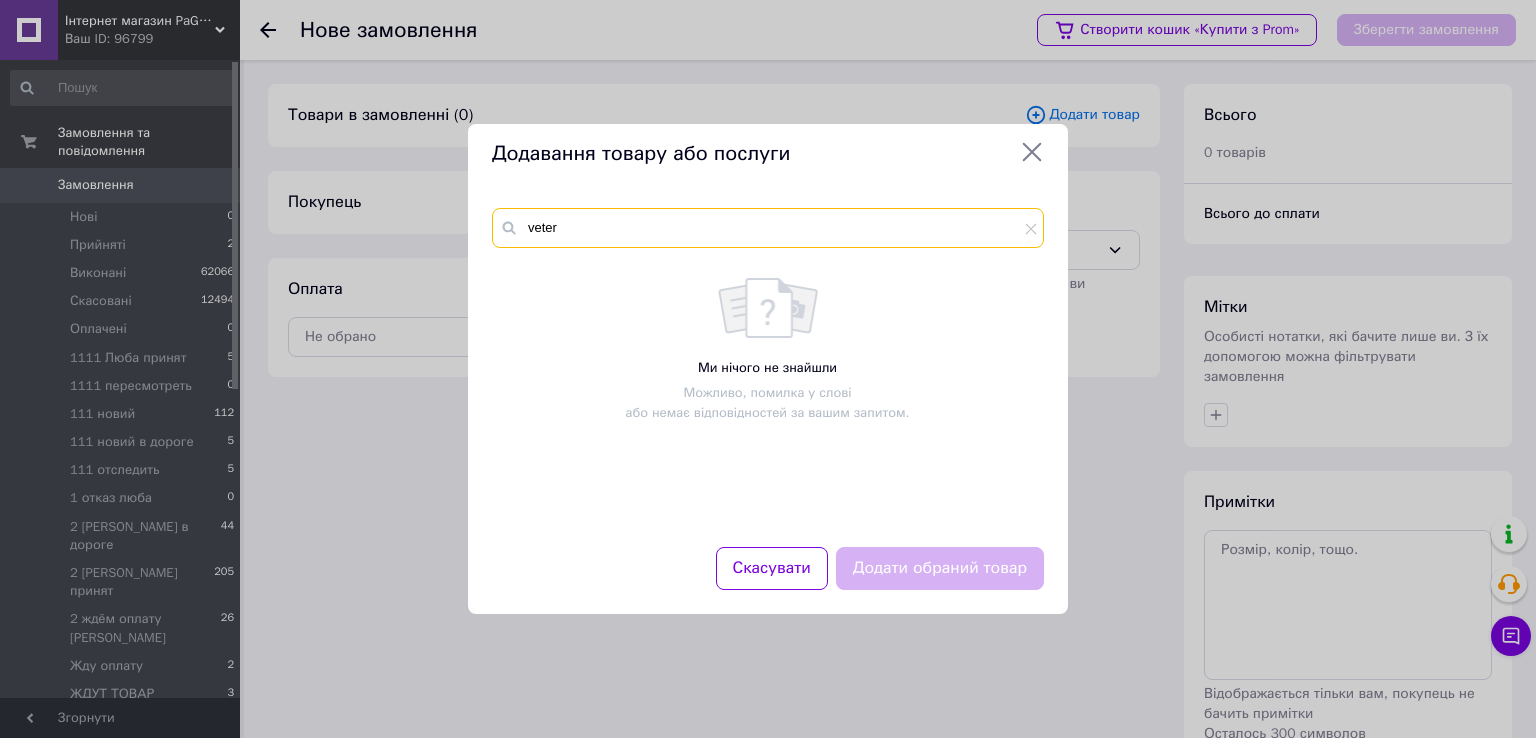 type on "veter" 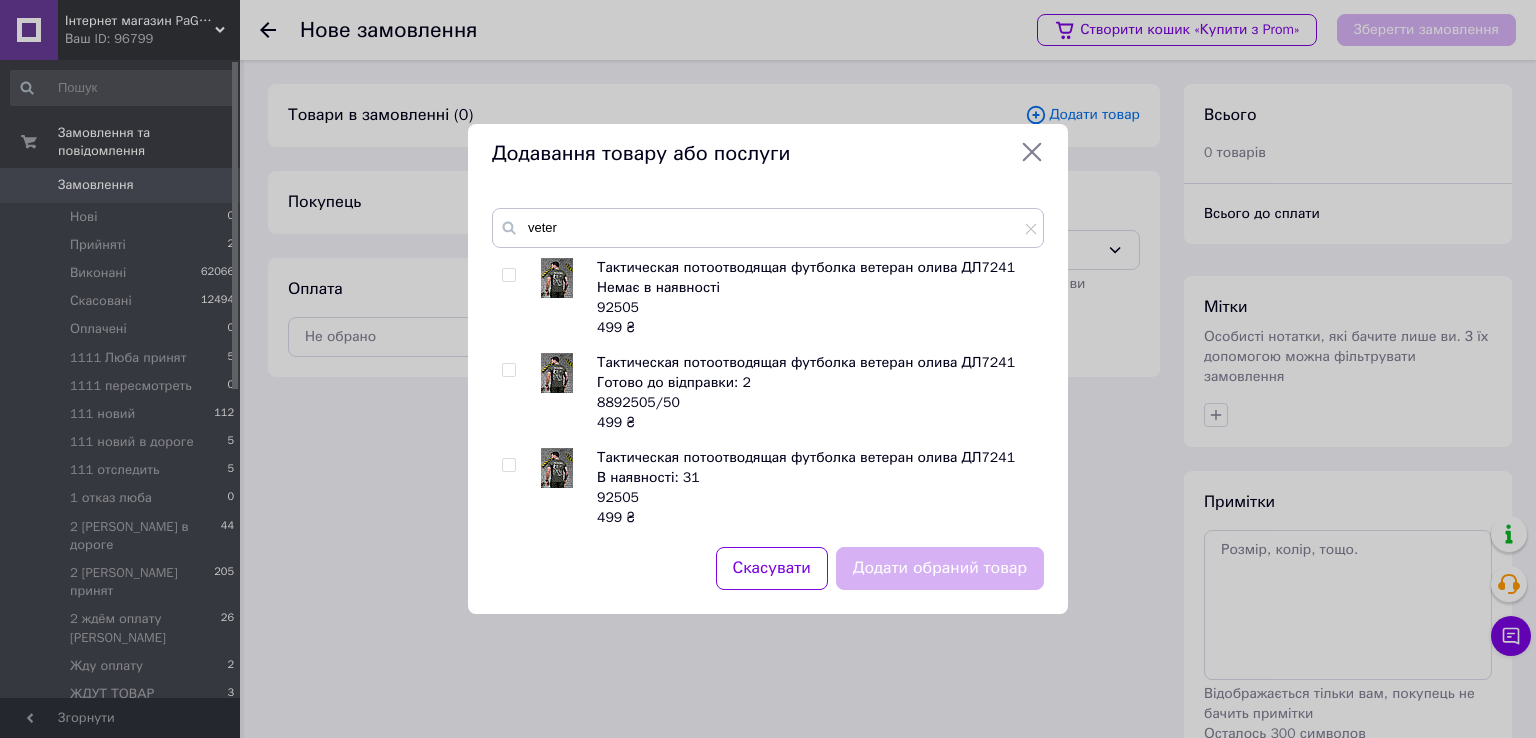 click at bounding box center (508, 275) 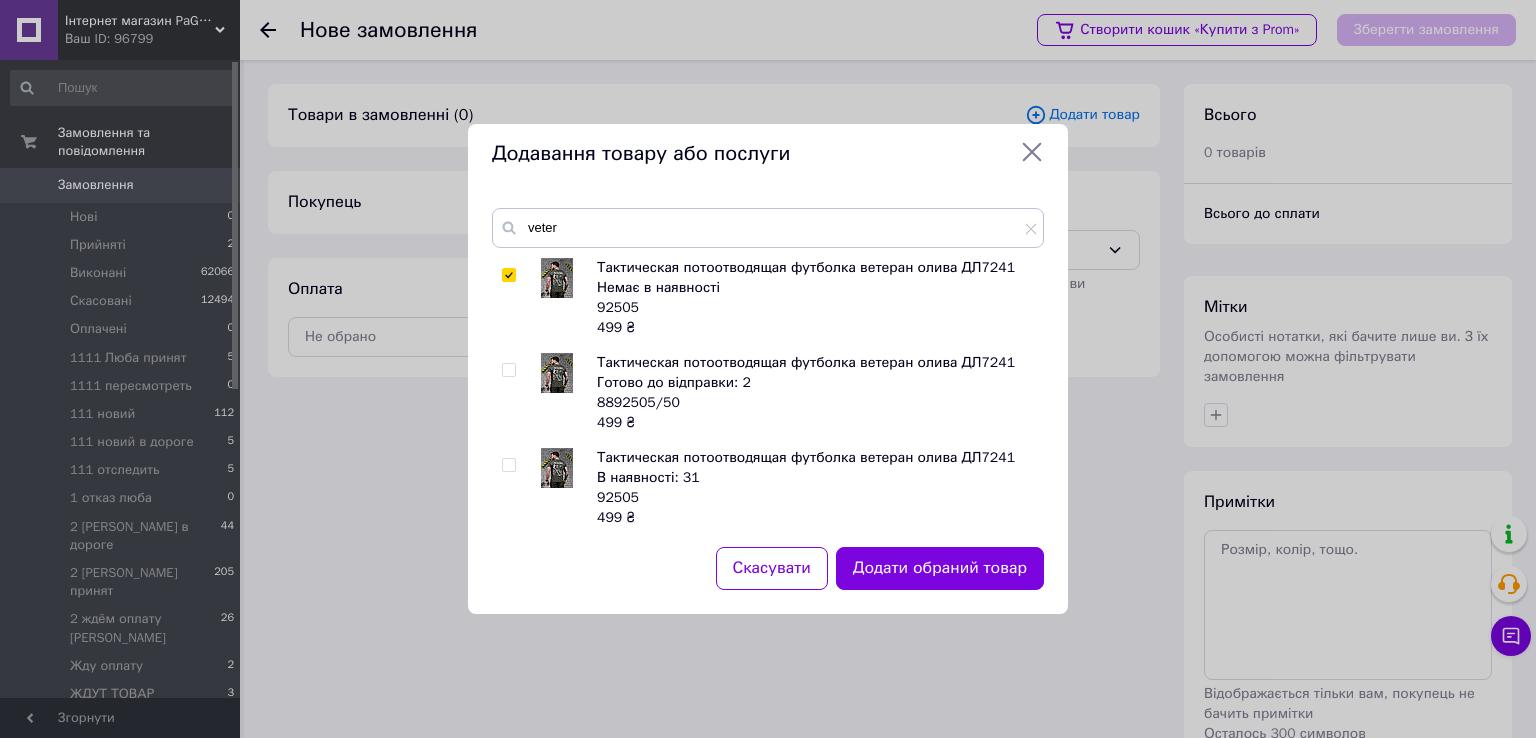 click at bounding box center [508, 275] 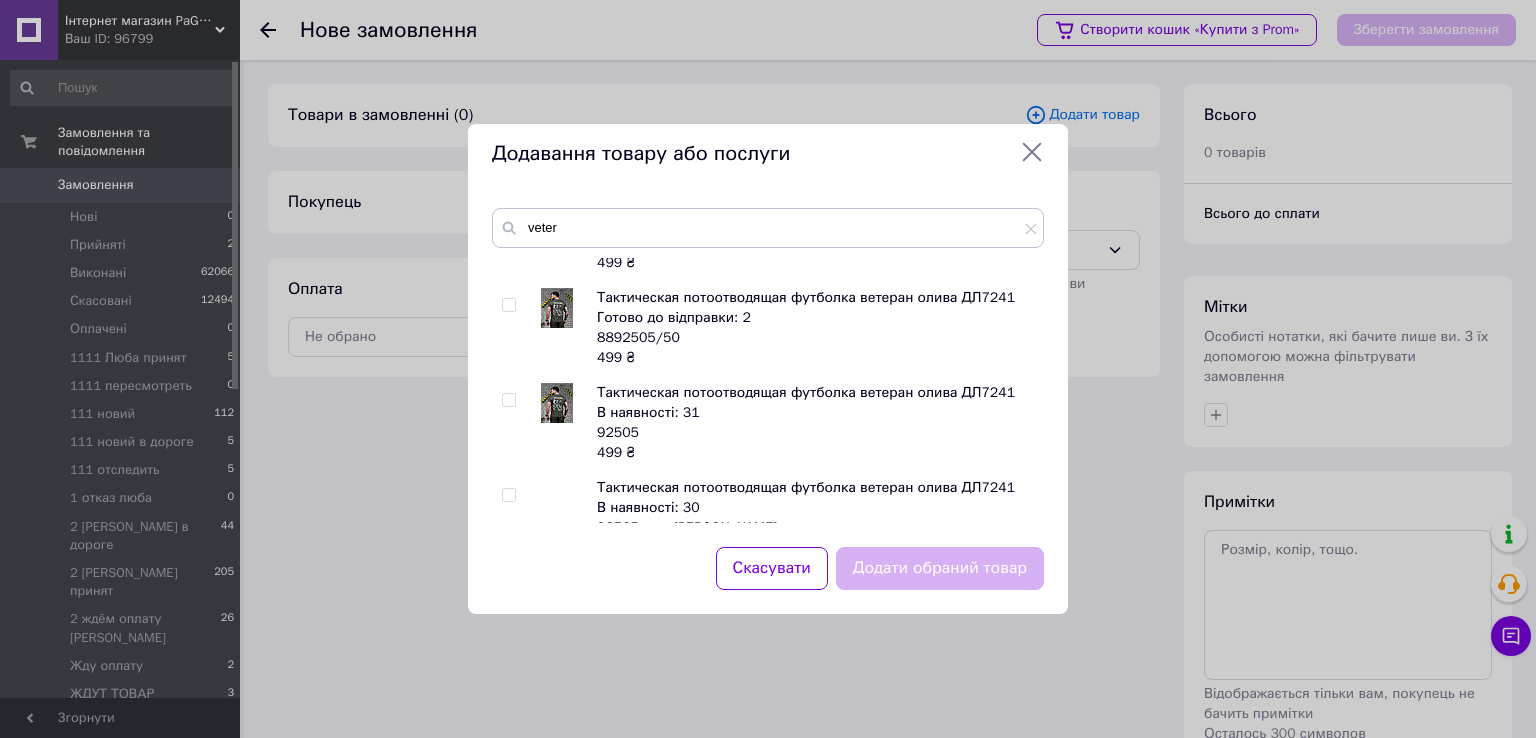 scroll, scrollTop: 100, scrollLeft: 0, axis: vertical 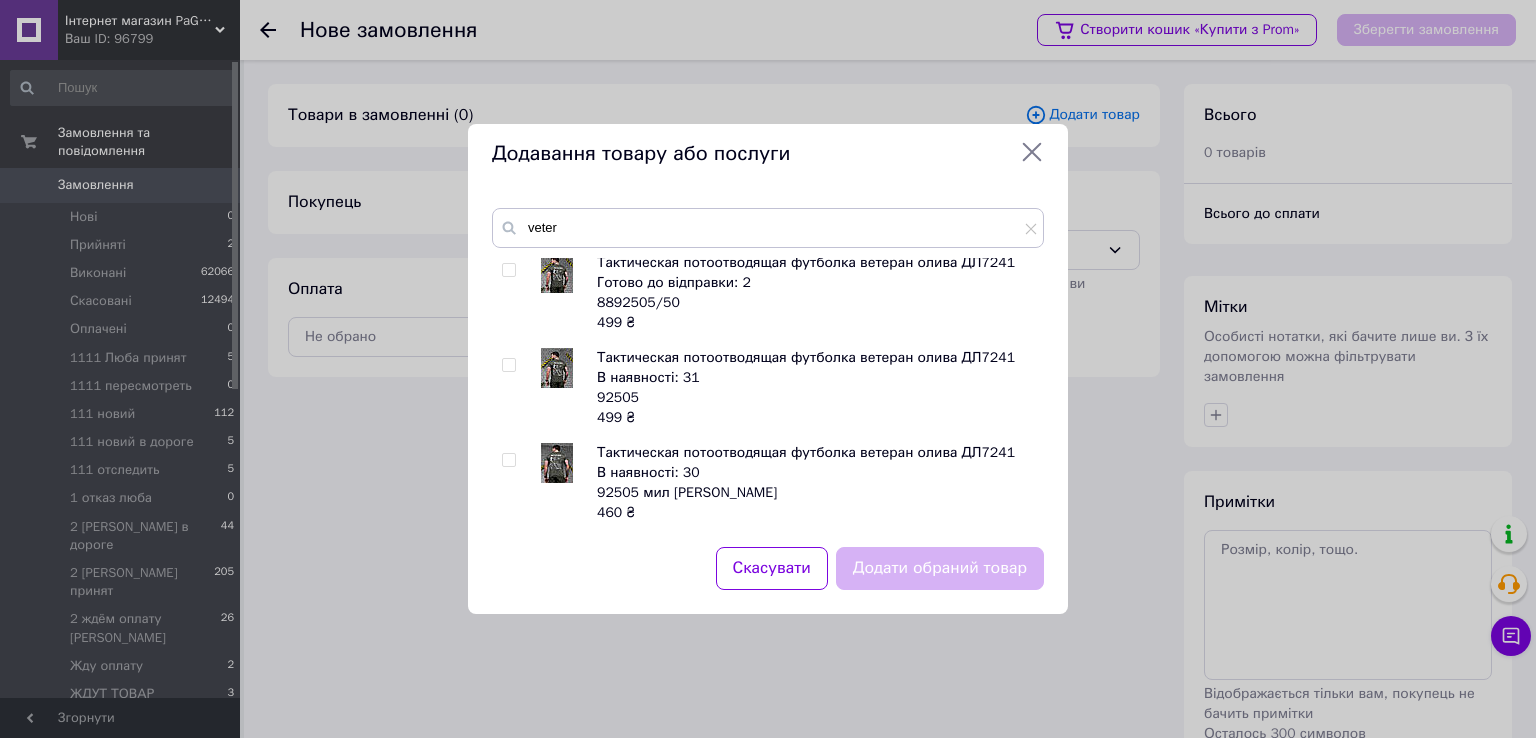 click at bounding box center [508, 365] 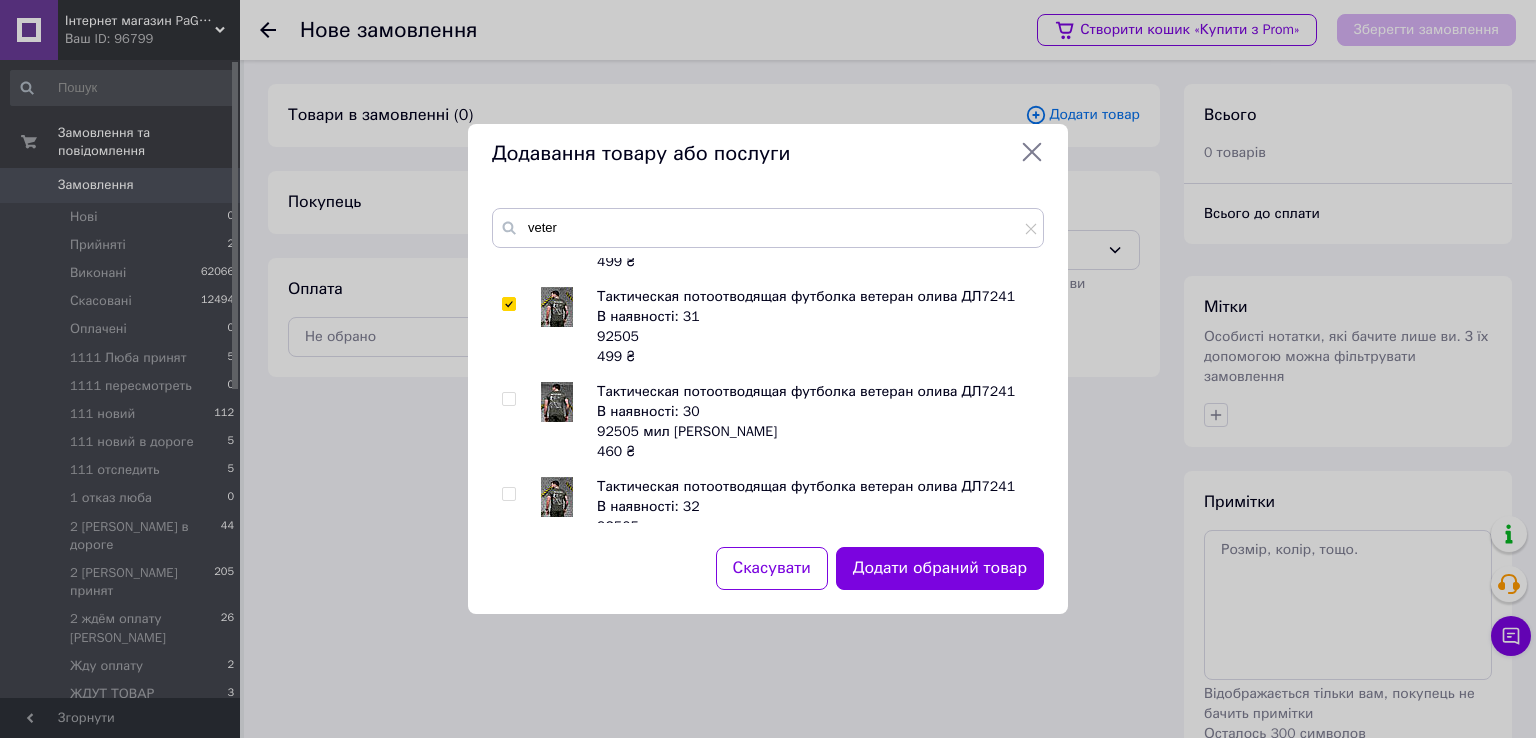 scroll, scrollTop: 195, scrollLeft: 0, axis: vertical 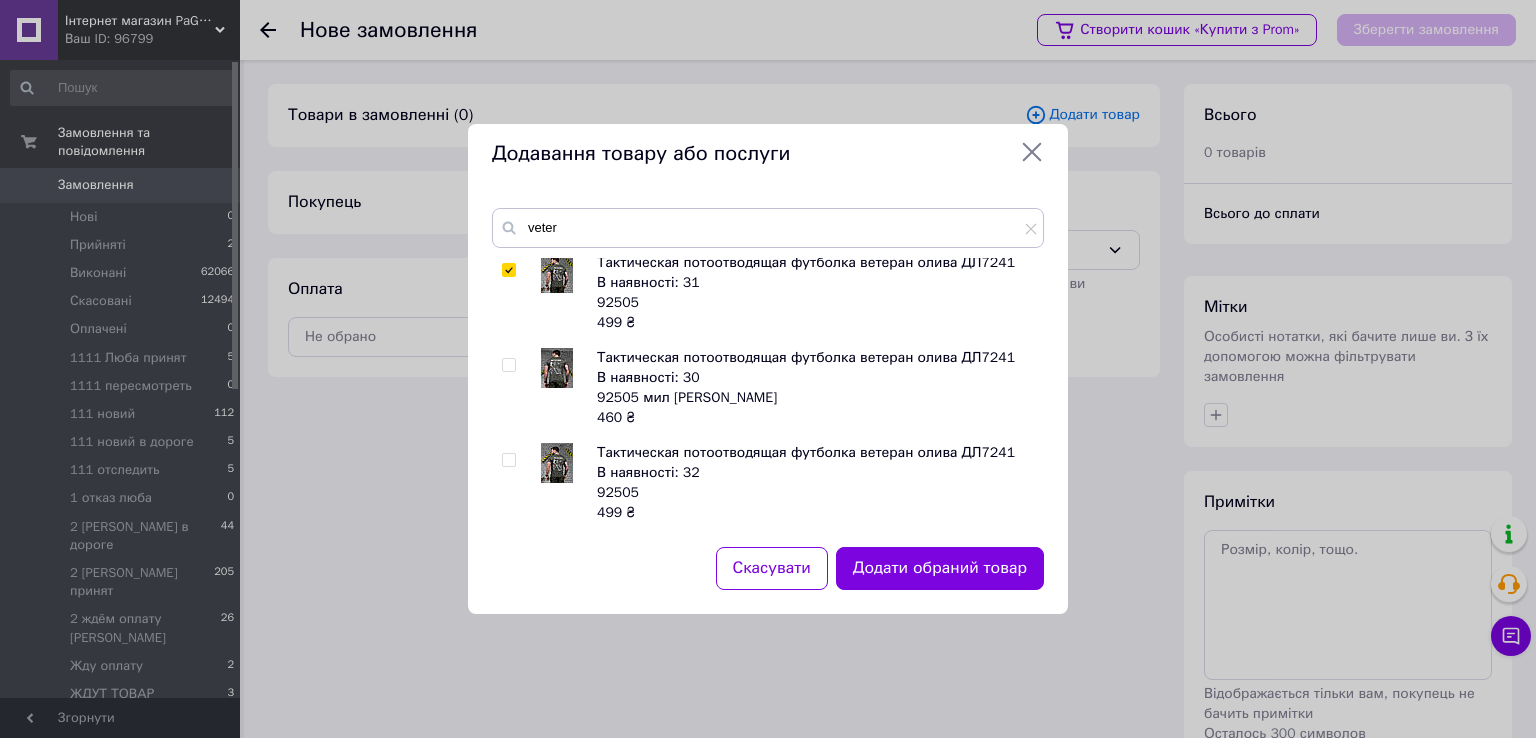 click at bounding box center [557, 368] 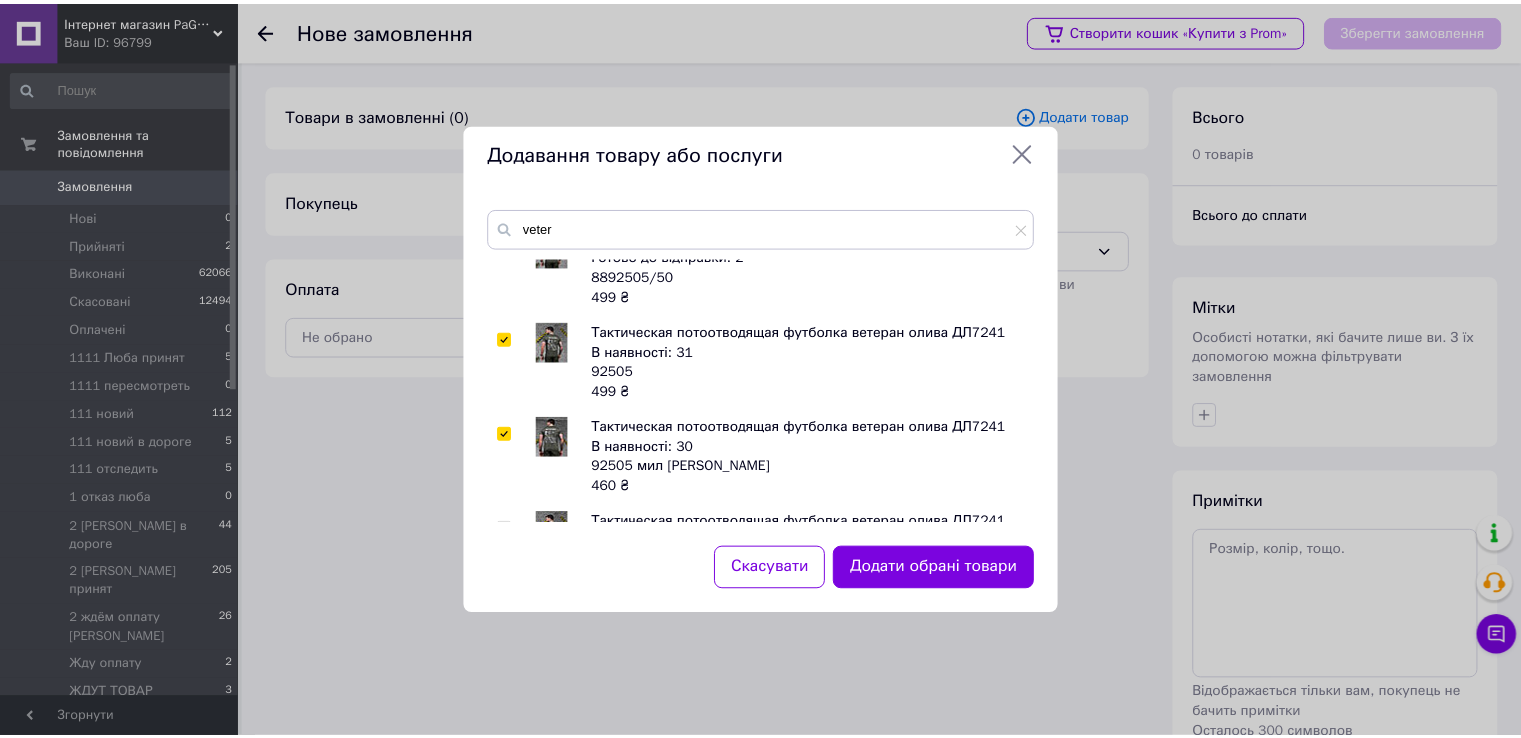 scroll, scrollTop: 95, scrollLeft: 0, axis: vertical 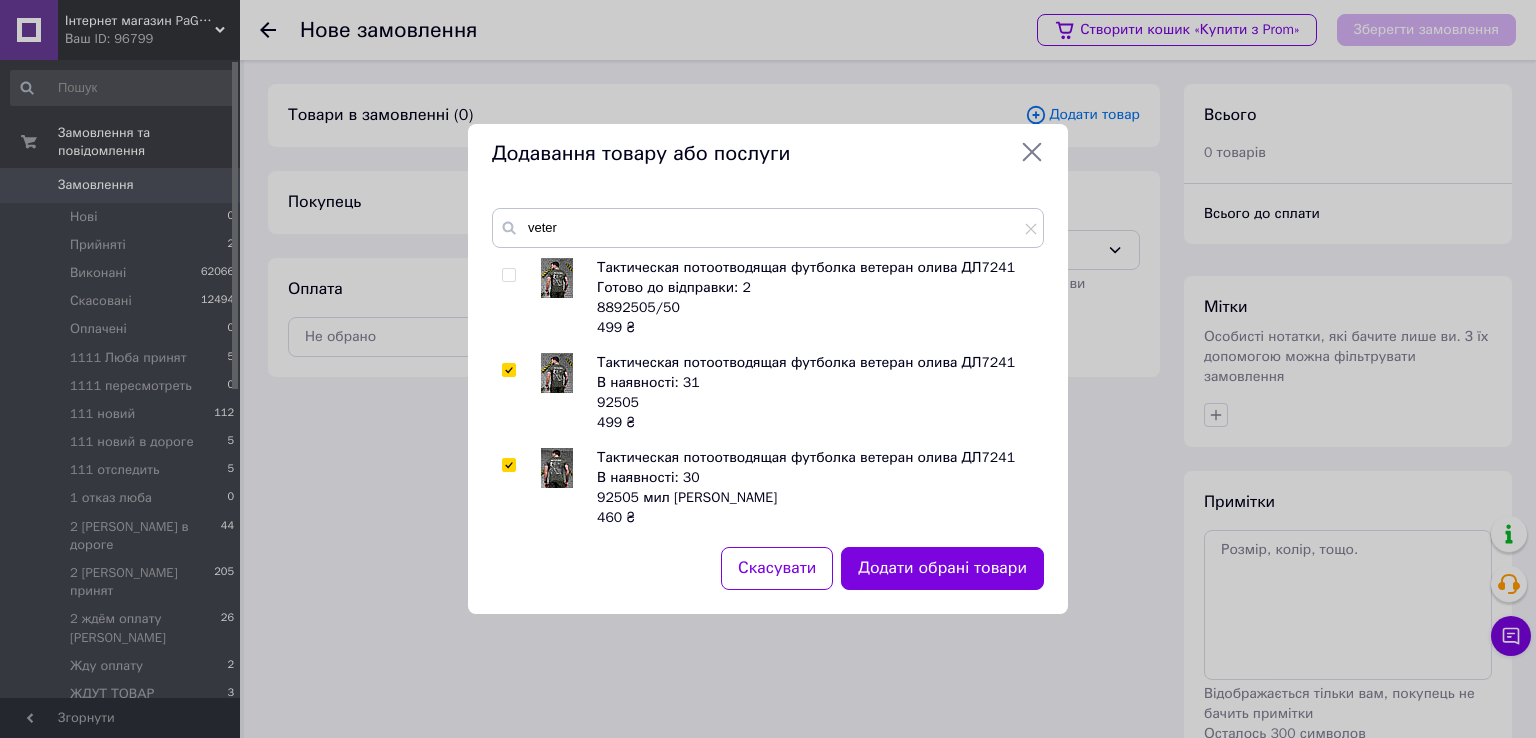 click at bounding box center [567, 488] 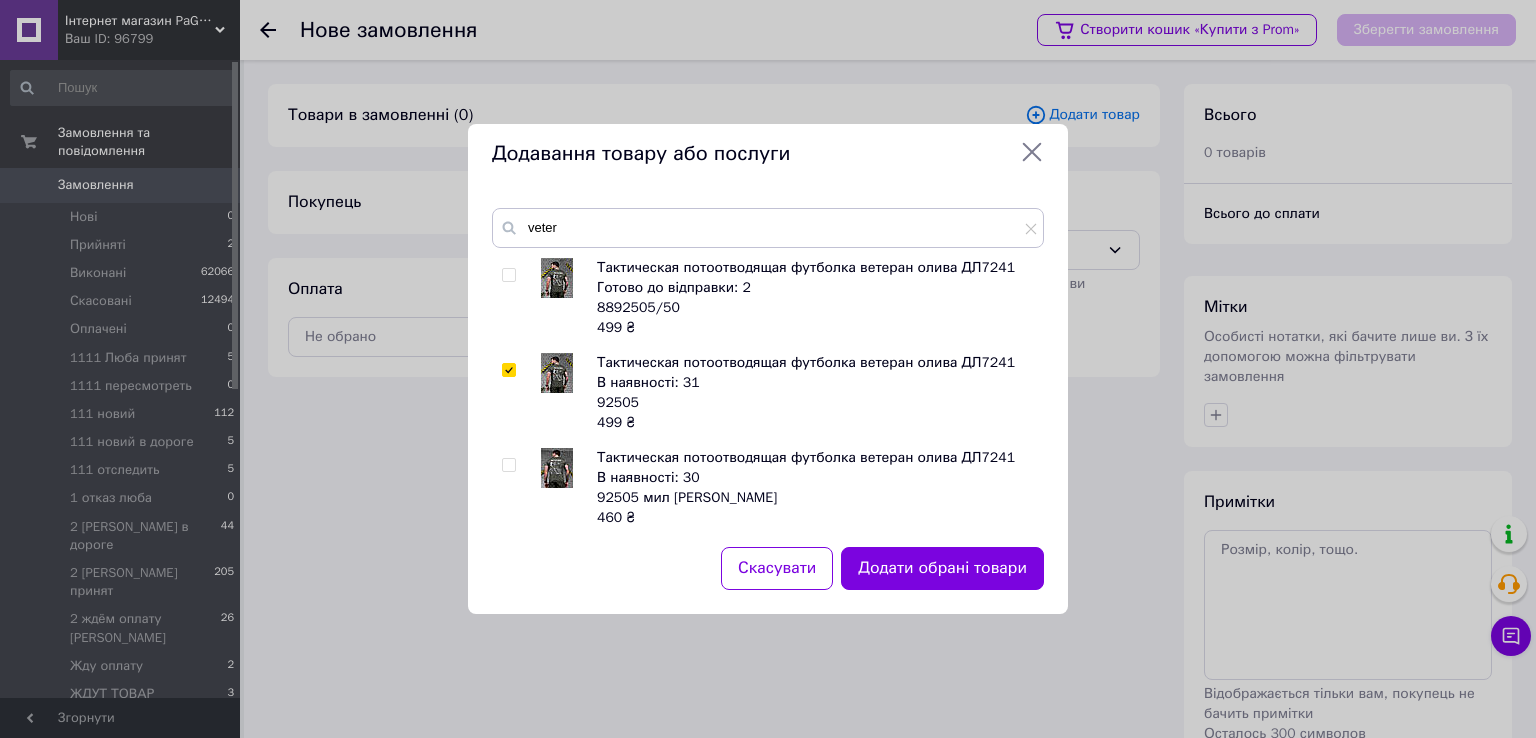 checkbox on "false" 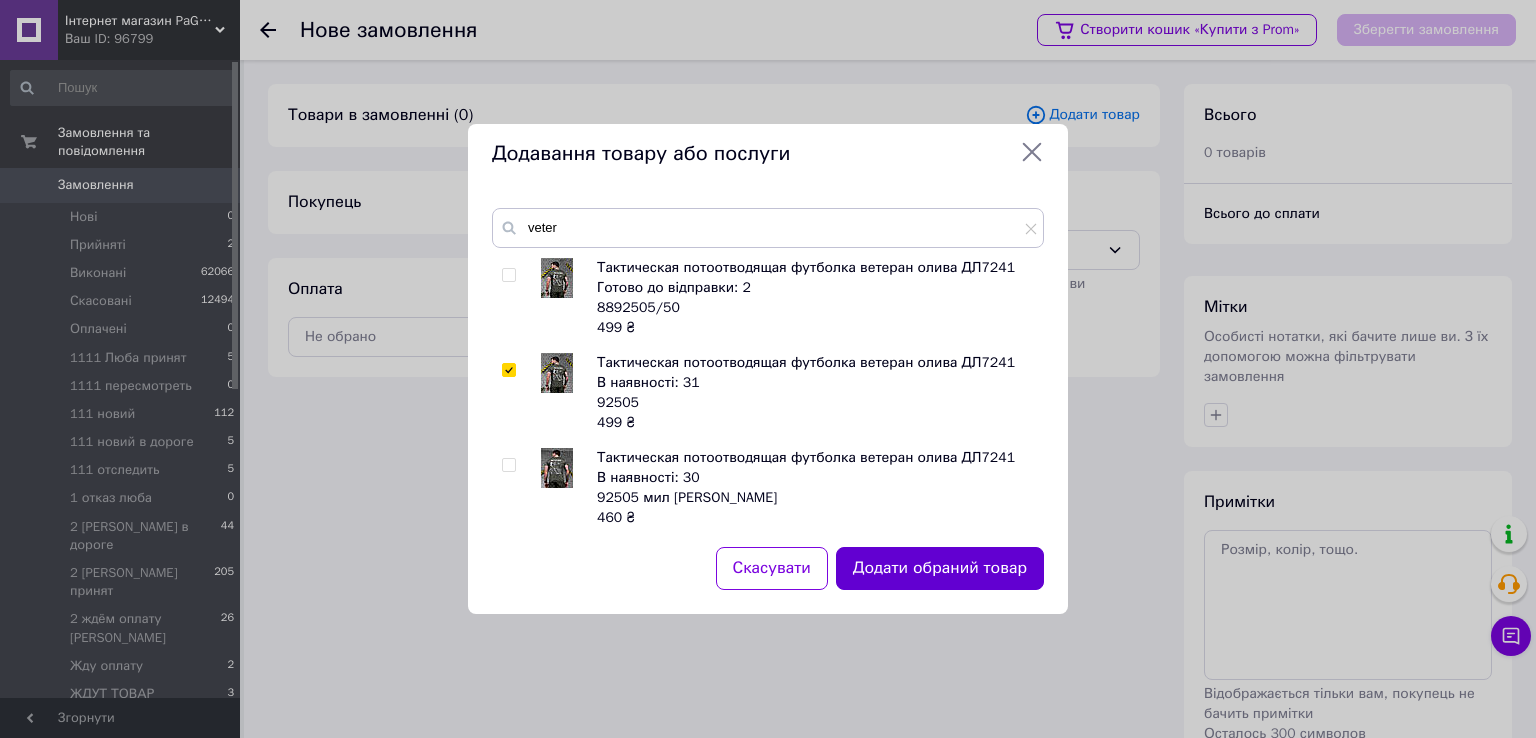 click on "Додати обраний товар" at bounding box center (940, 568) 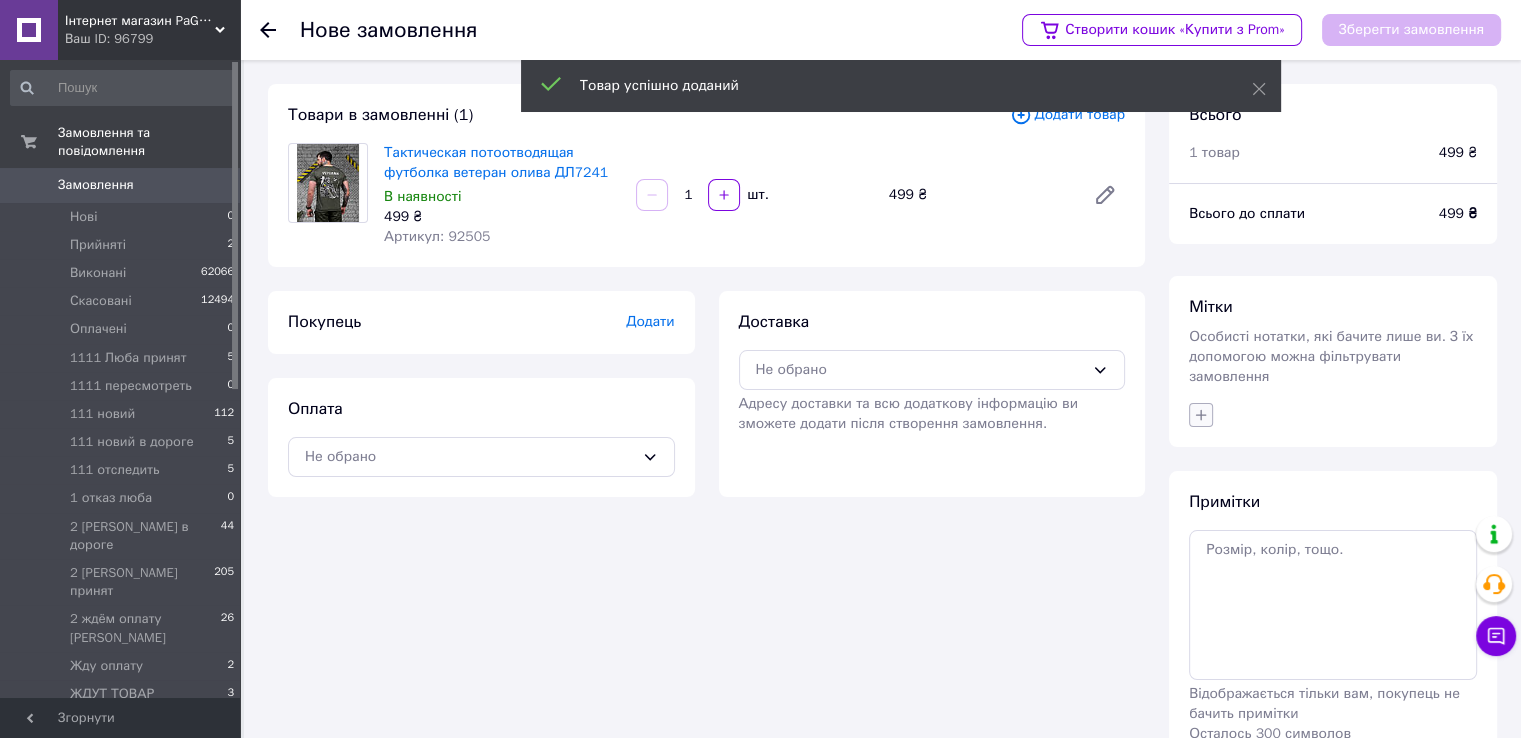 click at bounding box center [1201, 415] 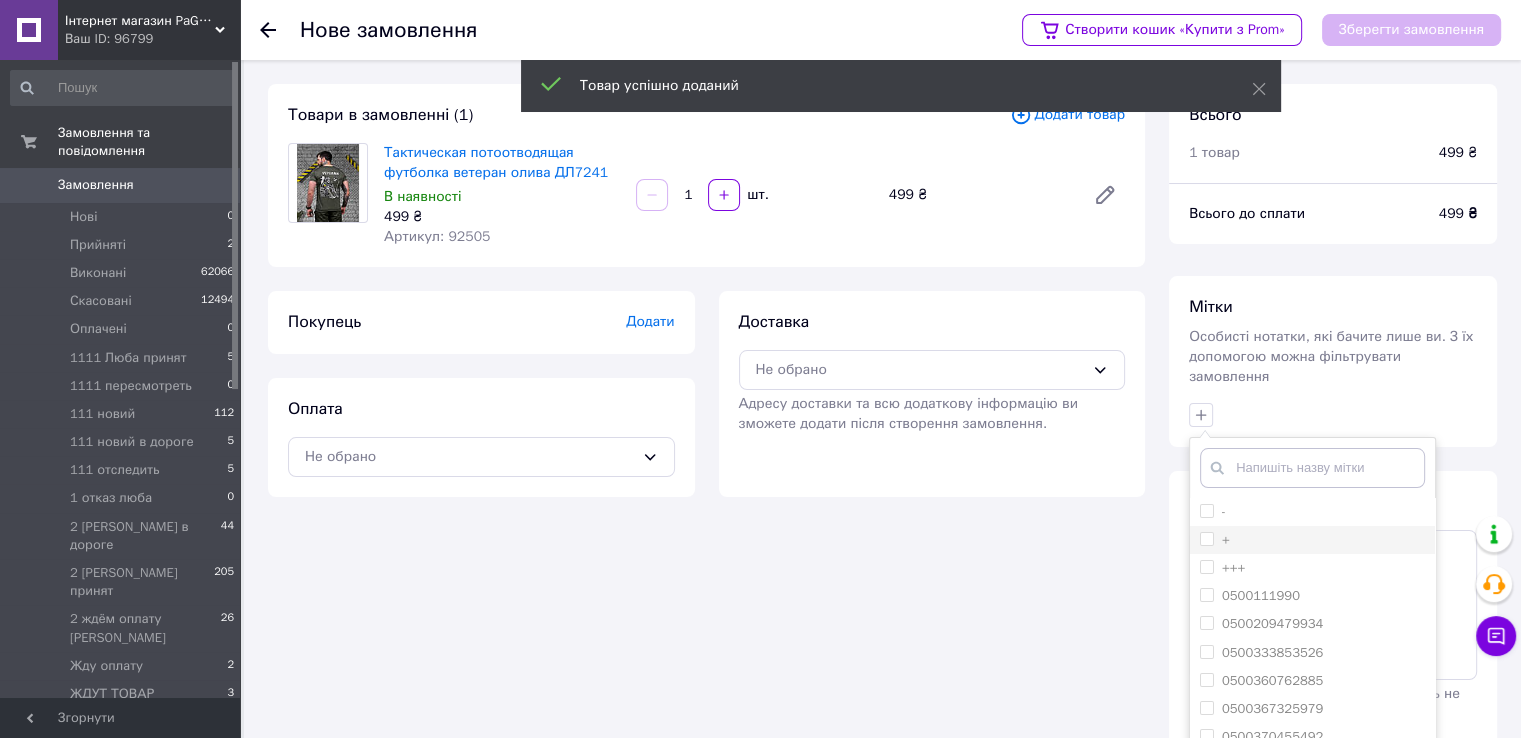 click on "+" at bounding box center (1312, 540) 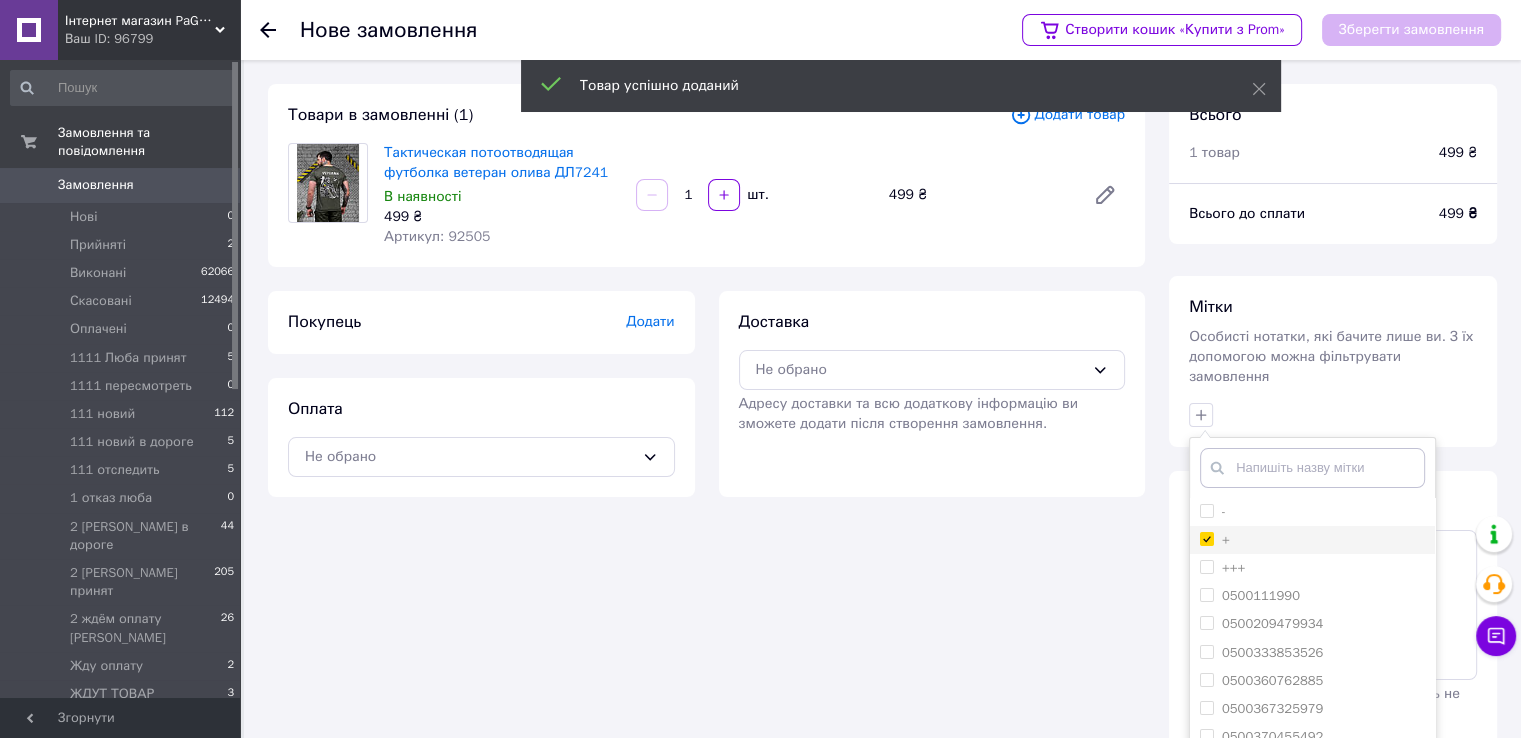 checkbox on "true" 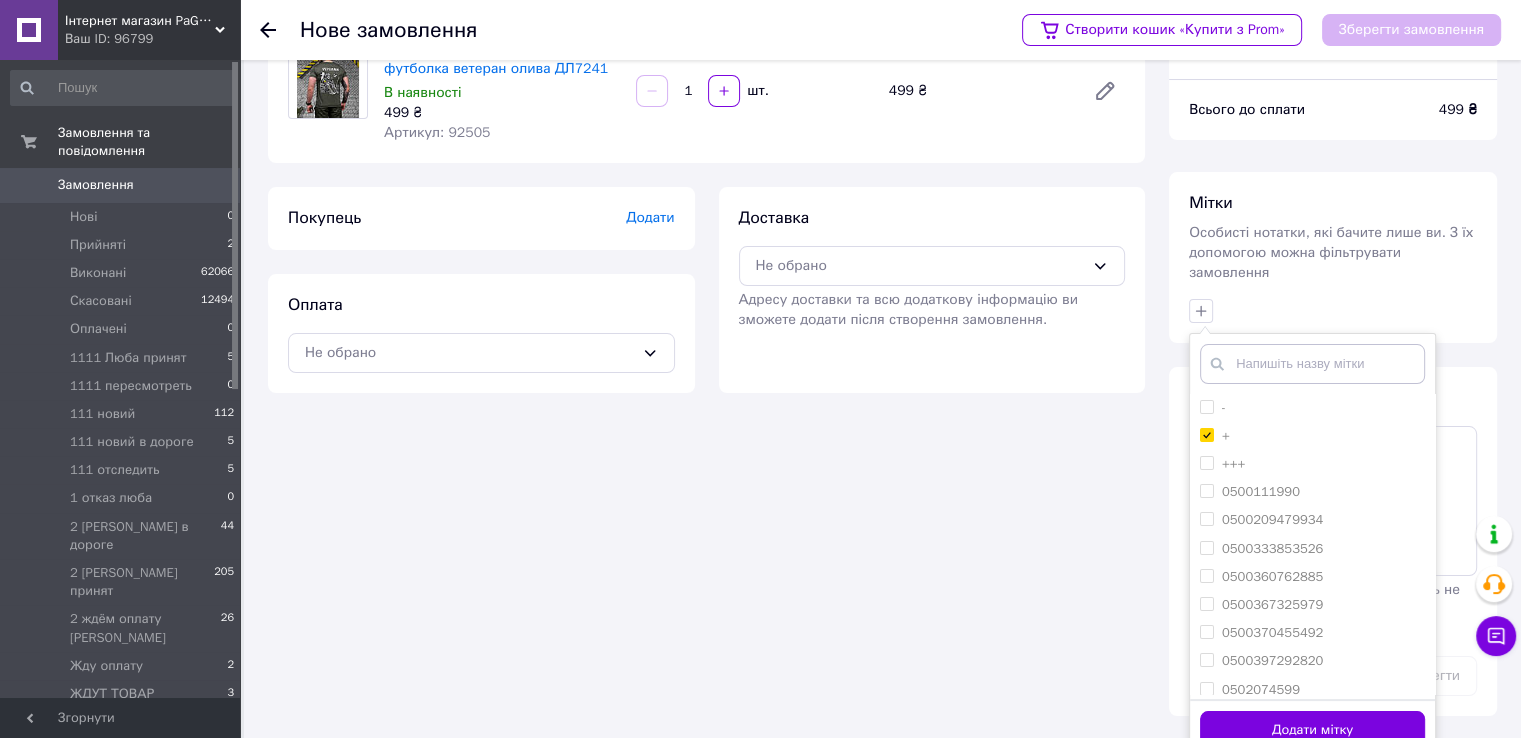 scroll, scrollTop: 105, scrollLeft: 0, axis: vertical 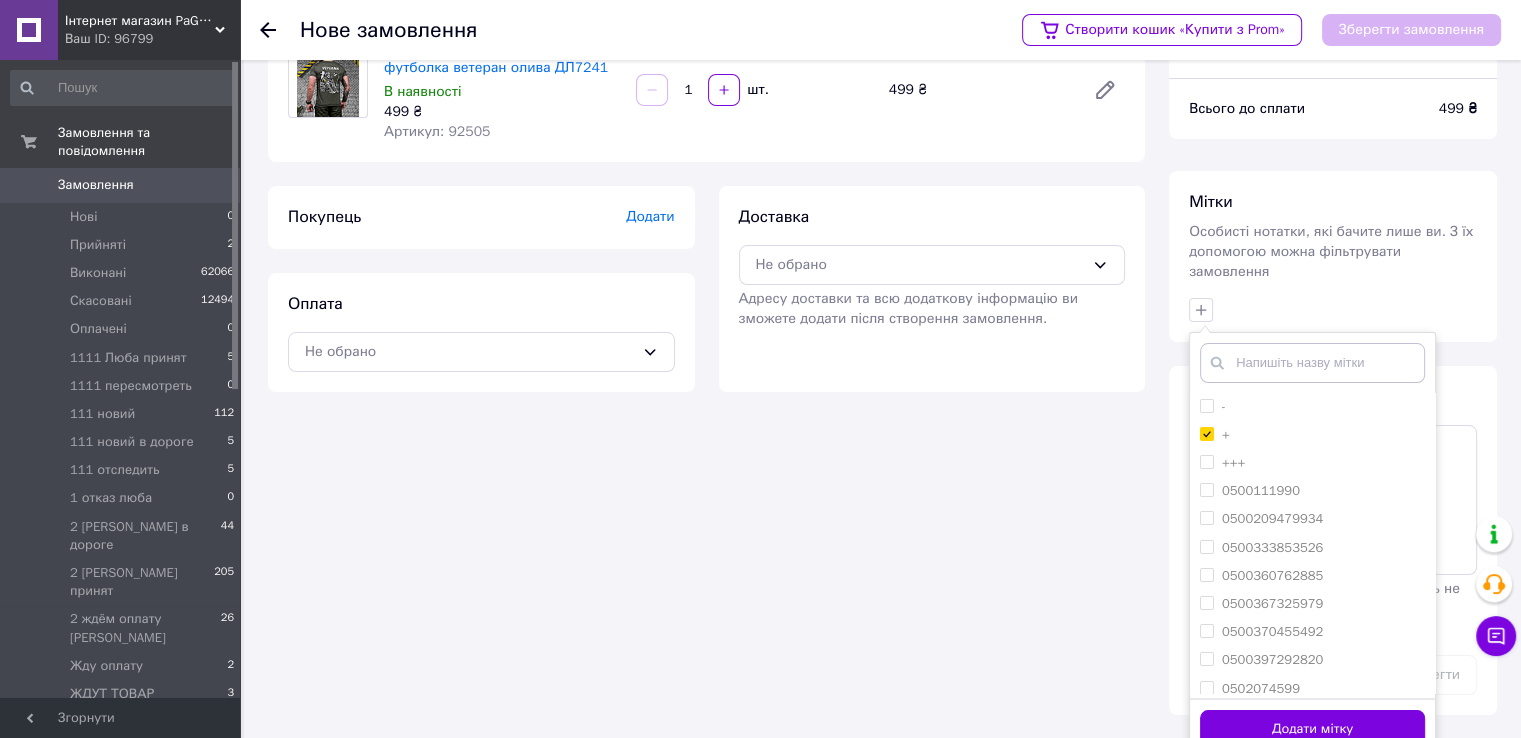 click on "Додати мітку" at bounding box center [1312, 729] 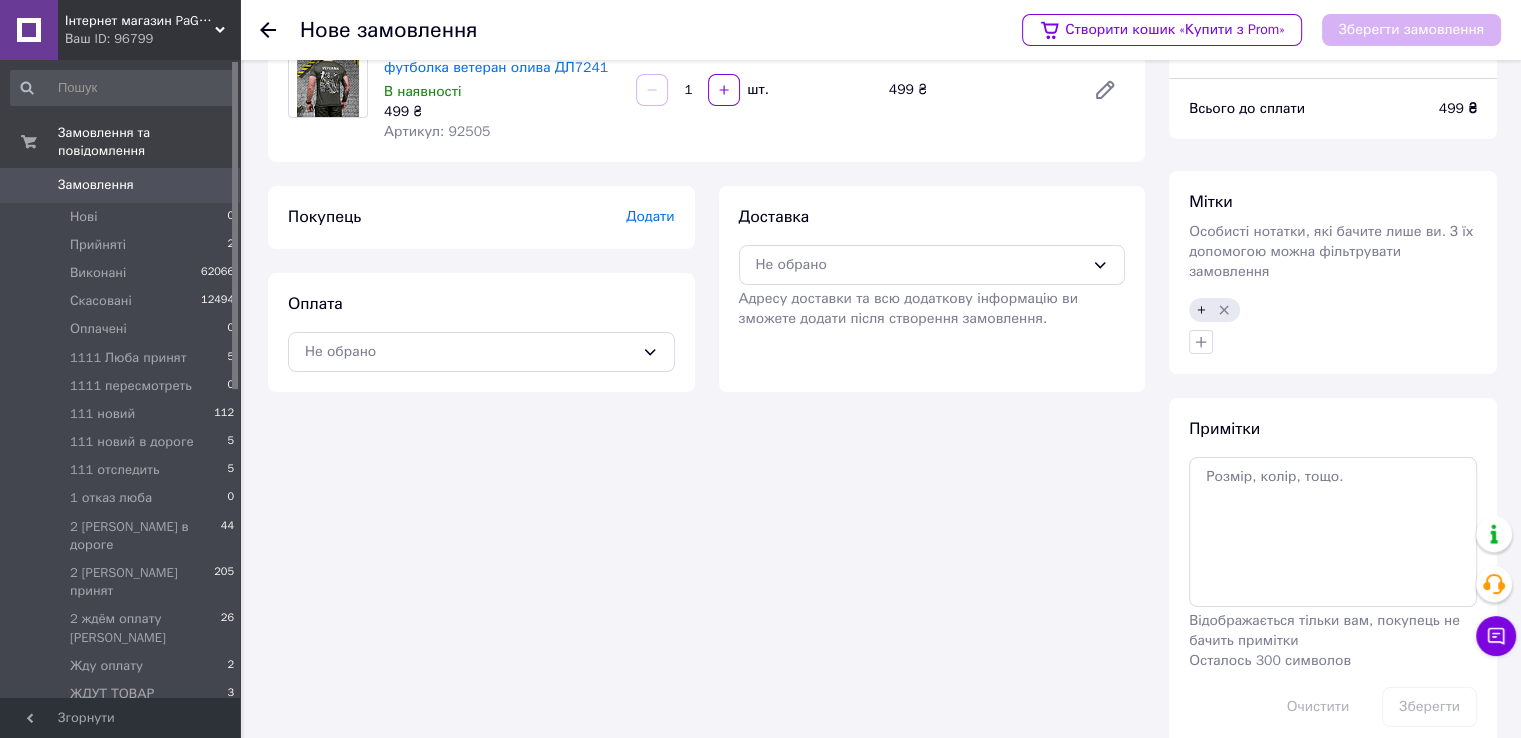drag, startPoint x: 1435, startPoint y: 359, endPoint x: 1425, endPoint y: 361, distance: 10.198039 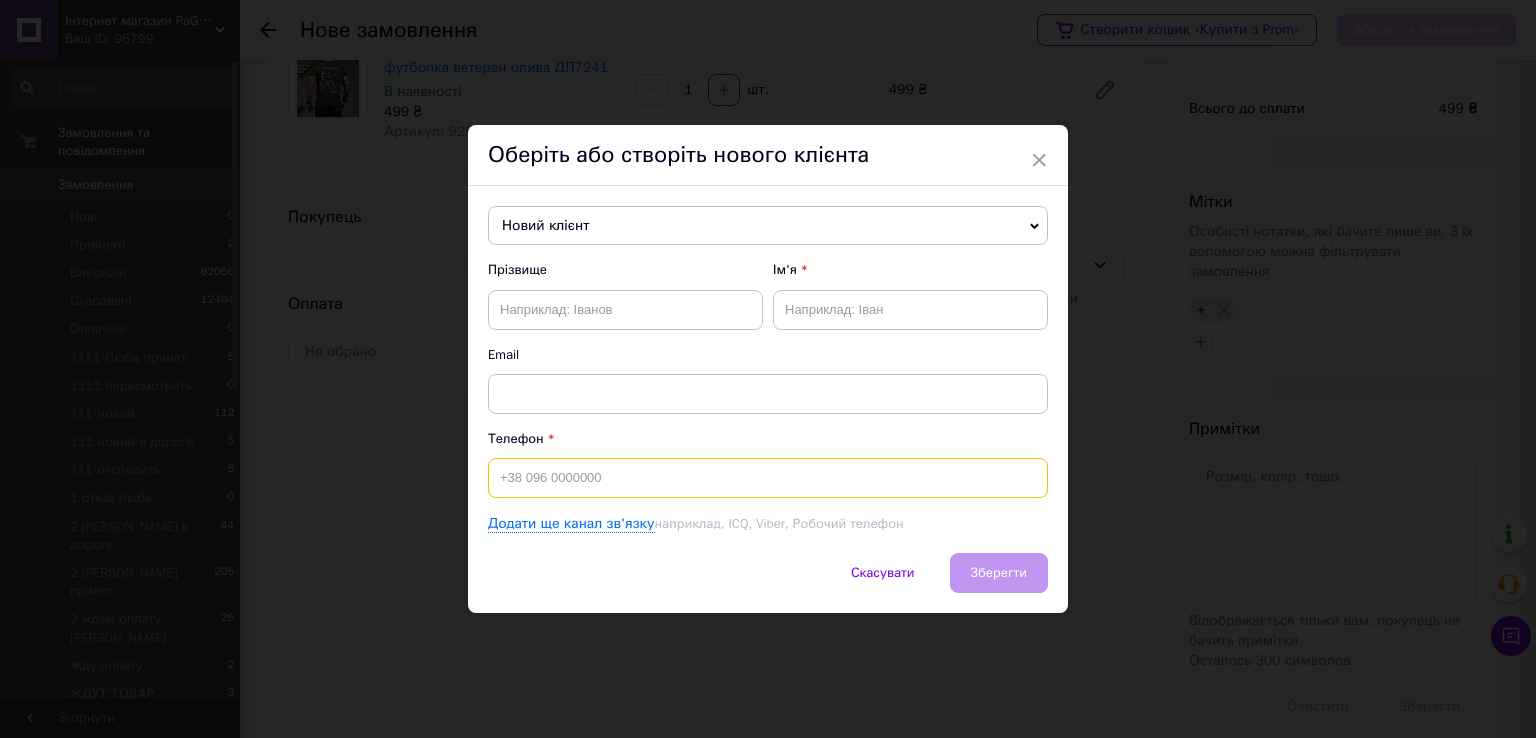 click at bounding box center [768, 478] 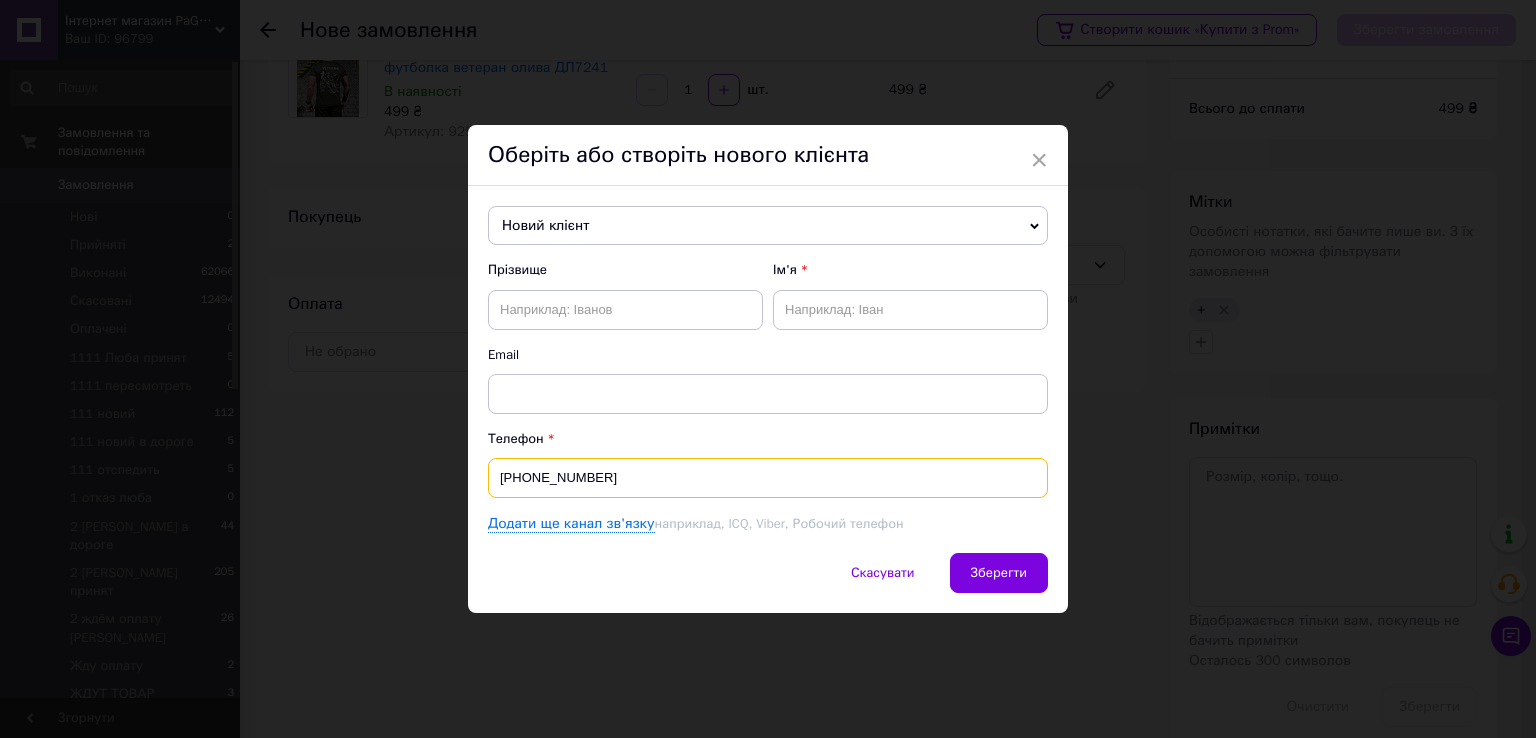type on "[PHONE_NUMBER]" 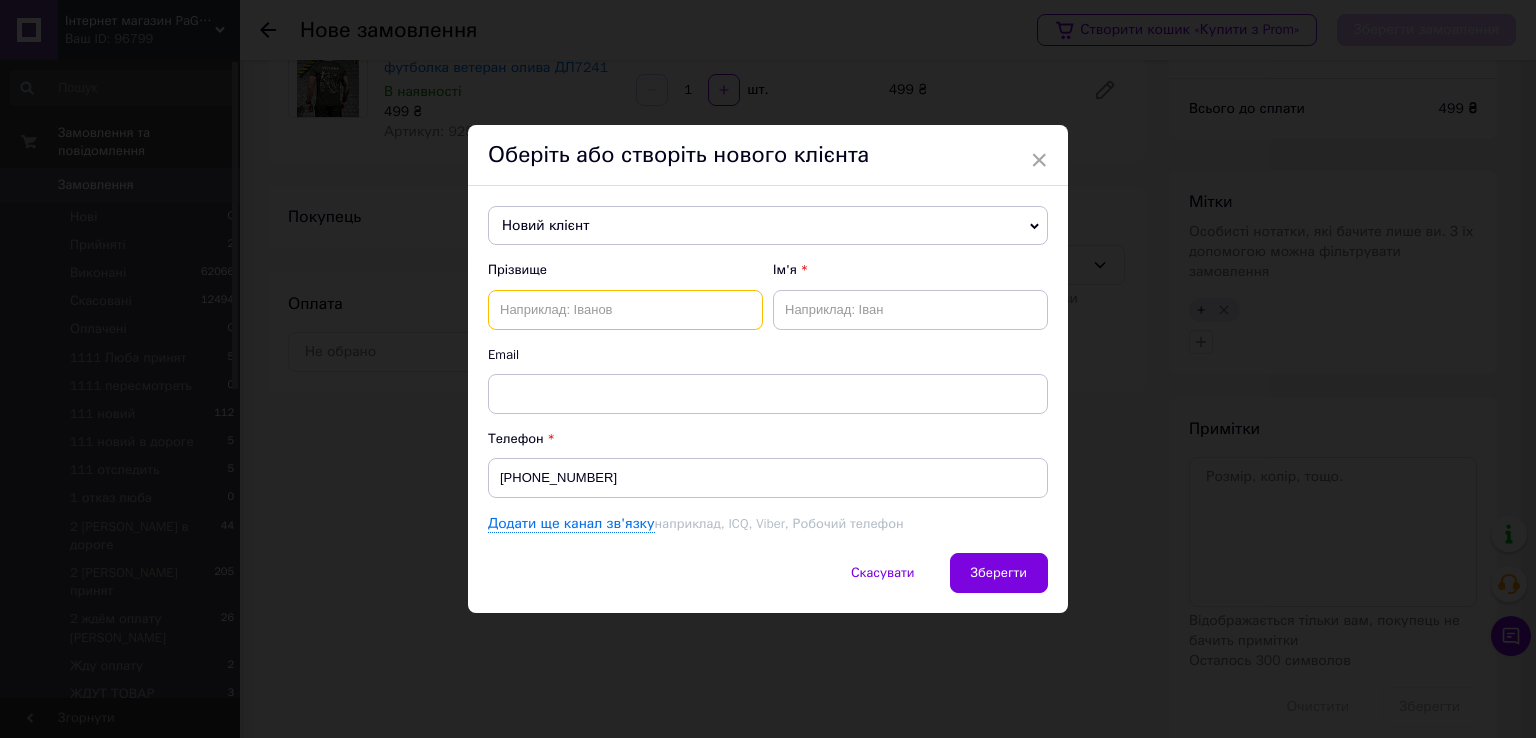 drag, startPoint x: 725, startPoint y: 301, endPoint x: 746, endPoint y: 311, distance: 23.259407 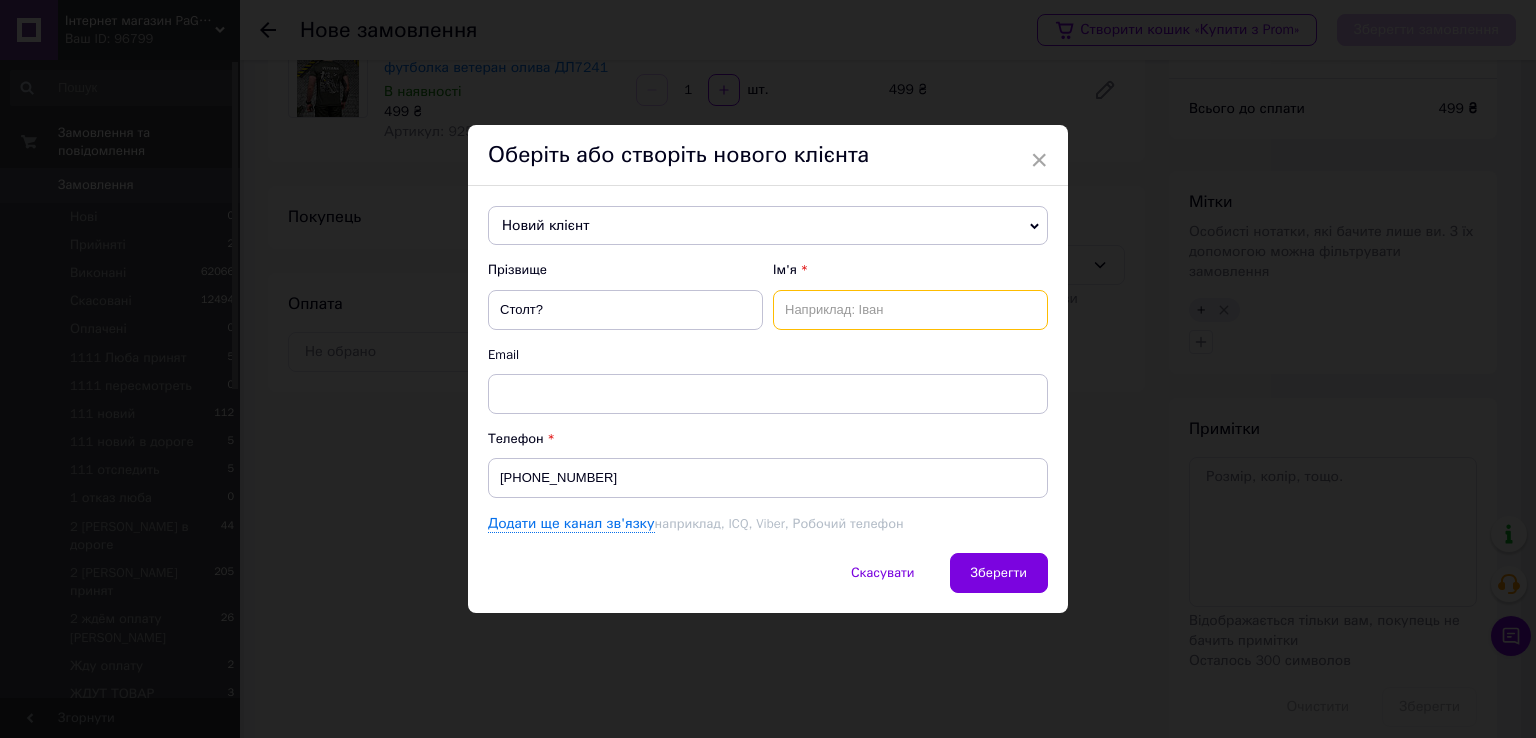 click at bounding box center (910, 310) 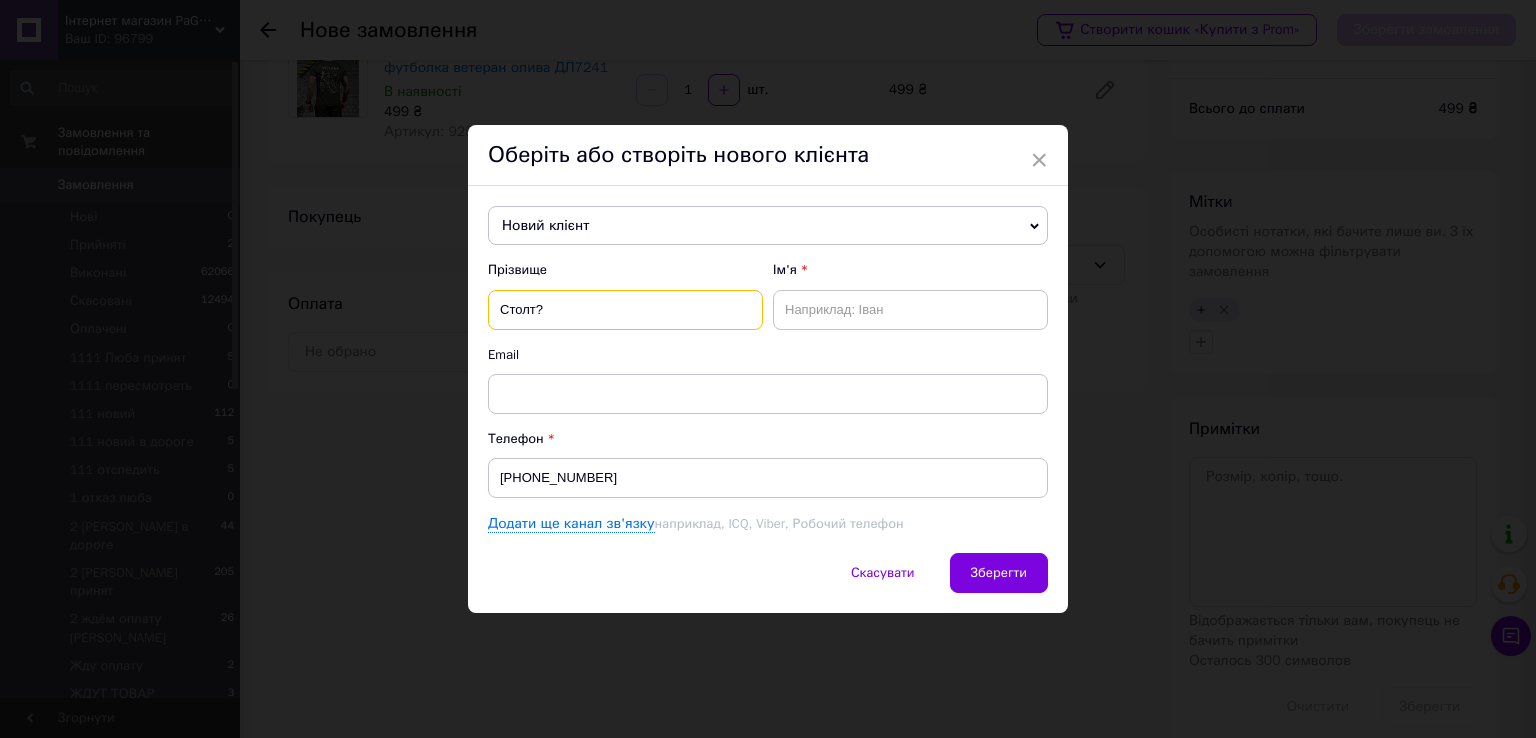 click on "Столт?" at bounding box center [625, 310] 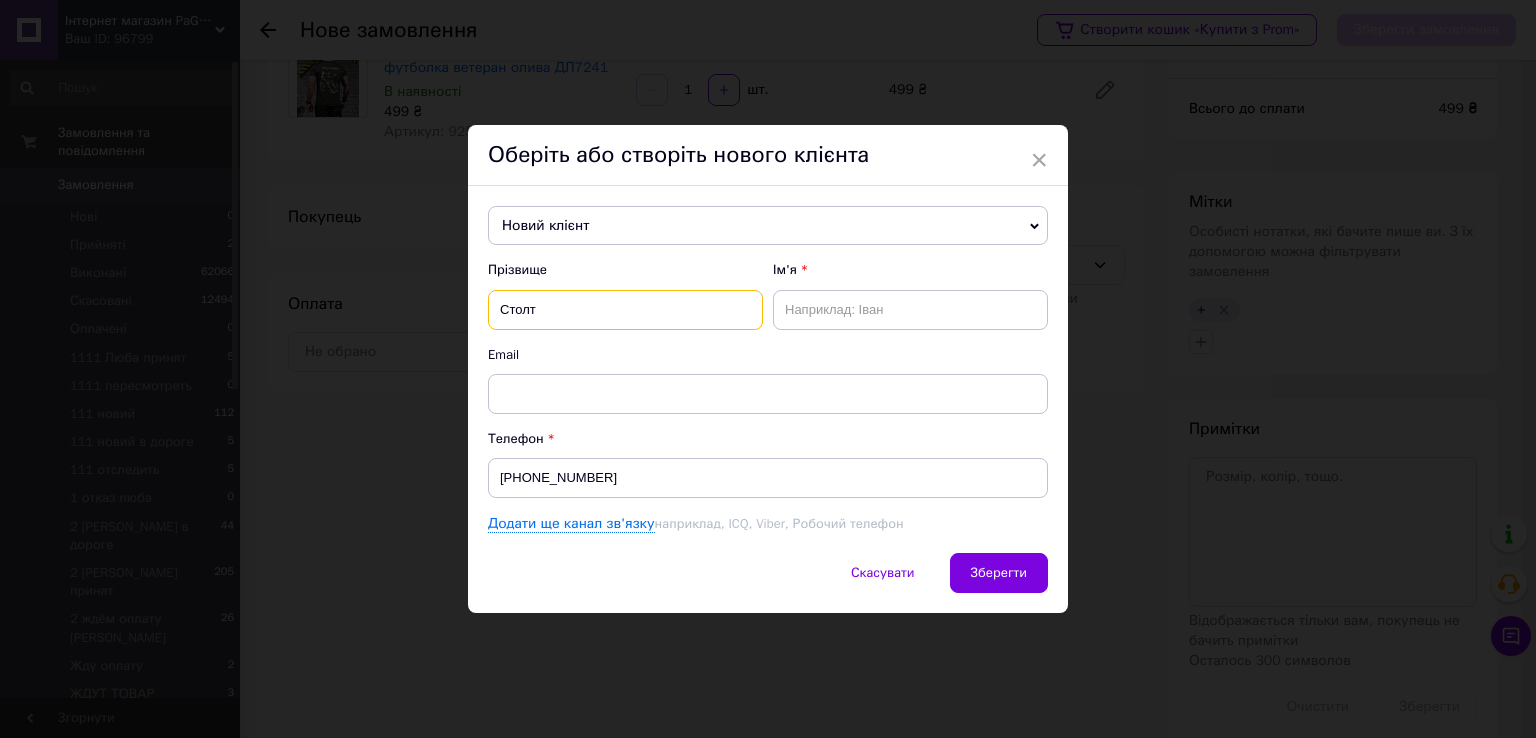 type on "Столт" 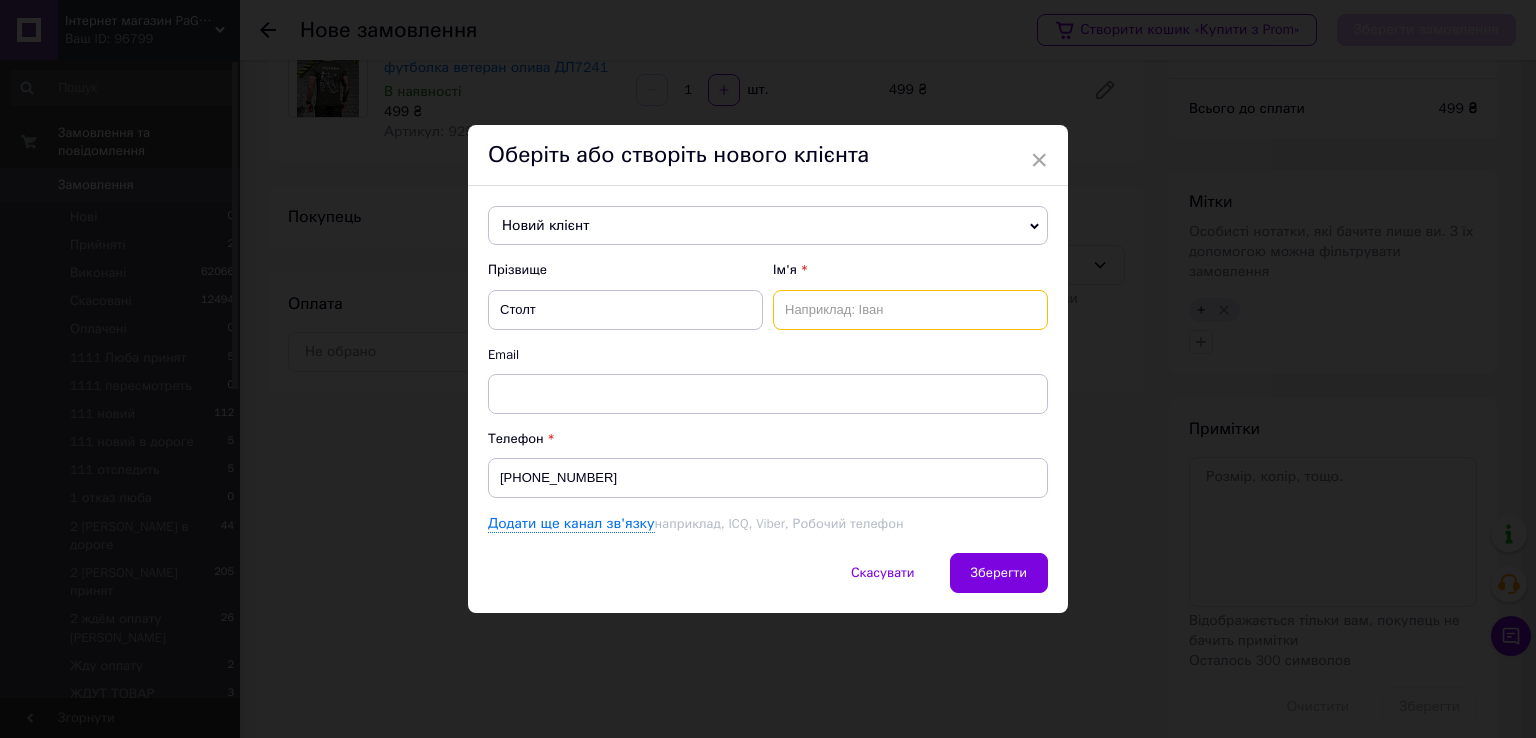 click at bounding box center [910, 310] 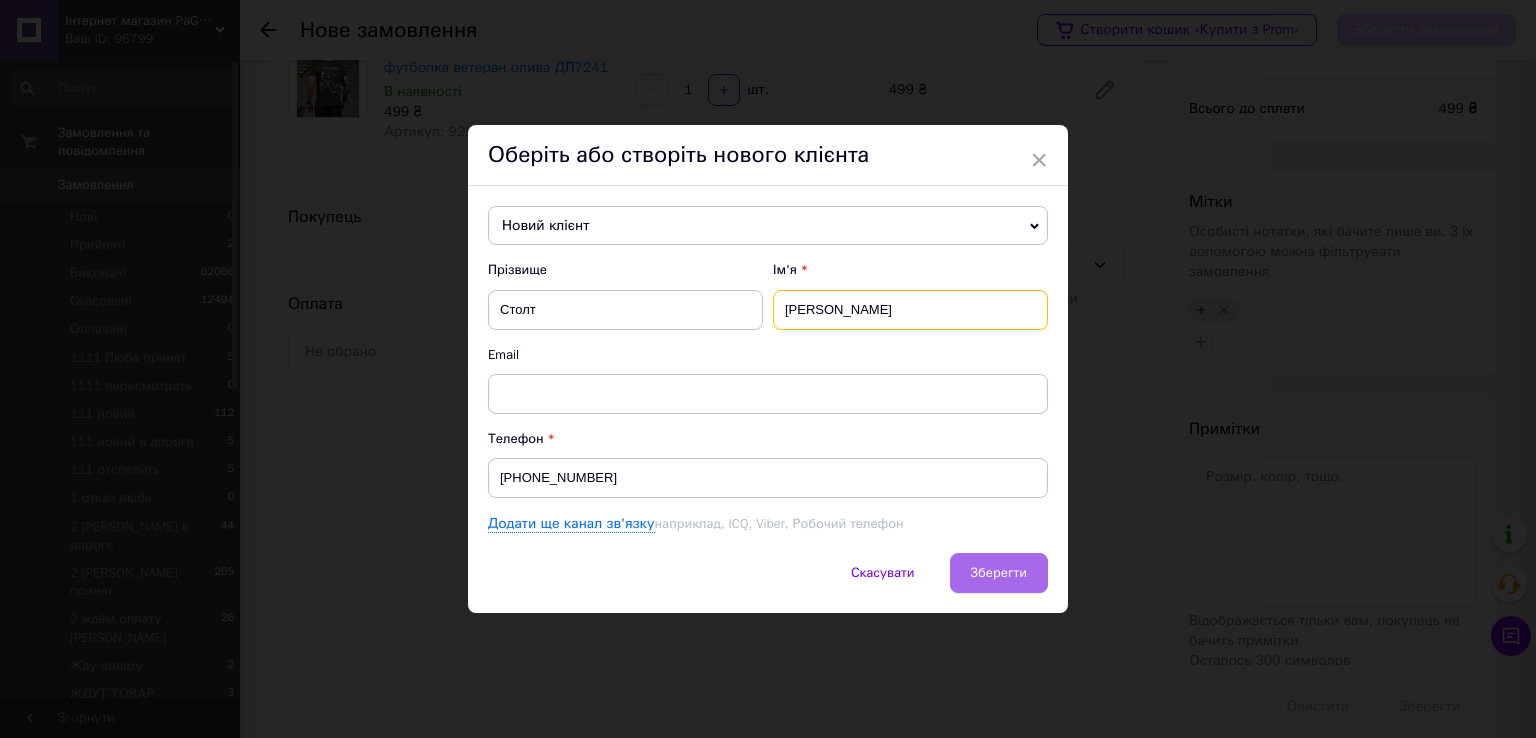 type on "[PERSON_NAME]" 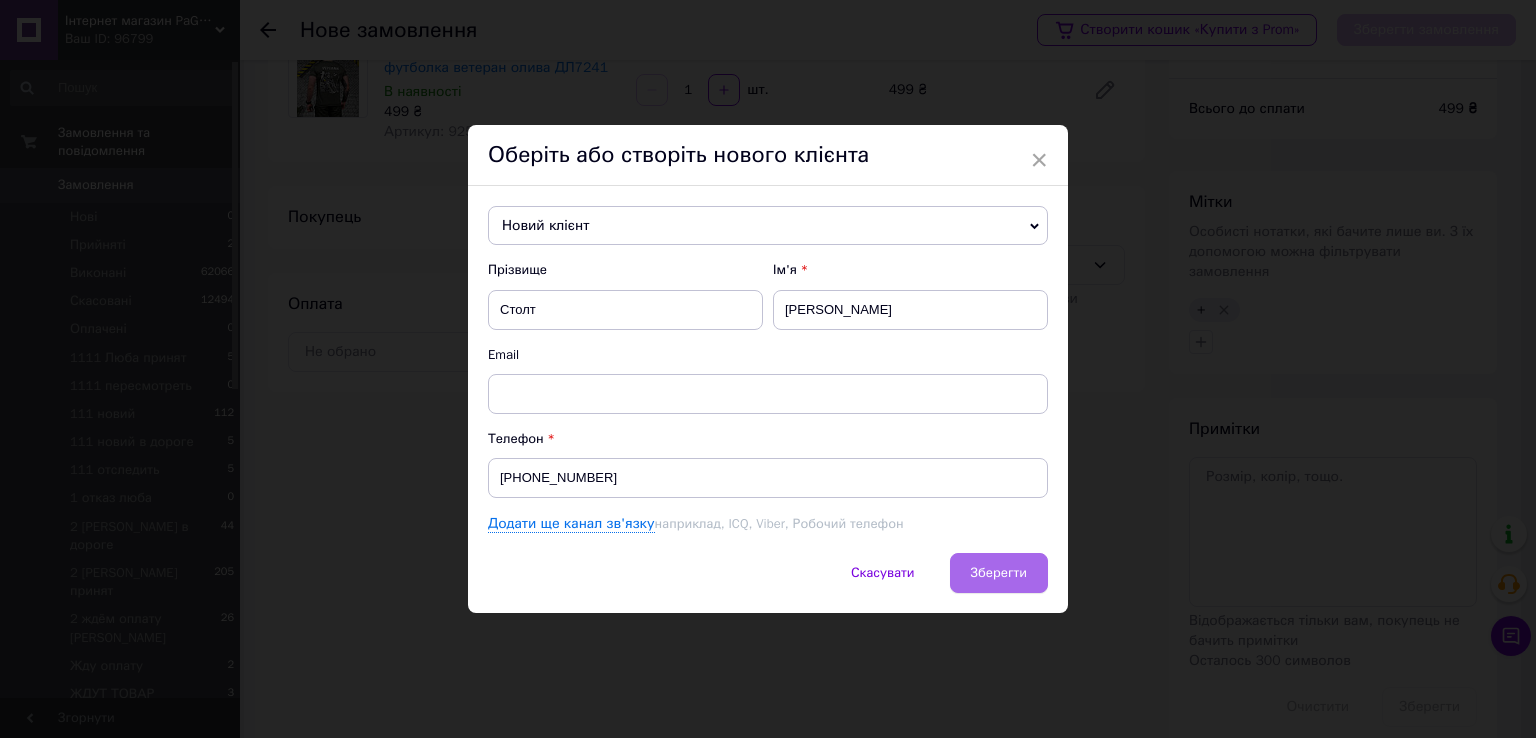 click on "Зберегти" at bounding box center (999, 573) 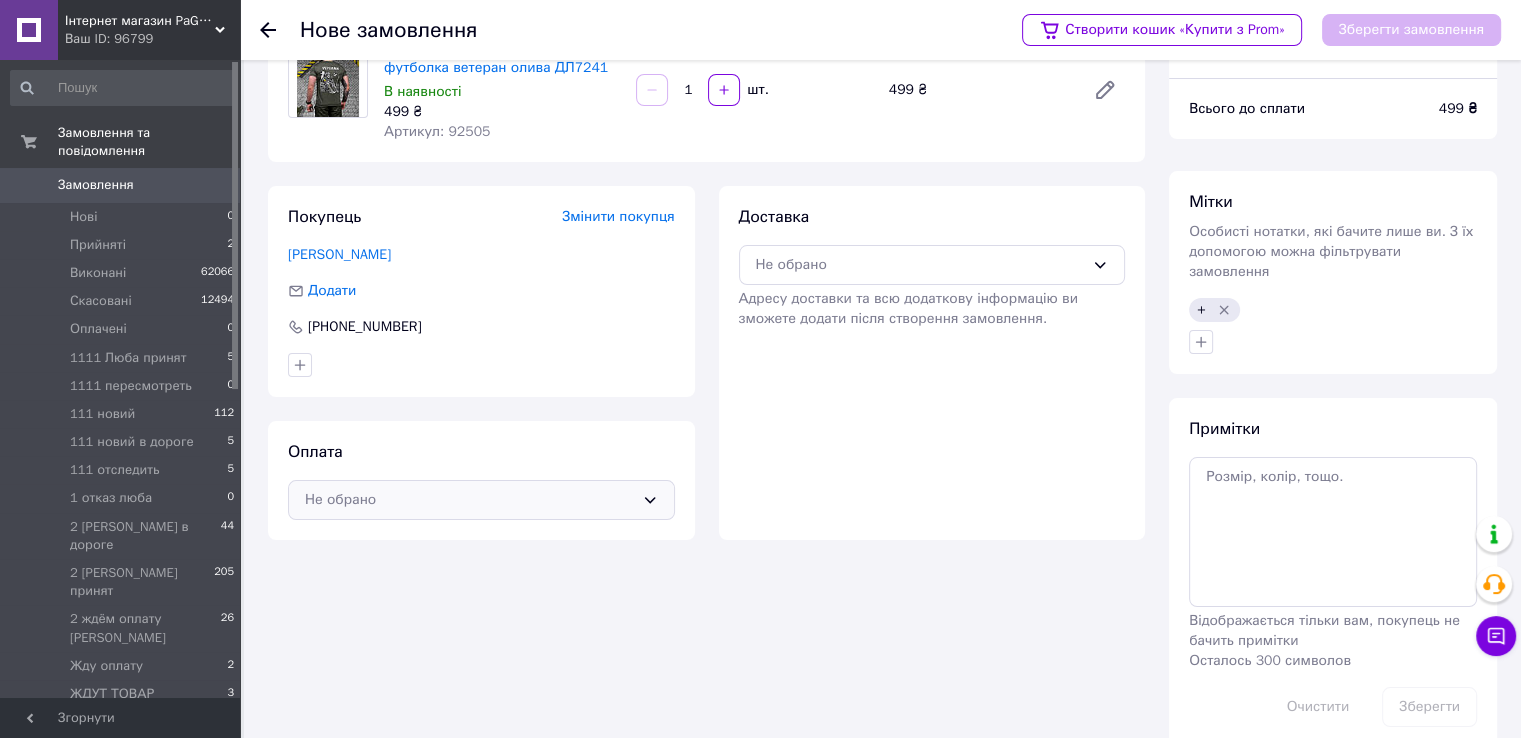 click on "Не обрано" at bounding box center (469, 500) 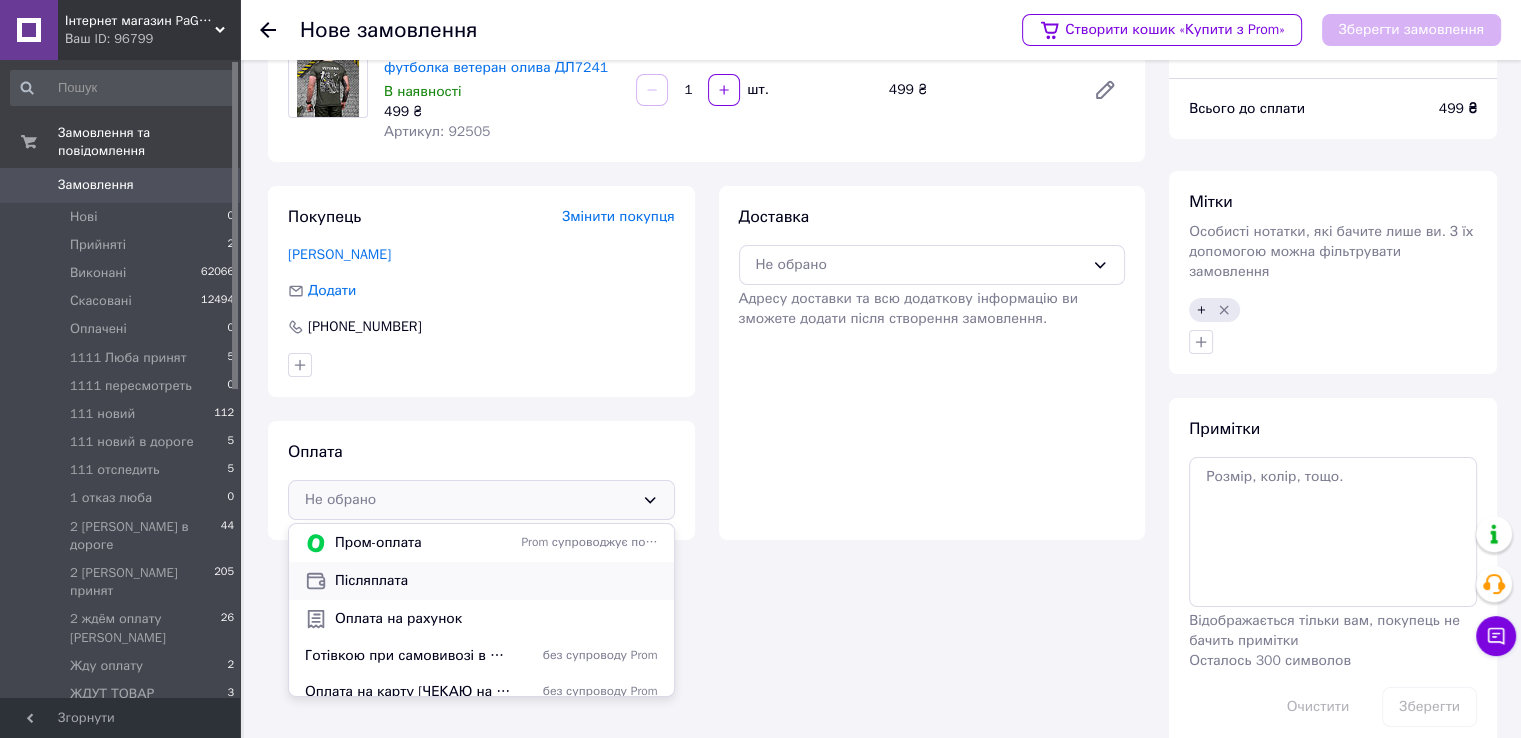click on "Післяплата" at bounding box center [496, 581] 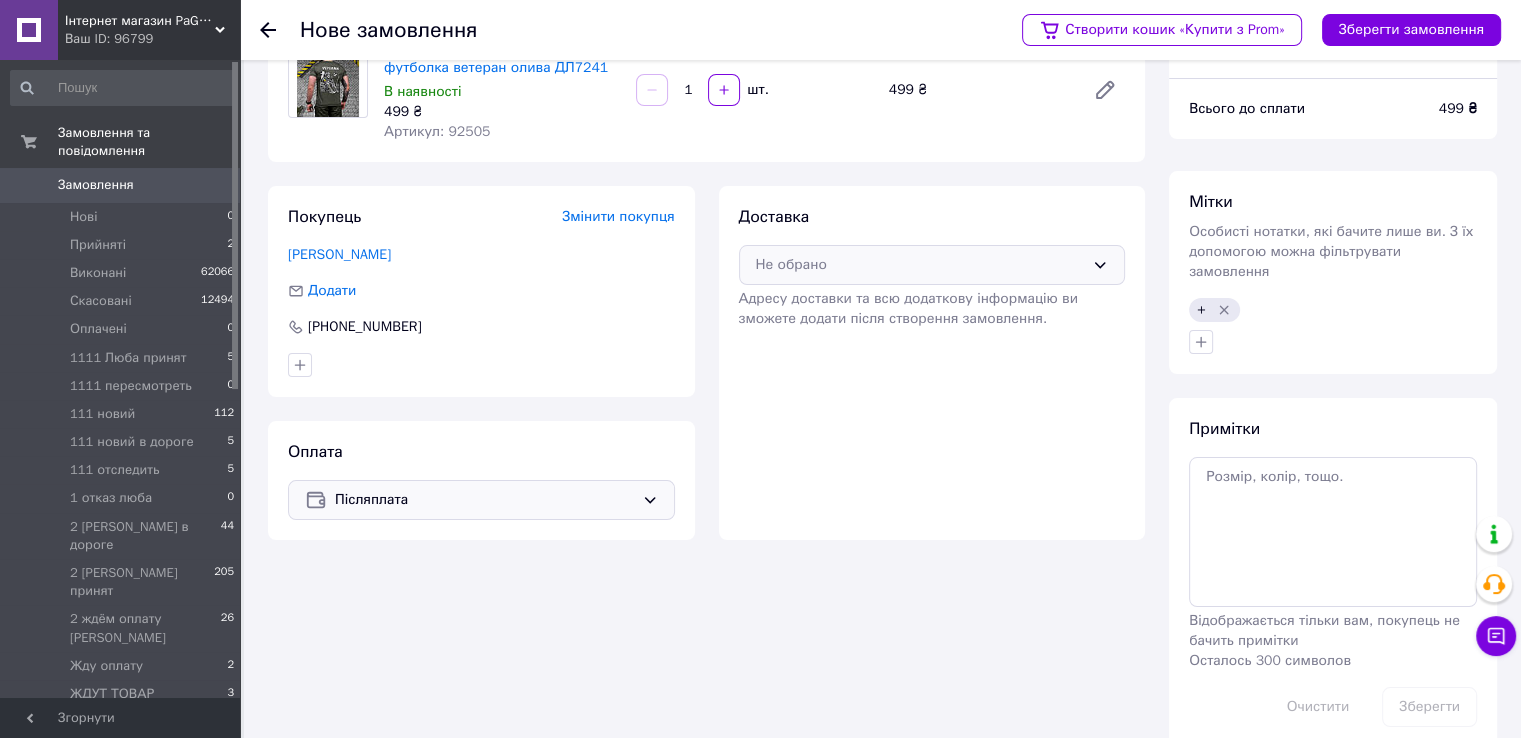 click on "Не обрано" at bounding box center [932, 265] 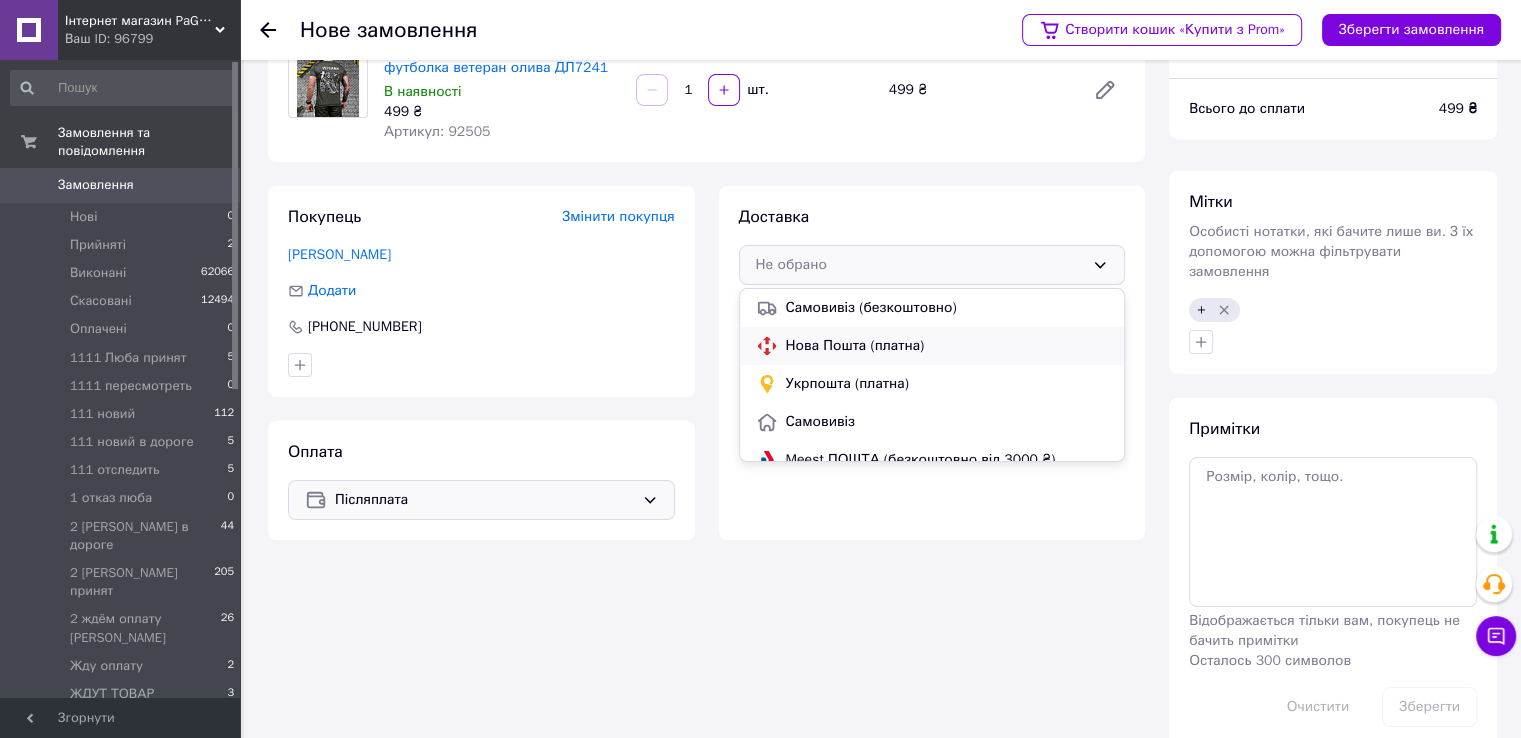 click on "Нова Пошта (платна)" at bounding box center [947, 346] 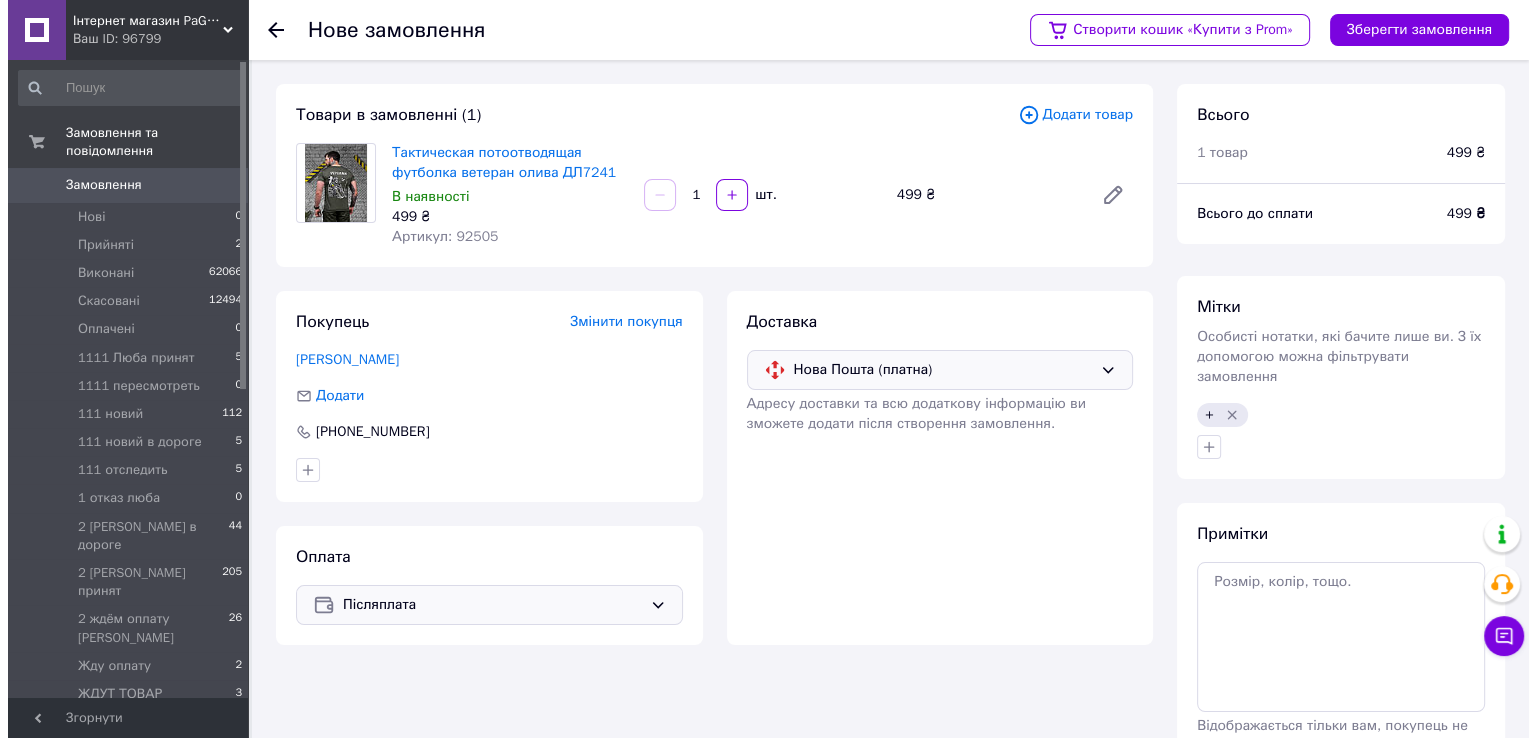 scroll, scrollTop: 0, scrollLeft: 0, axis: both 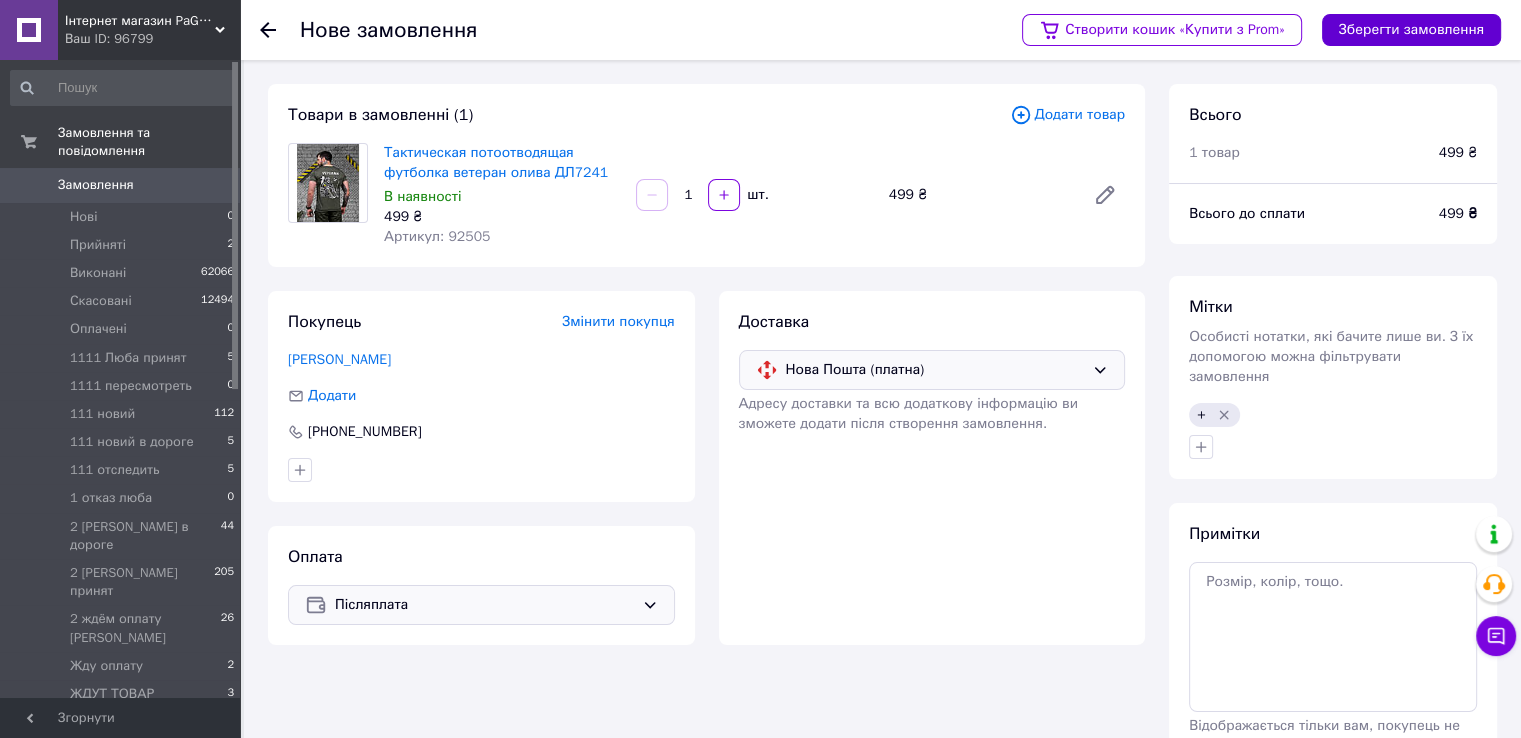 click on "Зберегти замовлення" at bounding box center (1411, 30) 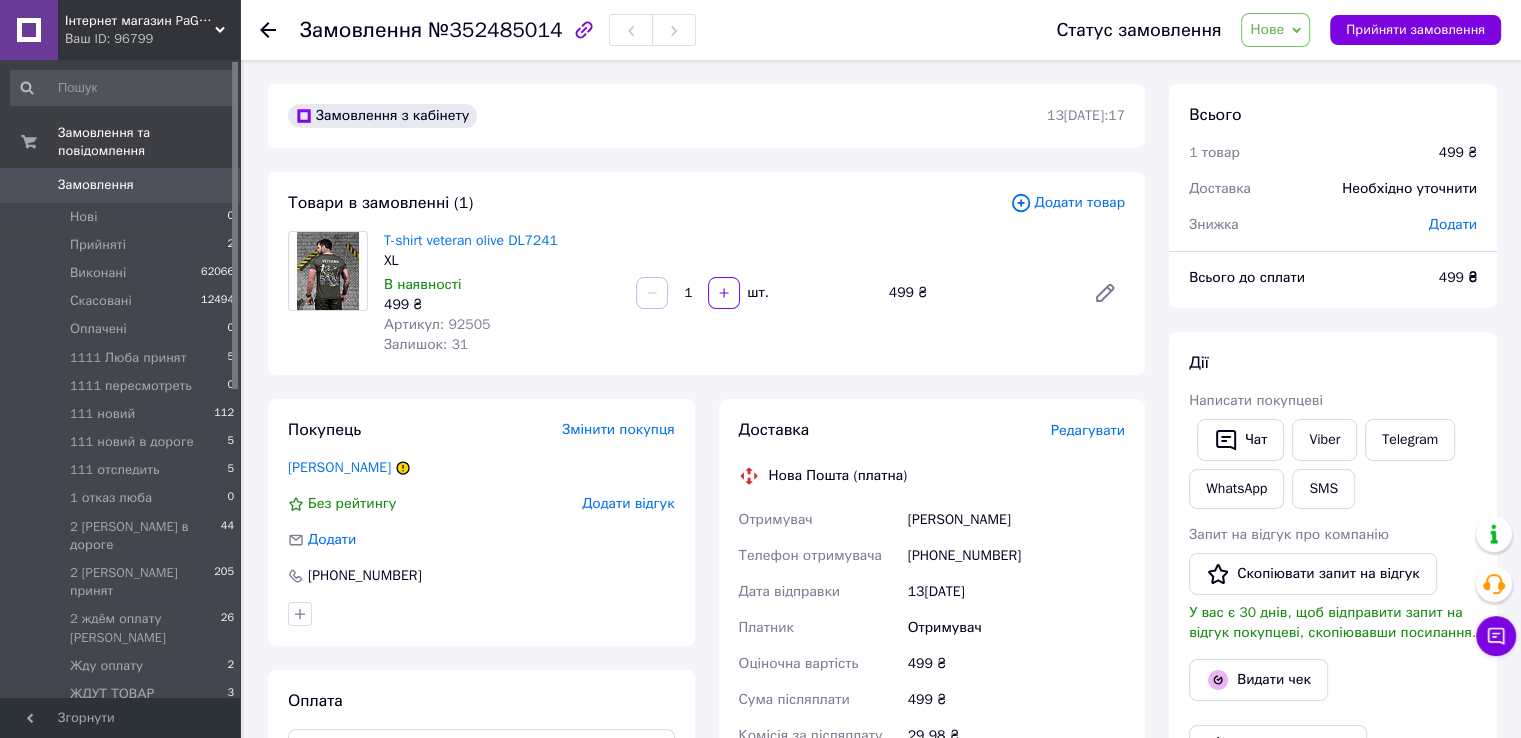 click on "[PERSON_NAME] покупцеві   Чат Viber Telegram WhatsApp SMS Запит на відгук про компанію   Скопіювати запит на відгук У вас є 30 днів, щоб відправити запит на відгук покупцеві, скопіювавши посилання.   Видати чек   Завантажити PDF   Друк PDF   Дублювати замовлення" at bounding box center [1333, 609] 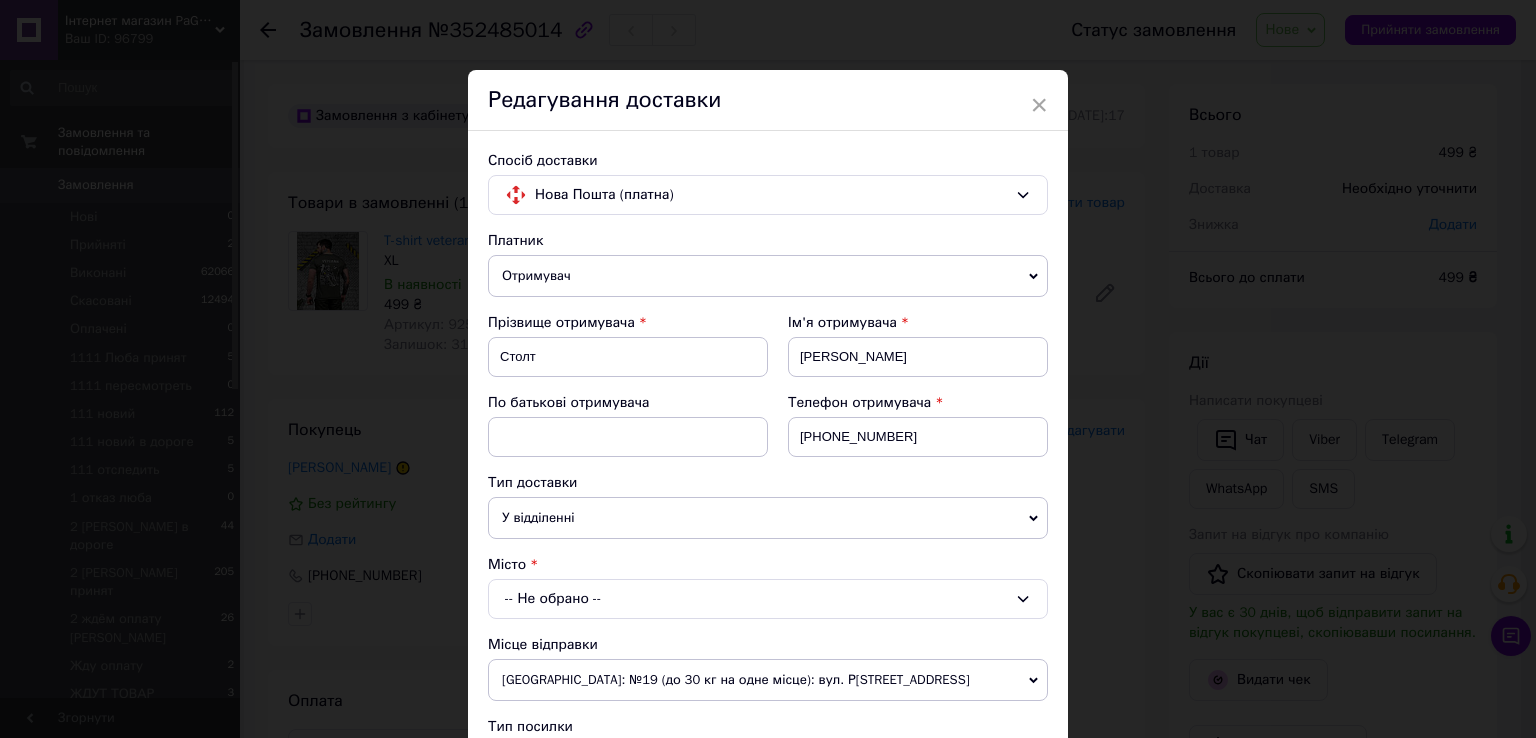 click on "-- Не обрано --" at bounding box center [768, 599] 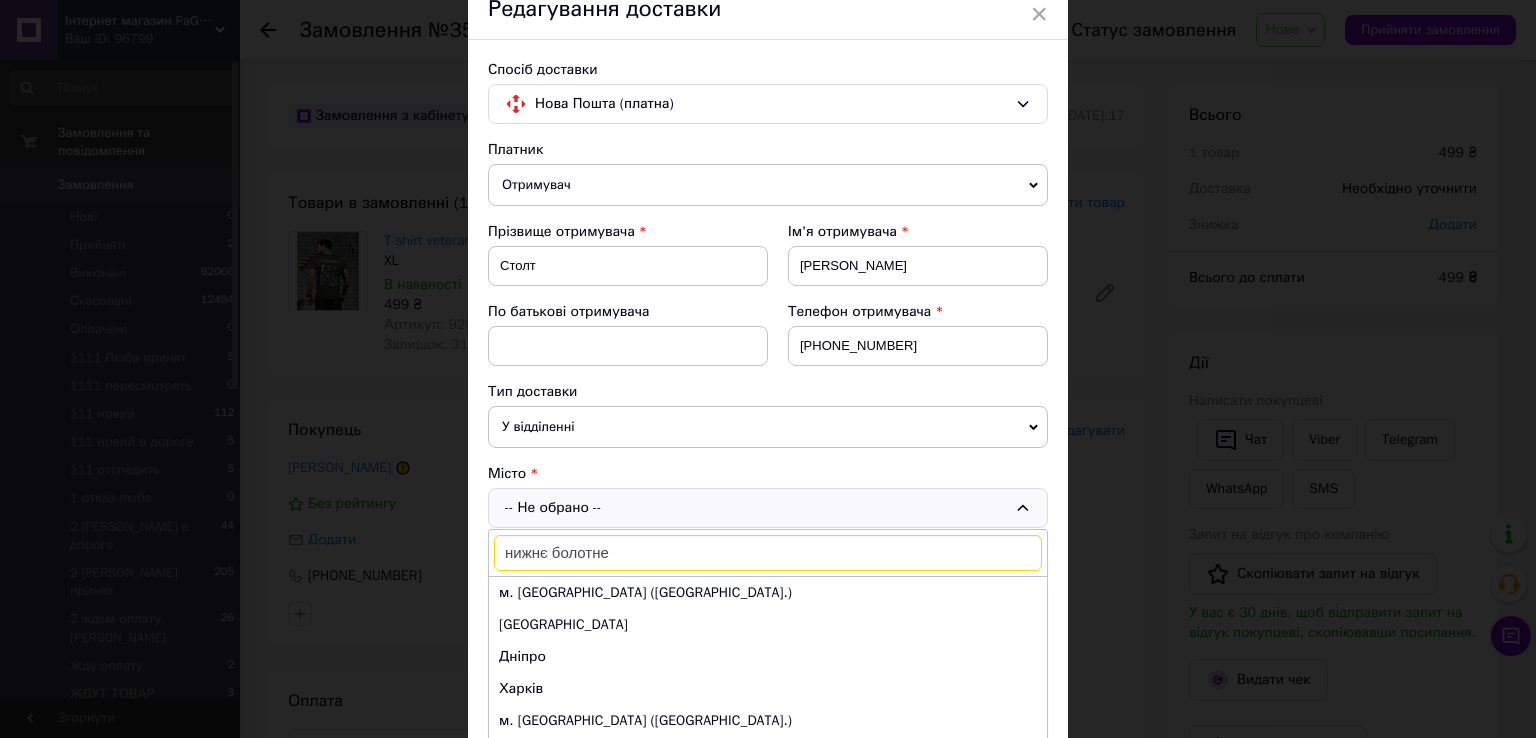 scroll, scrollTop: 200, scrollLeft: 0, axis: vertical 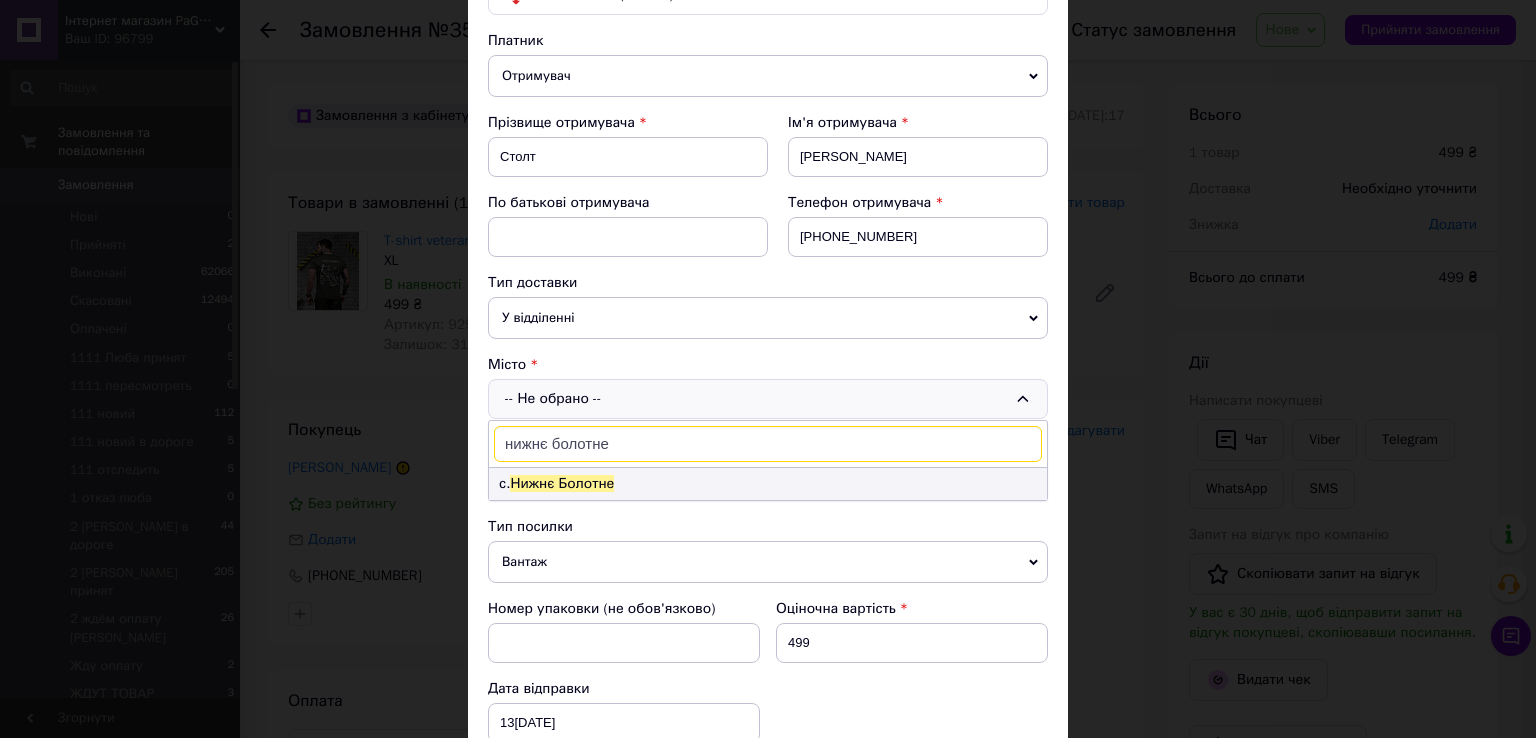 type on "нижнє болотне" 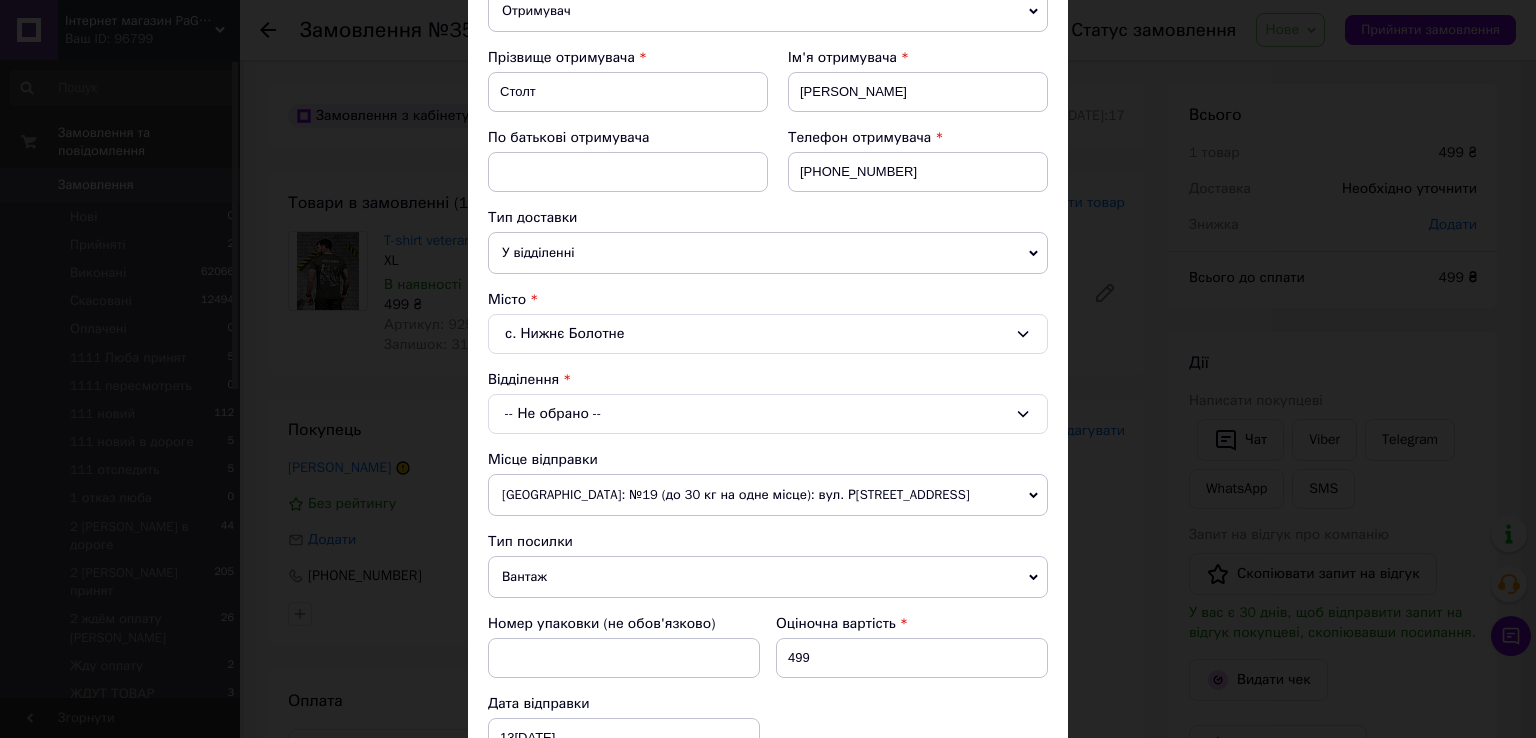 scroll, scrollTop: 300, scrollLeft: 0, axis: vertical 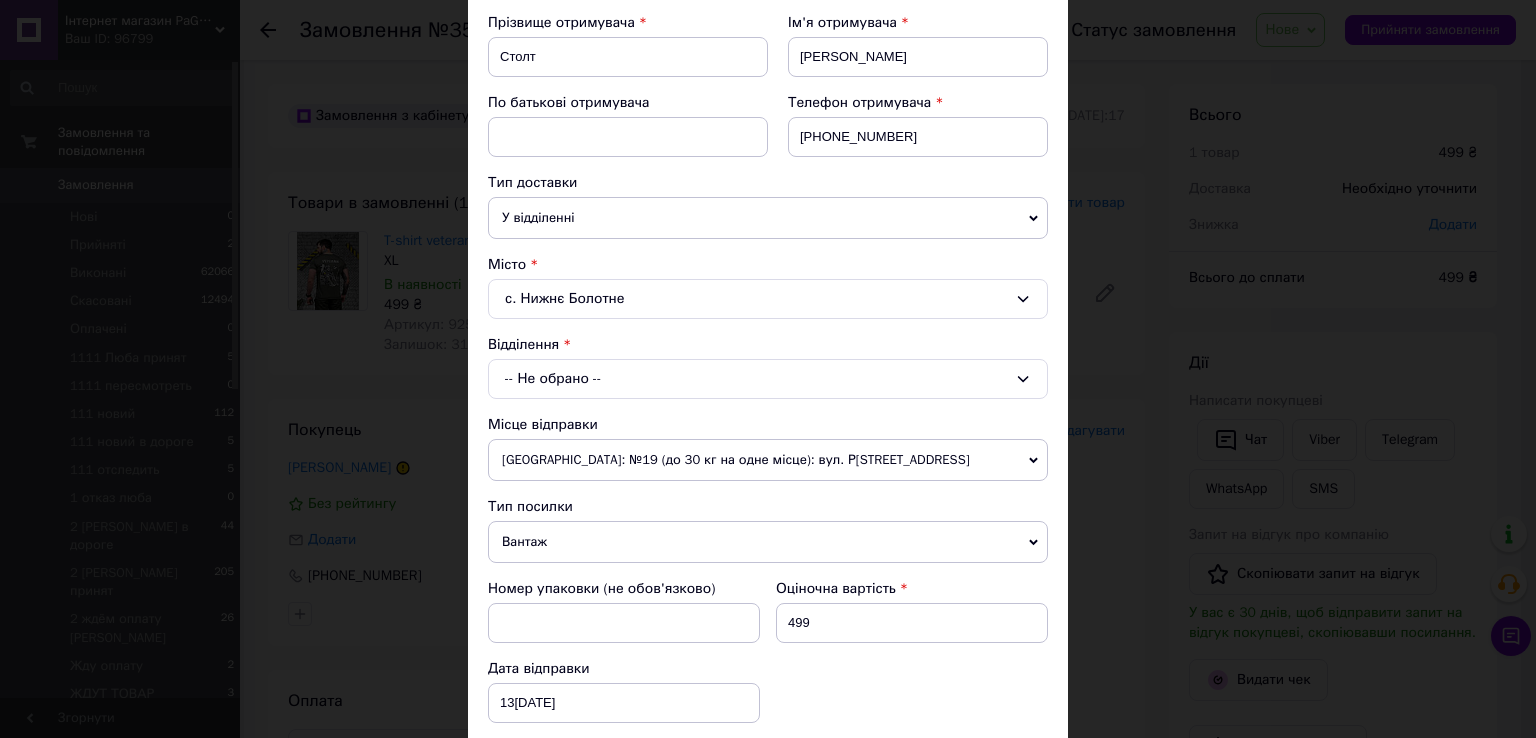 click on "-- Не обрано --" at bounding box center (768, 379) 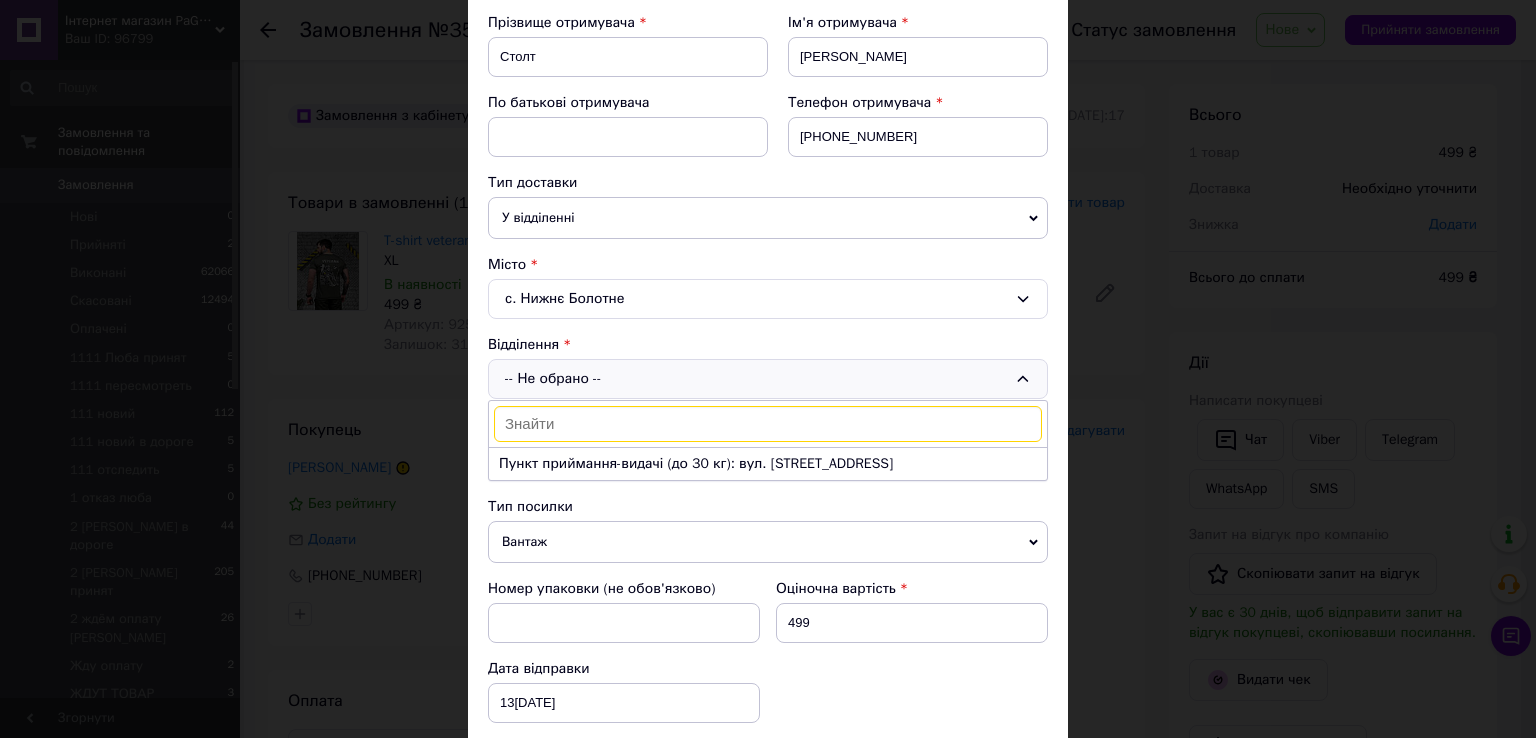 drag, startPoint x: 592, startPoint y: 460, endPoint x: 616, endPoint y: 469, distance: 25.632011 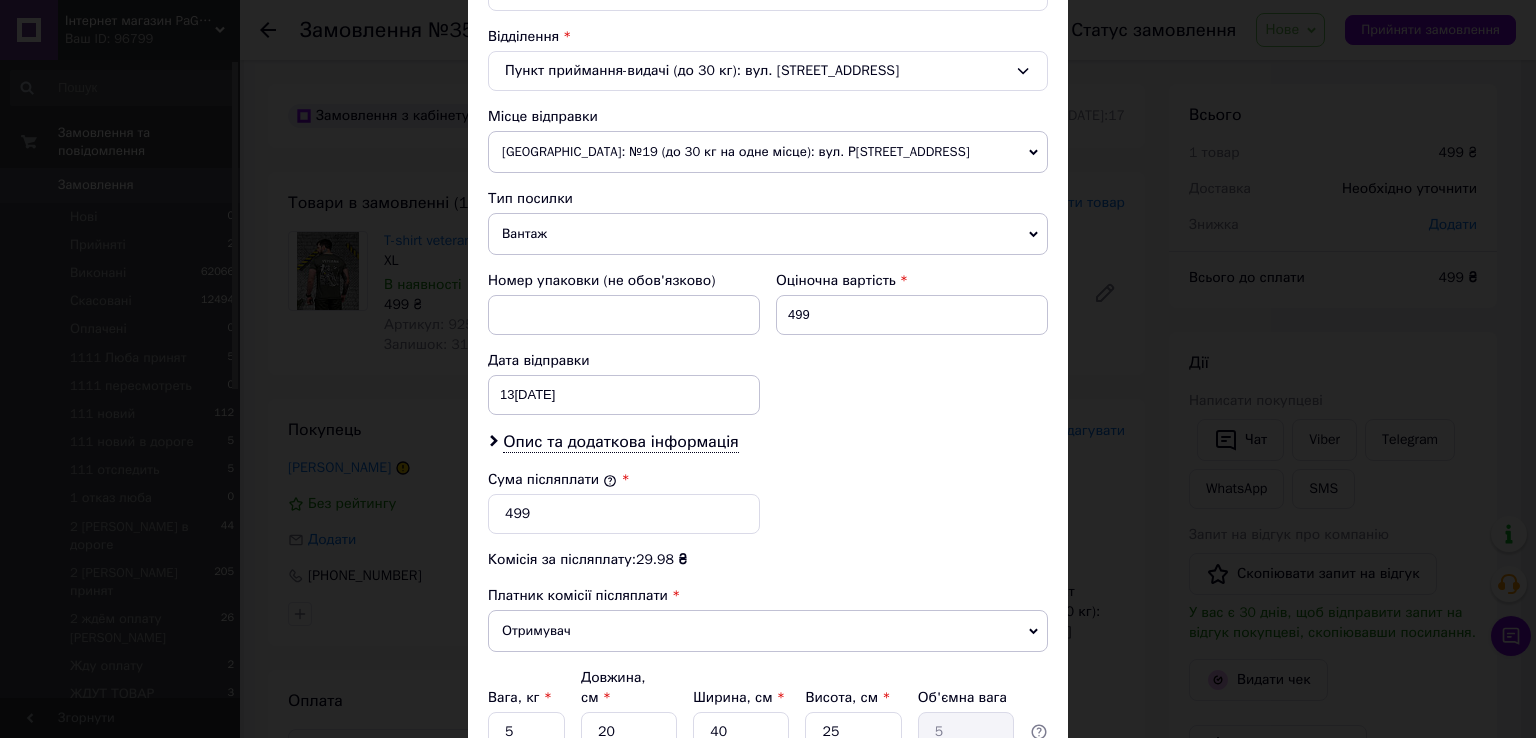scroll, scrollTop: 782, scrollLeft: 0, axis: vertical 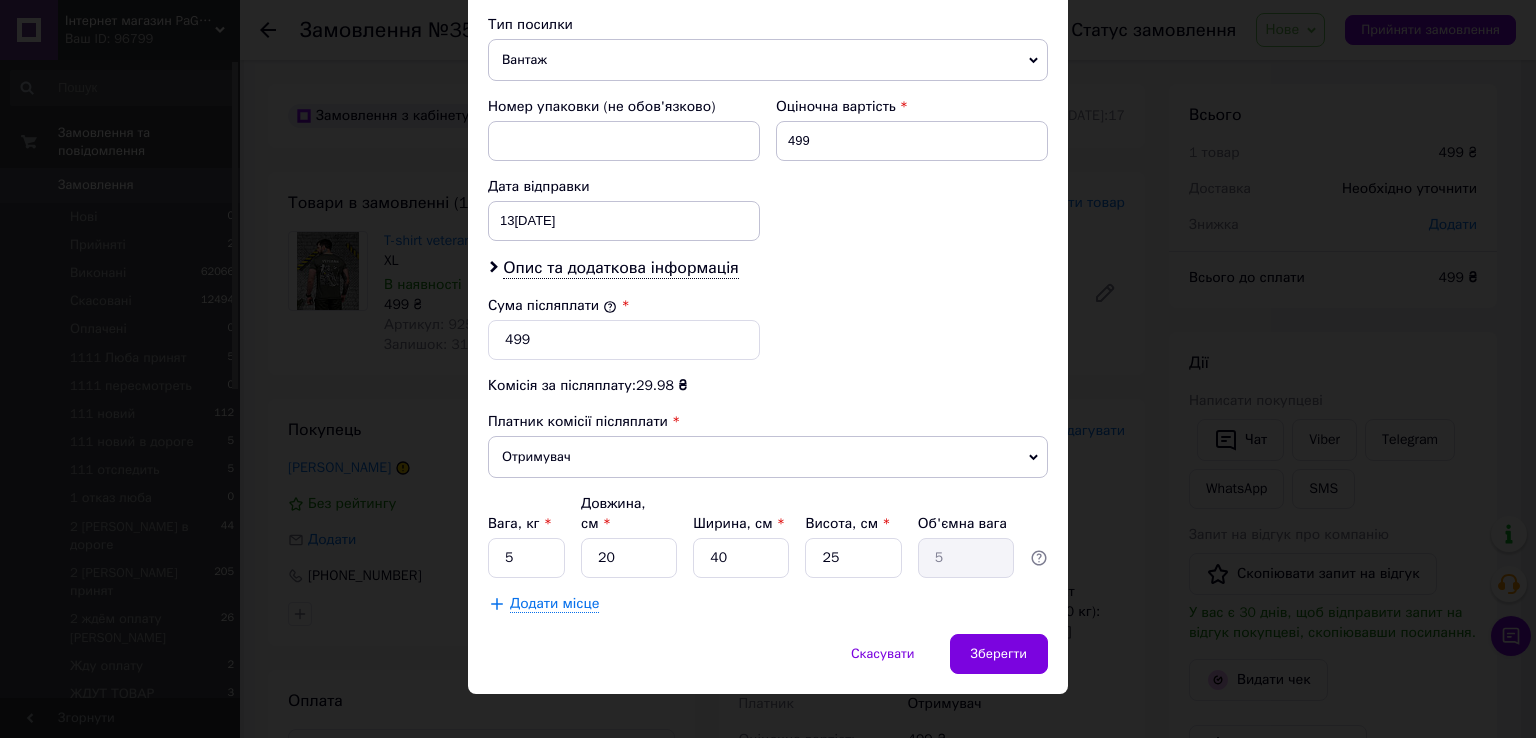 drag, startPoint x: 710, startPoint y: 489, endPoint x: 740, endPoint y: 506, distance: 34.48188 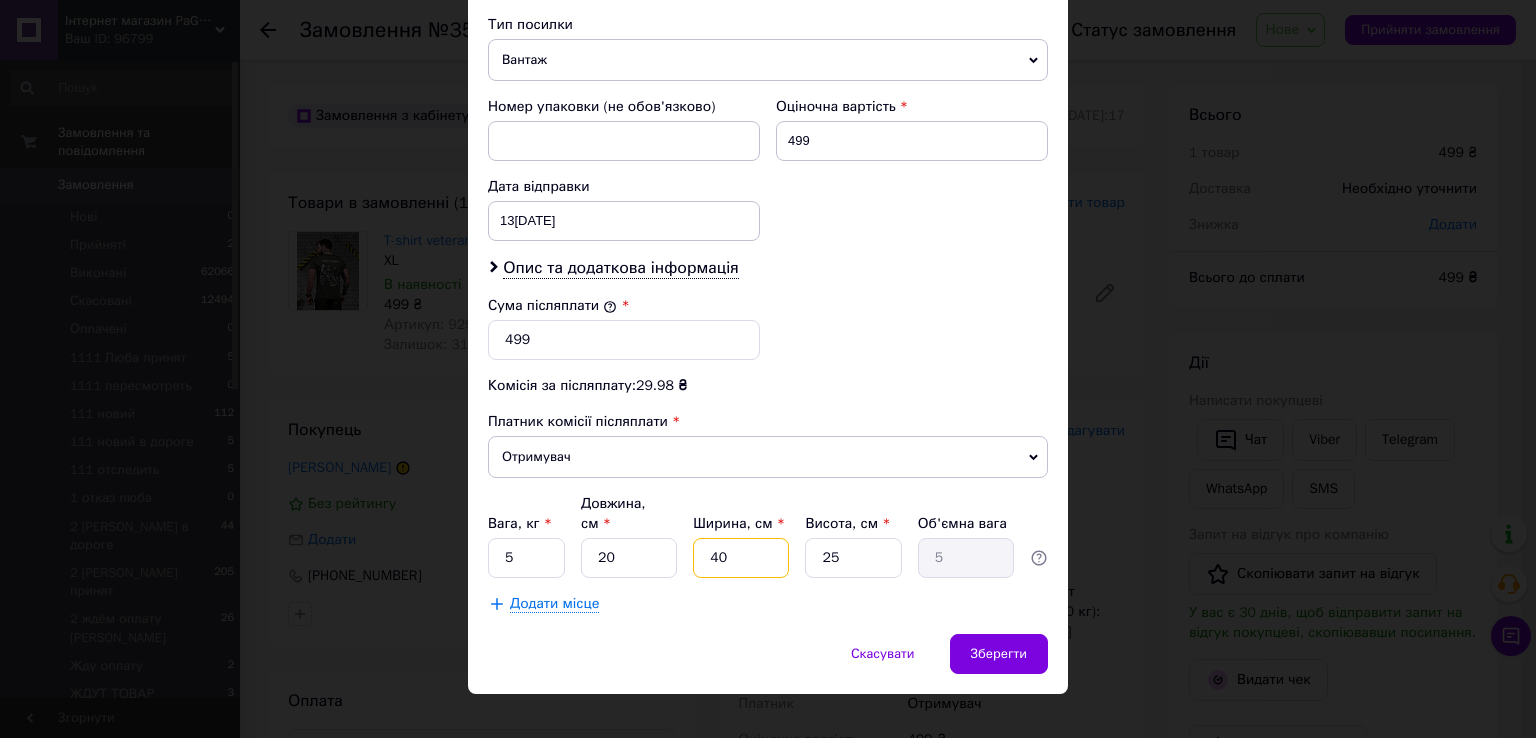 click on "40" at bounding box center [741, 558] 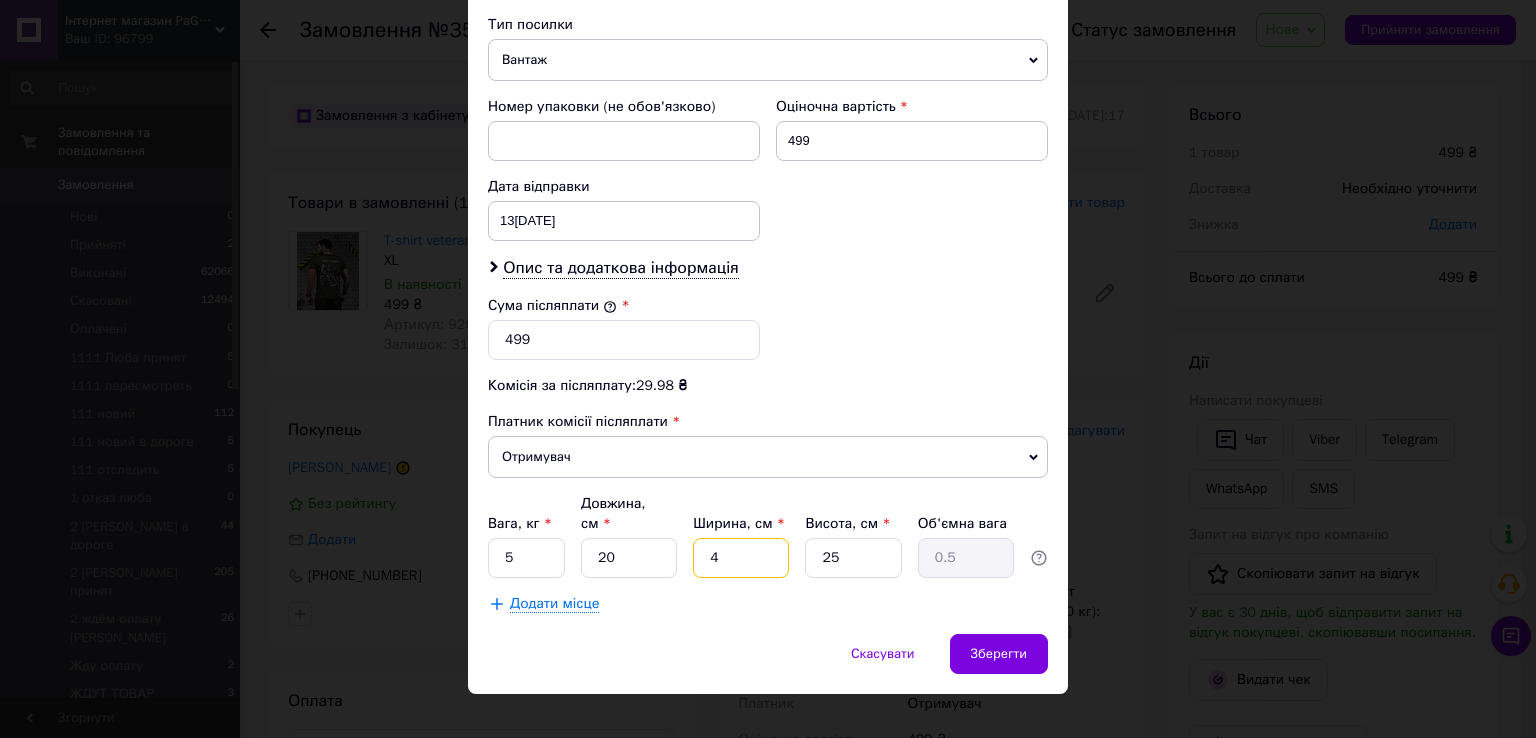 type on "4" 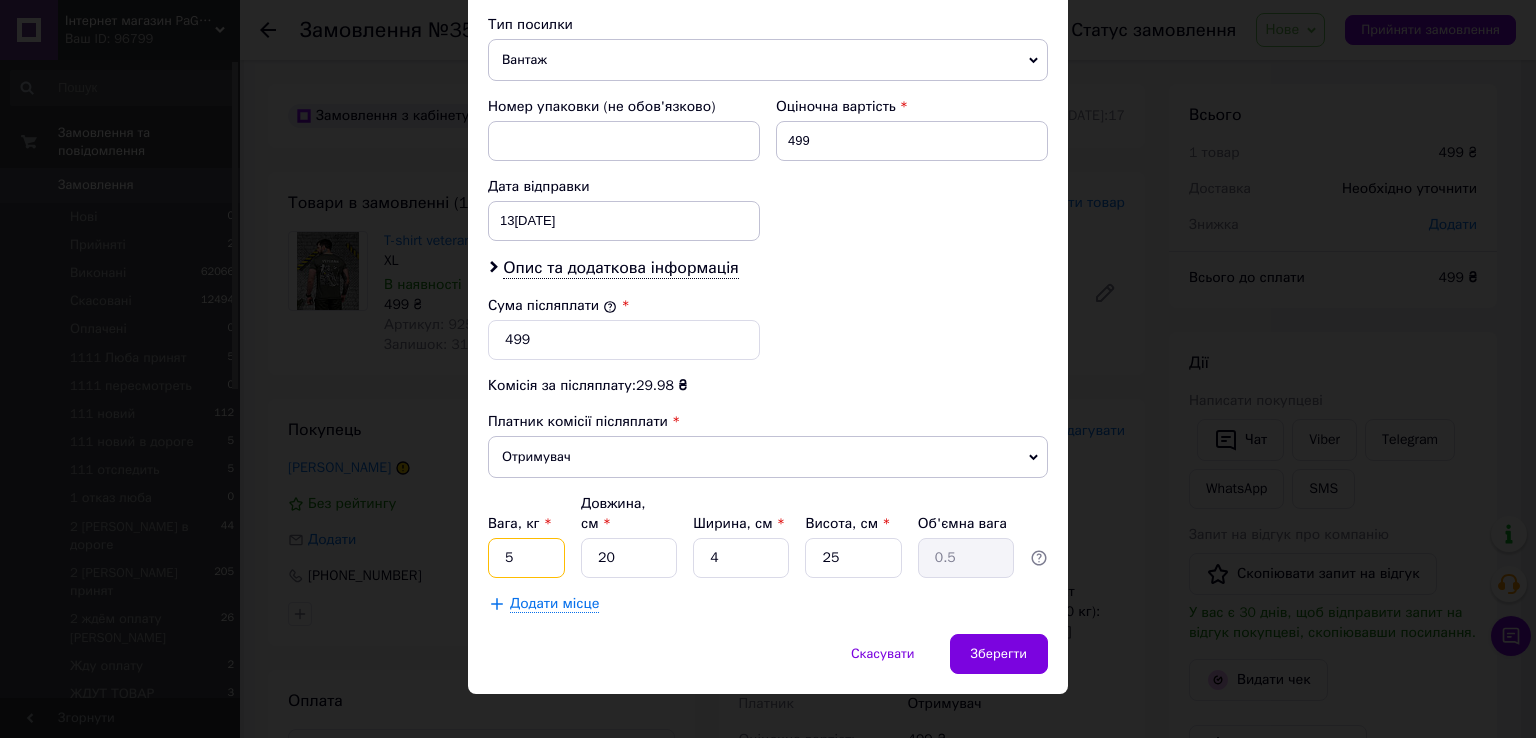 click on "5" at bounding box center (526, 558) 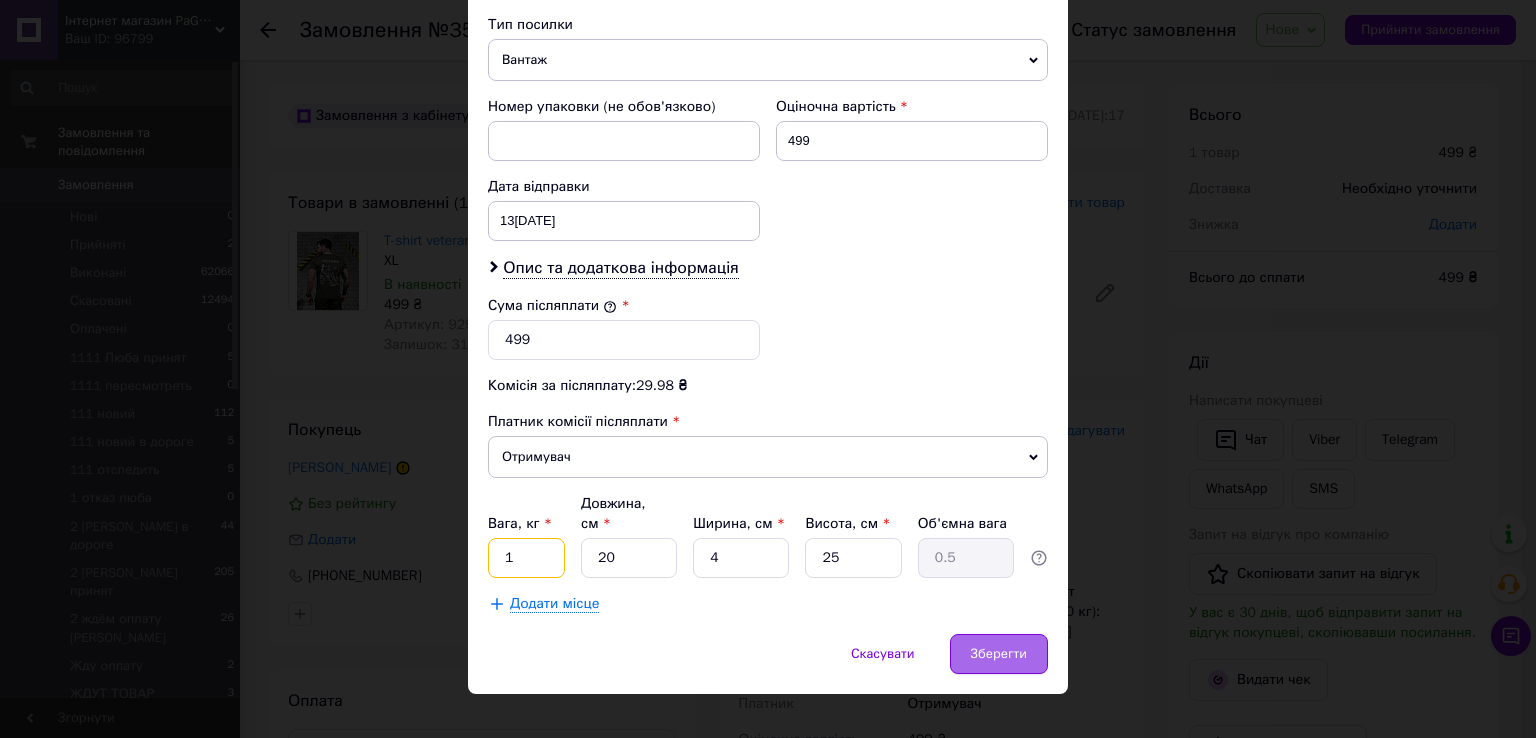 type on "1" 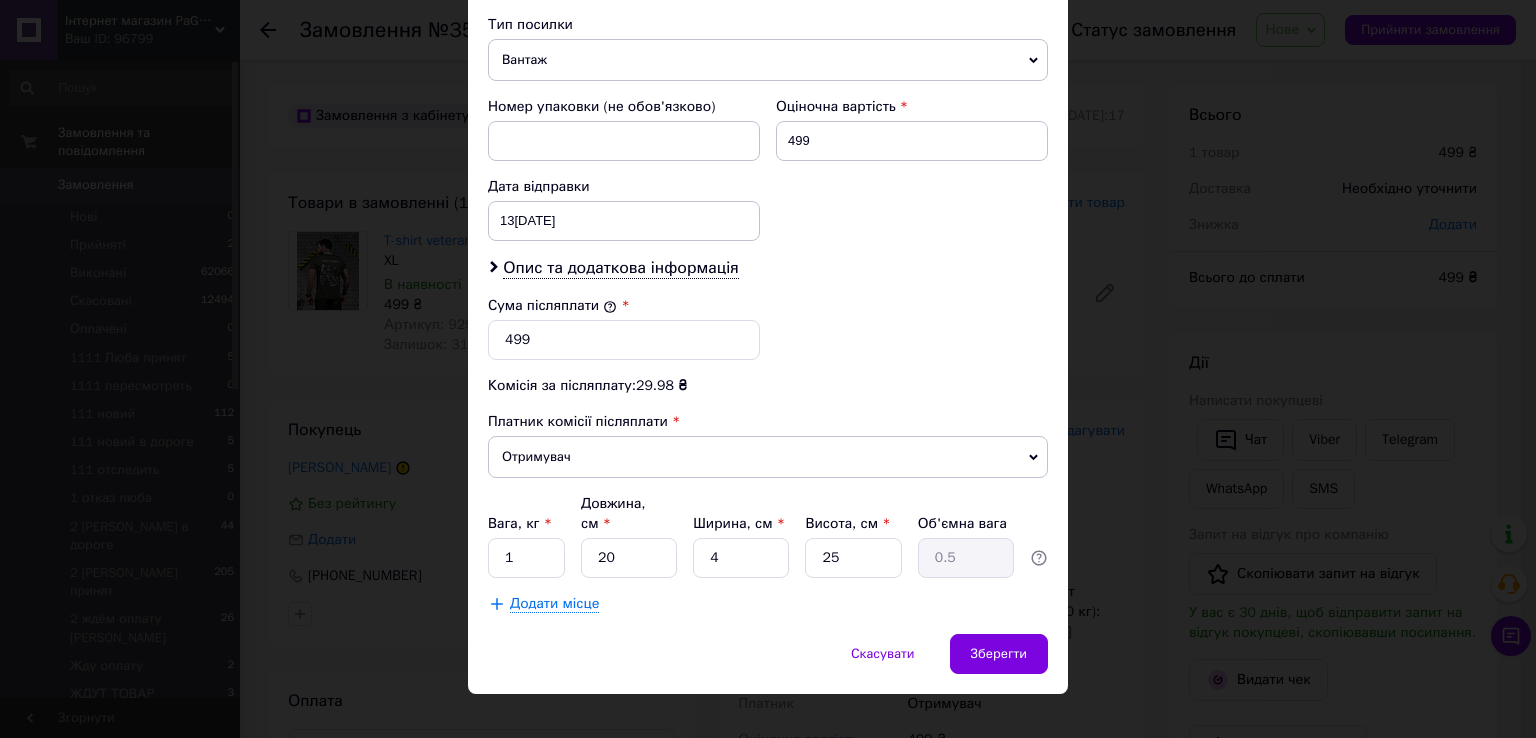 drag, startPoint x: 985, startPoint y: 625, endPoint x: 893, endPoint y: 601, distance: 95.07891 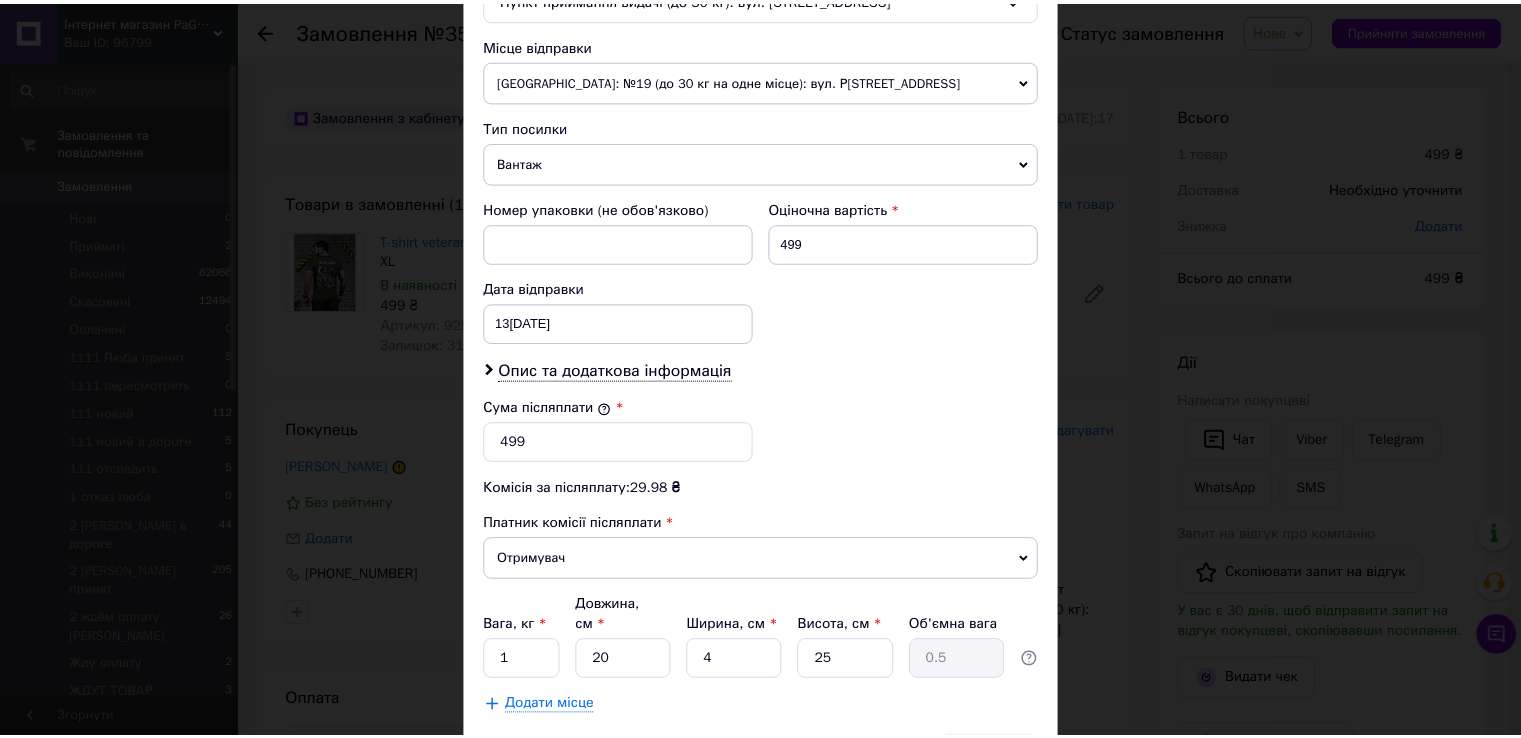 scroll, scrollTop: 582, scrollLeft: 0, axis: vertical 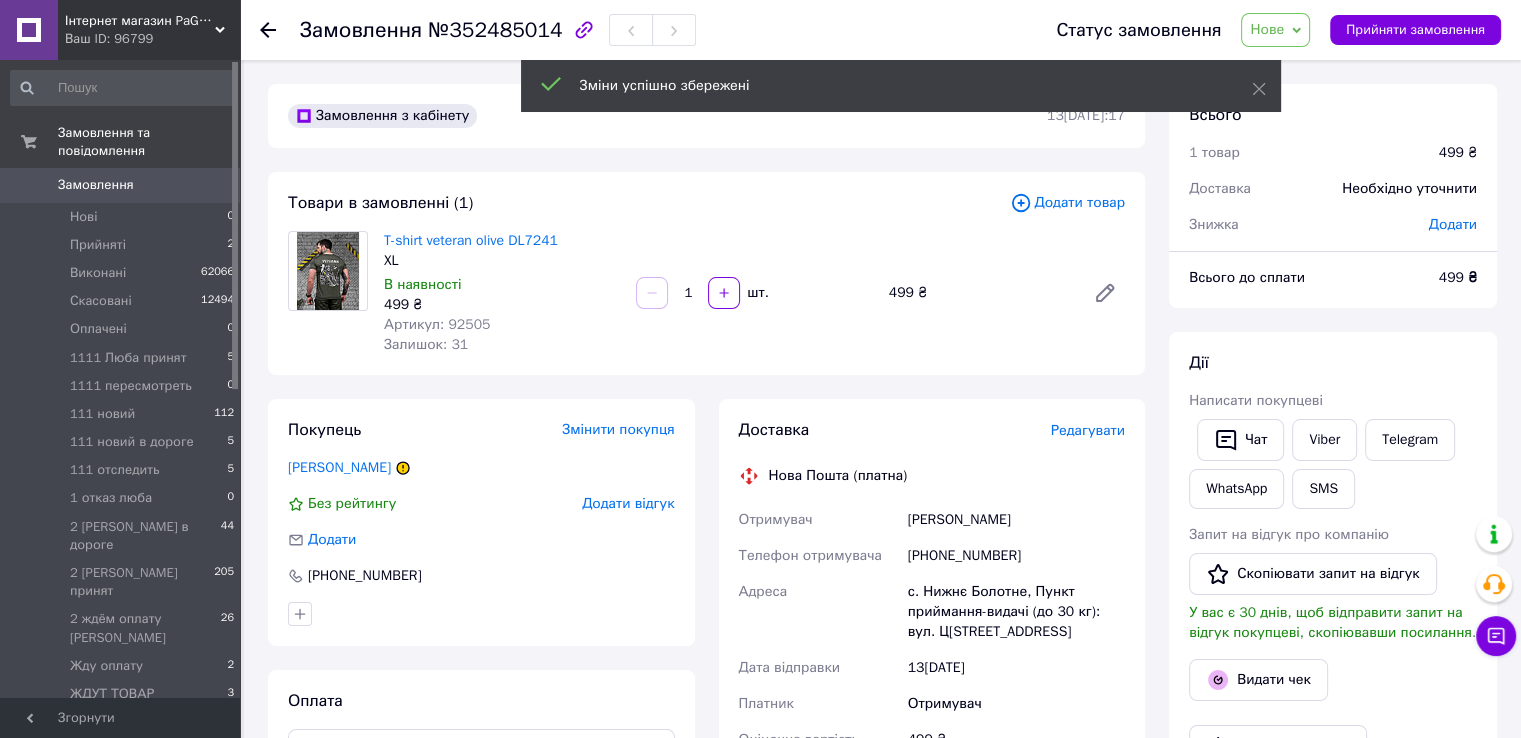 click on "[PERSON_NAME] покупцеві   Чат Viber Telegram WhatsApp SMS Запит на відгук про компанію   Скопіювати запит на відгук У вас є 30 днів, щоб відправити запит на відгук покупцеві, скопіювавши посилання.   Видати чек   Завантажити PDF   Друк PDF   Дублювати замовлення" at bounding box center [1333, 609] 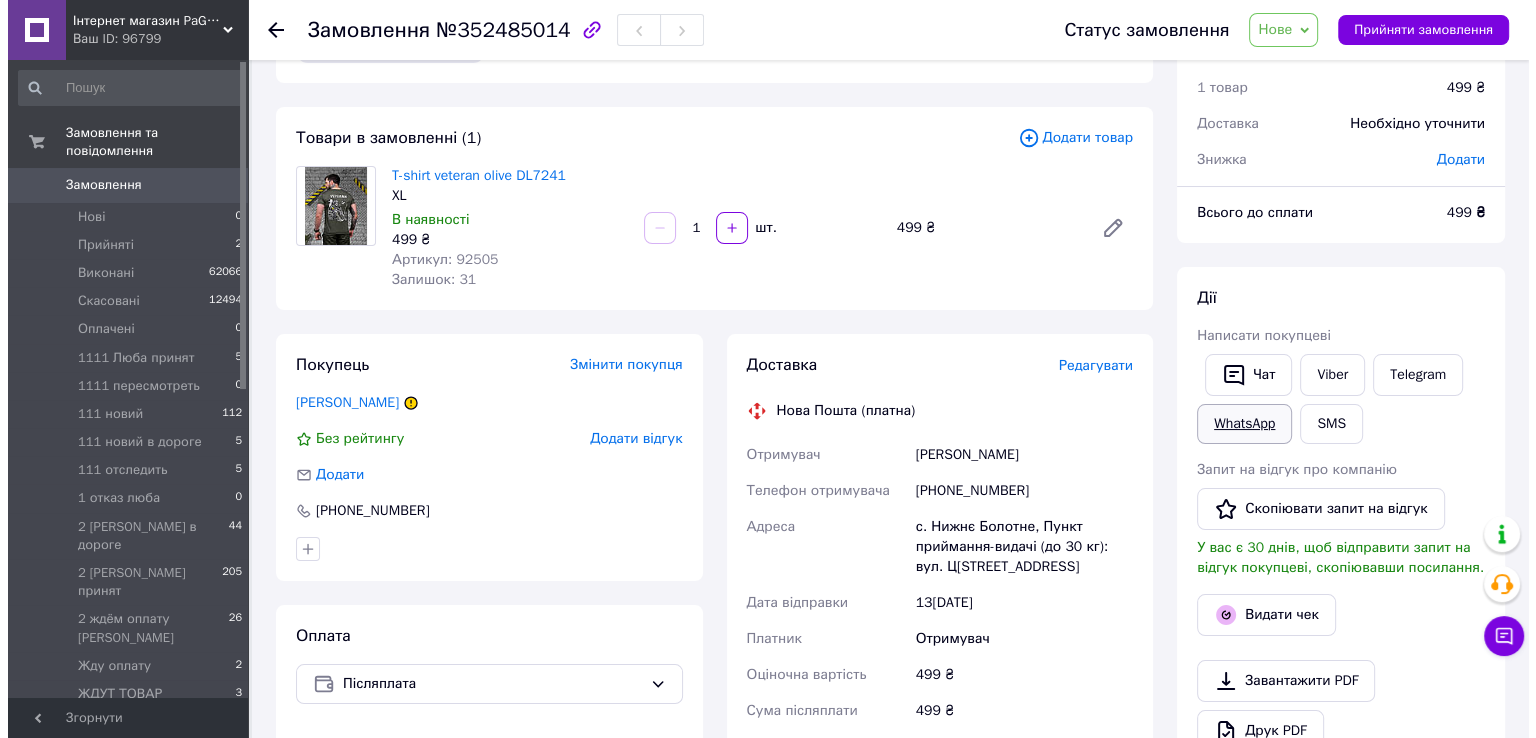 scroll, scrollTop: 100, scrollLeft: 0, axis: vertical 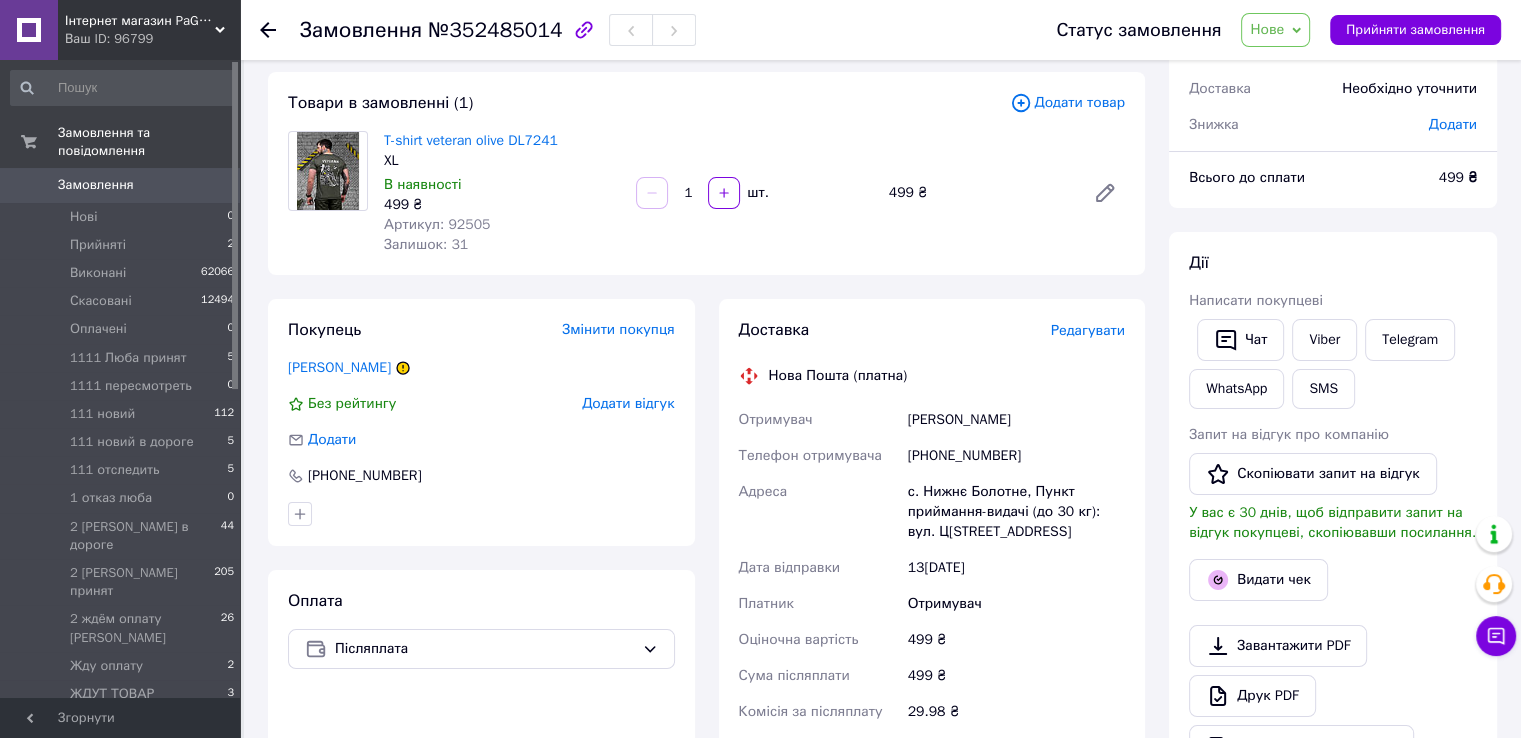 click on "Редагувати" at bounding box center (1088, 330) 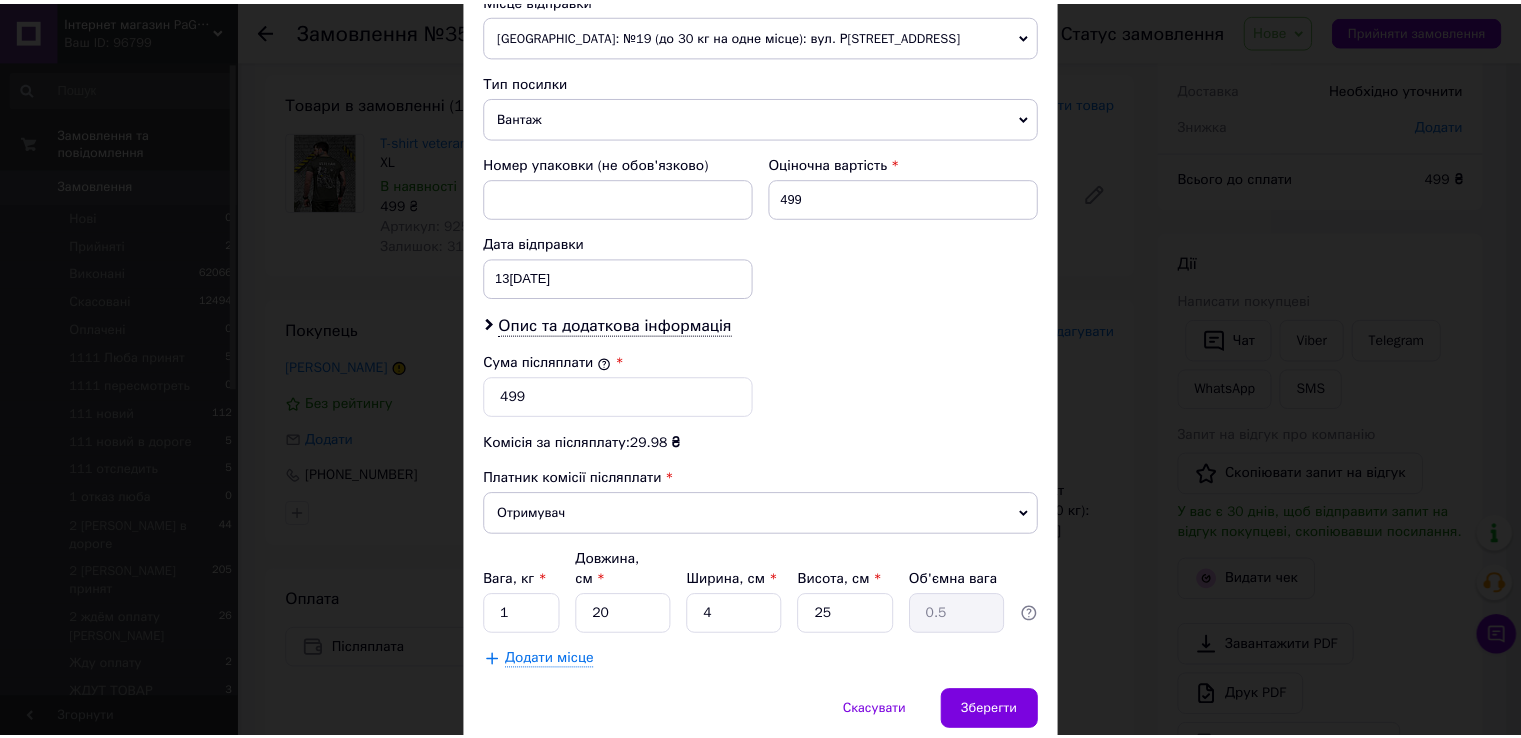 scroll, scrollTop: 782, scrollLeft: 0, axis: vertical 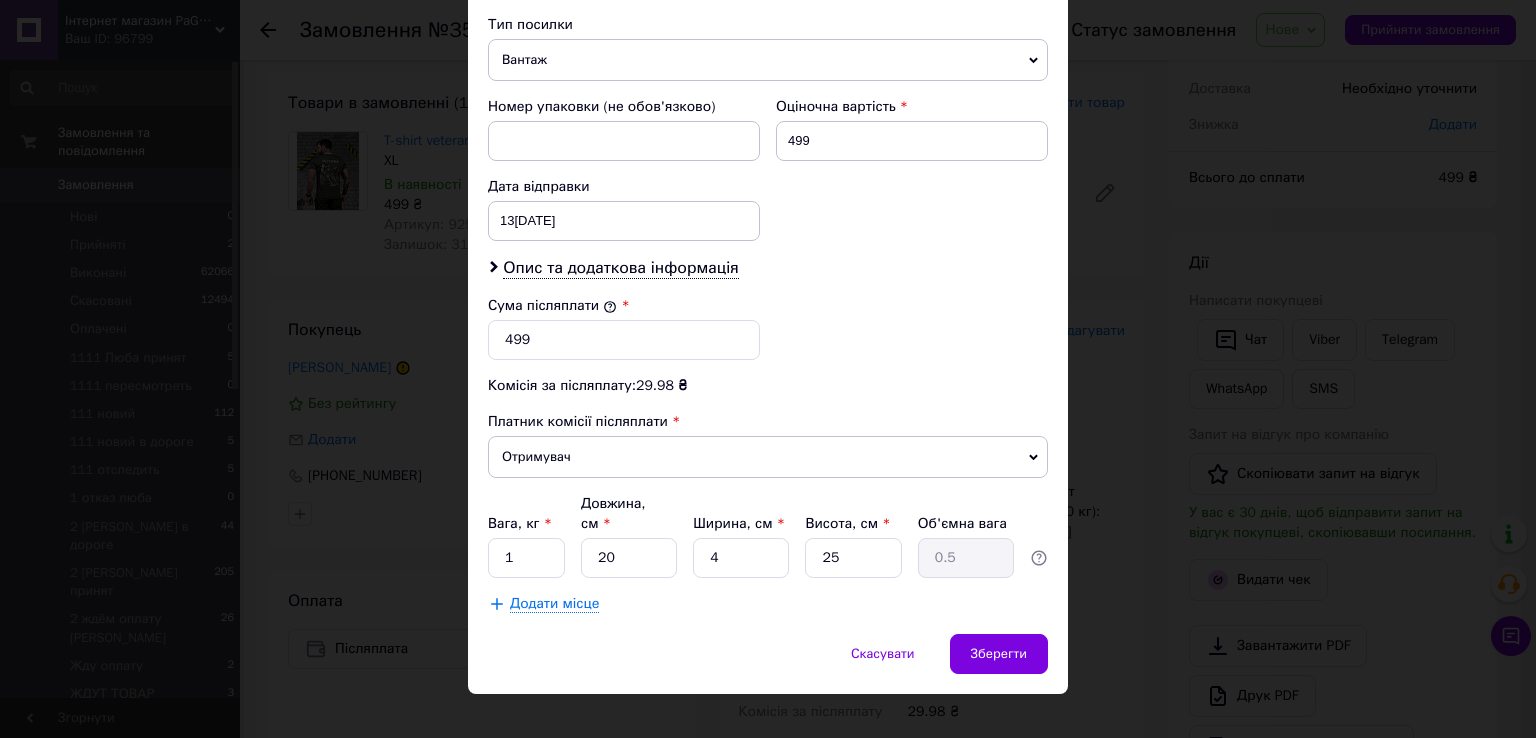 click on "× Редагування доставки Спосіб доставки Нова Пошта (платна) Платник Отримувач Відправник Прізвище отримувача [PERSON_NAME] отримувача [PERSON_NAME] батькові отримувача Телефон отримувача [PHONE_NUMBER] Тип доставки У відділенні Кур'єром В поштоматі Місто с. Нижнє Болотне Відділення Пункт приймання-видачі (до 30 кг): вул. Центральна 110 Місце відправки [GEOGRAPHIC_DATA]: №19 (до 30 кг на одне місце): вул. Р[STREET_ADDRESS]�деса: №68 (до 1100 кг): вул. Р[STREET_ADDRESS]заїзд з вул. Ріхтера) Додати ще місце відправки Тип посилки Вантаж Документи Номер упаковки (не обов'язково) Оціночна вартість 499 13[DATE] 2025 >" at bounding box center [768, 369] 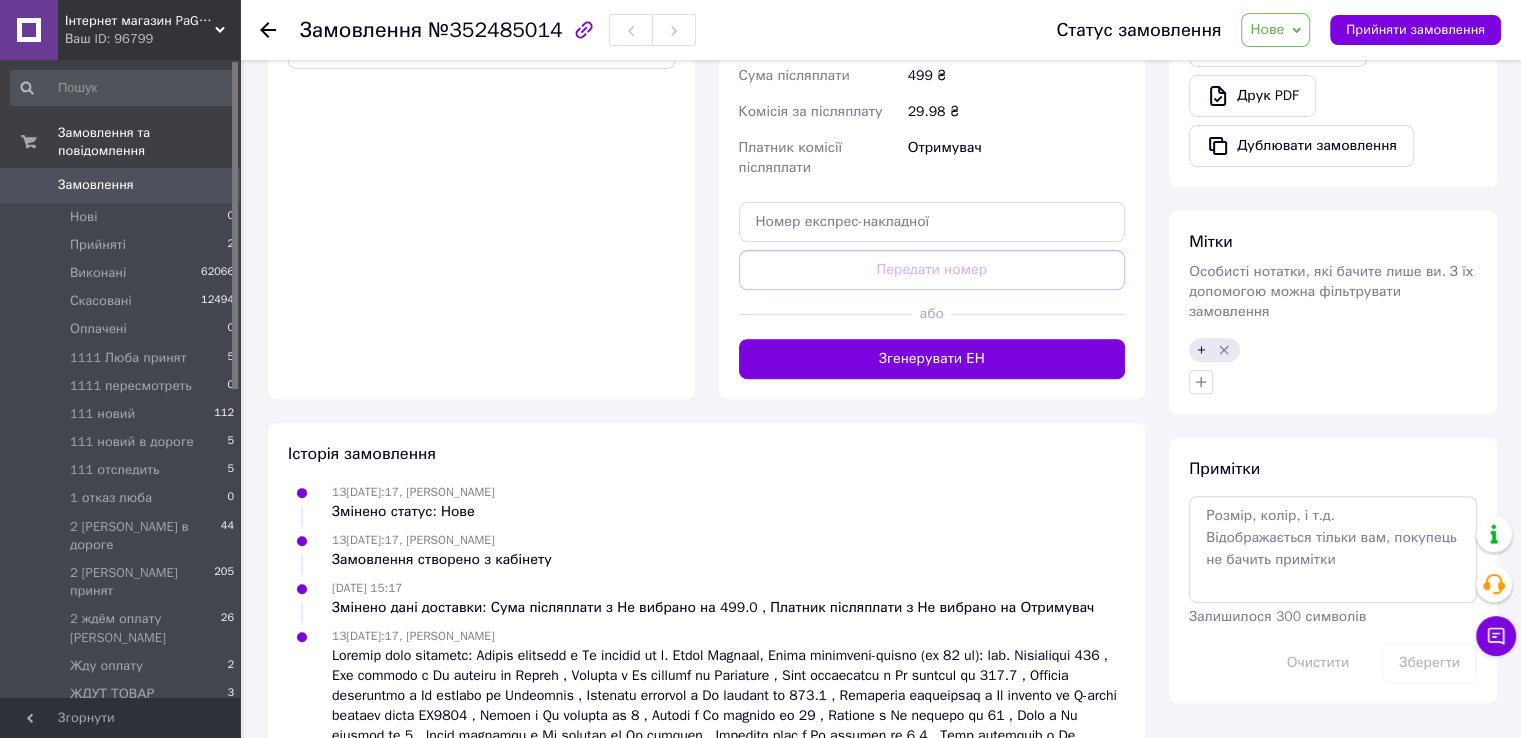 drag, startPoint x: 1065, startPoint y: 349, endPoint x: 1157, endPoint y: 449, distance: 135.88231 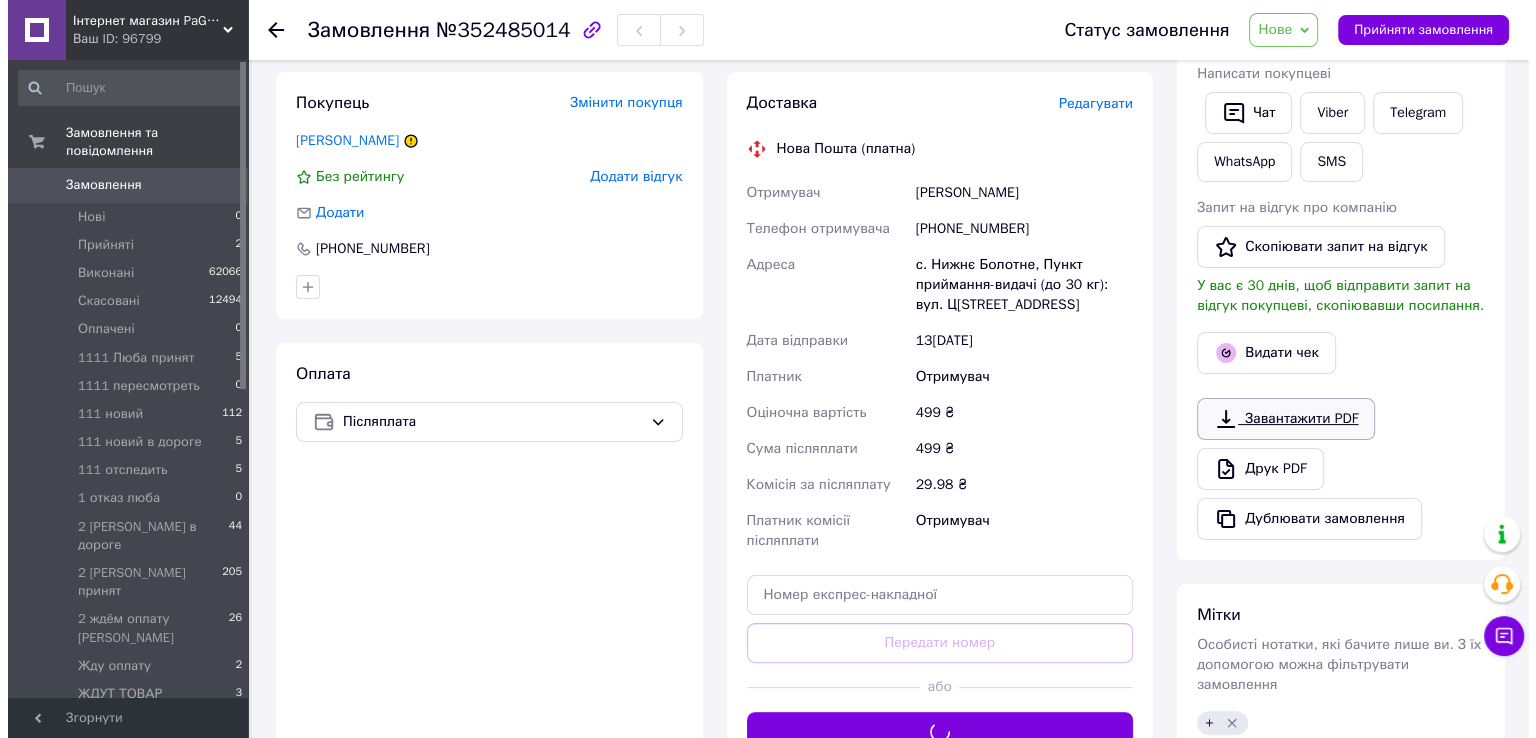scroll, scrollTop: 200, scrollLeft: 0, axis: vertical 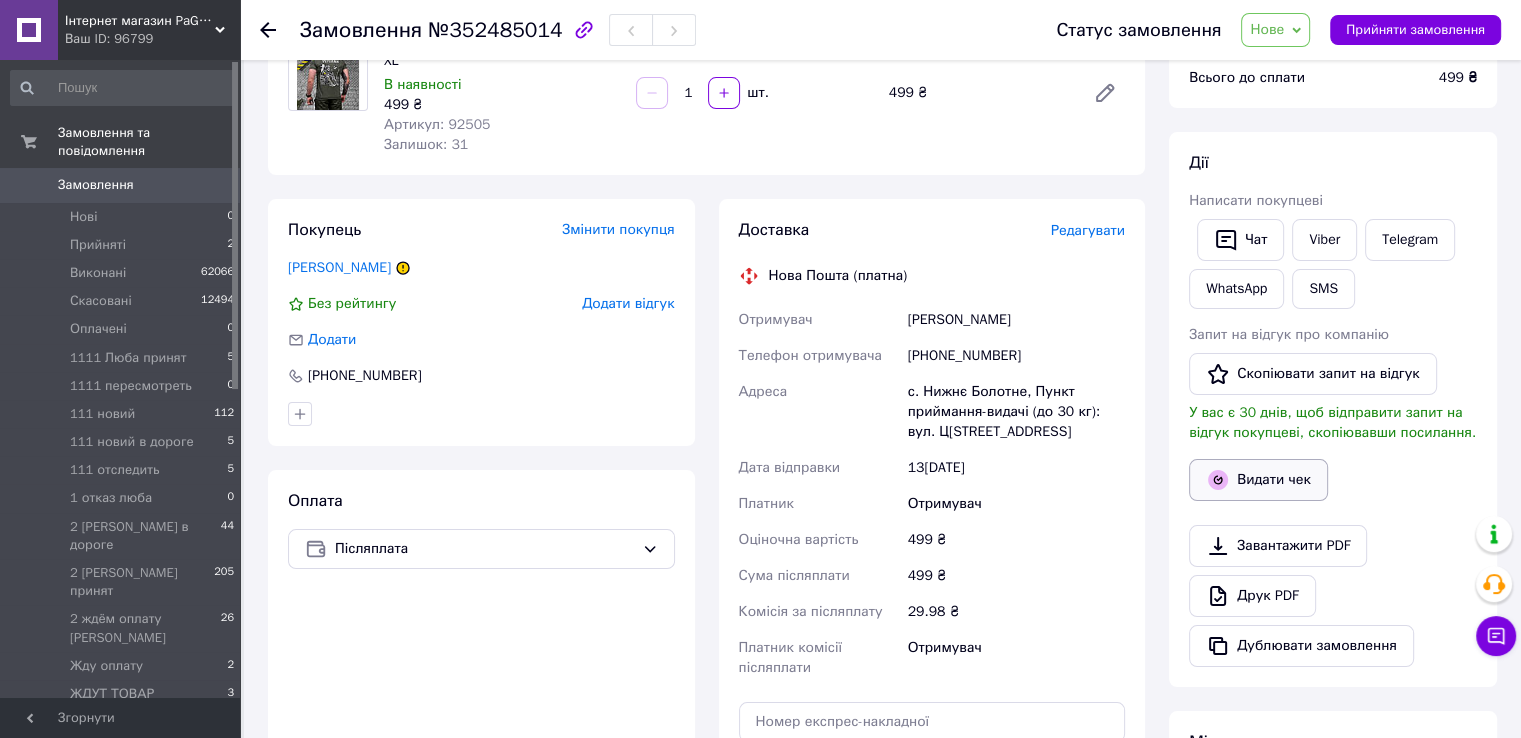click on "Видати чек" at bounding box center [1258, 480] 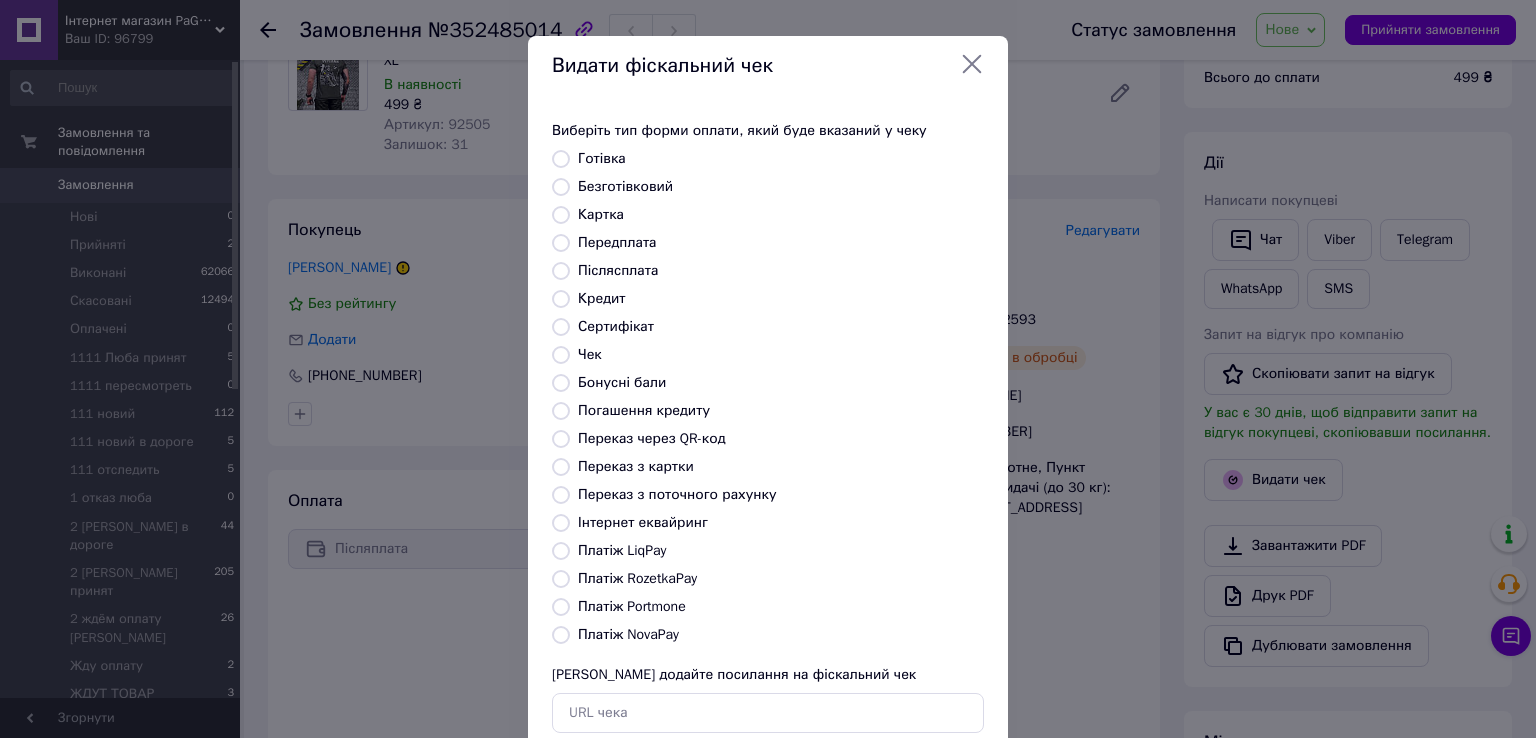 drag, startPoint x: 655, startPoint y: 185, endPoint x: 729, endPoint y: 296, distance: 133.4054 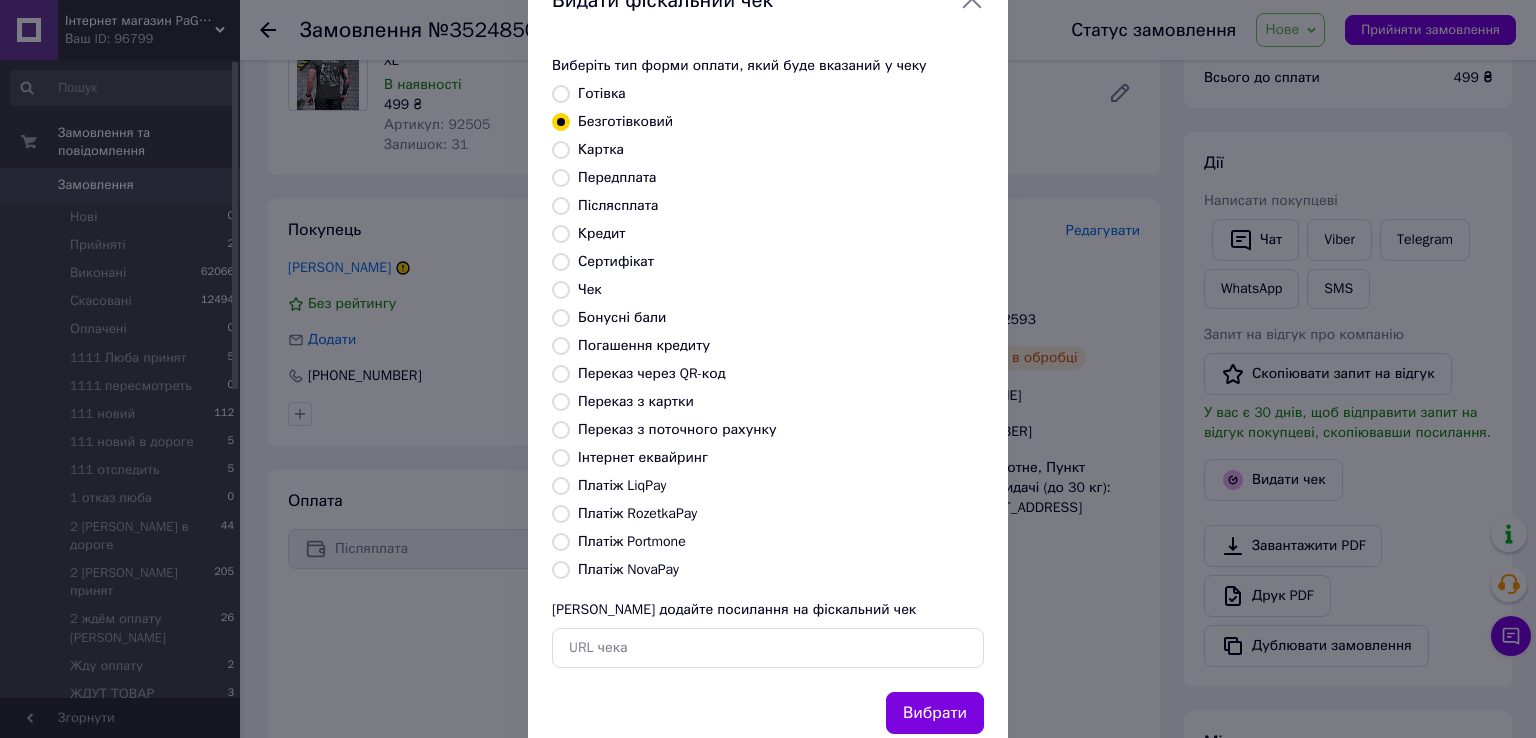 scroll, scrollTop: 120, scrollLeft: 0, axis: vertical 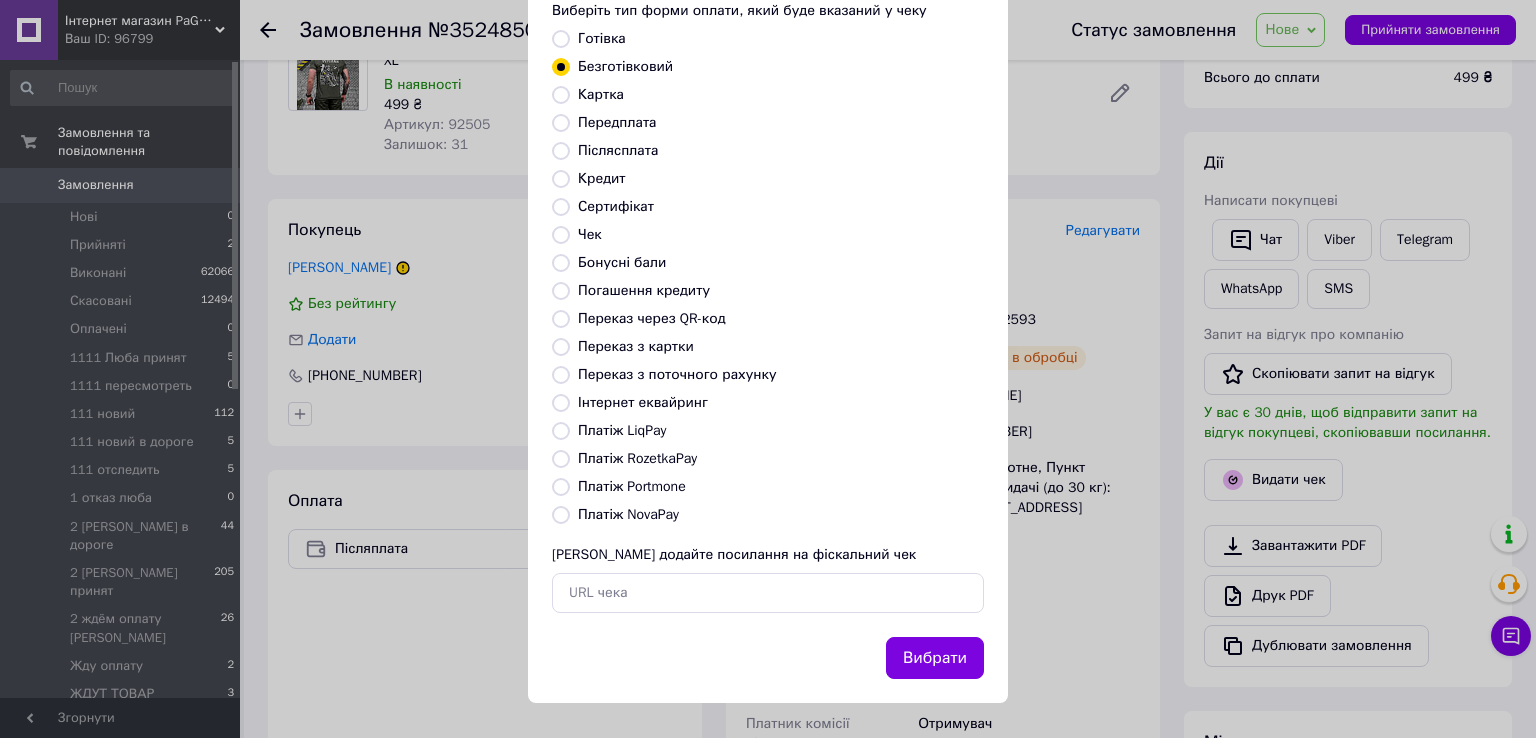 drag, startPoint x: 938, startPoint y: 641, endPoint x: 1063, endPoint y: 547, distance: 156.40013 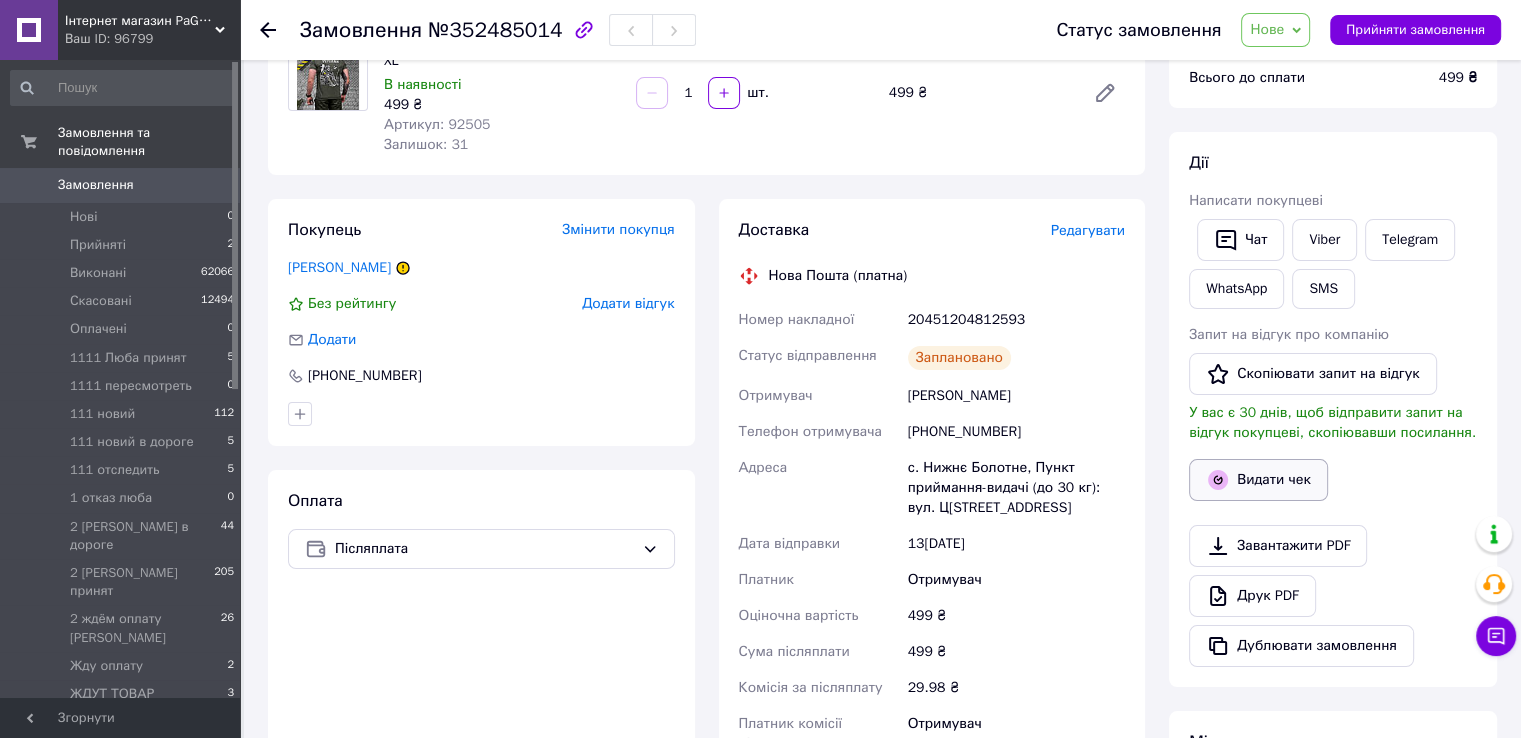 click on "Видати чек" at bounding box center [1258, 480] 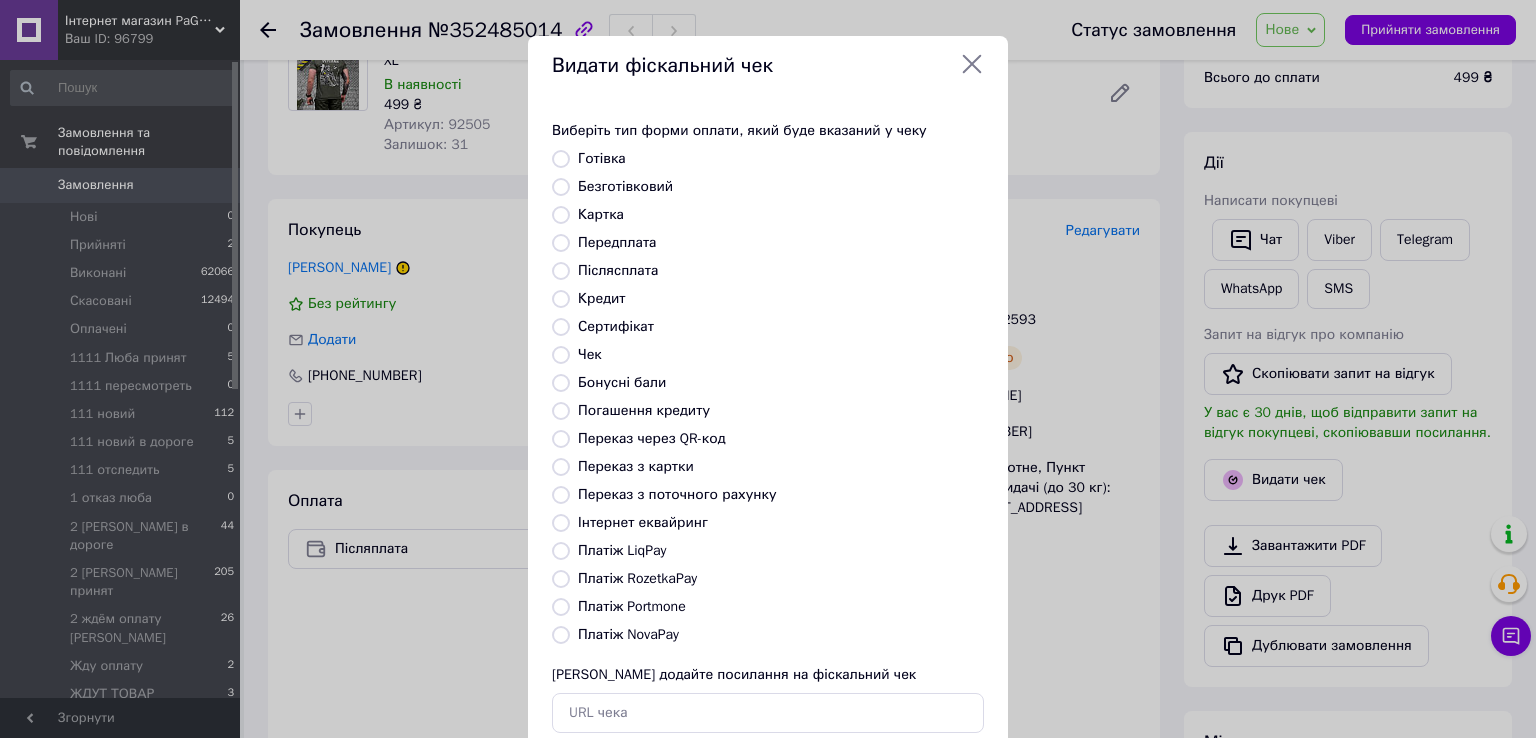 drag, startPoint x: 620, startPoint y: 189, endPoint x: 686, endPoint y: 306, distance: 134.33168 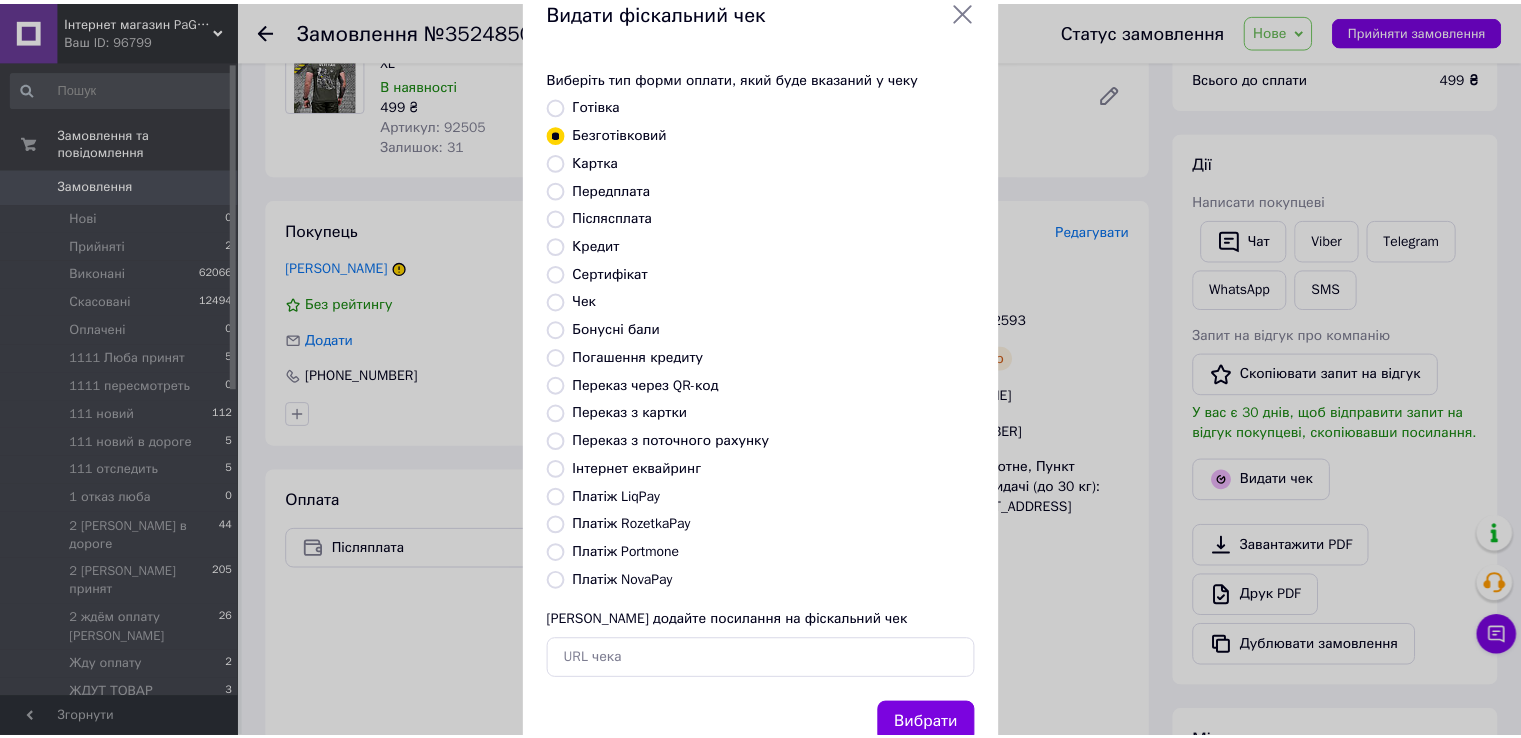 scroll, scrollTop: 120, scrollLeft: 0, axis: vertical 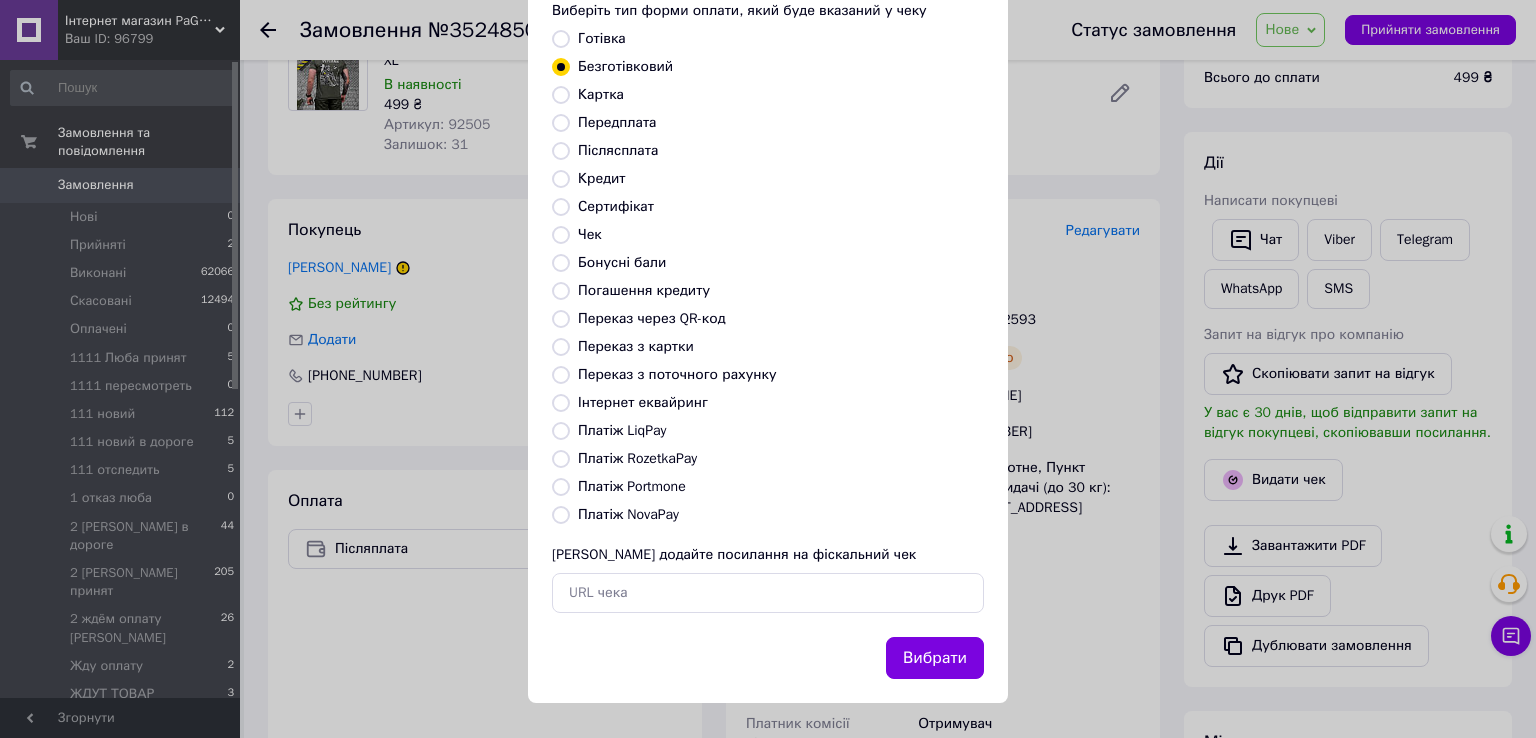 drag, startPoint x: 940, startPoint y: 647, endPoint x: 1019, endPoint y: 589, distance: 98.005104 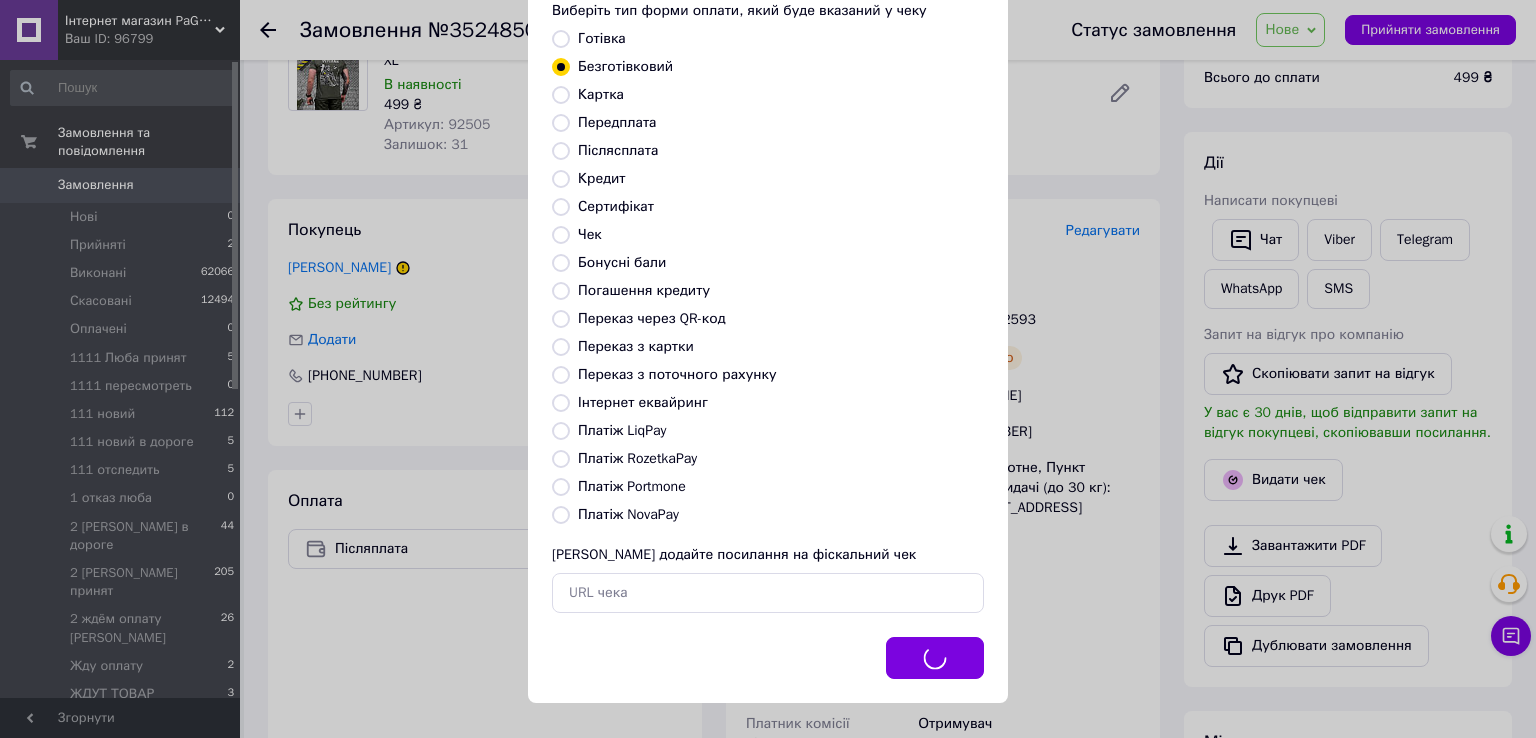 drag, startPoint x: 1019, startPoint y: 589, endPoint x: 956, endPoint y: 406, distance: 193.5407 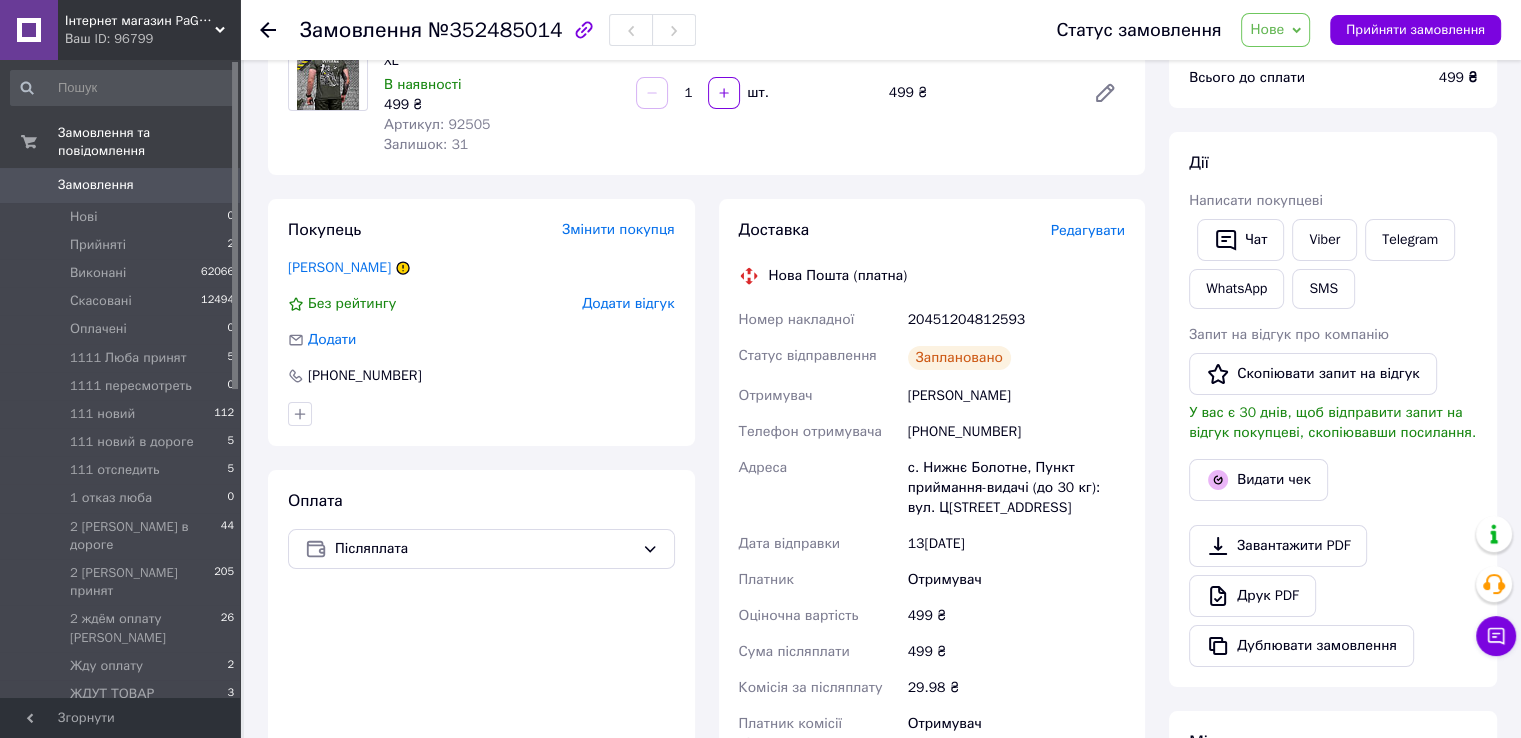 click on "20451204812593" at bounding box center [1016, 320] 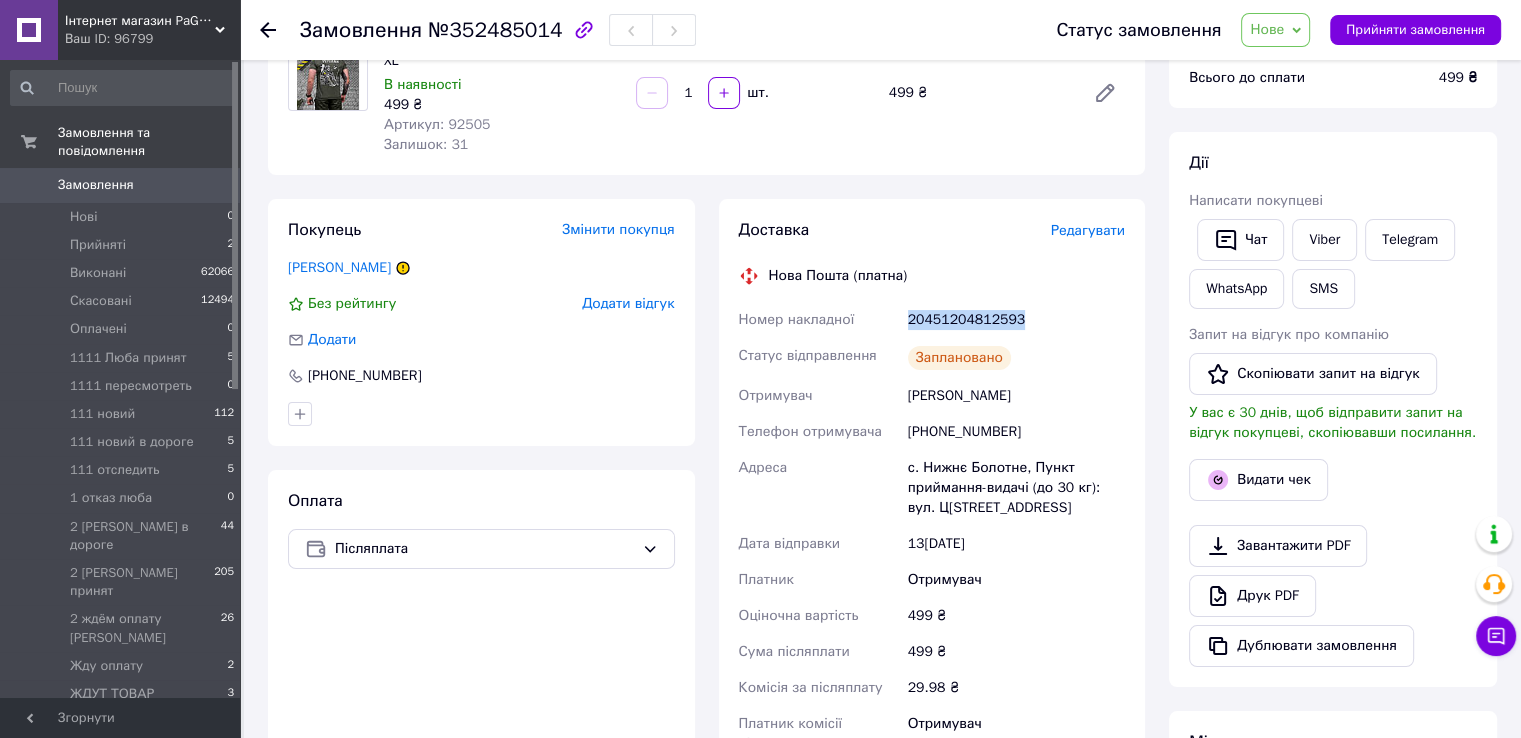 drag, startPoint x: 913, startPoint y: 325, endPoint x: 1083, endPoint y: 207, distance: 206.9396 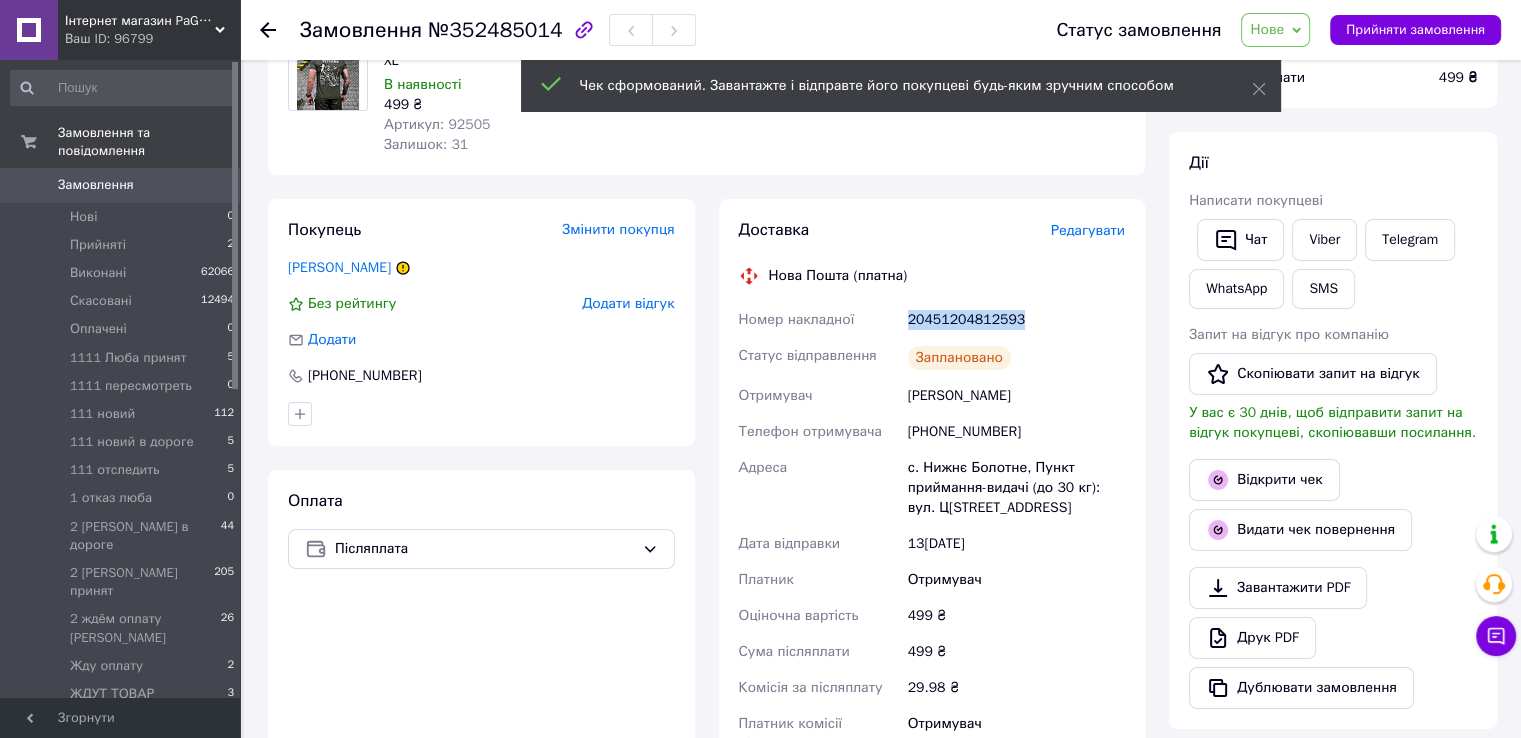 click on "Нове" at bounding box center [1267, 29] 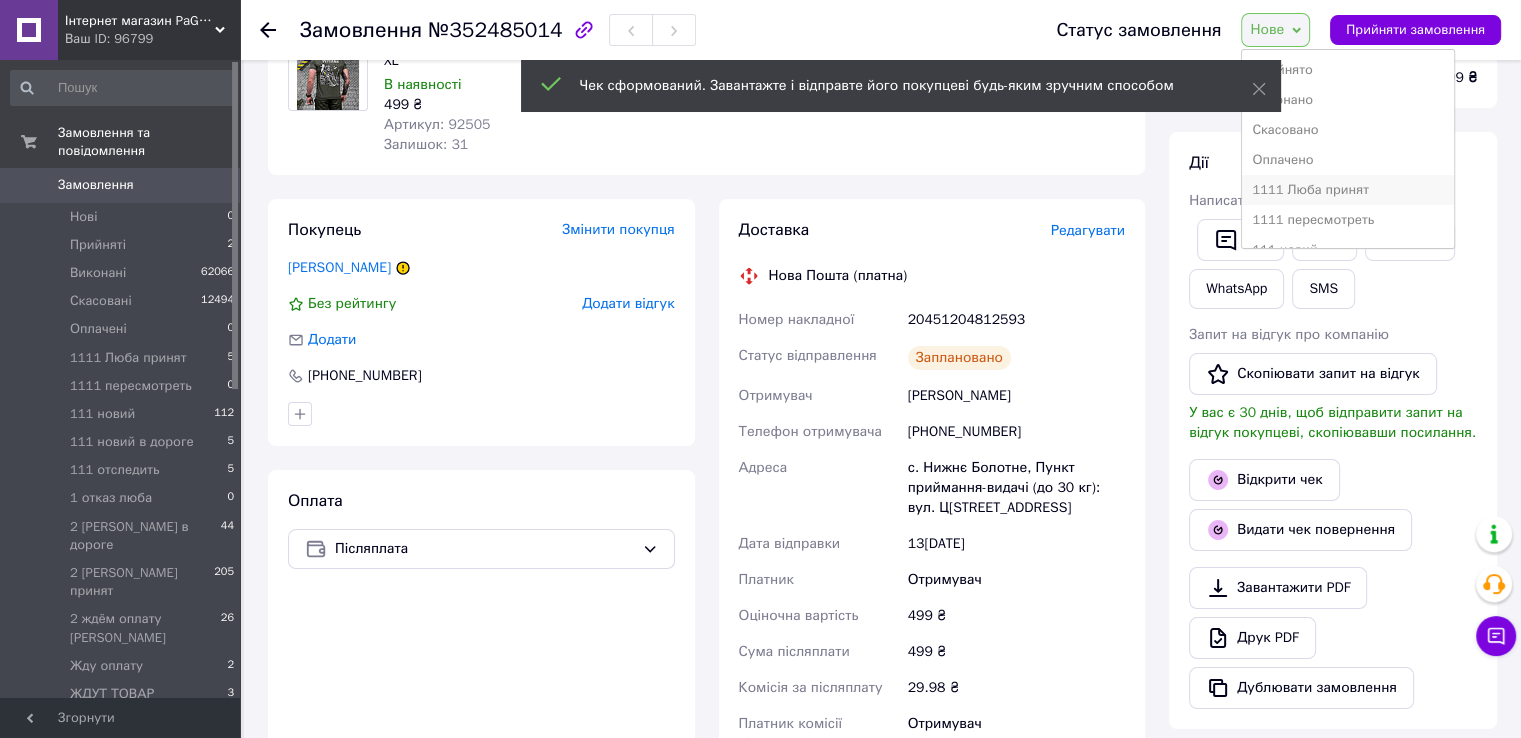 click on "1111 Люба принят" at bounding box center [1347, 190] 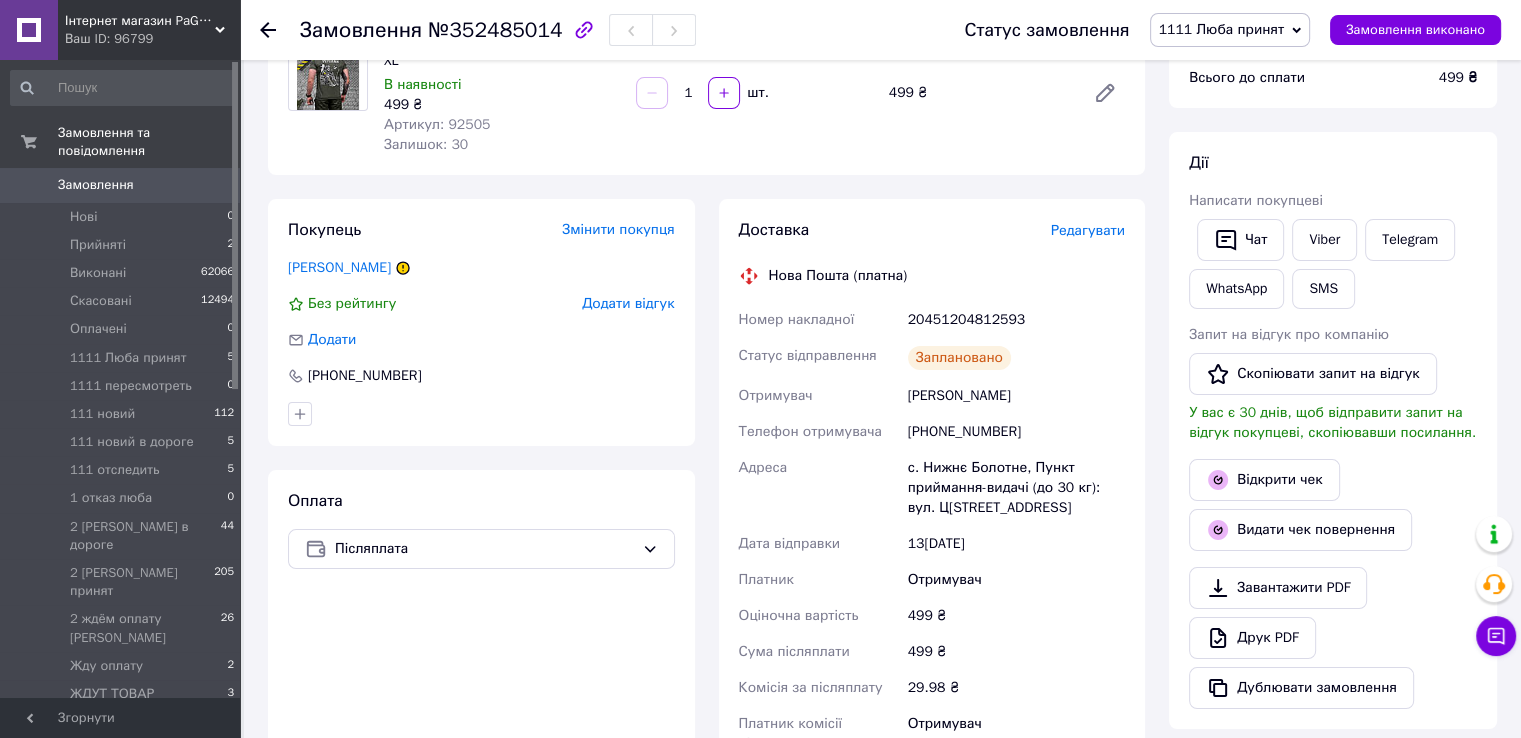 drag, startPoint x: 1462, startPoint y: 358, endPoint x: 1342, endPoint y: 425, distance: 137.43726 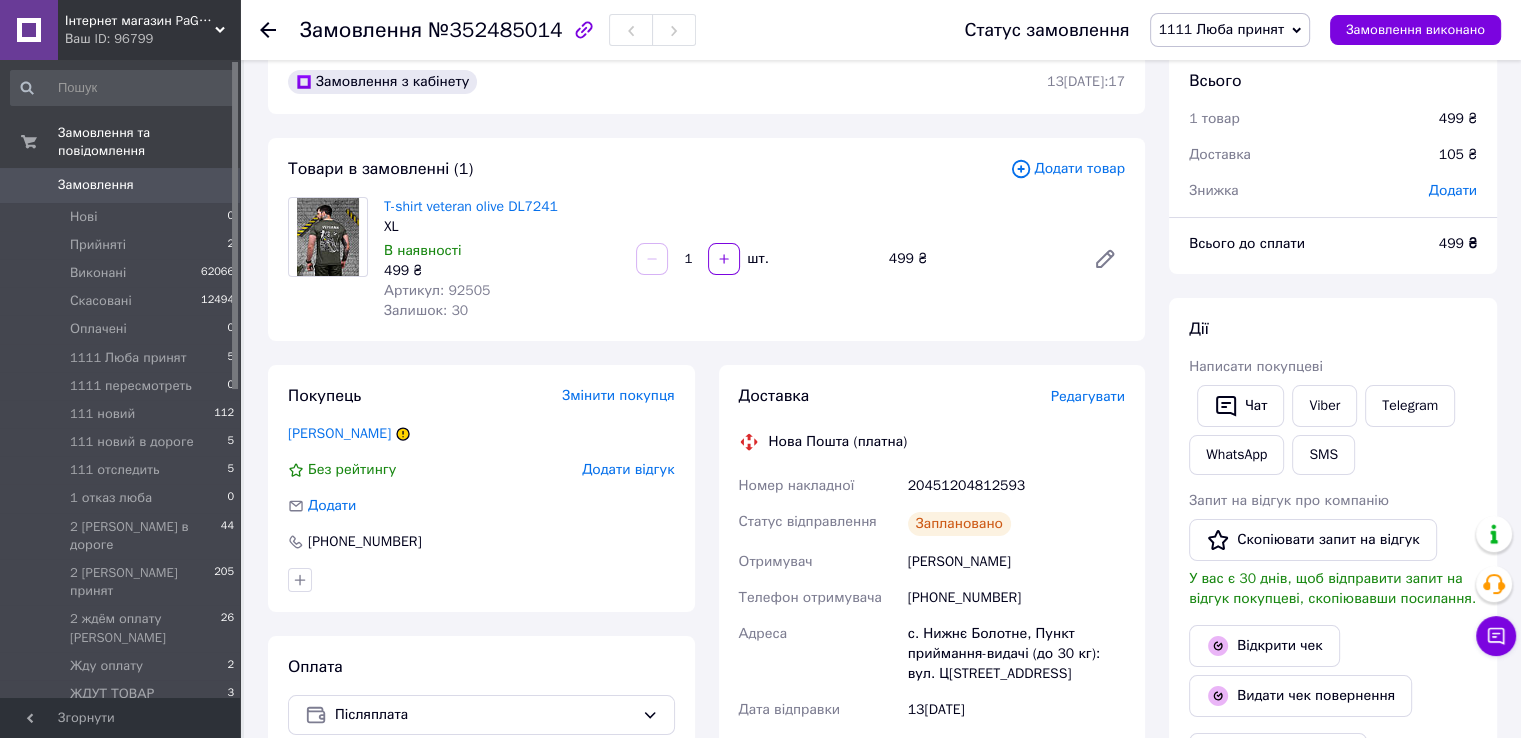 scroll, scrollTop: 0, scrollLeft: 0, axis: both 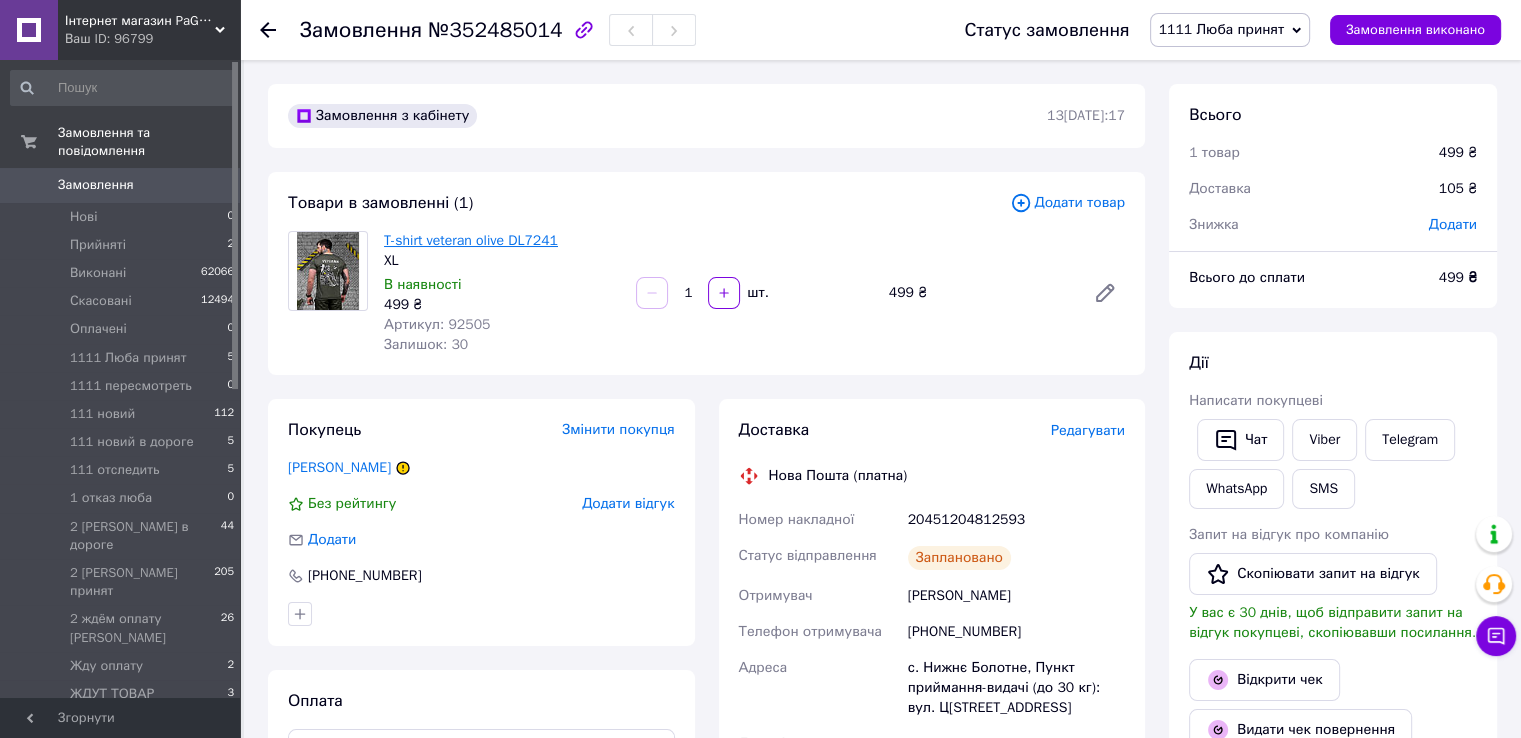 click on "T-shirt veteran olive DL7241" at bounding box center [471, 240] 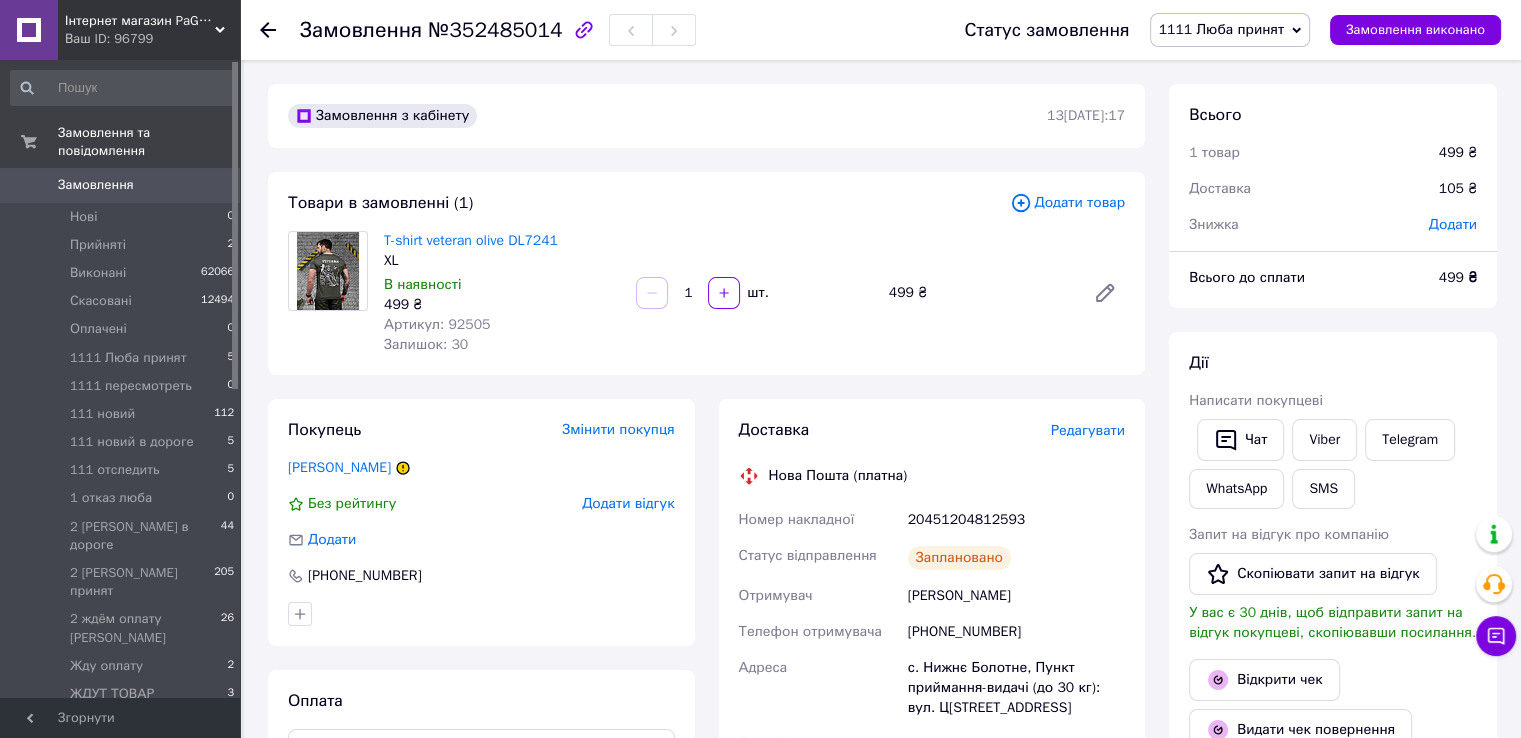 click on "20451204812593" at bounding box center (1016, 520) 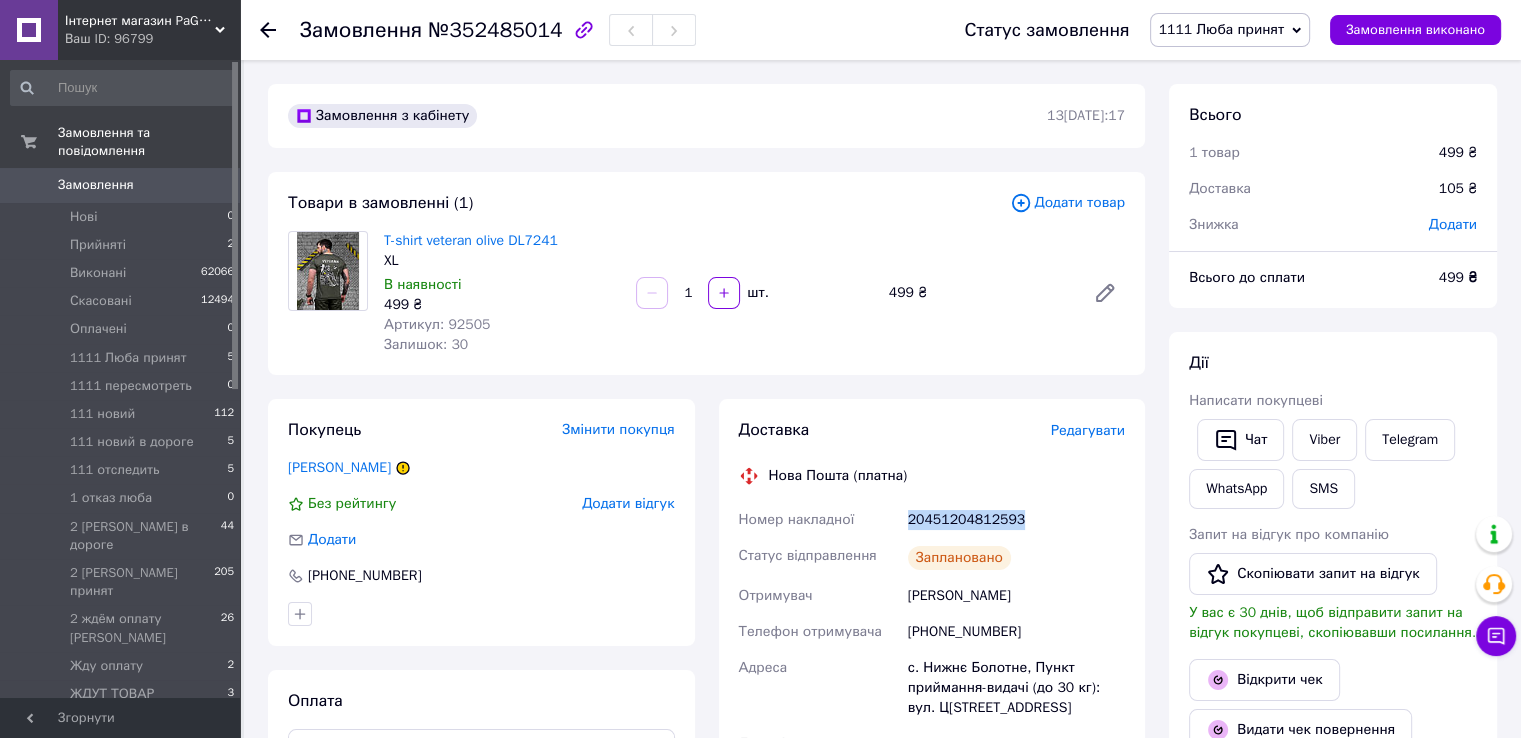 drag, startPoint x: 952, startPoint y: 523, endPoint x: 974, endPoint y: 611, distance: 90.70832 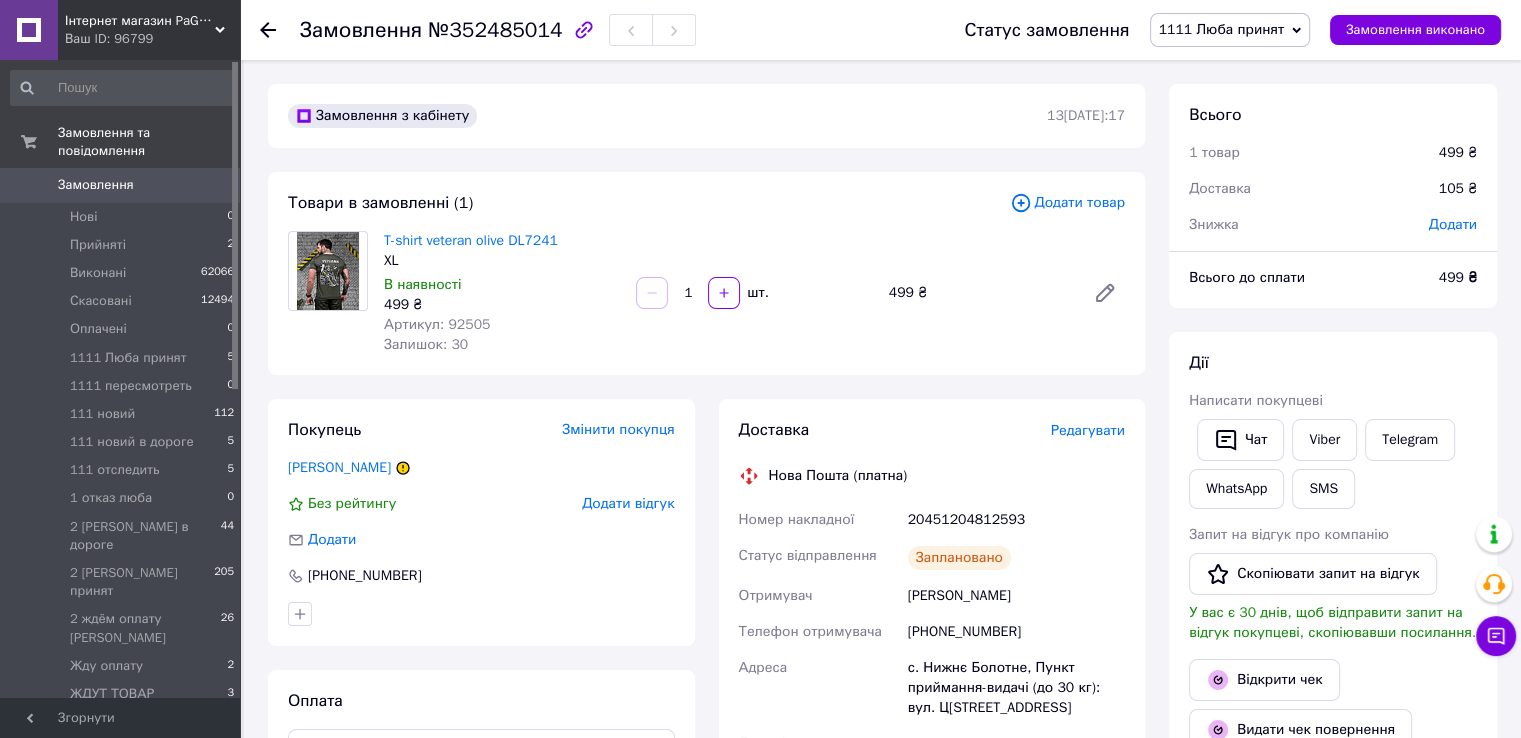 click on "Всього 1 товар 499 ₴ Доставка 105 ₴ Знижка Додати Всього до сплати 499 ₴ Дії Написати покупцеві   Чат Viber Telegram WhatsApp SMS Запит на відгук про компанію   Скопіювати запит на відгук У вас є 30 днів, щоб відправити запит на відгук покупцеві, скопіювавши посилання.   Відкрити чек   Видати чек повернення   Завантажити PDF   Друк PDF   Дублювати замовлення Мітки Особисті нотатки, які бачите лише ви. З їх допомогою можна фільтрувати замовлення +   Примітки Залишилося 300 символів Очистити Зберегти" at bounding box center (1333, 764) 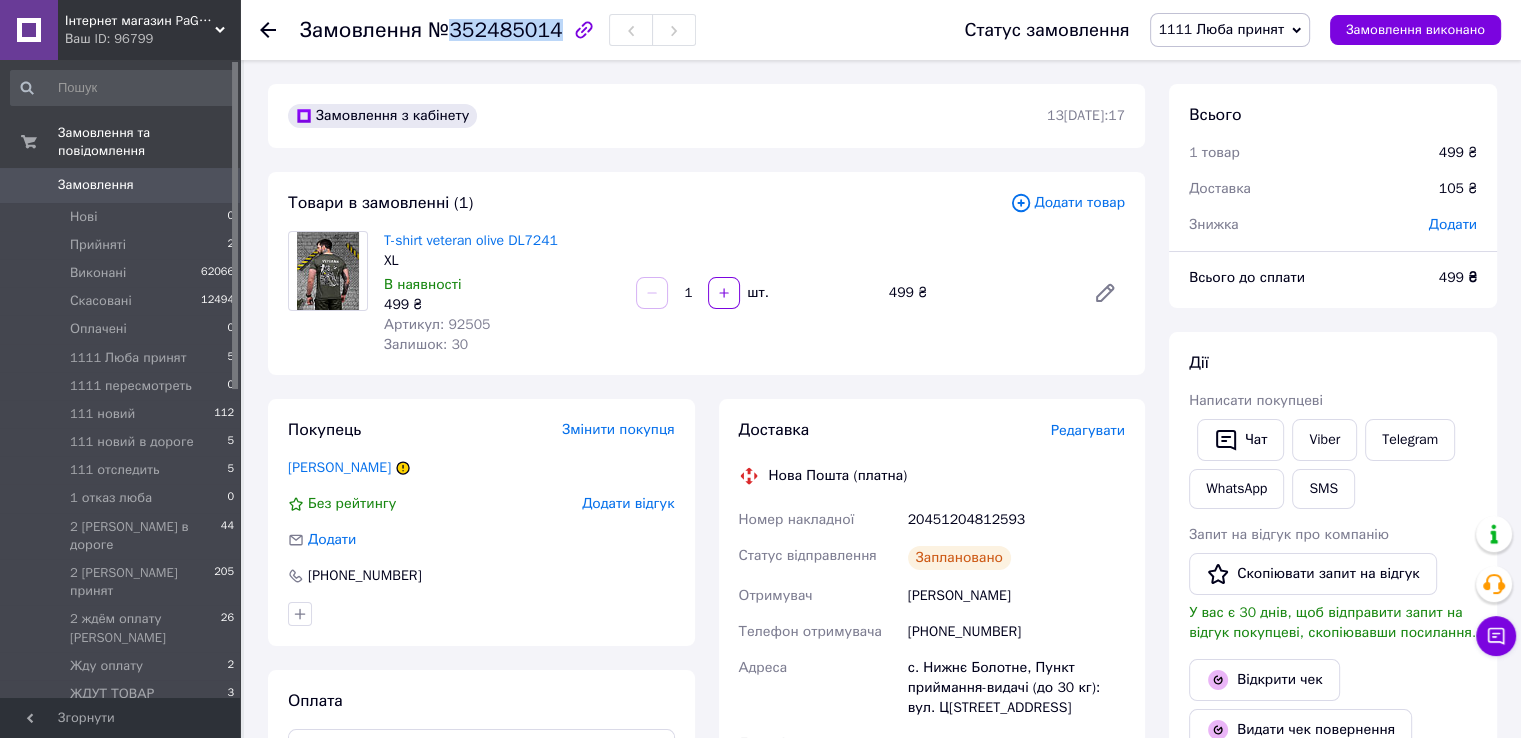 click on "Замовлення №352485014" at bounding box center [498, 30] 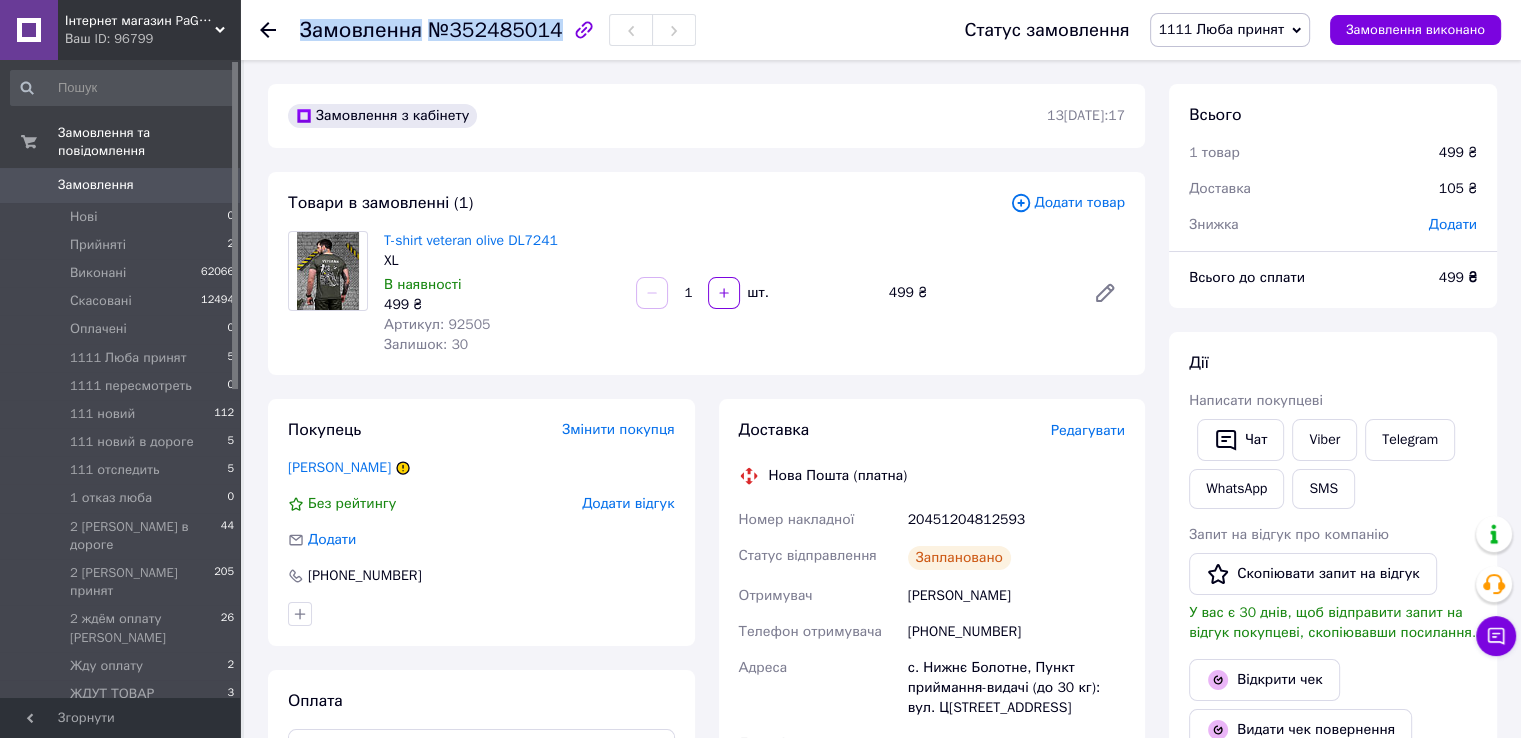 click on "Замовлення №352485014" at bounding box center (498, 30) 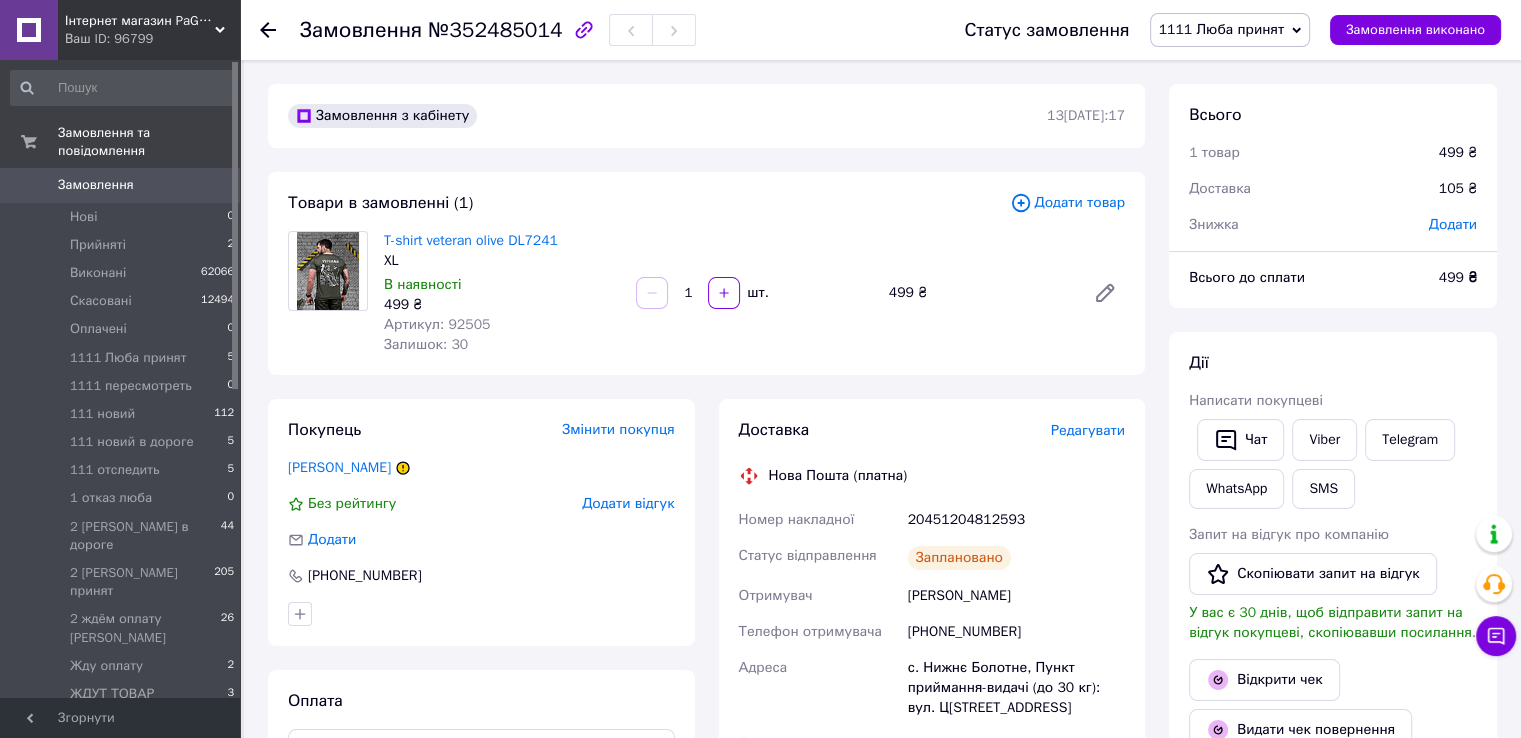 drag, startPoint x: 1376, startPoint y: 277, endPoint x: 983, endPoint y: 142, distance: 415.54062 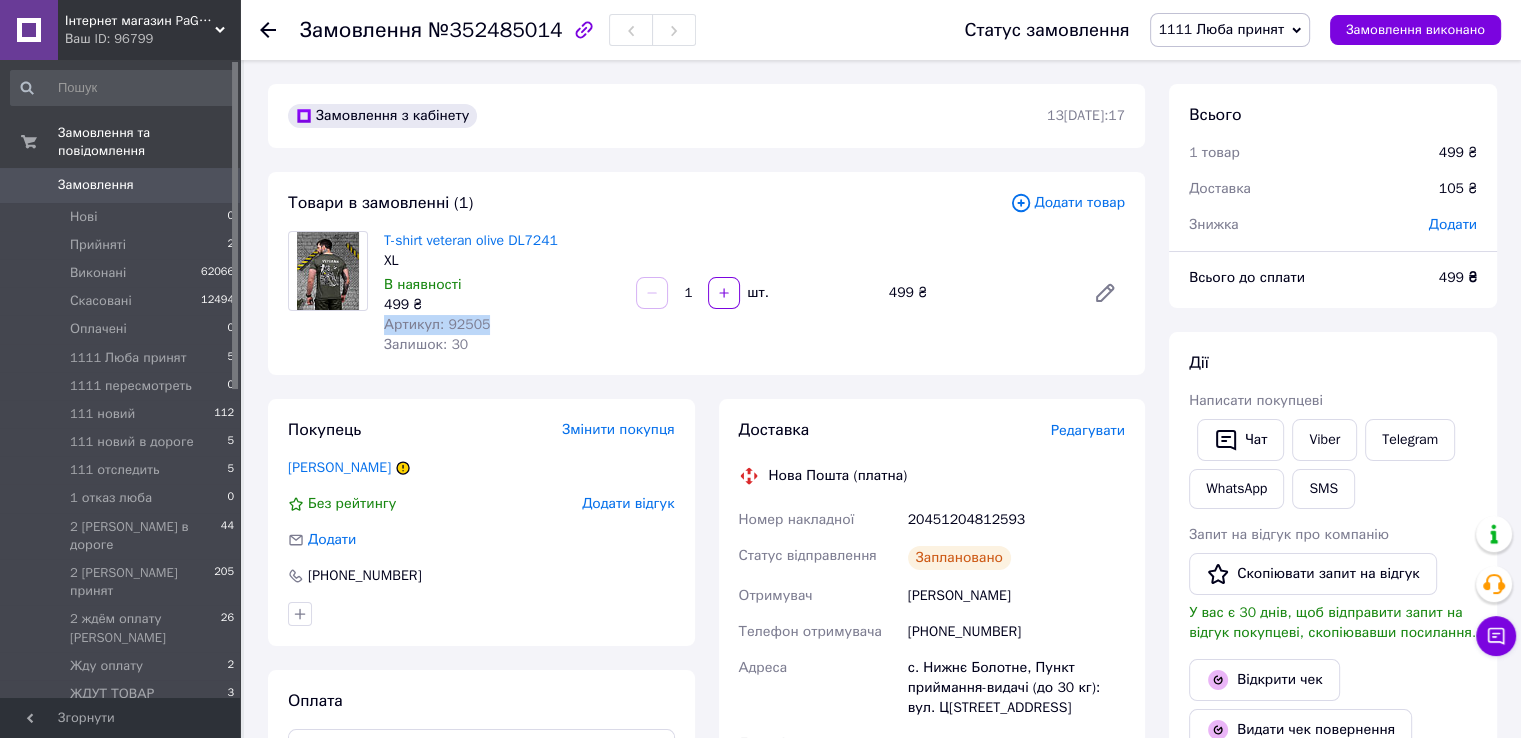 drag, startPoint x: 414, startPoint y: 328, endPoint x: 603, endPoint y: 452, distance: 226.04646 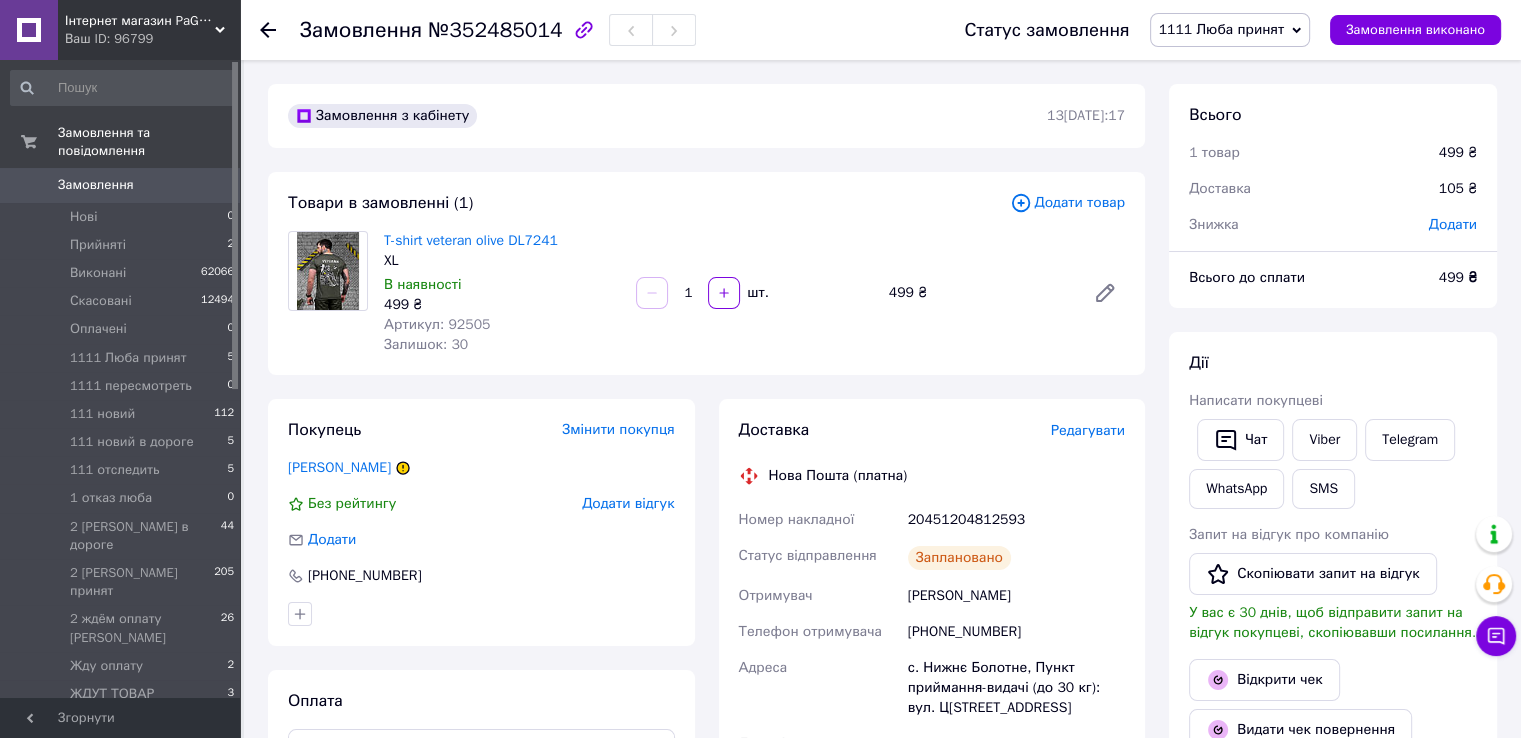 click on "[PERSON_NAME] покупцеві   Чат Viber Telegram WhatsApp SMS Запит на відгук про компанію   Скопіювати запит на відгук У вас є 30 днів, щоб відправити запит на відгук покупцеві, скопіювавши посилання.   Відкрити чек   Видати чек повернення   Завантажити PDF   Друк PDF   Дублювати замовлення" at bounding box center (1333, 630) 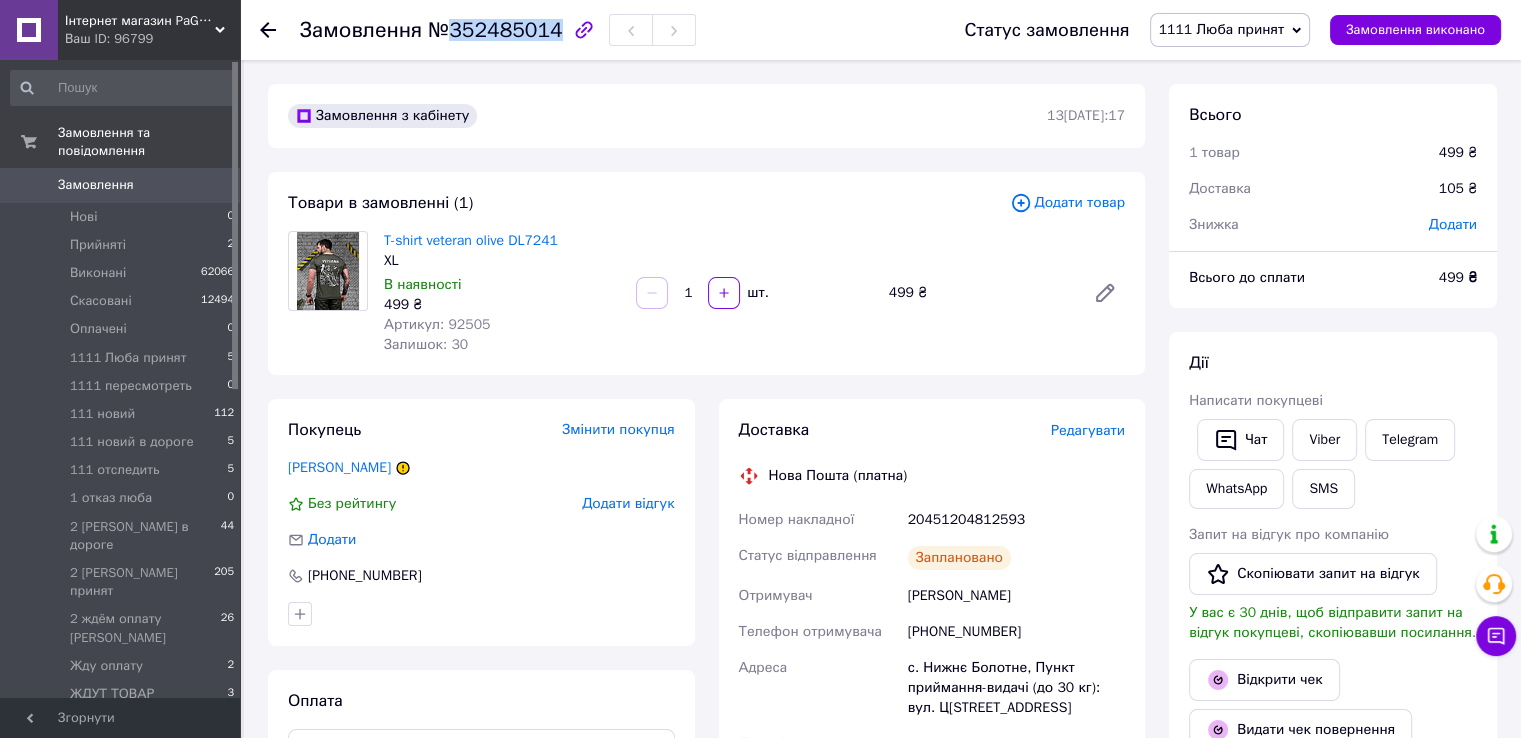 drag, startPoint x: 484, startPoint y: 23, endPoint x: 675, endPoint y: 226, distance: 278.72925 